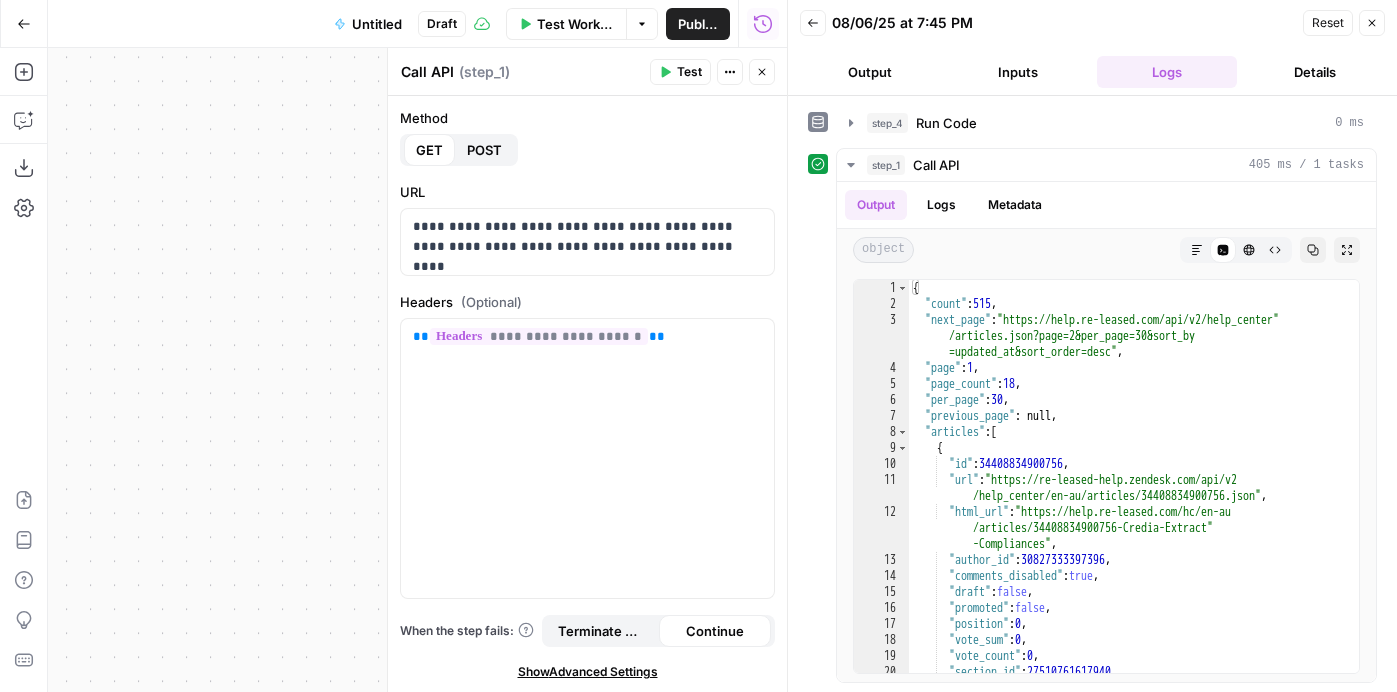 scroll, scrollTop: 0, scrollLeft: 0, axis: both 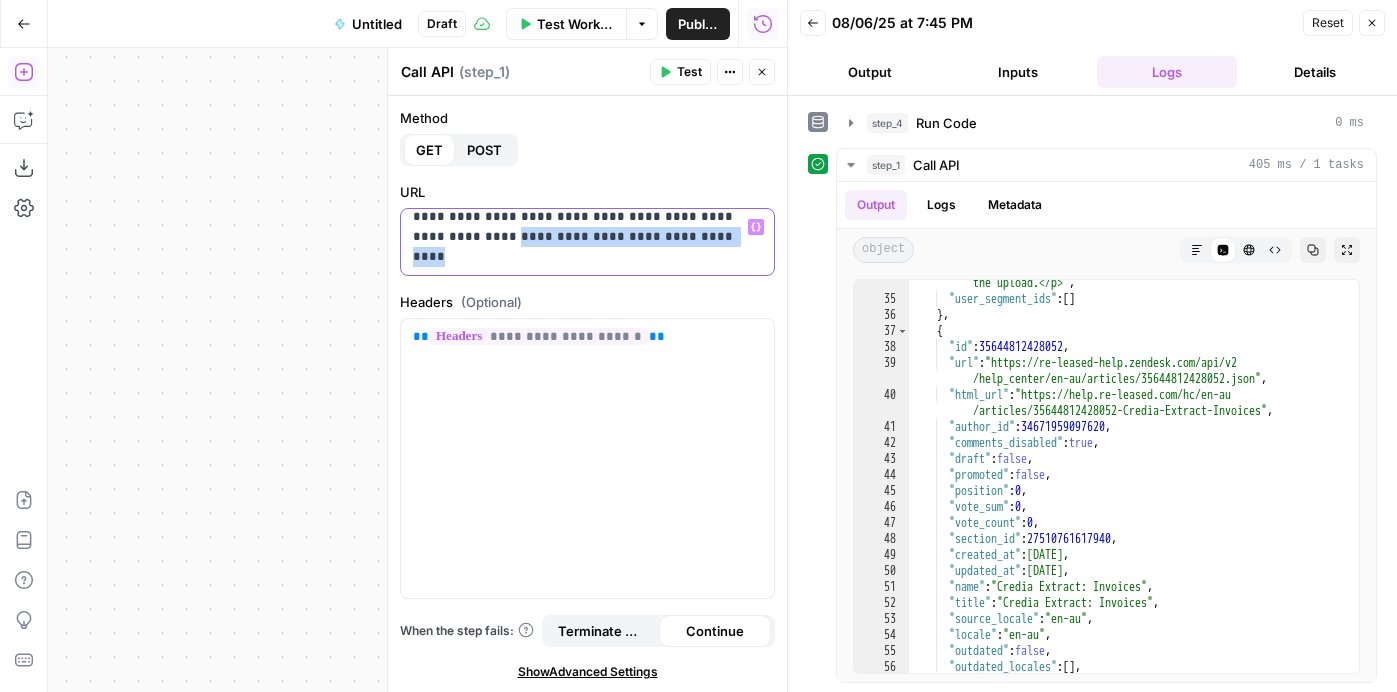 drag, startPoint x: 688, startPoint y: 264, endPoint x: 404, endPoint y: 255, distance: 284.14258 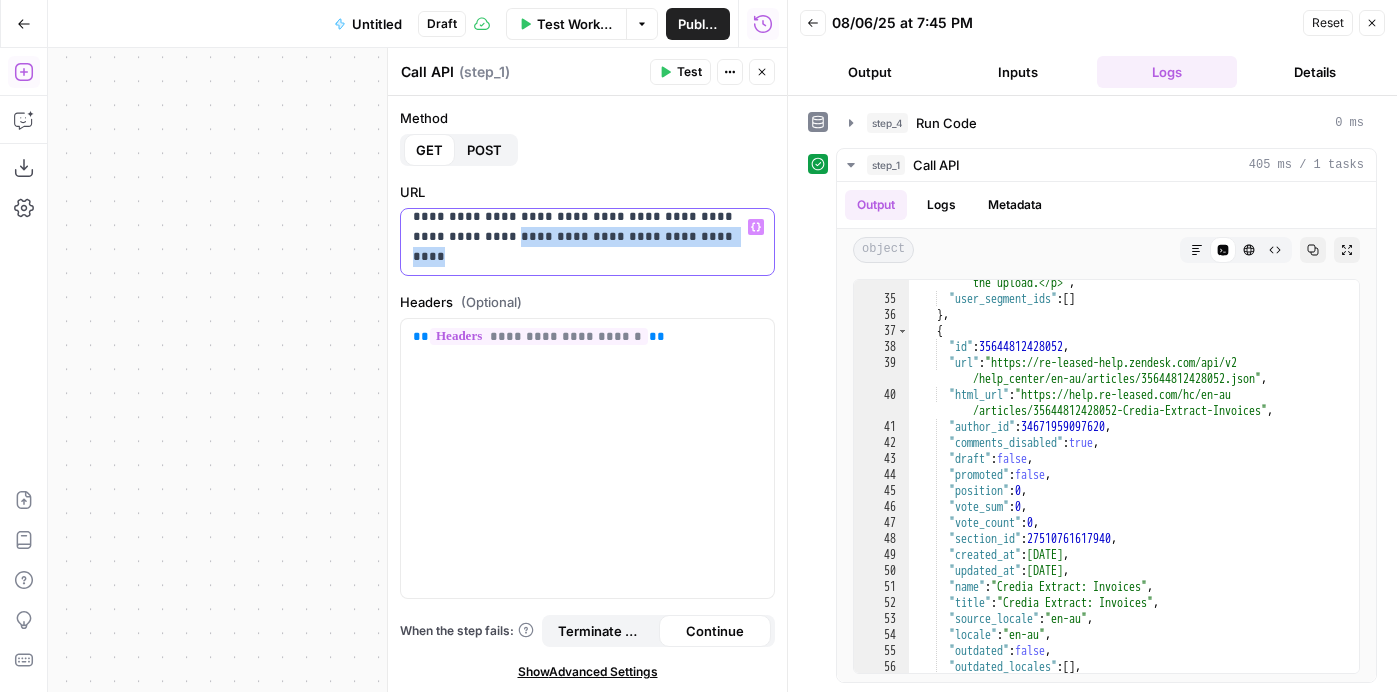 click on "**********" at bounding box center (587, 242) 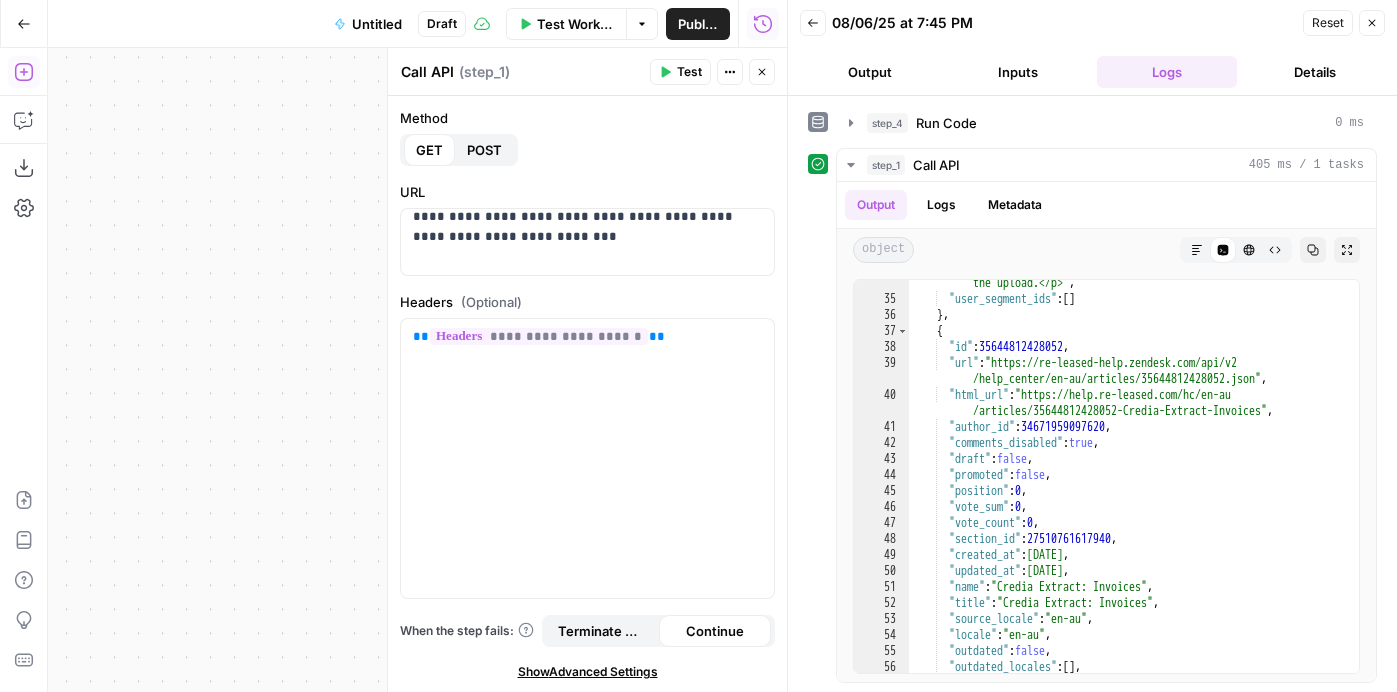 click on "Test" at bounding box center [689, 72] 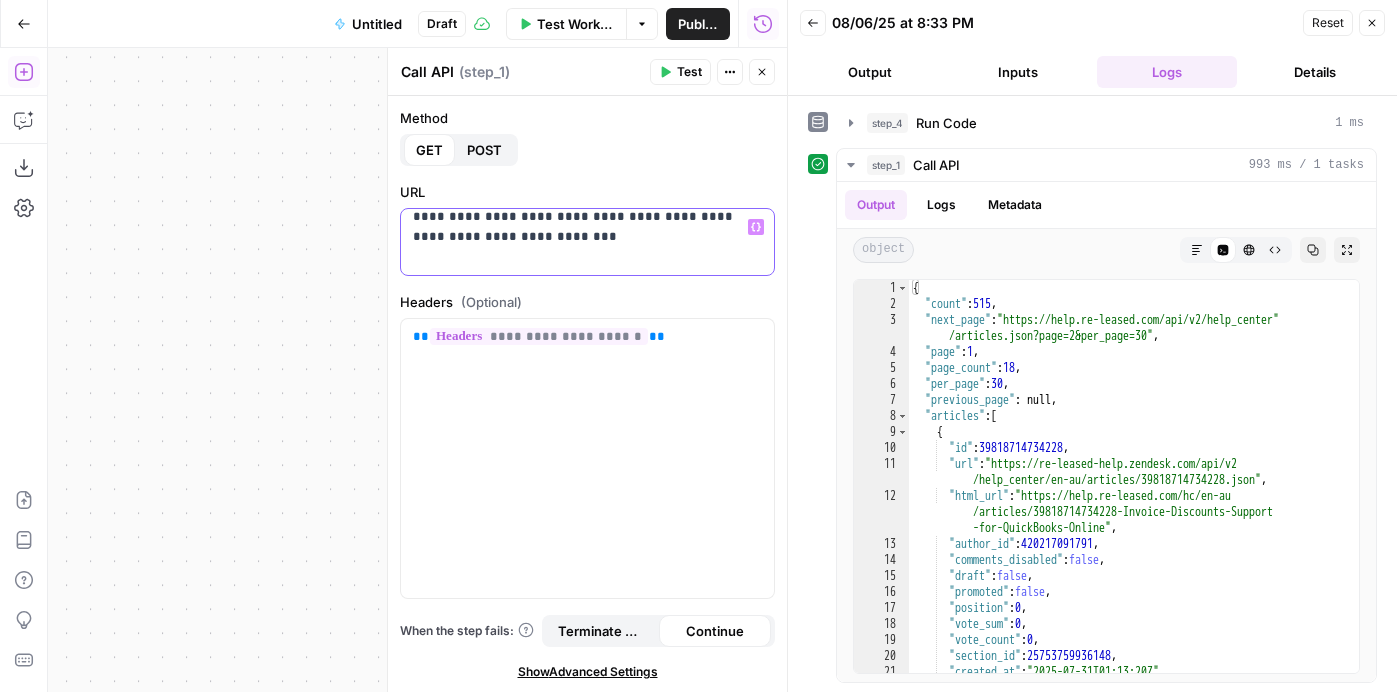 click on "**********" at bounding box center [587, 237] 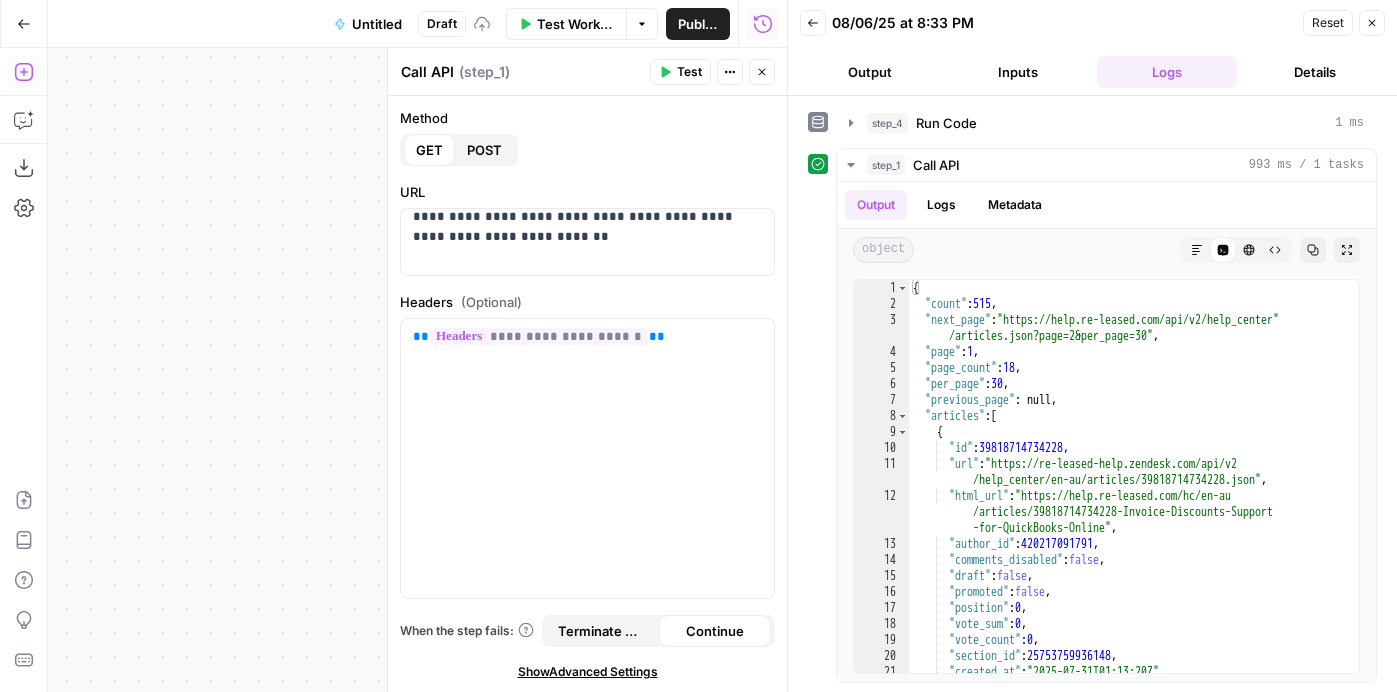 click on "Test" at bounding box center [689, 72] 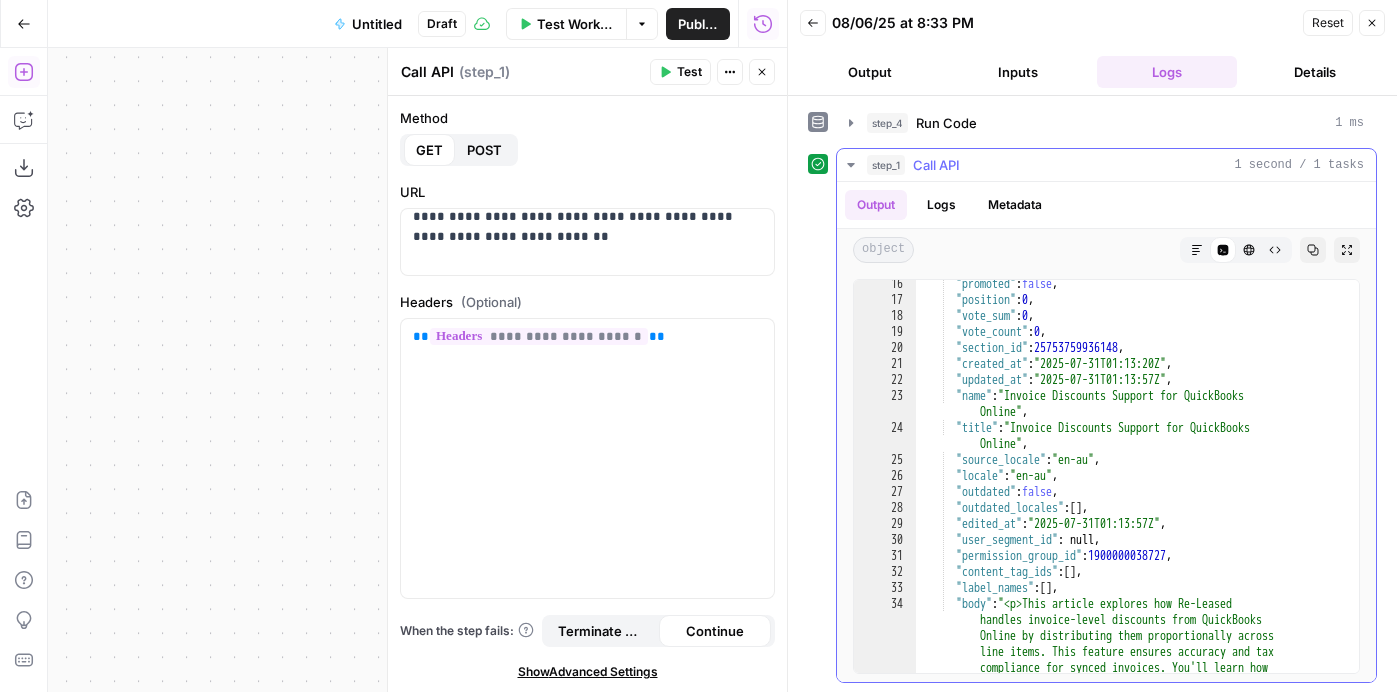 scroll, scrollTop: 43, scrollLeft: 0, axis: vertical 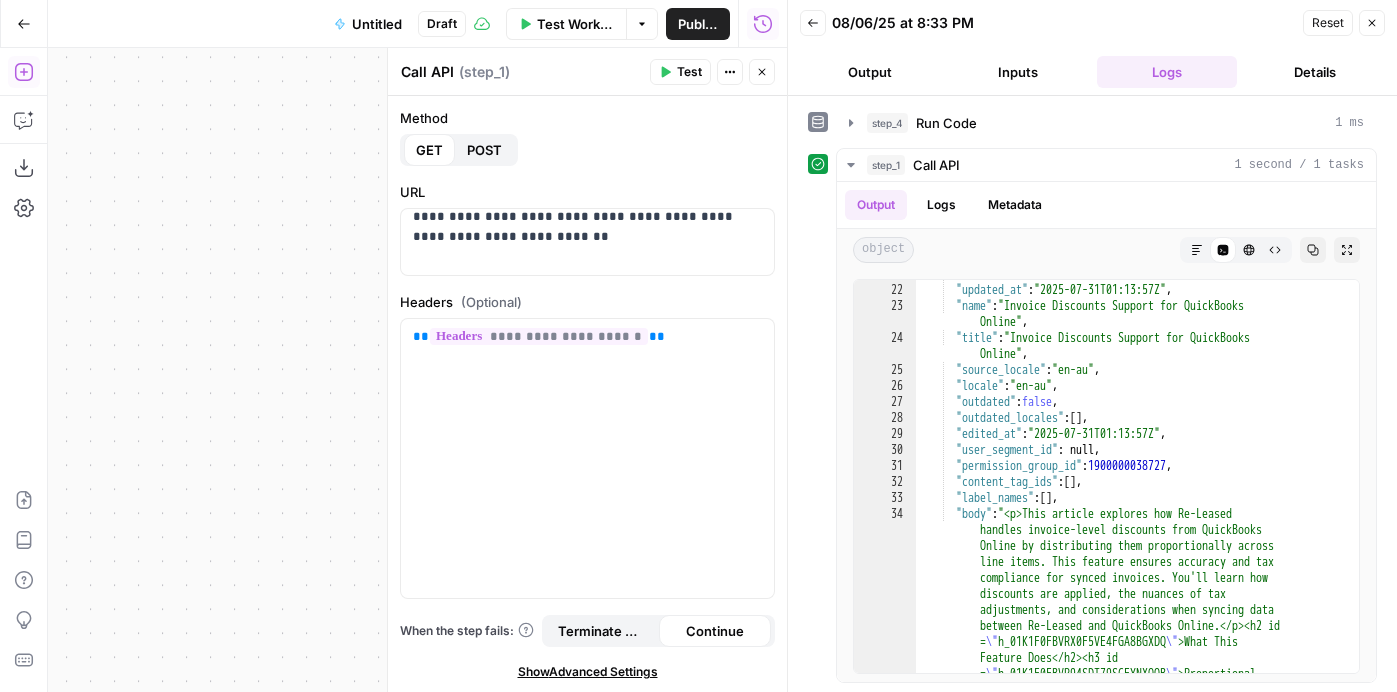 click 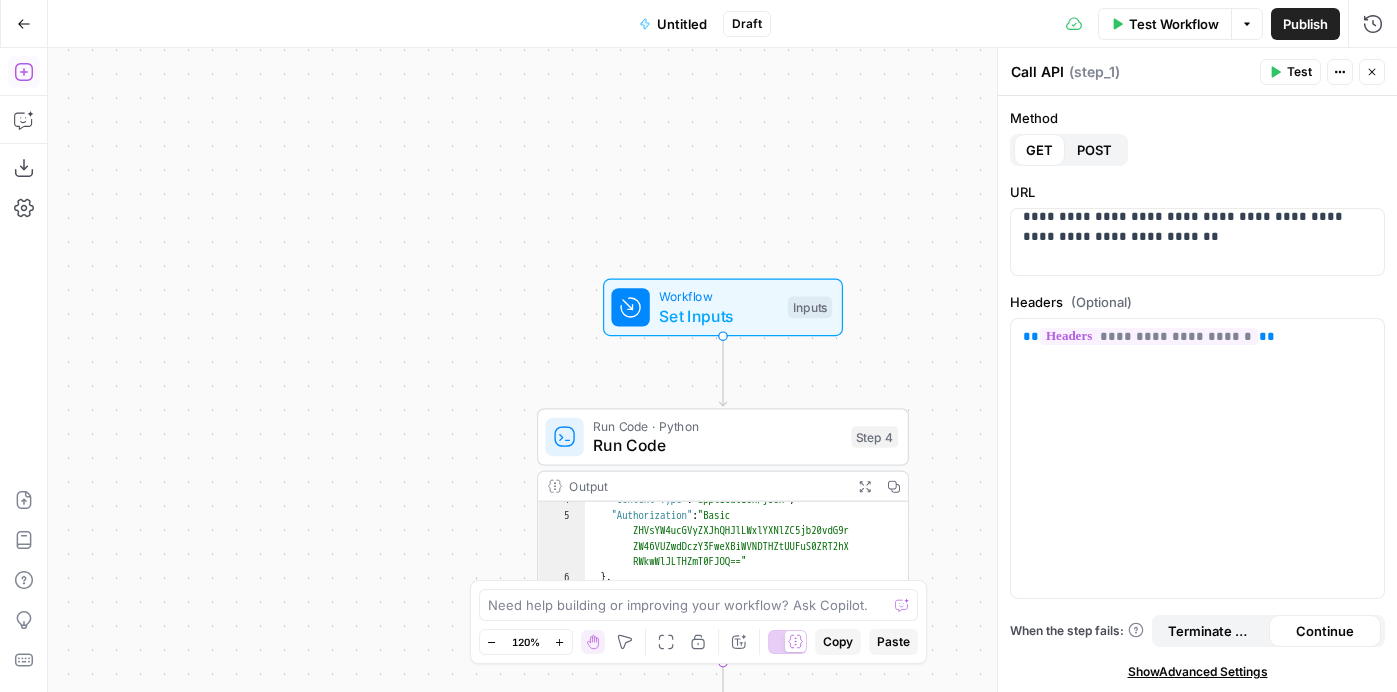 drag, startPoint x: 948, startPoint y: 155, endPoint x: 952, endPoint y: 464, distance: 309.02588 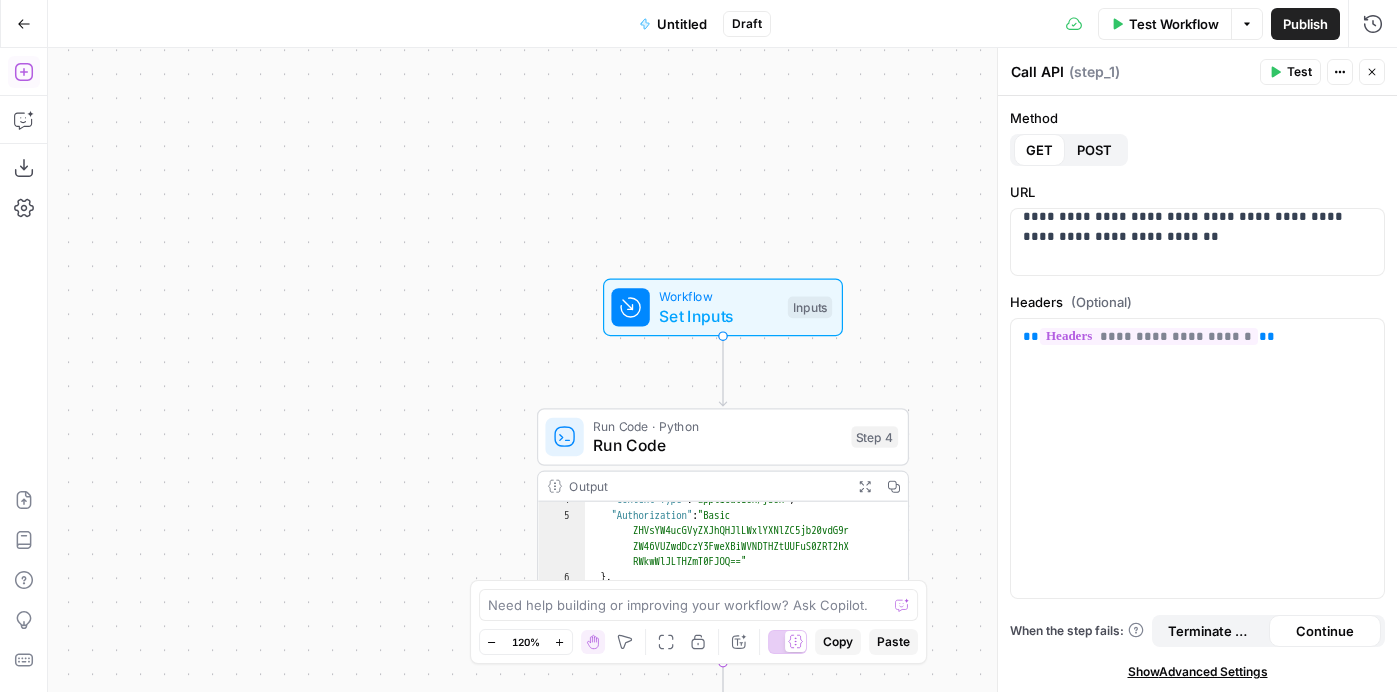 click on "Workflow Set Inputs Inputs Run Code · Python Run Code Step 4 Output Expand Output Copy 4 5 6 7 8      "Content-Type" :  "application/json" ,      "Authorization" :  "Basic           ZHVsYW4ucGVyZXJhQHJlLWxlYXNlZC5jb20vdG9r          ZW46VUZwdDczY3FweXBiWVNDTHZtUUFuS0ZRT2hX          RWkwWlJLTHZmT0FJOQ=="    } ,    "base64_auth" :         "ZHVsYW4ucGVyZXJhQHJlLWxlYXNlZC5jb20vdG9rZ        W46VUZwdDczY3FweXBiWVNDTHZtUUFuS0ZRT2hXRWk        wWlJLTHZmT0FJOQ==" }     XXXXXXXXXXXXXXXXXXXXXXXXXXXXXXXXXXXXXXXXXXXXXXXXXXXXXXXXXXXXXXXXXXXXXXXXXXXXXXXXXXXXXXXXXXXXXXXXXXXXXXXXXXXXXXXXXXXXXXXXXXXXXXXXXXXXXXXXXXXXXXXXXXXXXXXXXXXXXXXXXXXXXXXXXXXXXXXXXXXXXXXXXXXXXXXXXXXXXXXXXXXXXXXXXXXXXXXXXXXXXXXXXXXXXXXXXXXXXXXXXXXXXXXXXXXXXXXXXXXXXXXXXXXXXXXXXXXXXXXXXXXXXXXXXXXXXXXXXXXXXXXXXXXXXXXXXXXXXXXXXXXXXXXXXXXXXXXXXXXXXXXXXXXXXXXXXXXXXXXXXXXXXXXXXXXXXXXXXXXXXXXXXXXXXXXXXXXXXXXXXXXXXXXXXXXXXXXXXXXXXXXXXXXXXXXXXXXXXXXXXXXXXXXXXXXXXXXXXXXXXXXXXXXXXXXXXXXXXXXXXXXXXXXXXXXXXXXXXXXXXXXXXXXXXXXX 1 2" at bounding box center [722, 370] 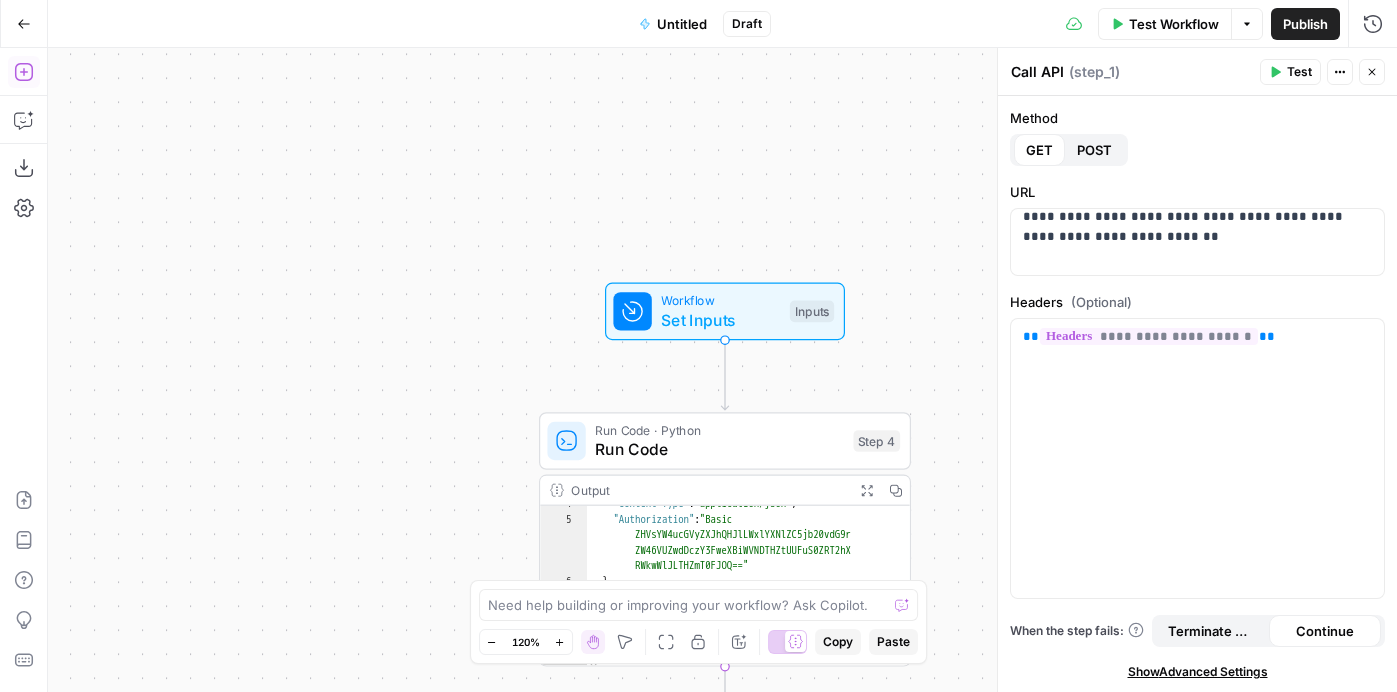 click on "Untitled" at bounding box center (682, 24) 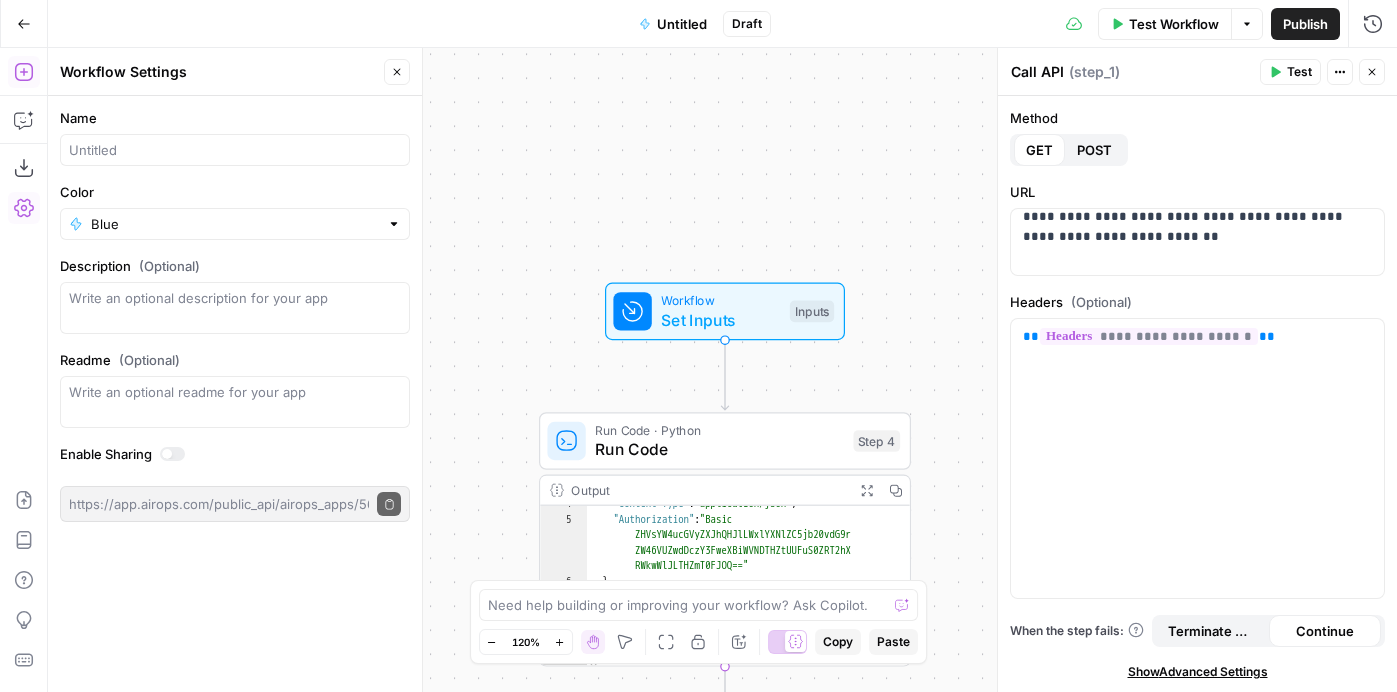type 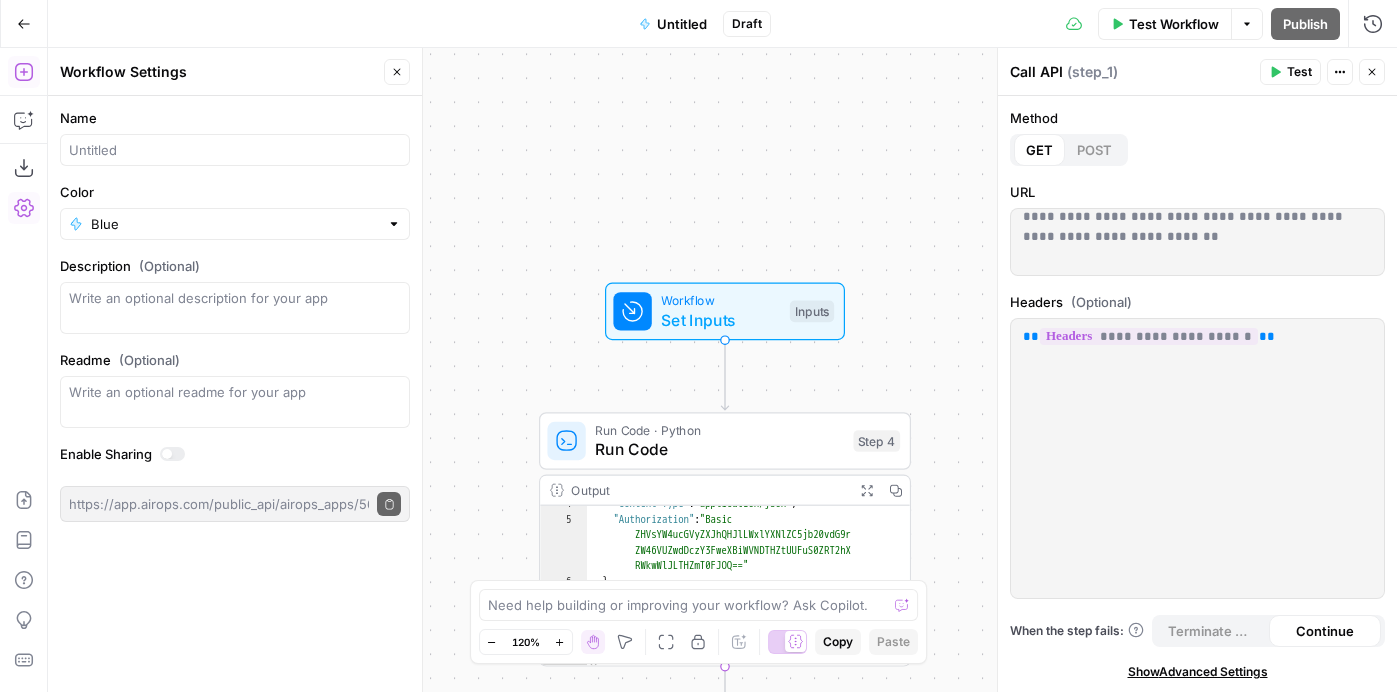 click on "Untitled" at bounding box center [682, 24] 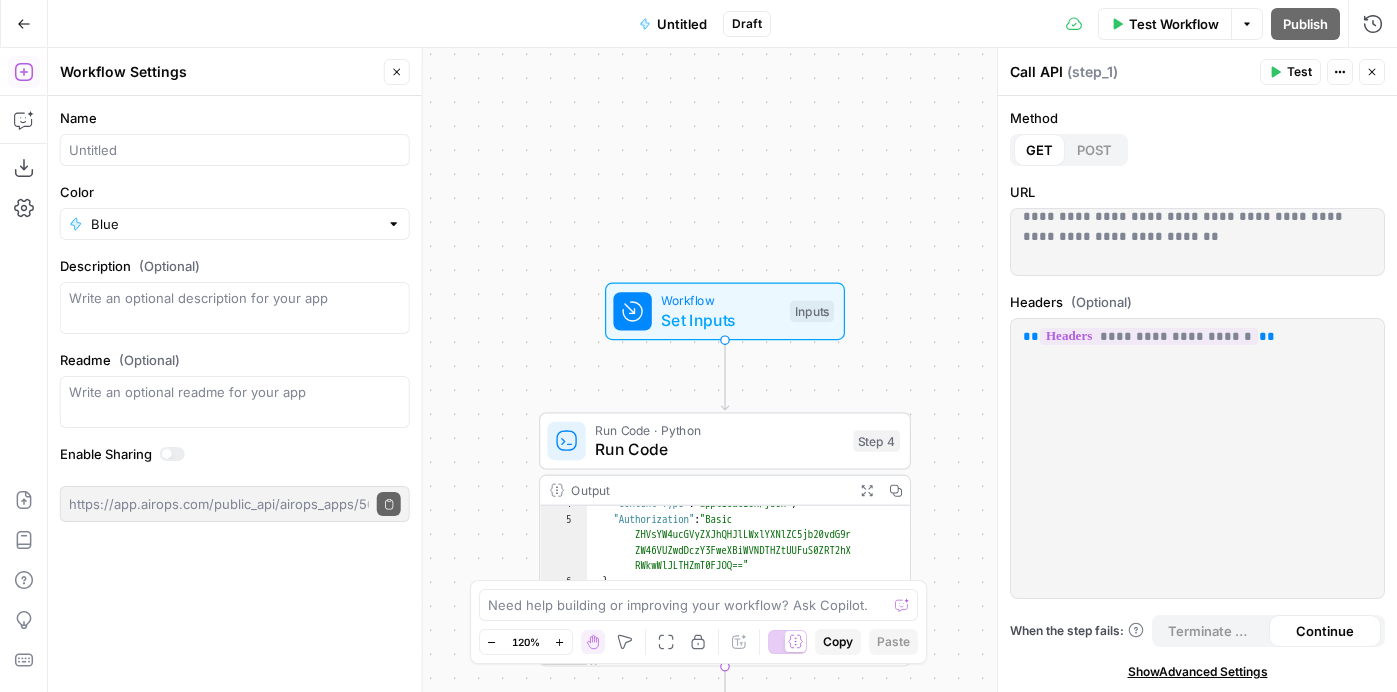 click on "Untitled" at bounding box center (682, 24) 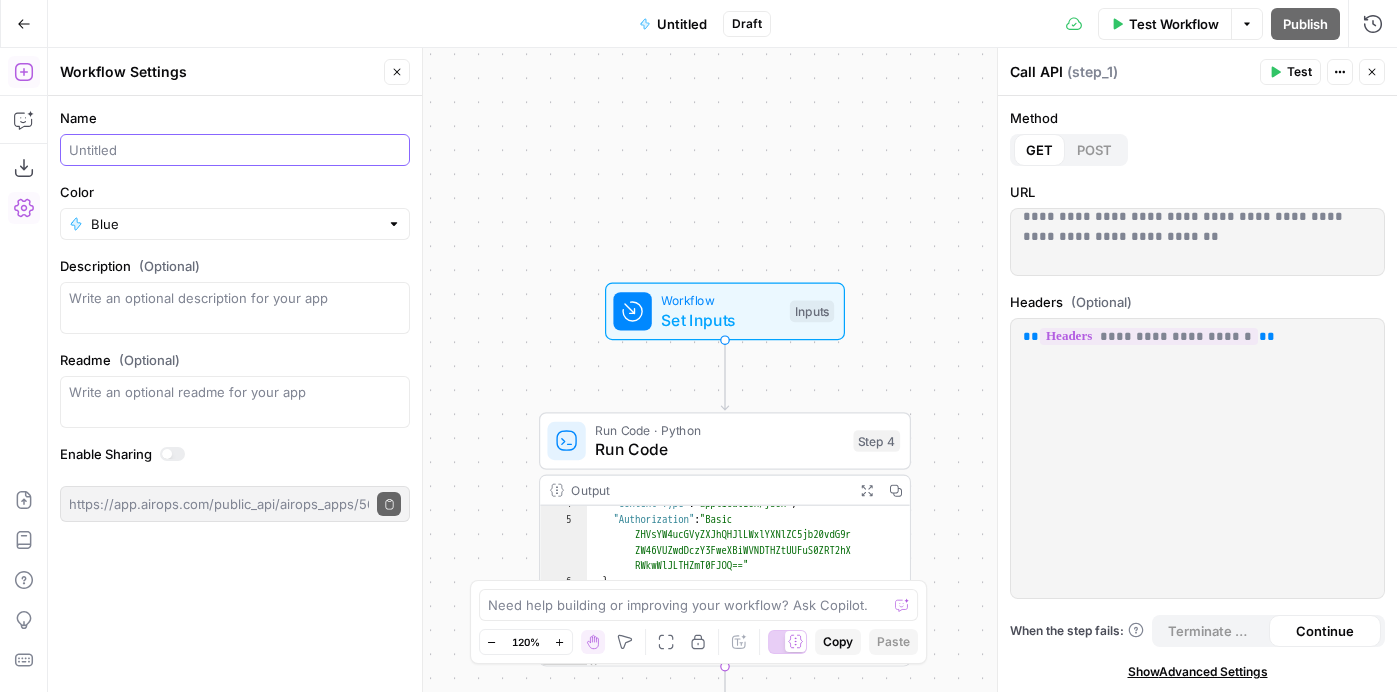 click on "Name" at bounding box center [235, 150] 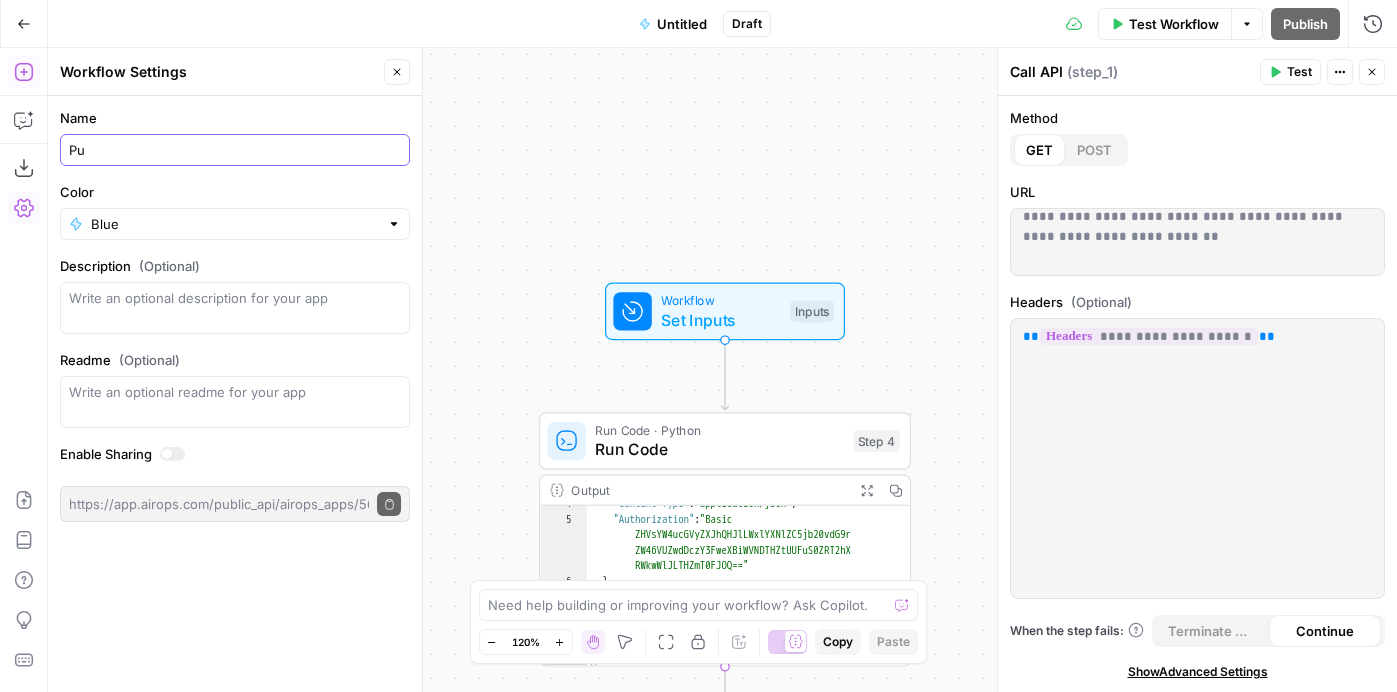 type on "P" 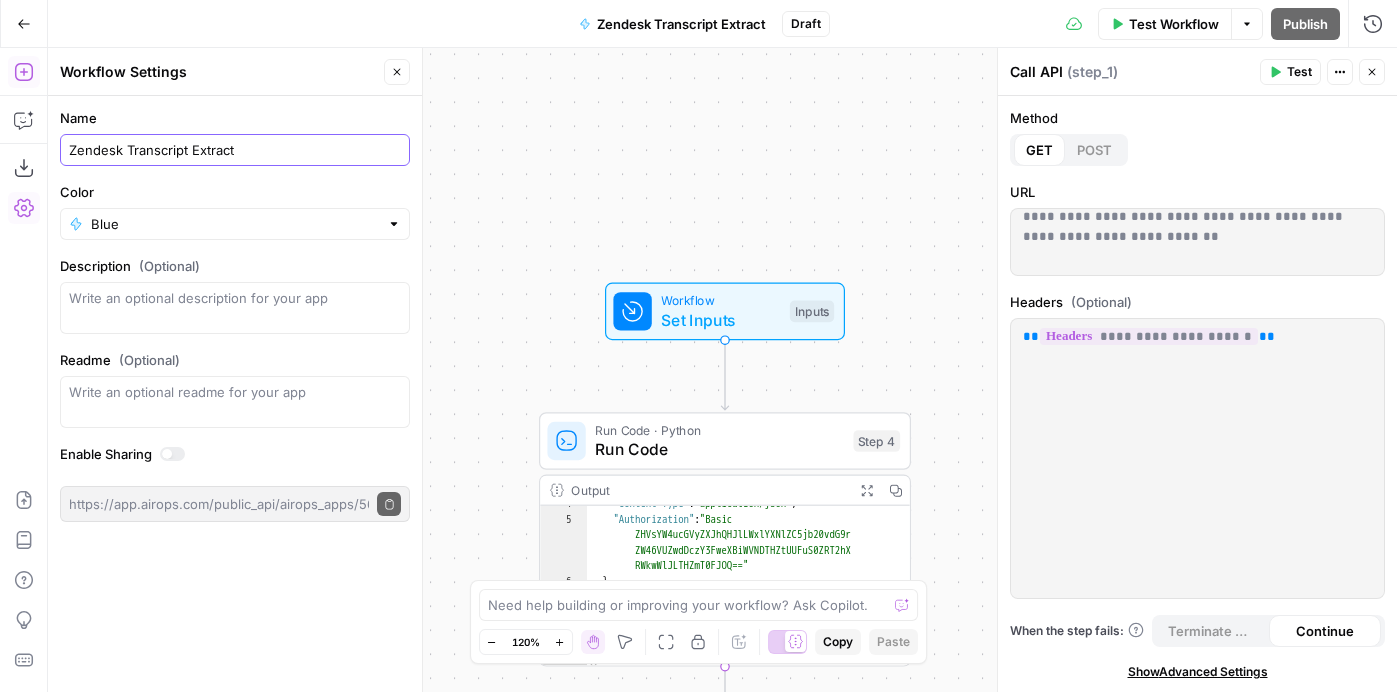 type on "Zendesk Transcript Extract" 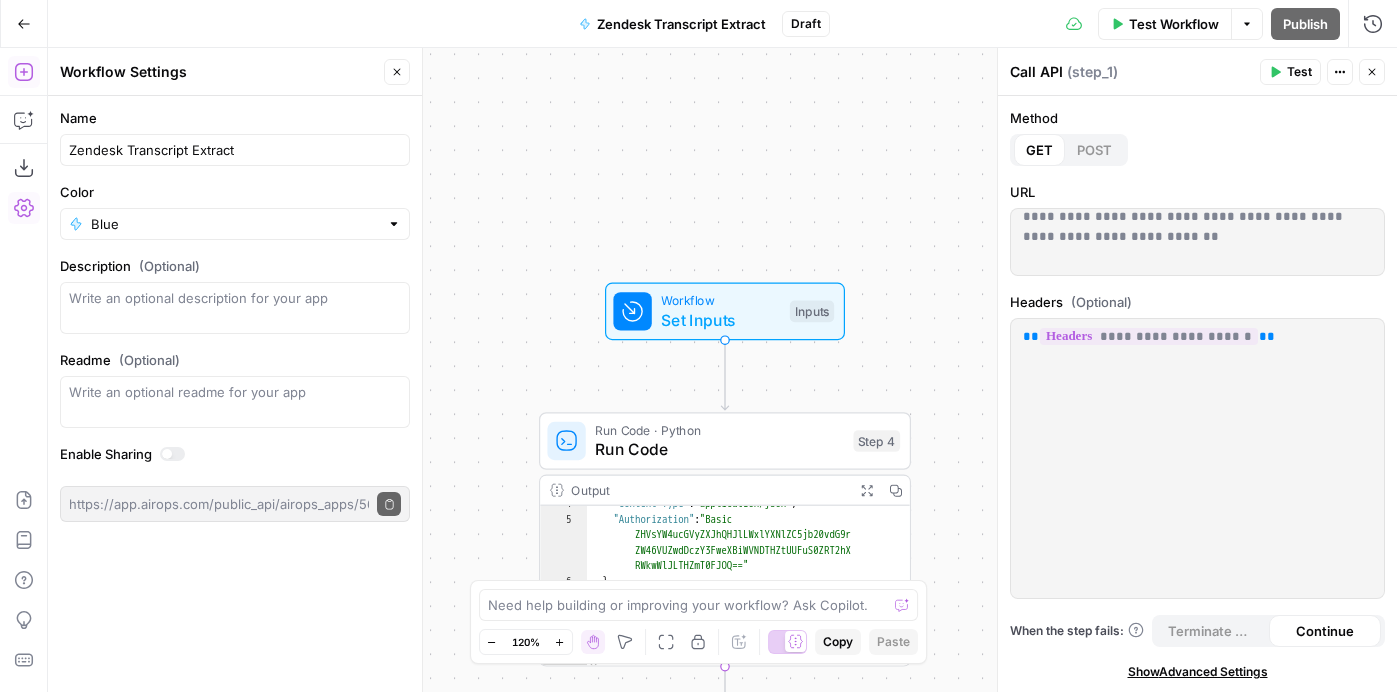 click on "Workflow" at bounding box center [720, 300] 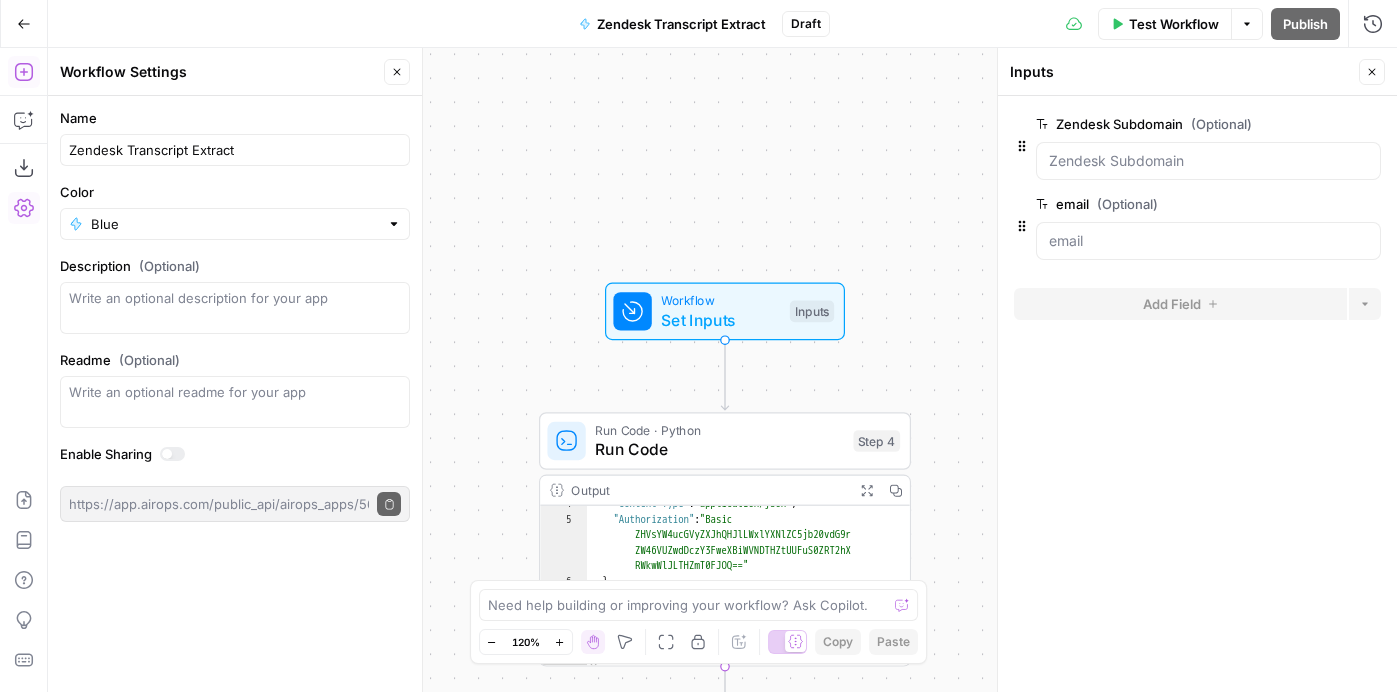 click 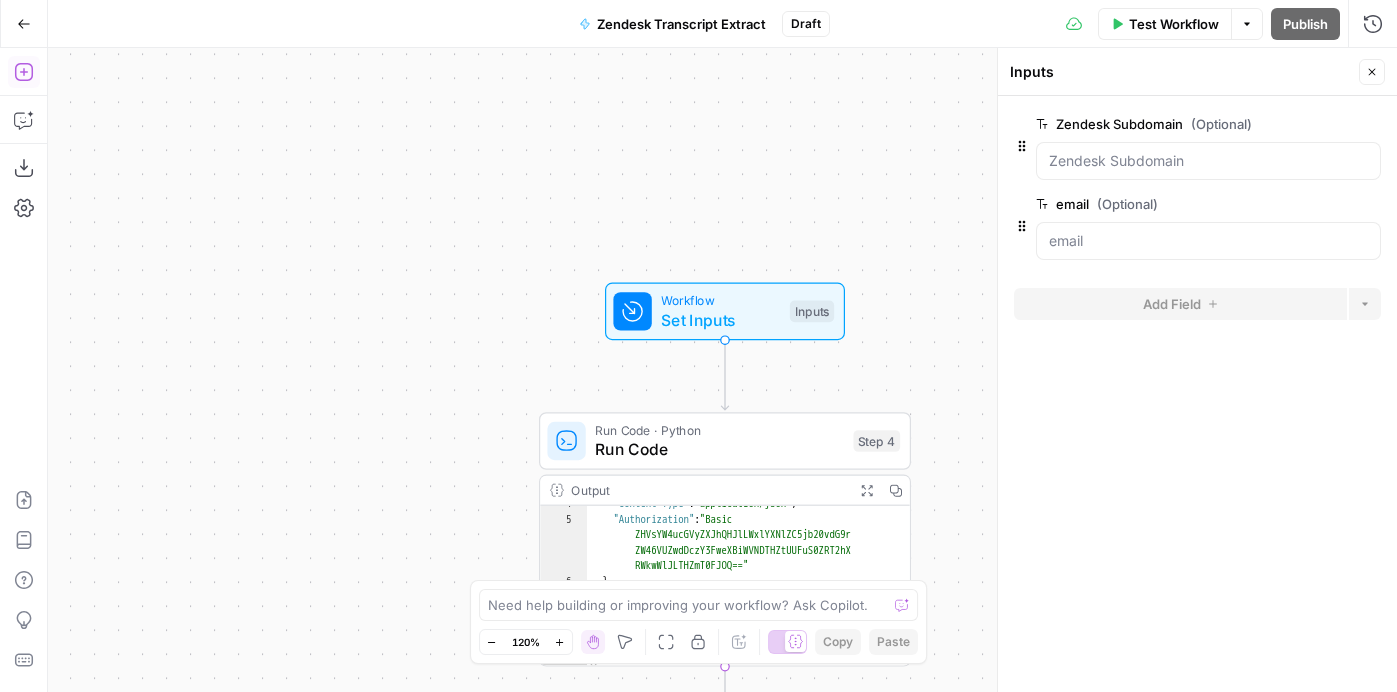 click on "Set Inputs" at bounding box center (720, 320) 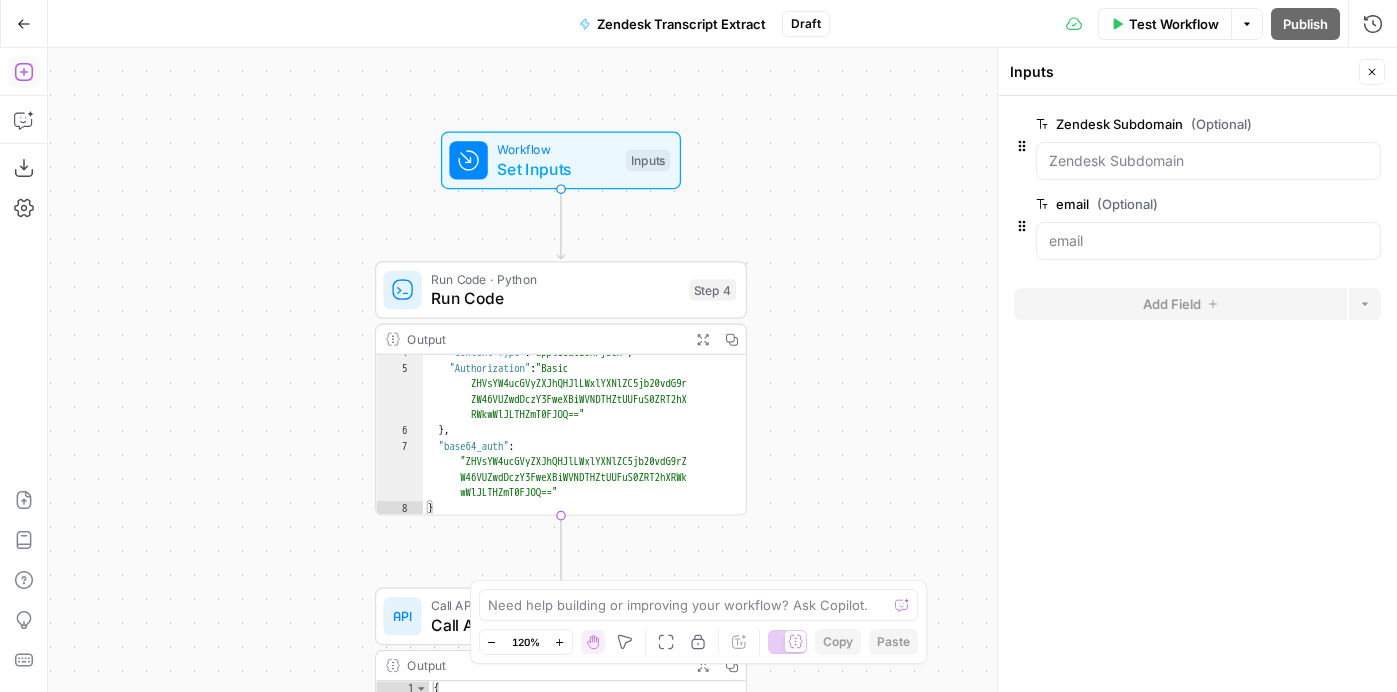 drag, startPoint x: 912, startPoint y: 406, endPoint x: 739, endPoint y: 251, distance: 232.28 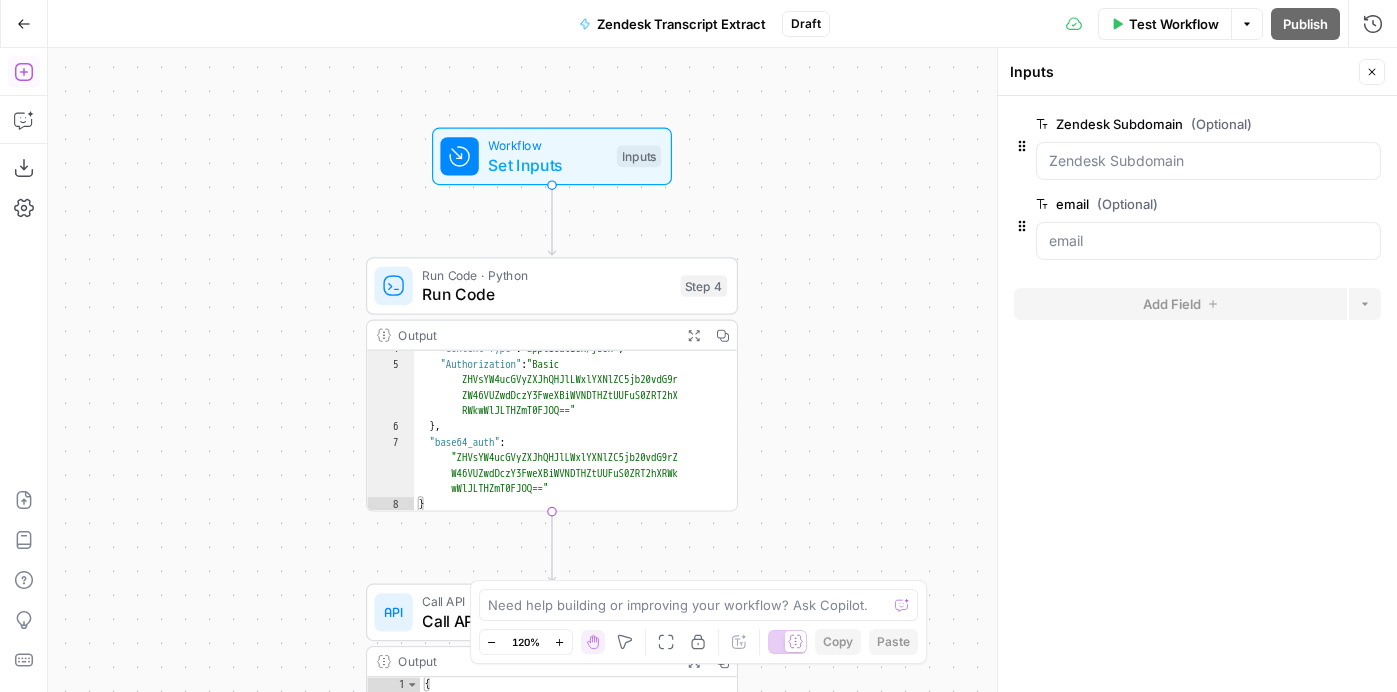click on "Workflow Set Inputs Inputs Run Code · Python Run Code Step 4 Output Expand Output Copy 4 5 6 7 8      "Content-Type" :  "application/json" ,      "Authorization" :  "Basic           ZHVsYW4ucGVyZXJhQHJlLWxlYXNlZC5jb20vdG9r          ZW46VUZwdDczY3FweXBiWVNDTHZtUUFuS0ZRT2hX          RWkwWlJLTHZmT0FJOQ=="    } ,    "base64_auth" :         "ZHVsYW4ucGVyZXJhQHJlLWxlYXNlZC5jb20vdG9rZ        W46VUZwdDczY3FweXBiWVNDTHZtUUFuS0ZRT2hXRWk        wWlJLTHZmT0FJOQ==" }     XXXXXXXXXXXXXXXXXXXXXXXXXXXXXXXXXXXXXXXXXXXXXXXXXXXXXXXXXXXXXXXXXXXXXXXXXXXXXXXXXXXXXXXXXXXXXXXXXXXXXXXXXXXXXXXXXXXXXXXXXXXXXXXXXXXXXXXXXXXXXXXXXXXXXXXXXXXXXXXXXXXXXXXXXXXXXXXXXXXXXXXXXXXXXXXXXXXXXXXXXXXXXXXXXXXXXXXXXXXXXXXXXXXXXXXXXXXXXXXXXXXXXXXXXXXXXXXXXXXXXXXXXXXXXXXXXXXXXXXXXXXXXXXXXXXXXXXXXXXXXXXXXXXXXXXXXXXXXXXXXXXXXXXXXXXXXXXXXXXXXXXXXXXXXXXXXXXXXXXXXXXXXXXXXXXXXXXXXXXXXXXXXXXXXXXXXXXXXXXXXXXXXXXXXXXXXXXXXXXXXXXXXXXXXXXXXXXXXXXXXXXXXXXXXXXXXXXXXXXXXXXXXXXXXXXXXXXXXXXXXXXXXXXXXXXXXXXXXXXXXXXXXXXXXXXX 1 2" at bounding box center (722, 370) 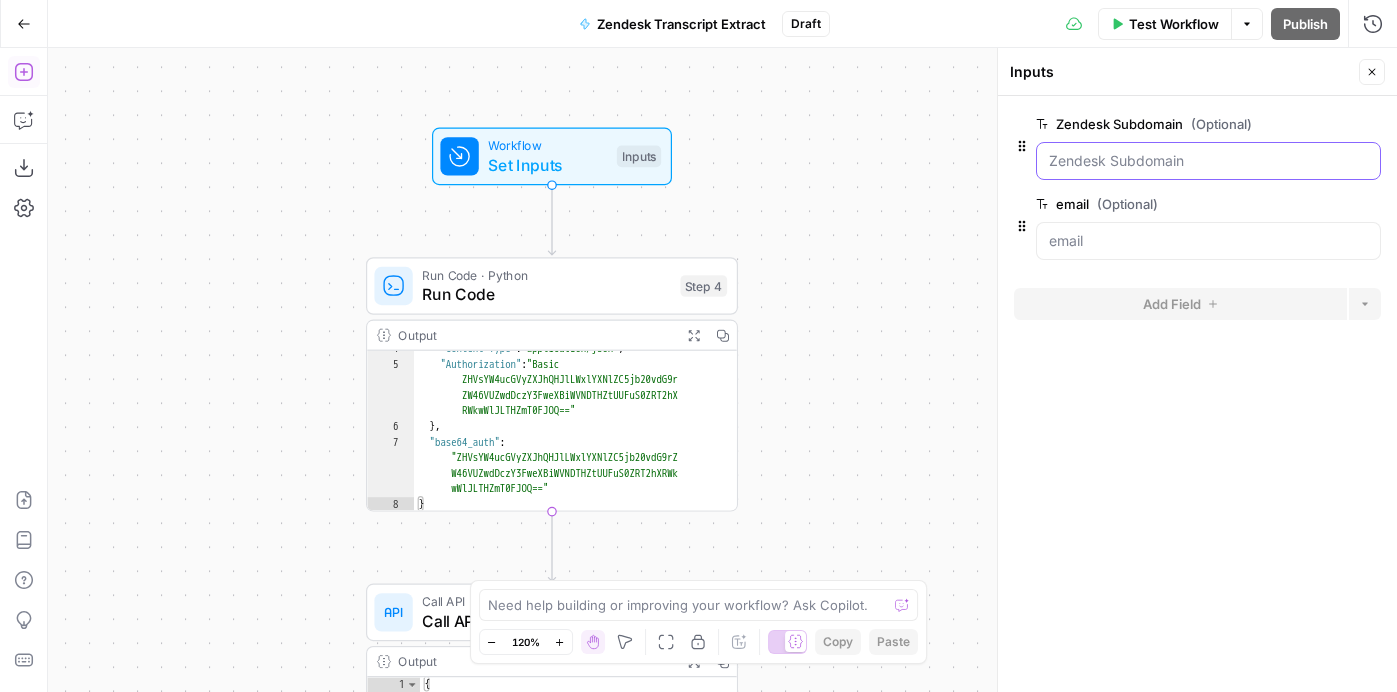 click on "Zendesk Subdomain   (Optional)" at bounding box center (1208, 161) 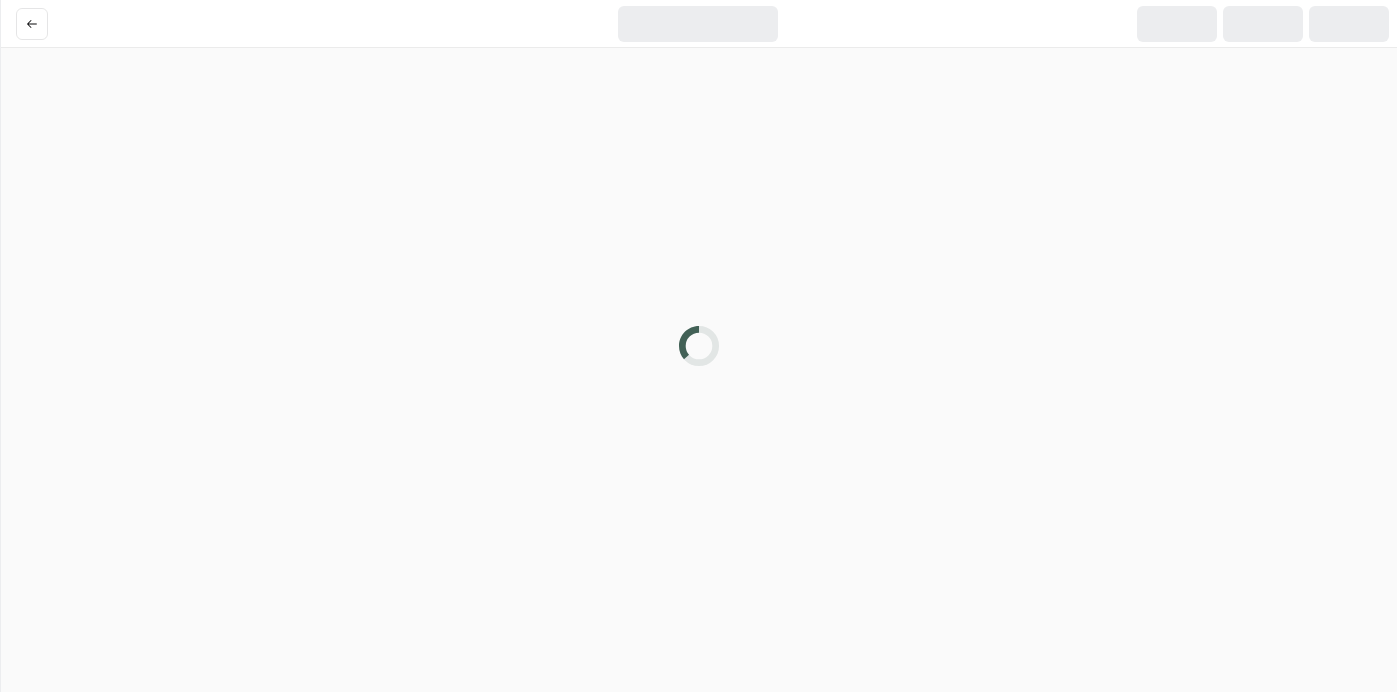 scroll, scrollTop: 0, scrollLeft: 0, axis: both 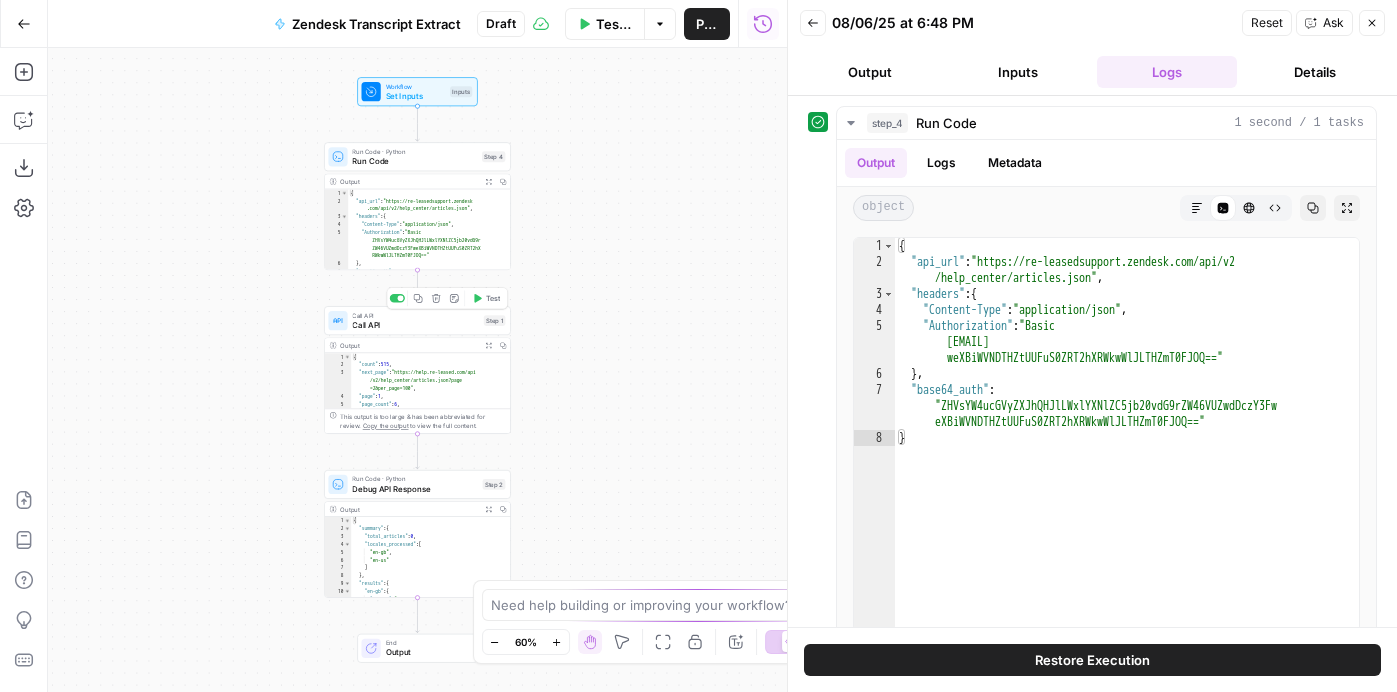 click 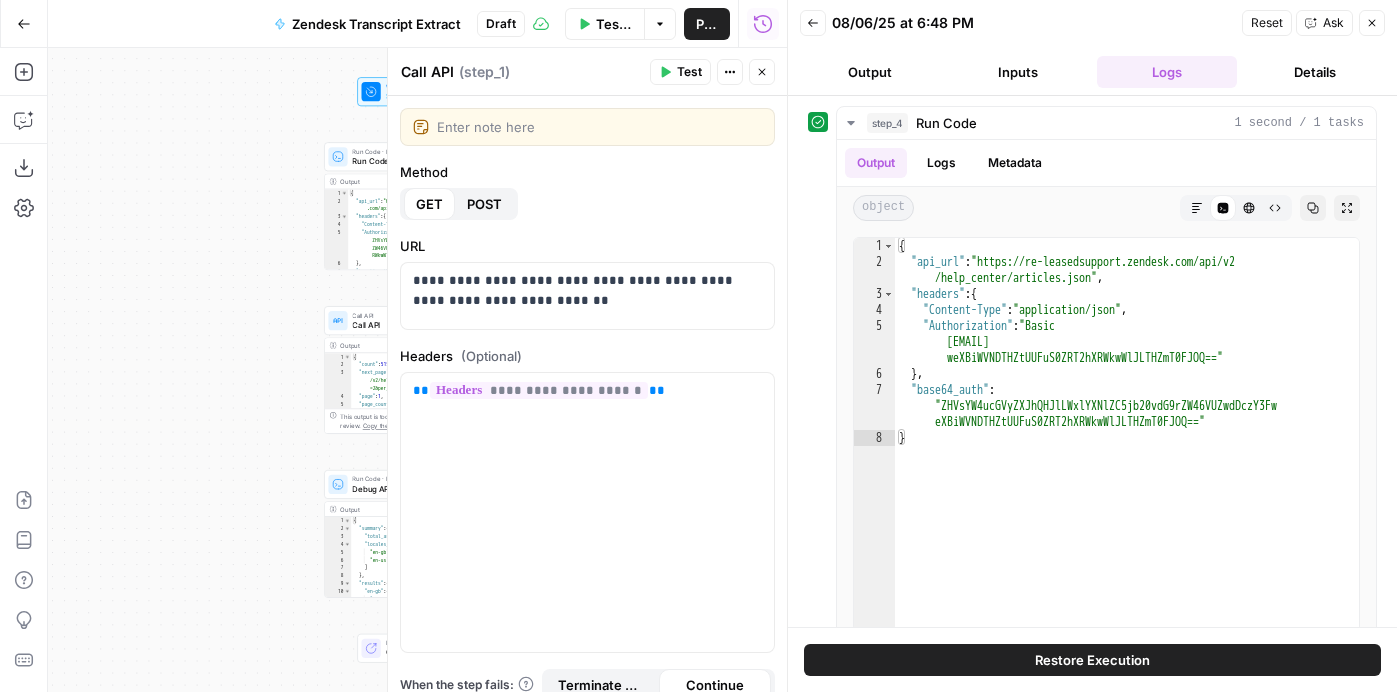 click 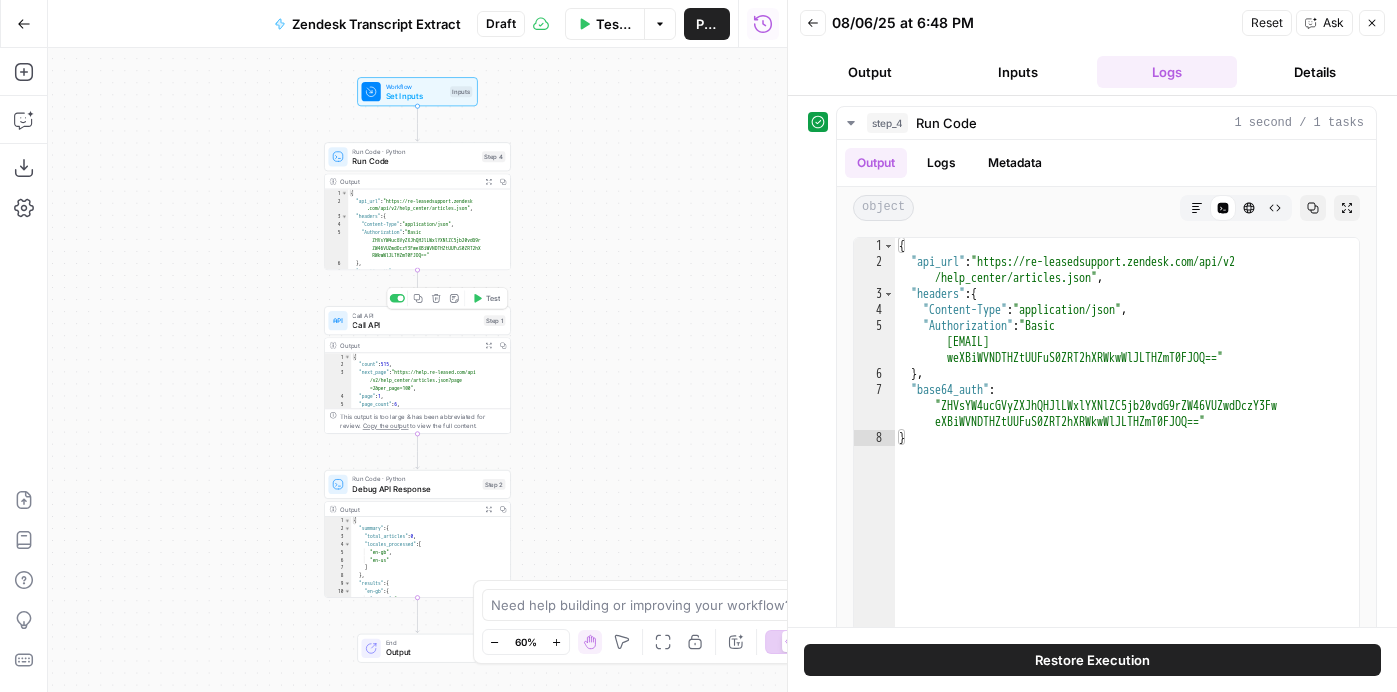 click 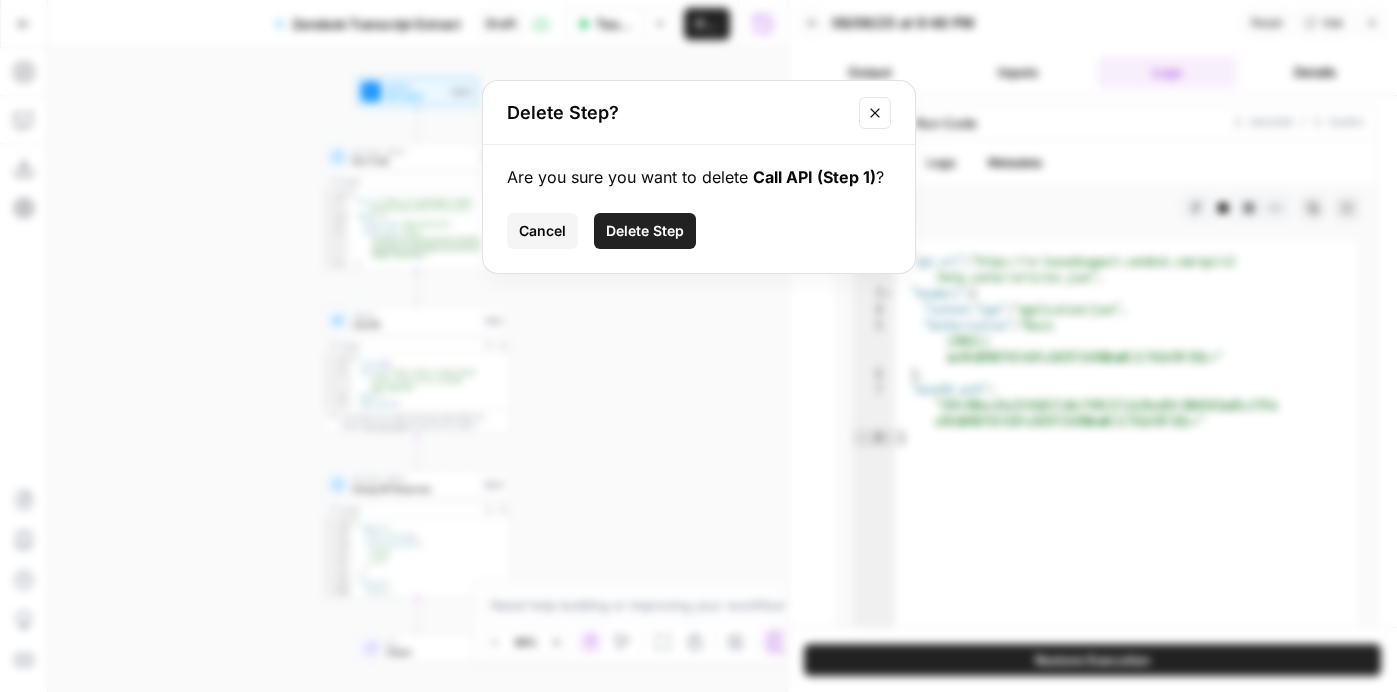 click on "Delete Step" at bounding box center (645, 231) 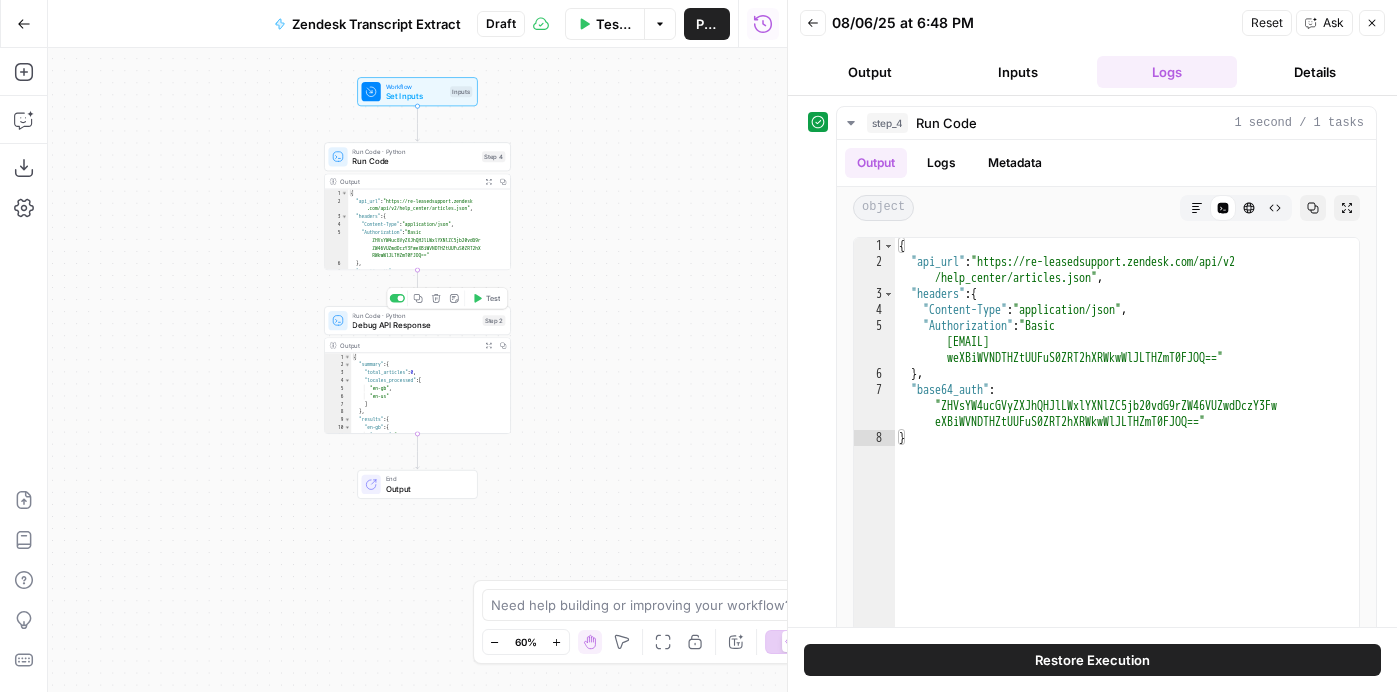 click 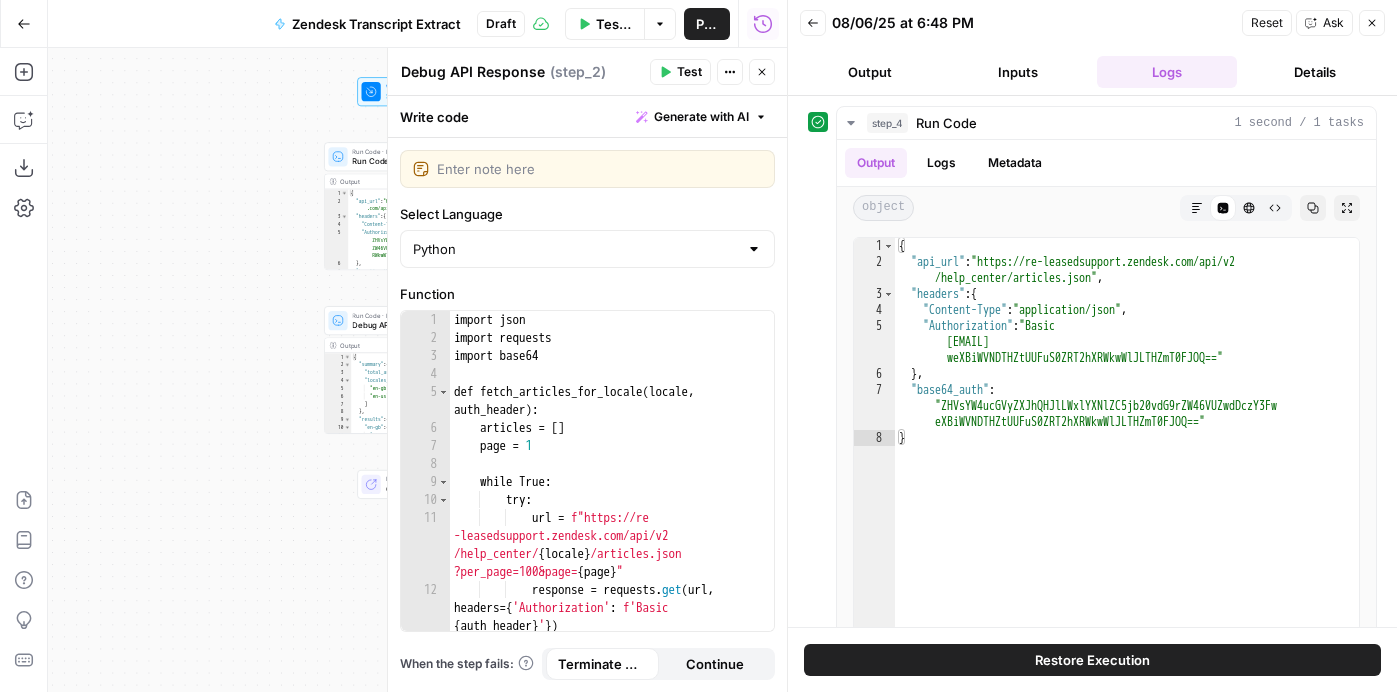 click 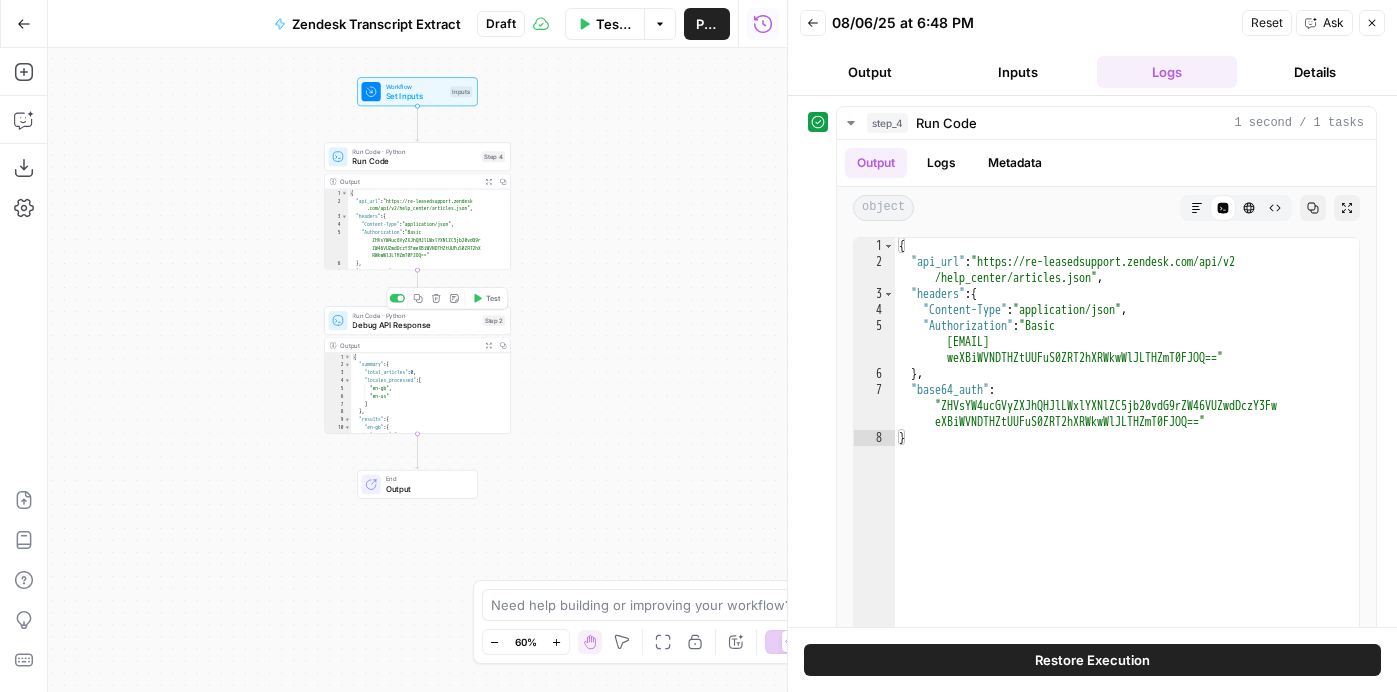 click 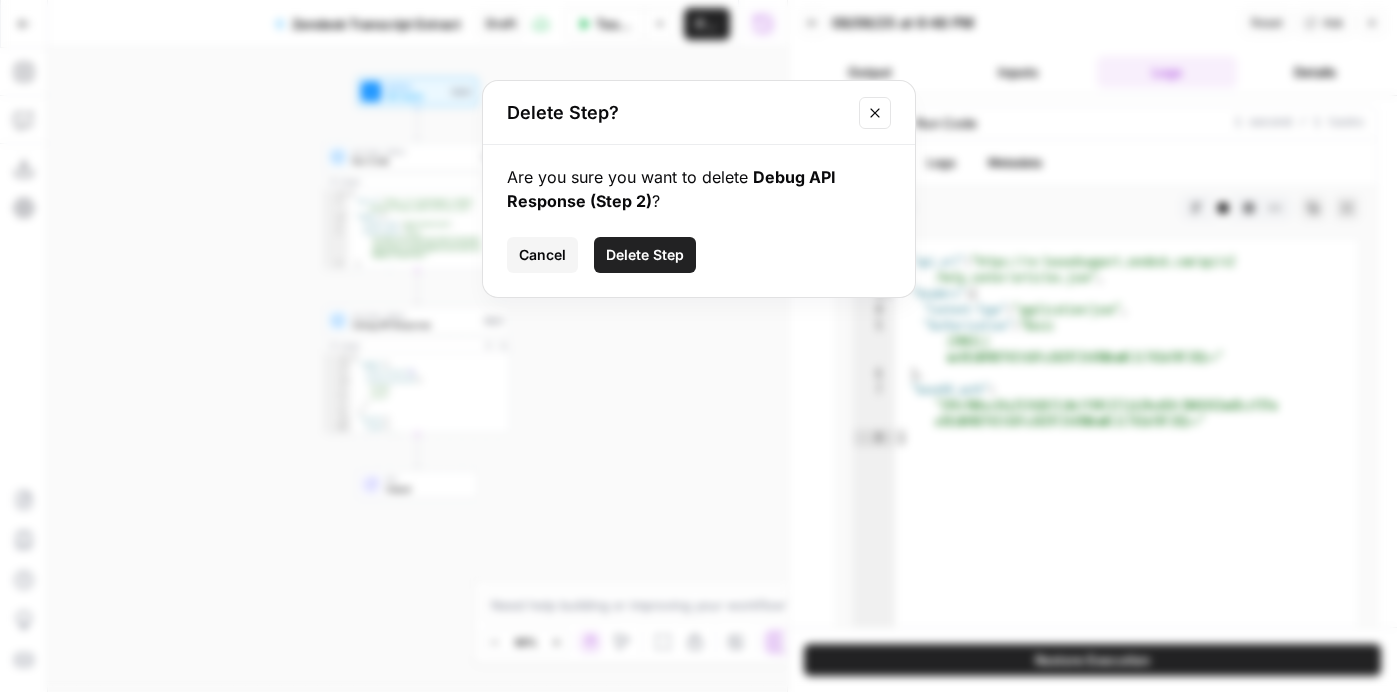 click on "Delete Step" at bounding box center [645, 255] 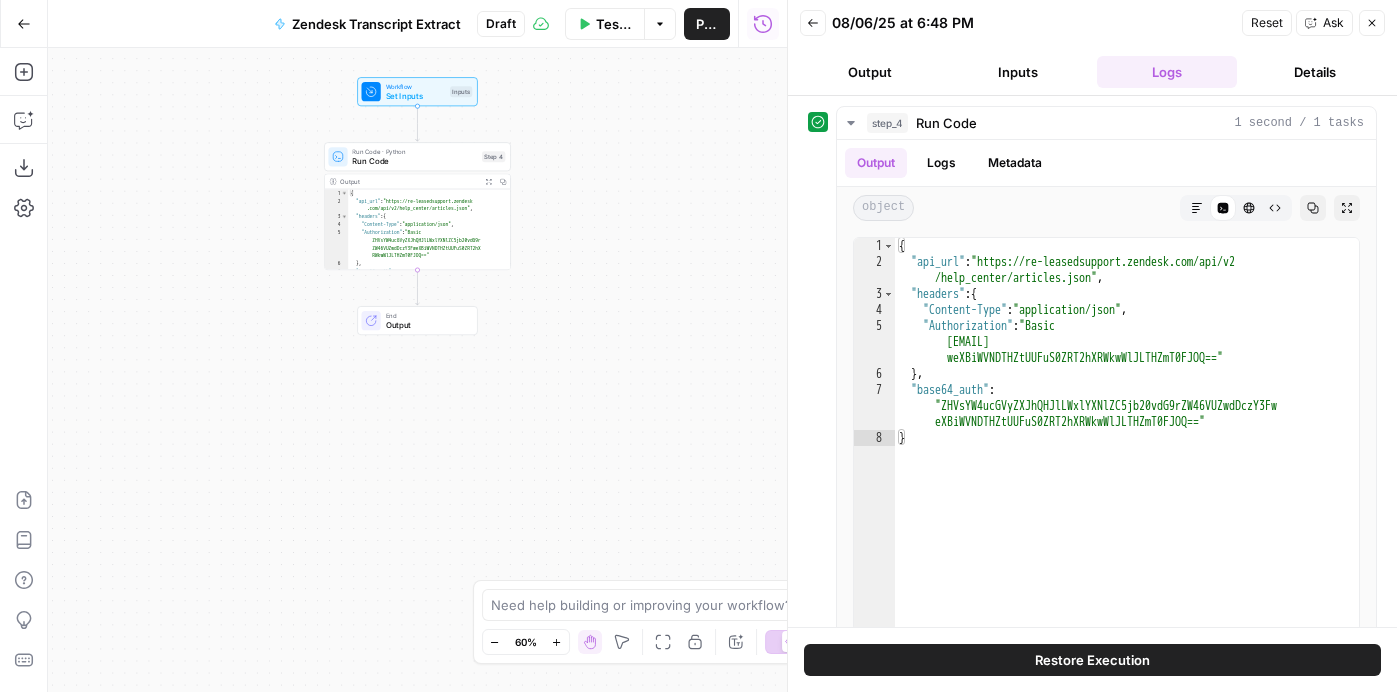click 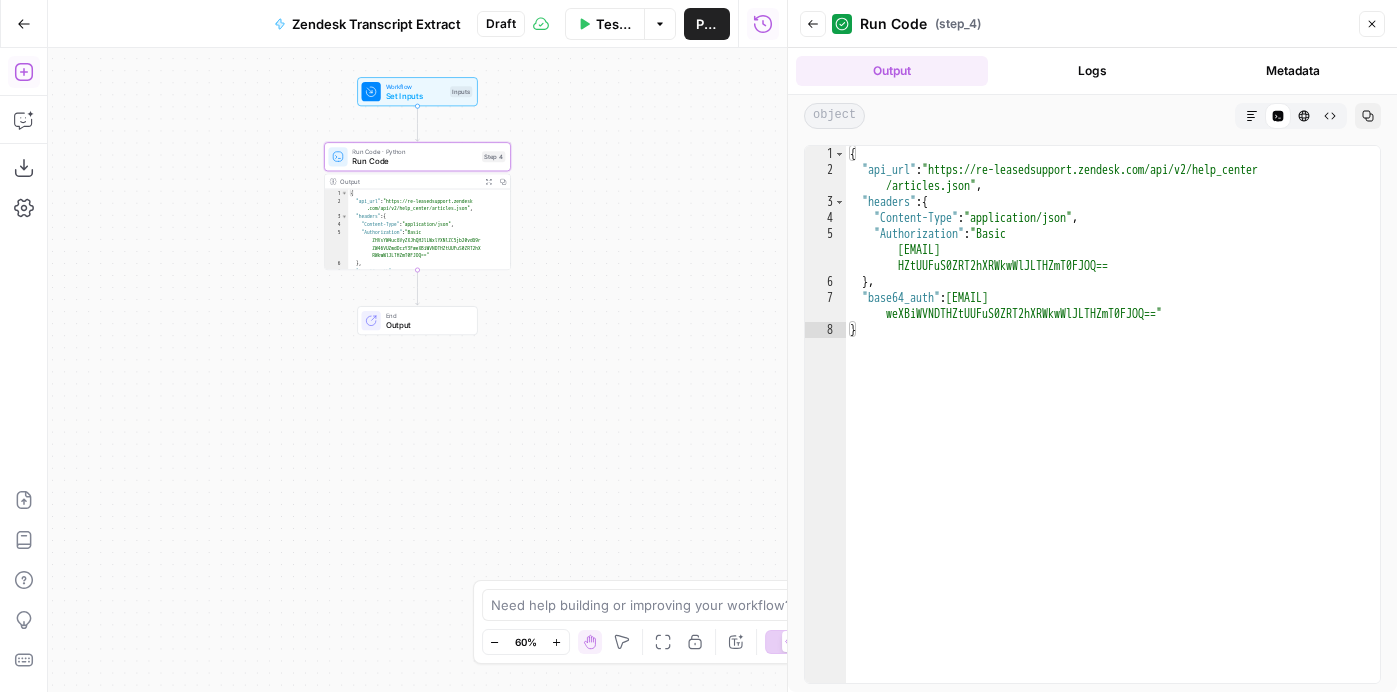 click 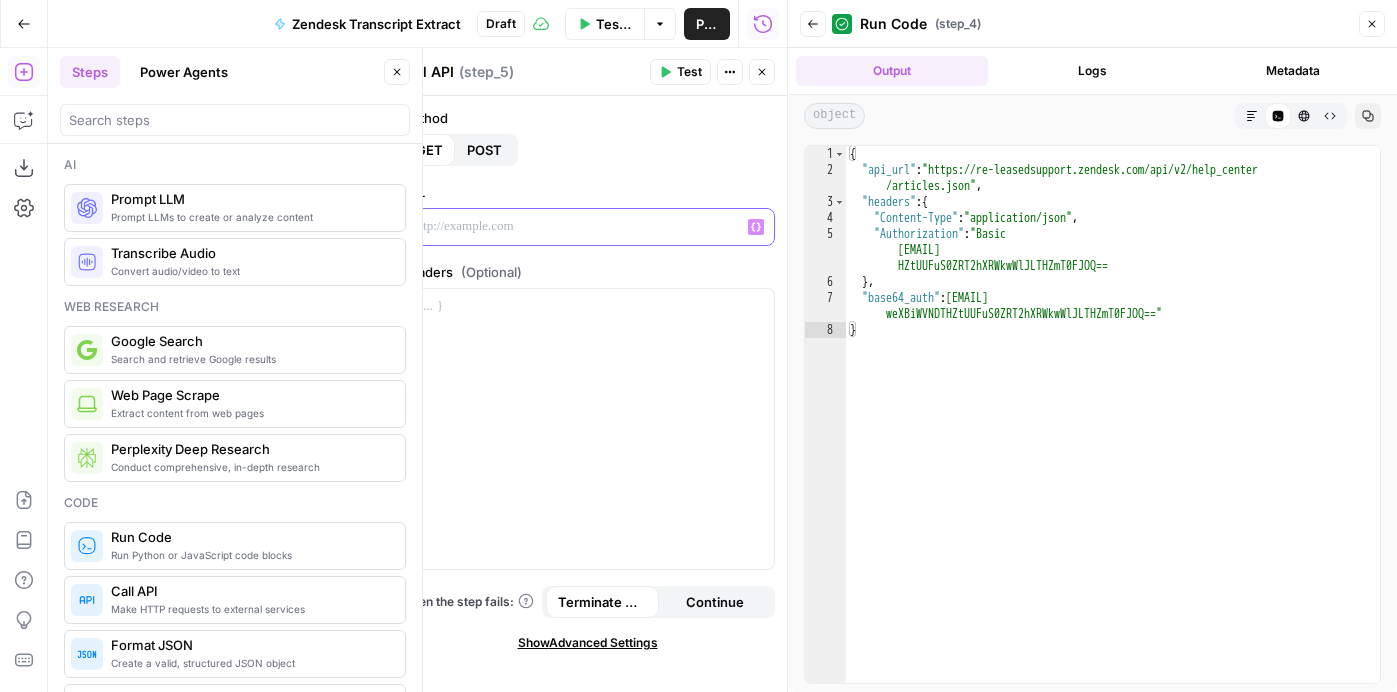 click at bounding box center (587, 227) 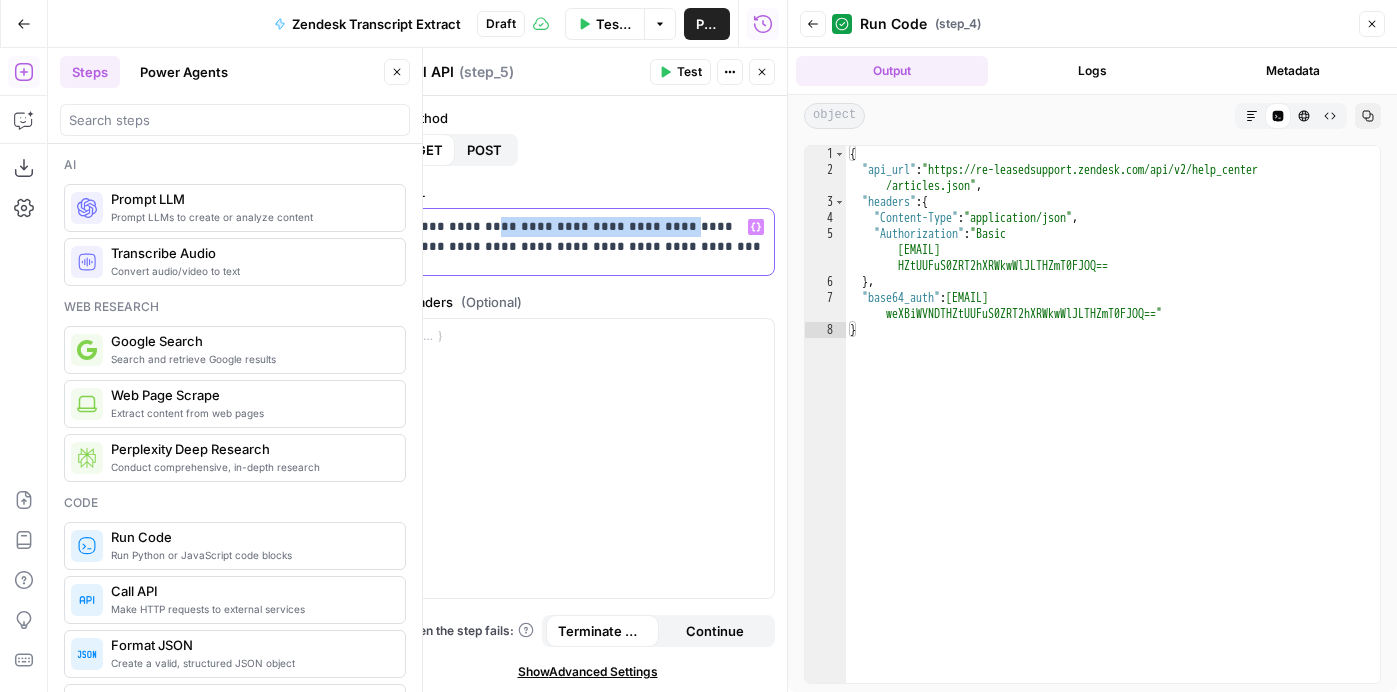 drag, startPoint x: 586, startPoint y: 247, endPoint x: 487, endPoint y: 225, distance: 101.414986 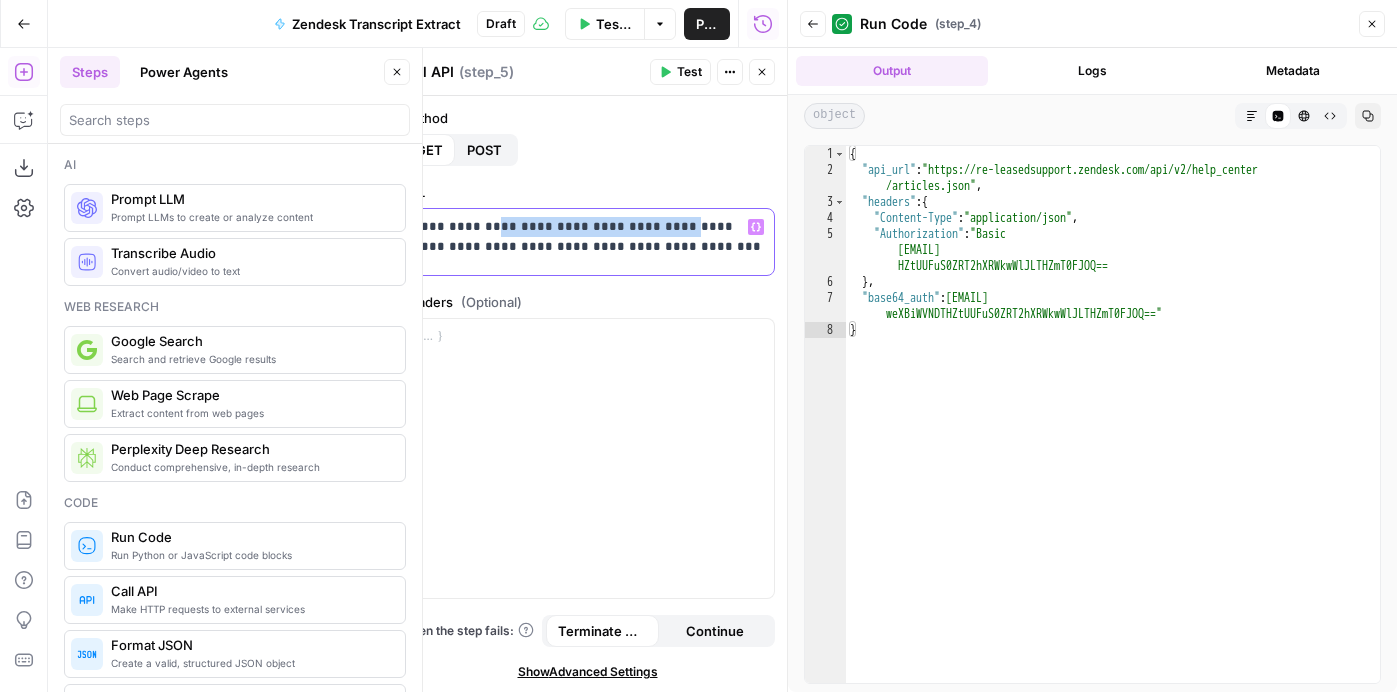 click on "**********" at bounding box center (587, 257) 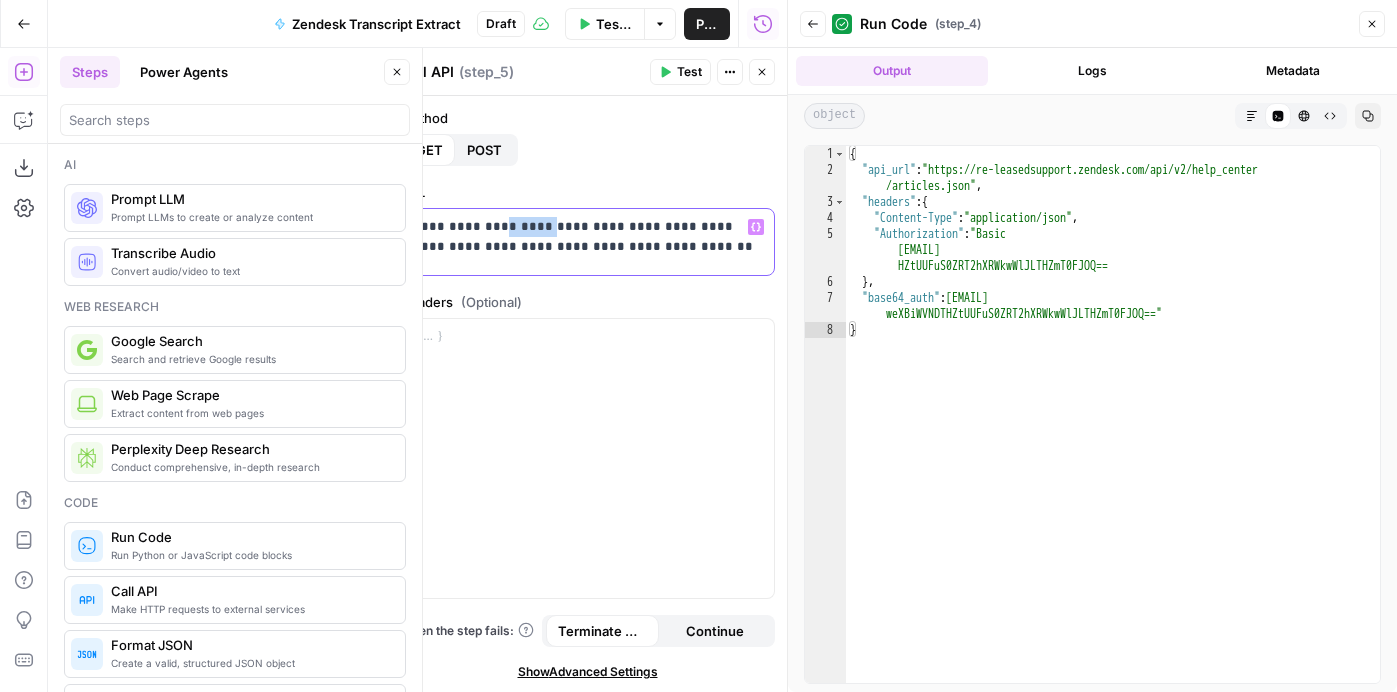 drag, startPoint x: 528, startPoint y: 229, endPoint x: 493, endPoint y: 223, distance: 35.510563 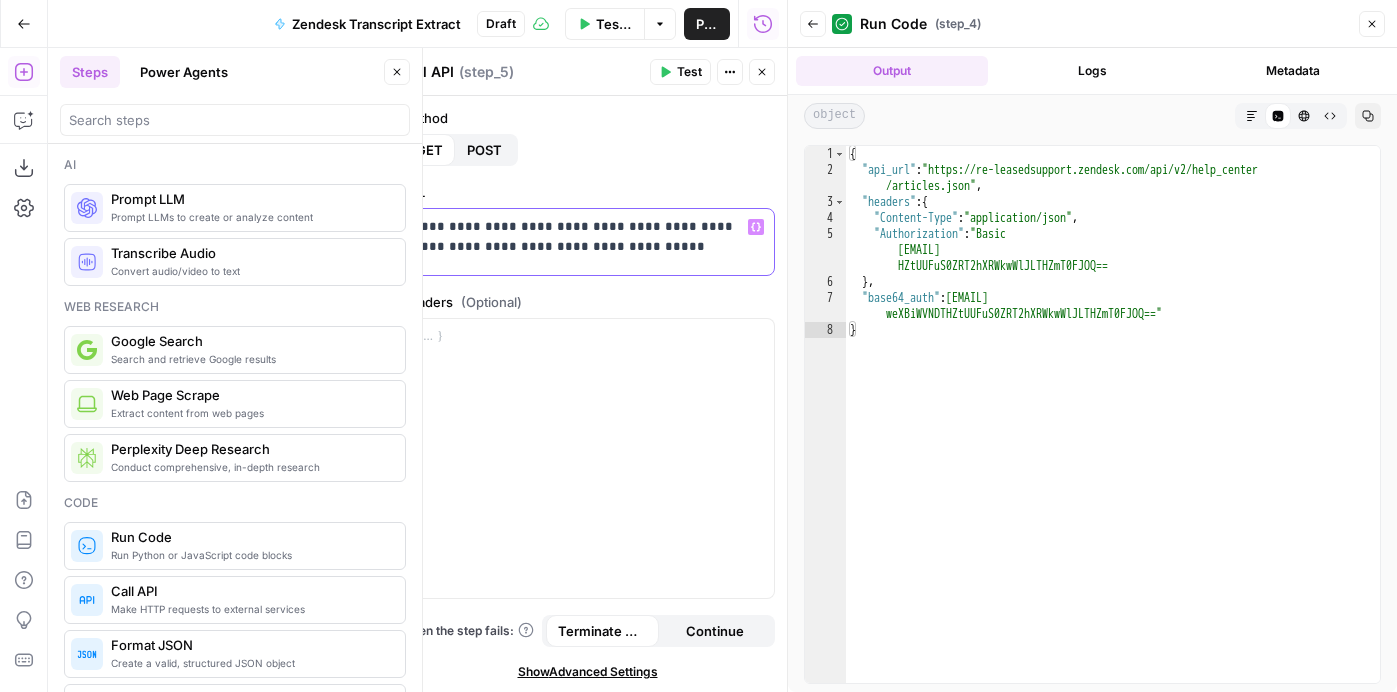 type 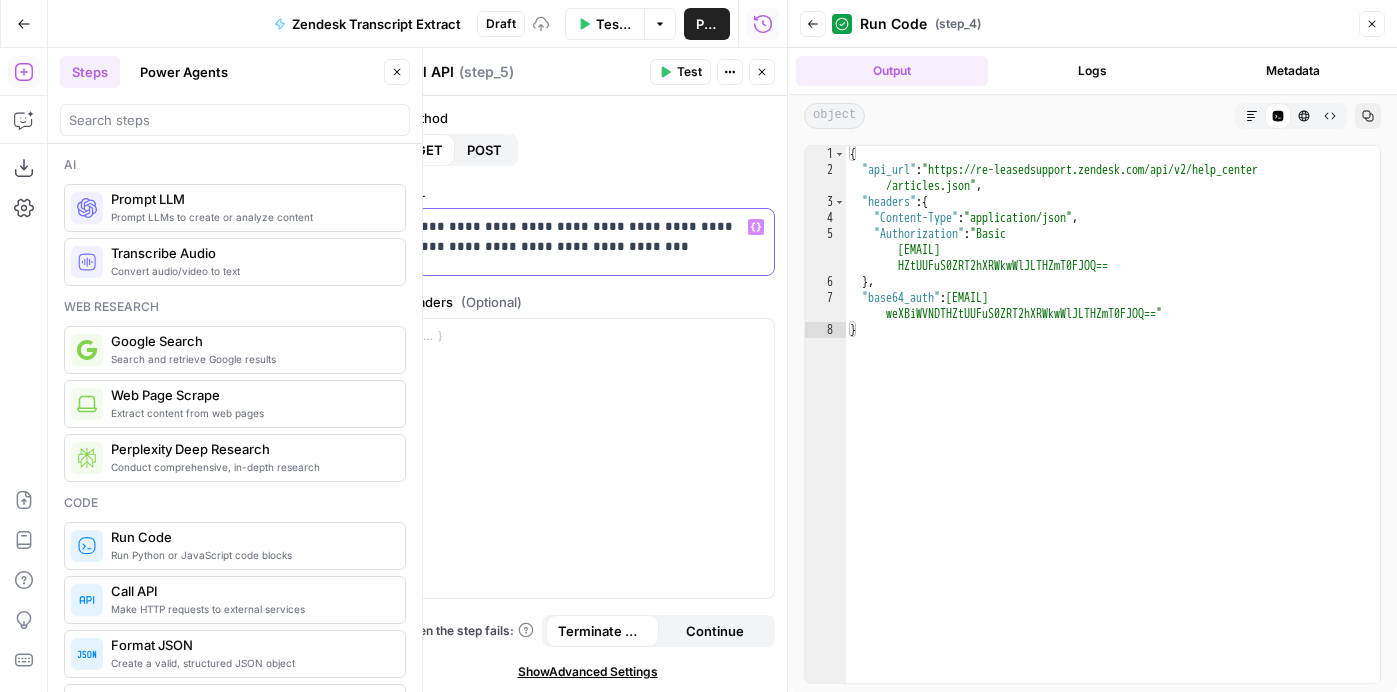 click on "**********" at bounding box center [587, 257] 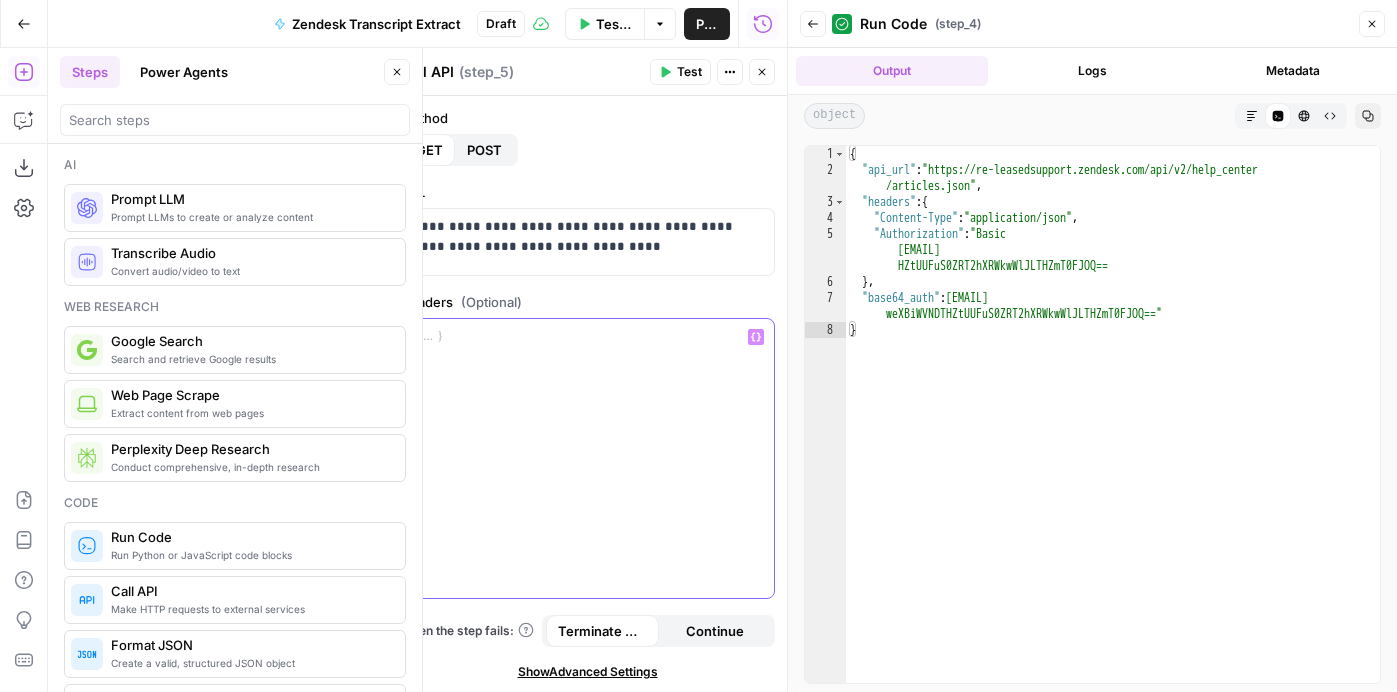 click 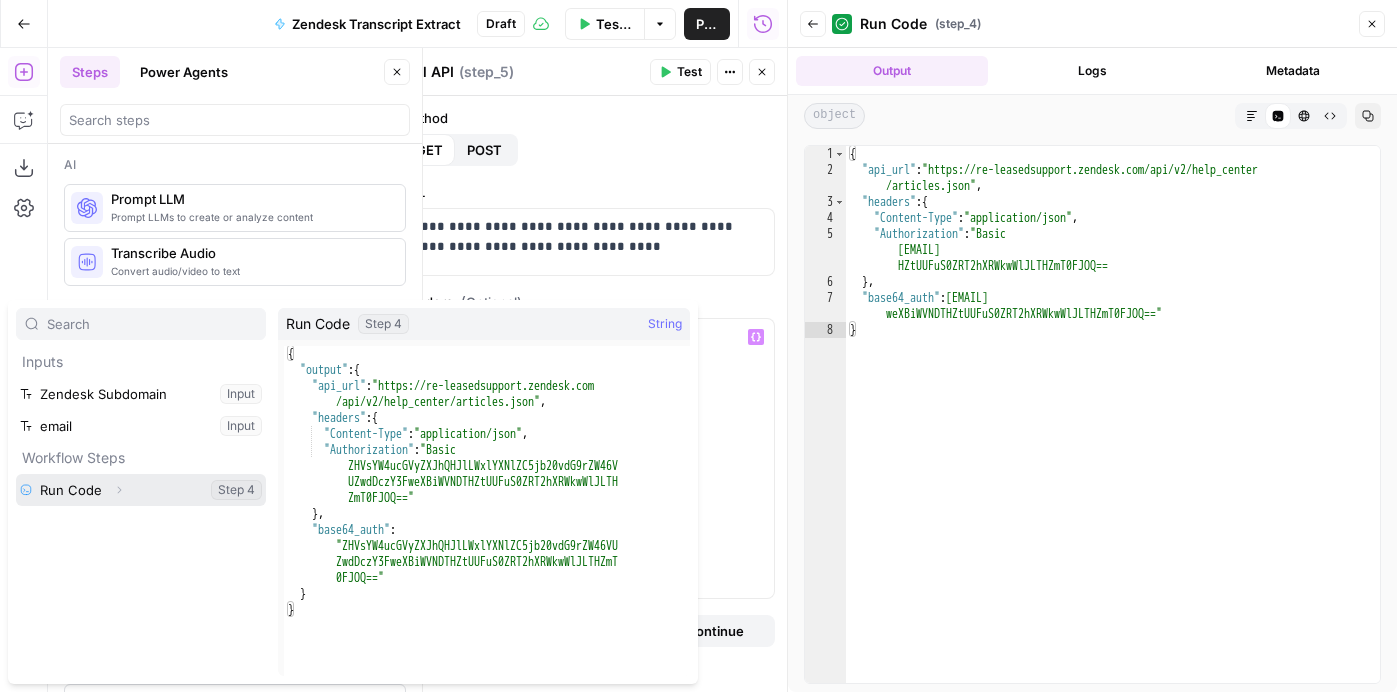 click on "Expand" at bounding box center [119, 490] 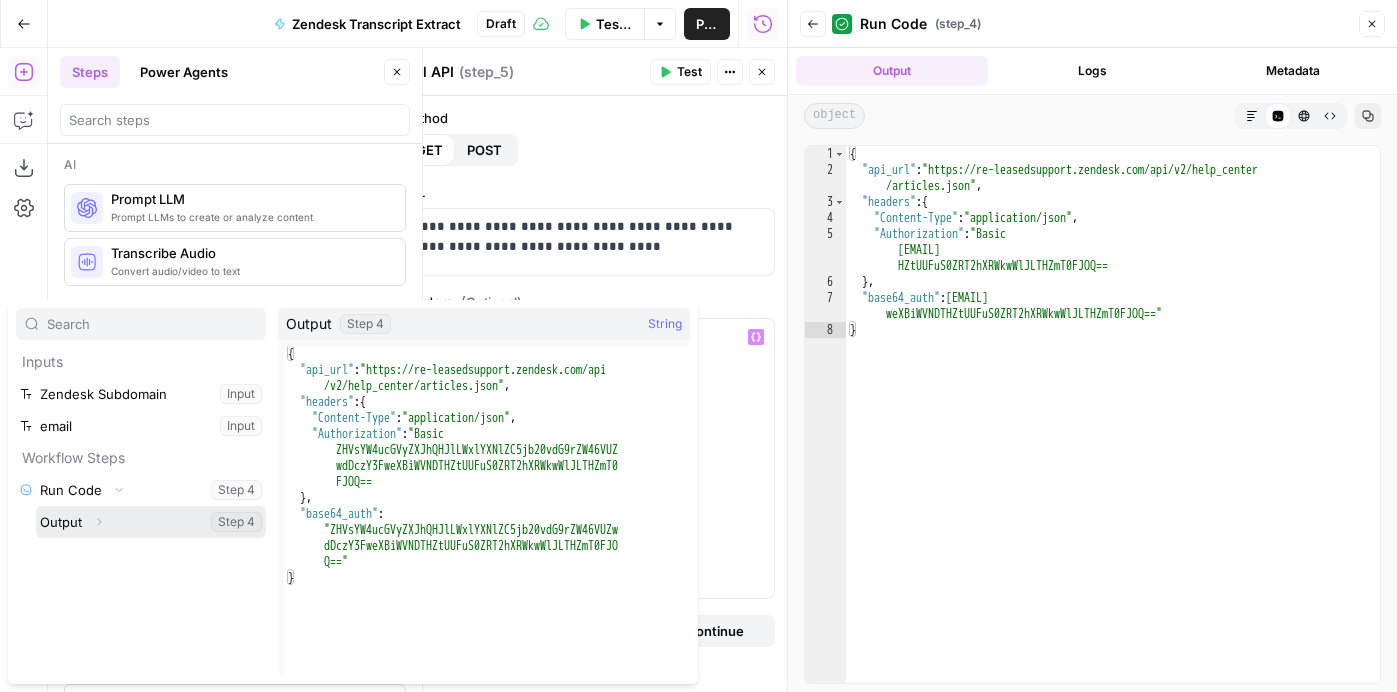 click 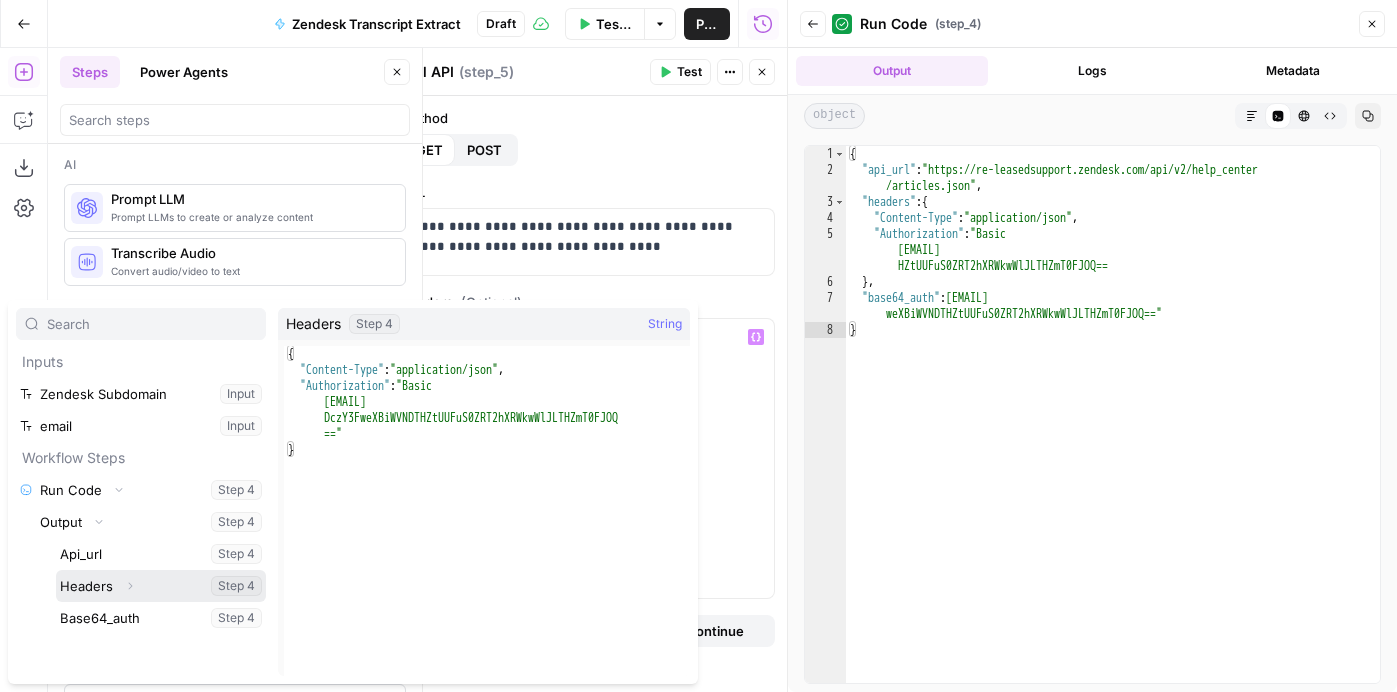 click at bounding box center [161, 586] 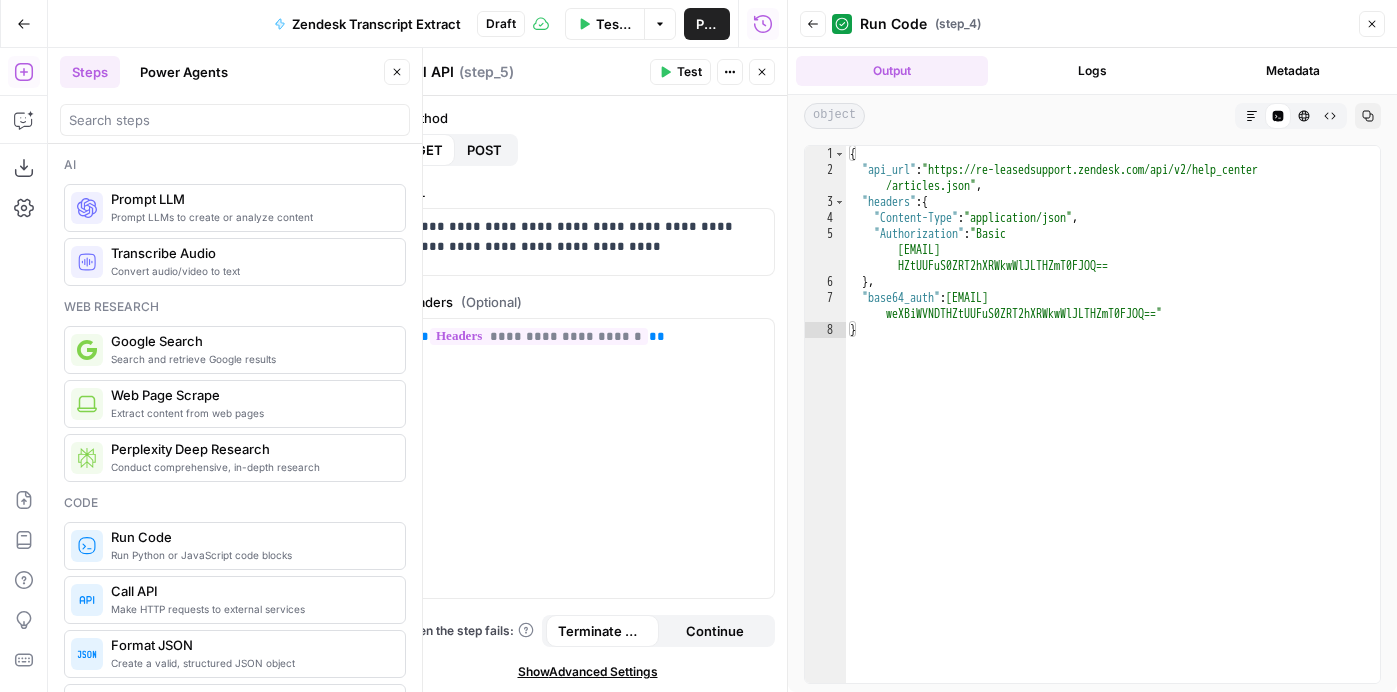 click on "Test" at bounding box center (689, 72) 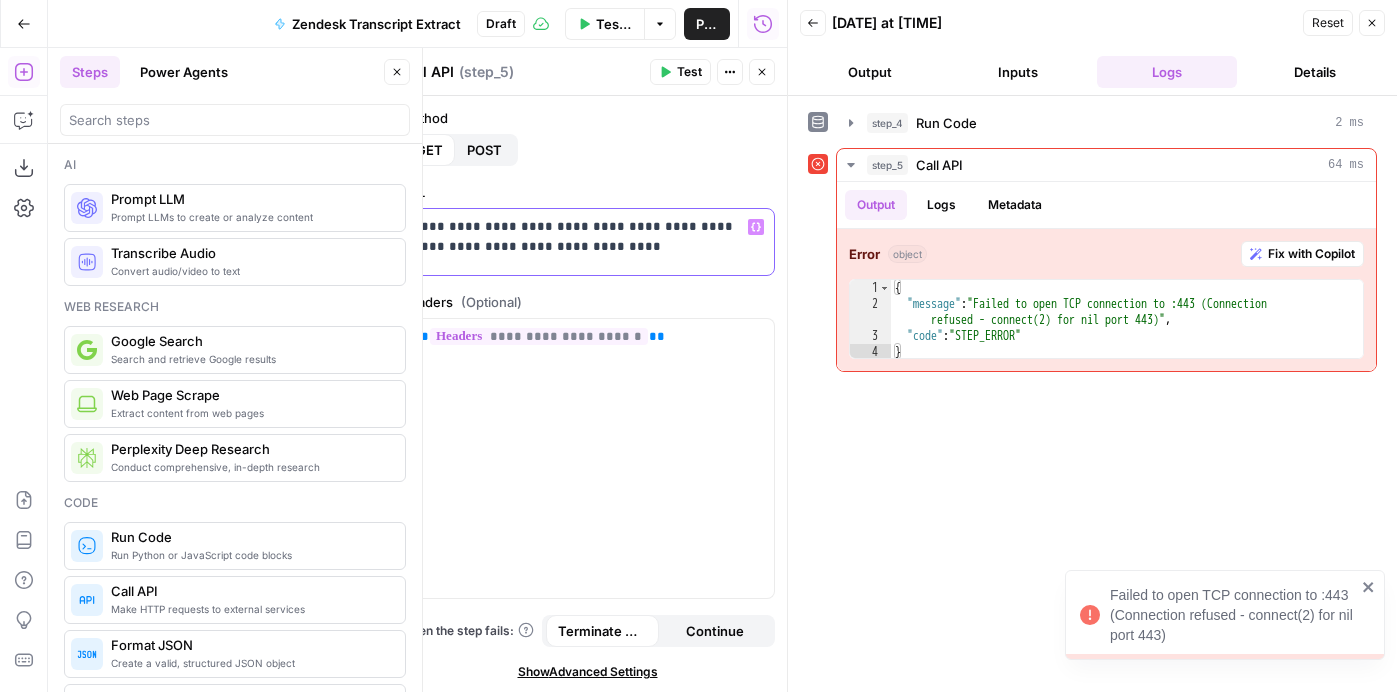 click on "**********" at bounding box center [587, 257] 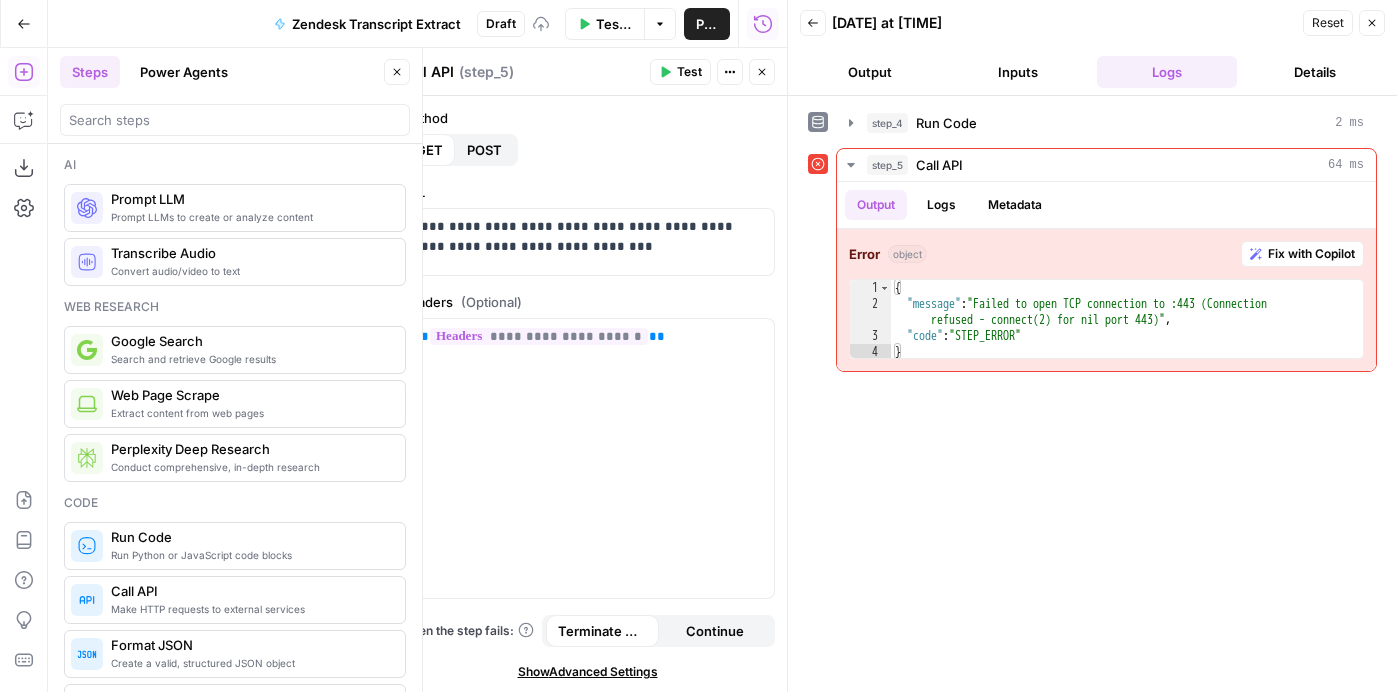 click on "Test" at bounding box center [689, 72] 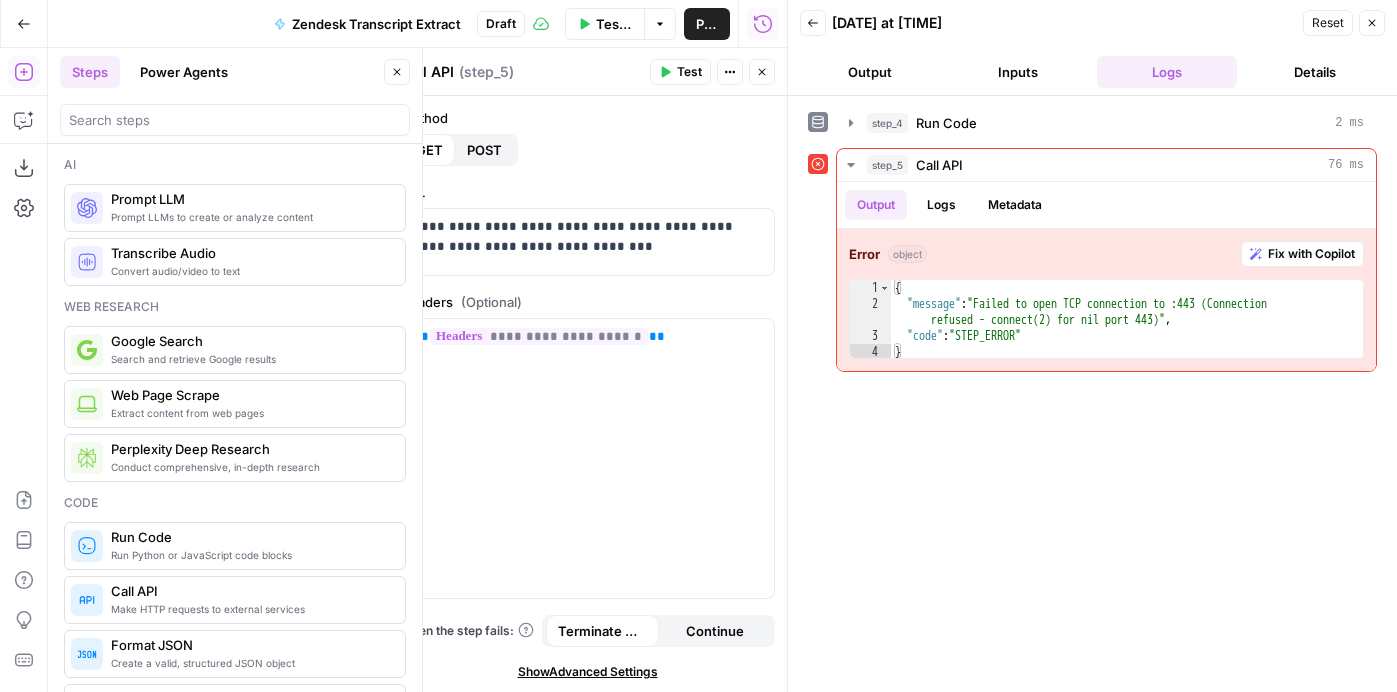 scroll, scrollTop: 1, scrollLeft: 0, axis: vertical 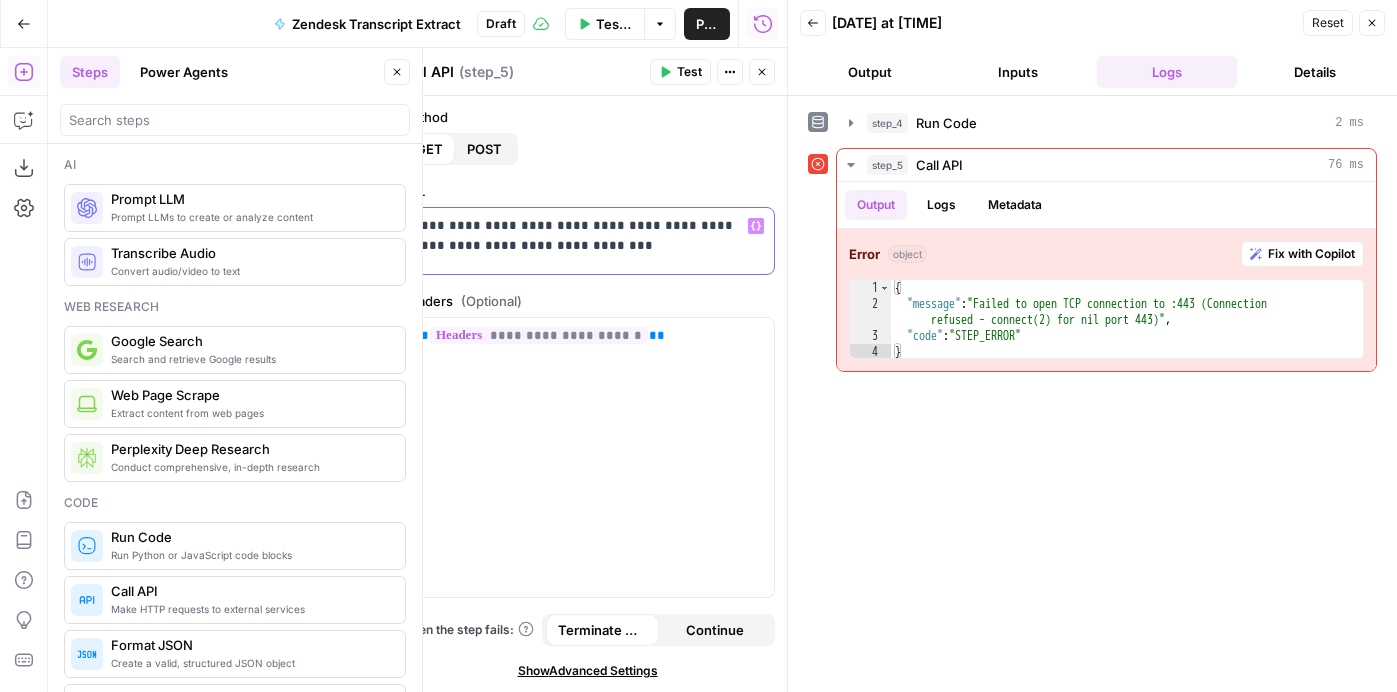 click on "**********" at bounding box center (587, 256) 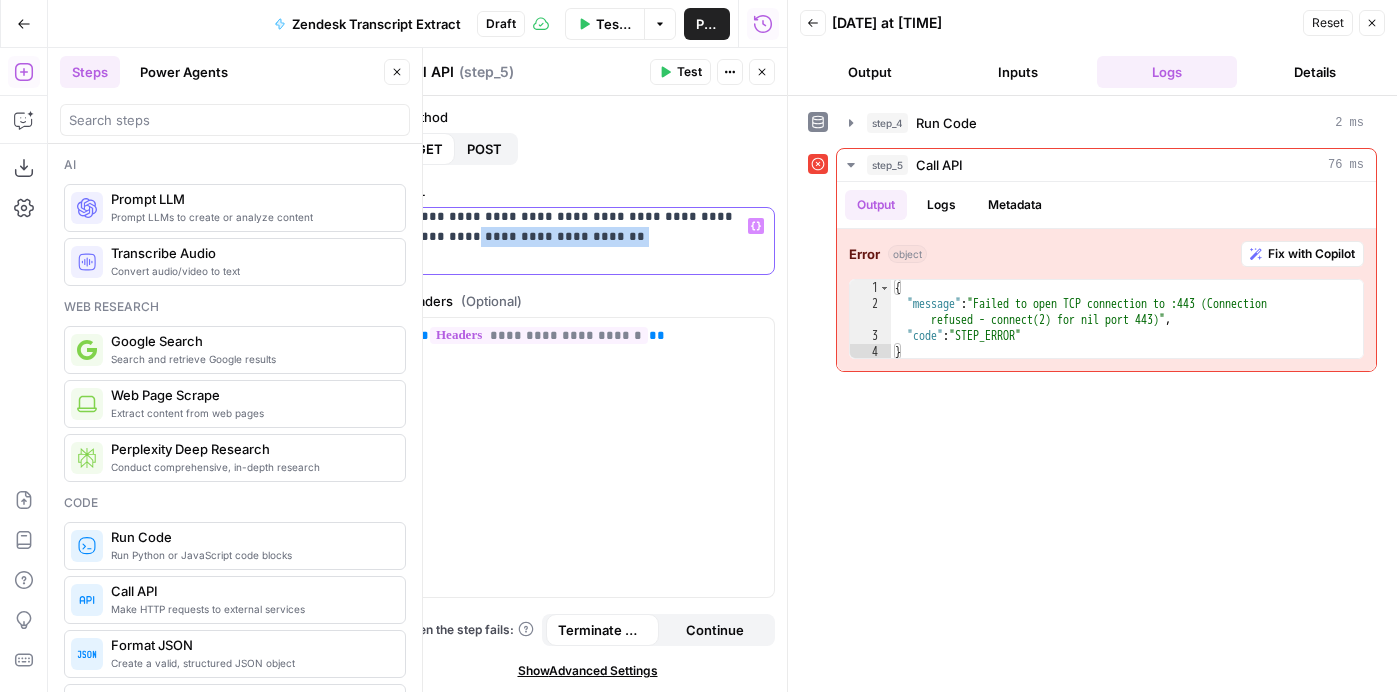 scroll, scrollTop: 30, scrollLeft: 0, axis: vertical 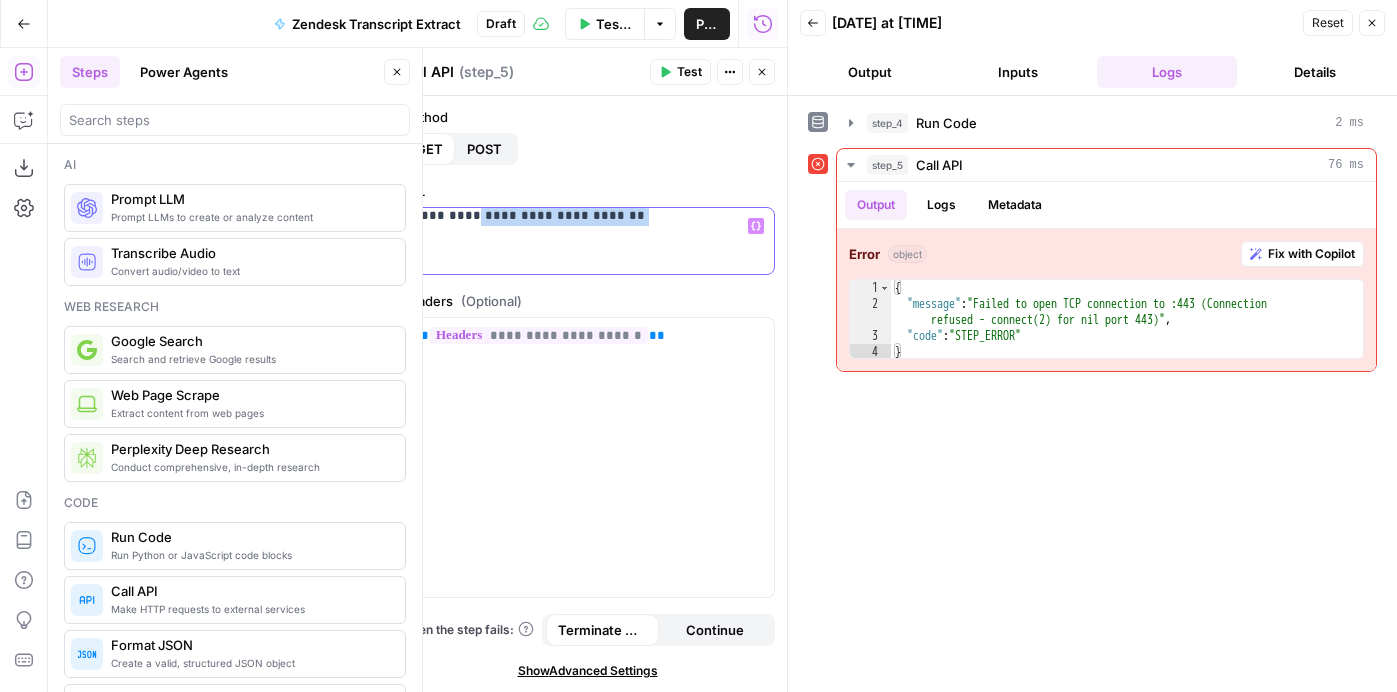 drag, startPoint x: 655, startPoint y: 244, endPoint x: 715, endPoint y: 280, distance: 69.97142 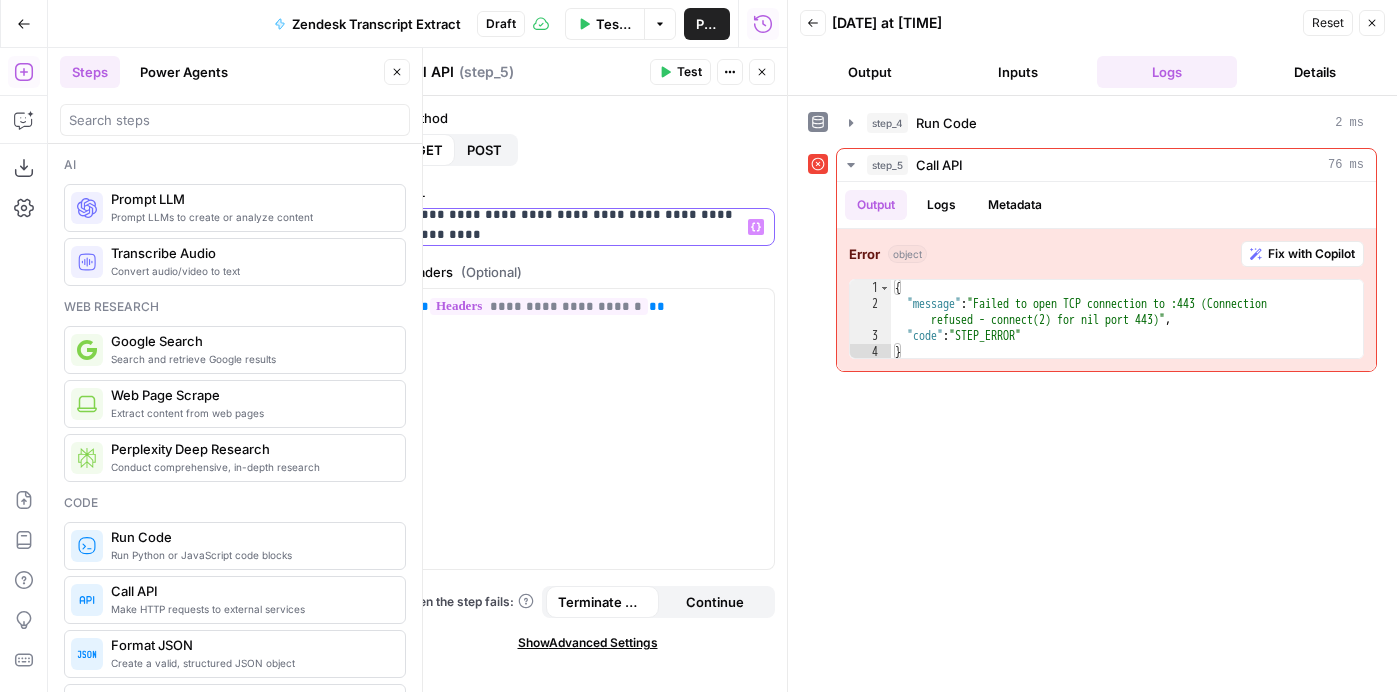 scroll, scrollTop: 0, scrollLeft: 0, axis: both 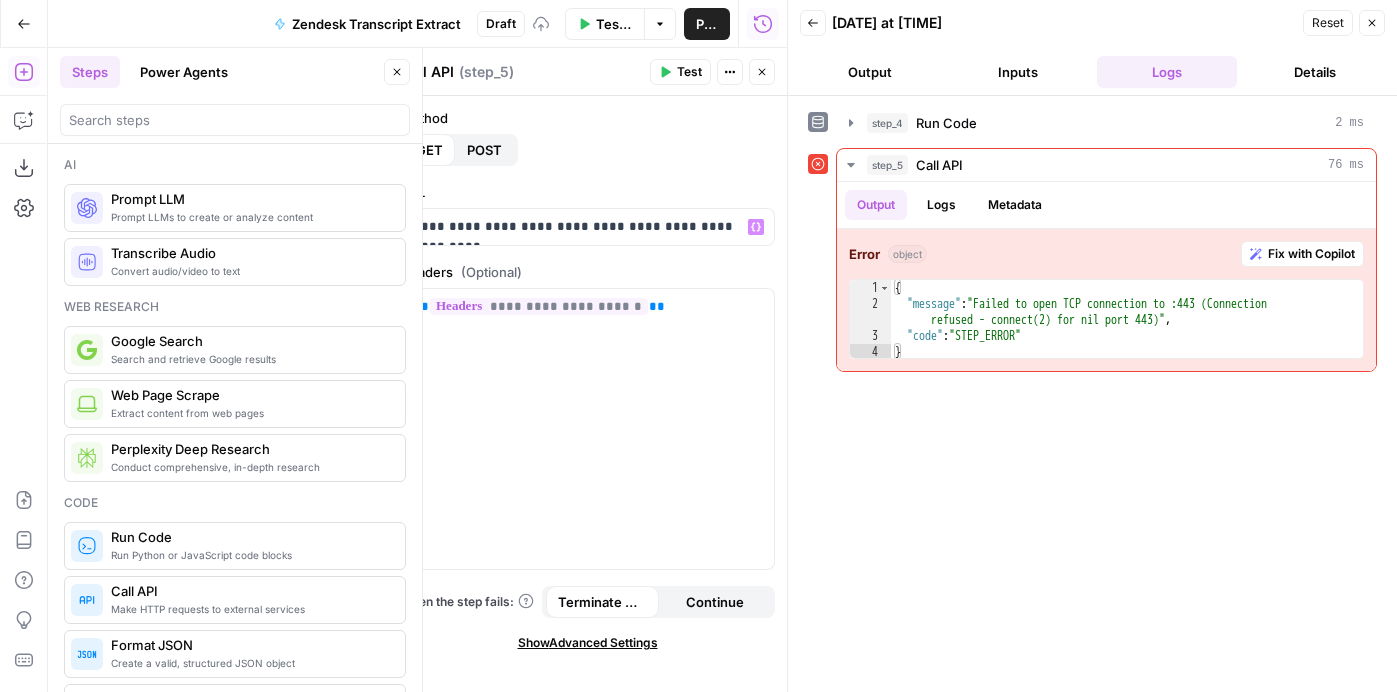 click on "Test" at bounding box center [689, 72] 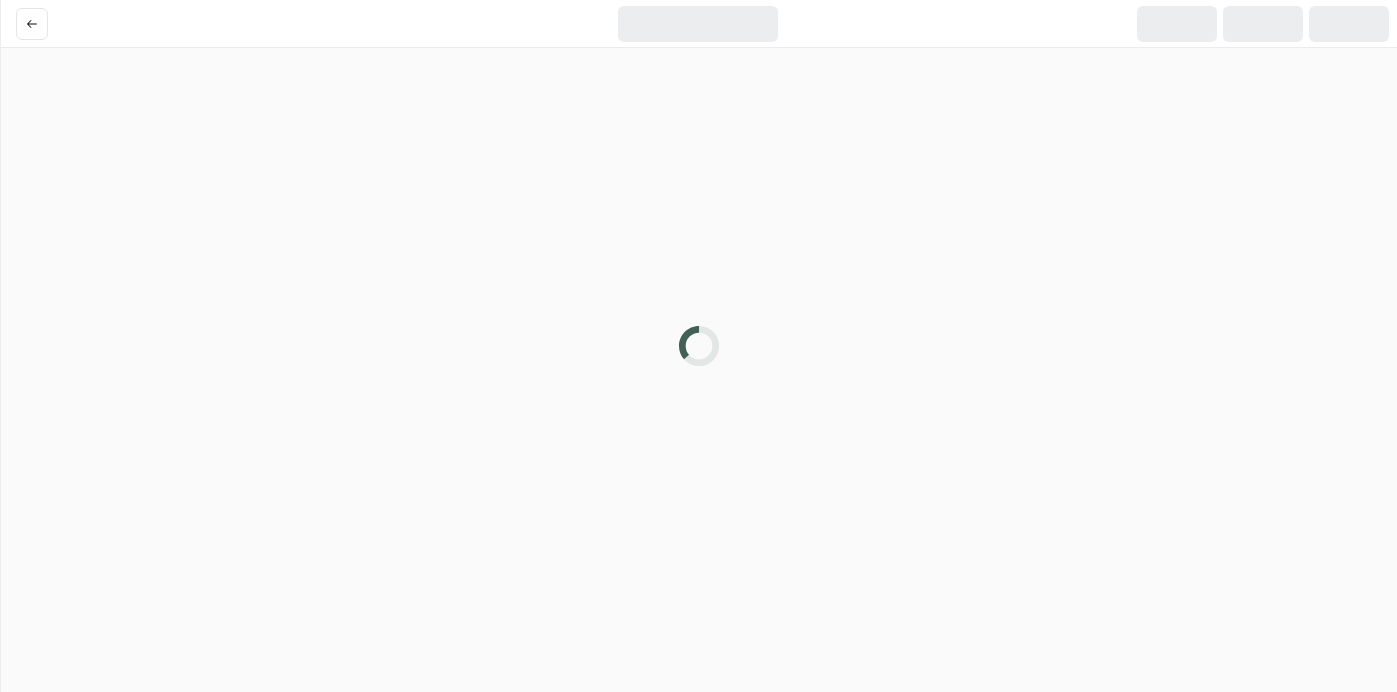 scroll, scrollTop: 0, scrollLeft: 0, axis: both 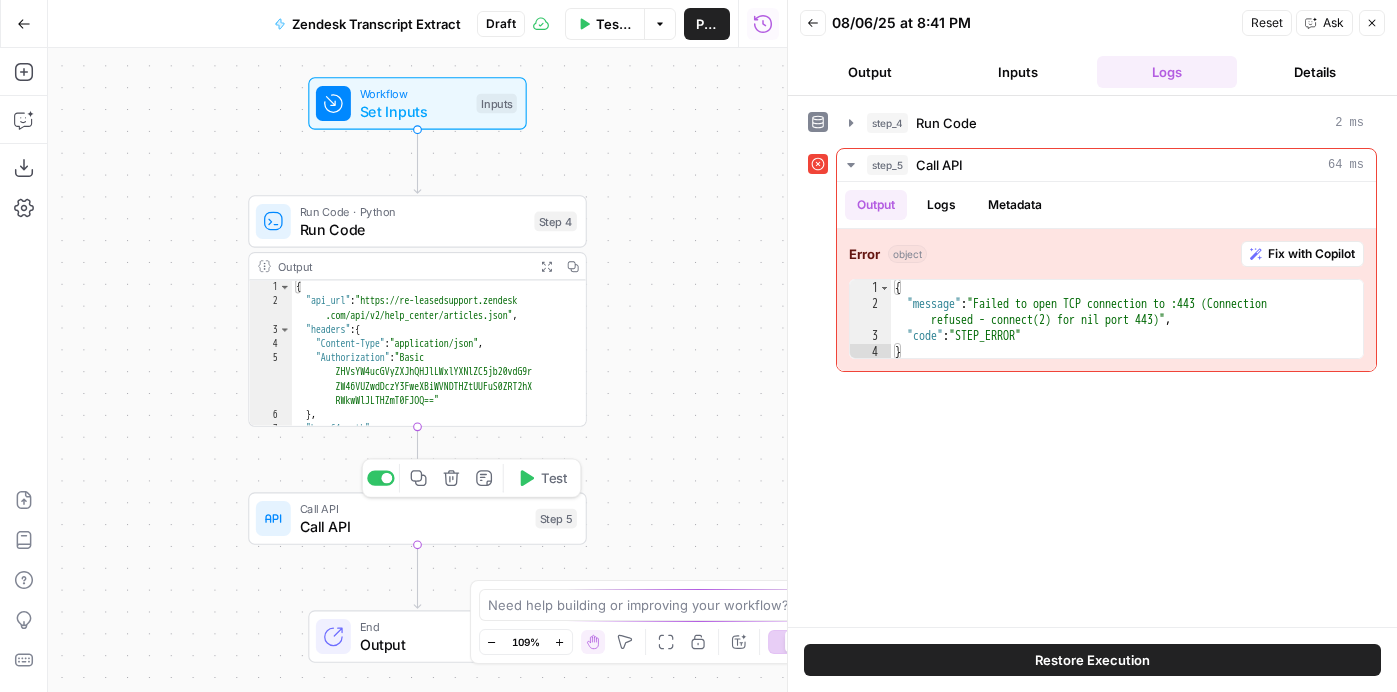 click on "Copy step Delete step Add Note Test" at bounding box center (472, 477) 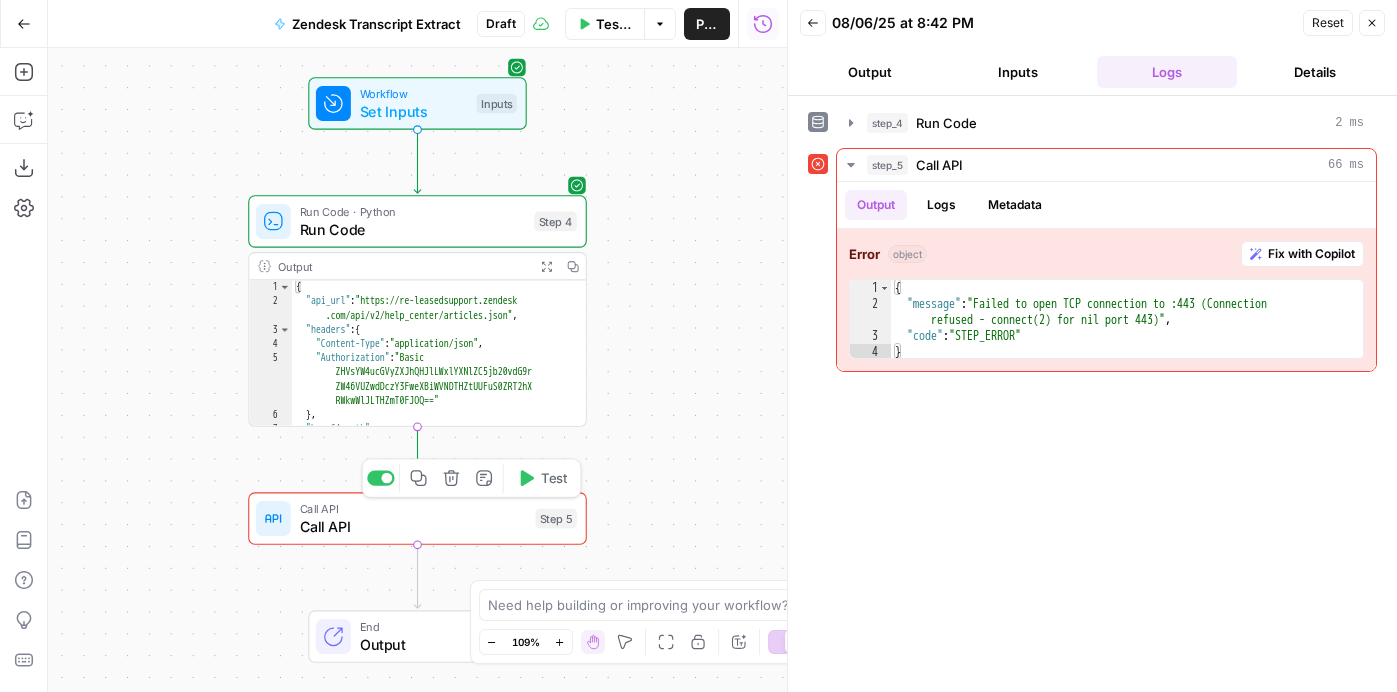 click on "Call API" at bounding box center (413, 526) 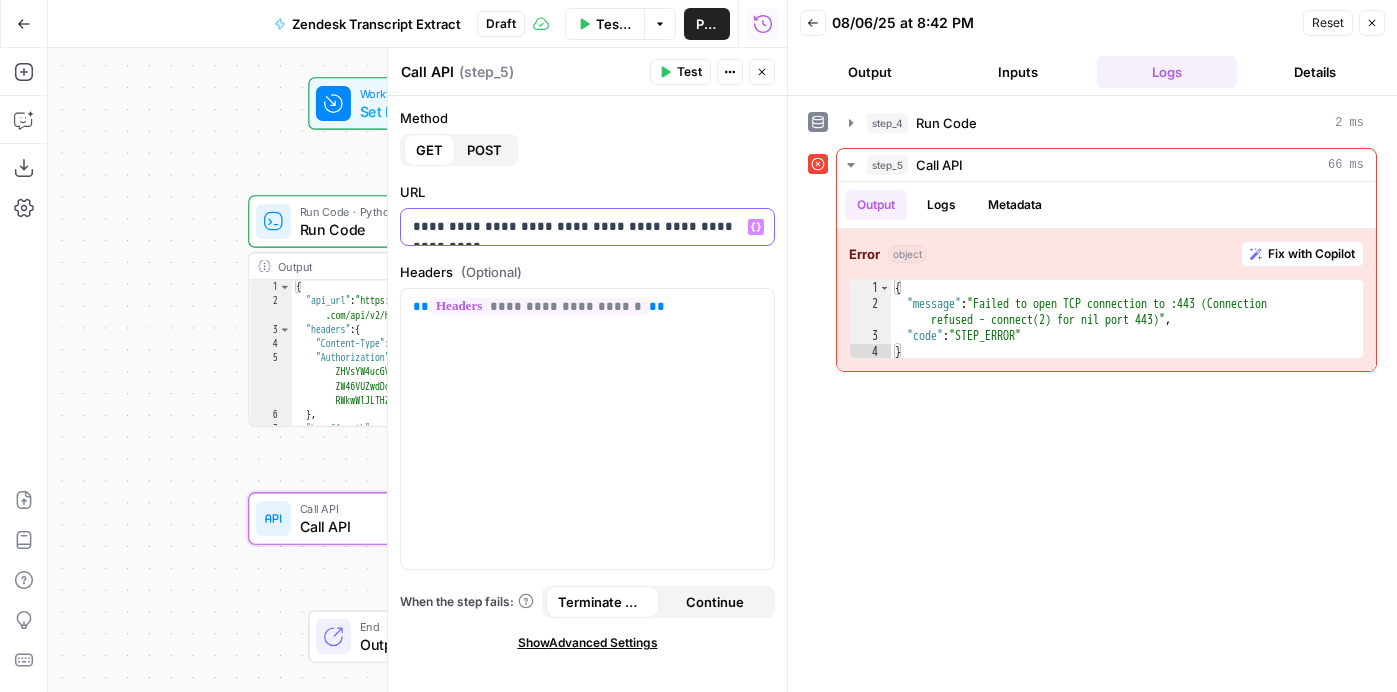 click on "**********" at bounding box center (587, 227) 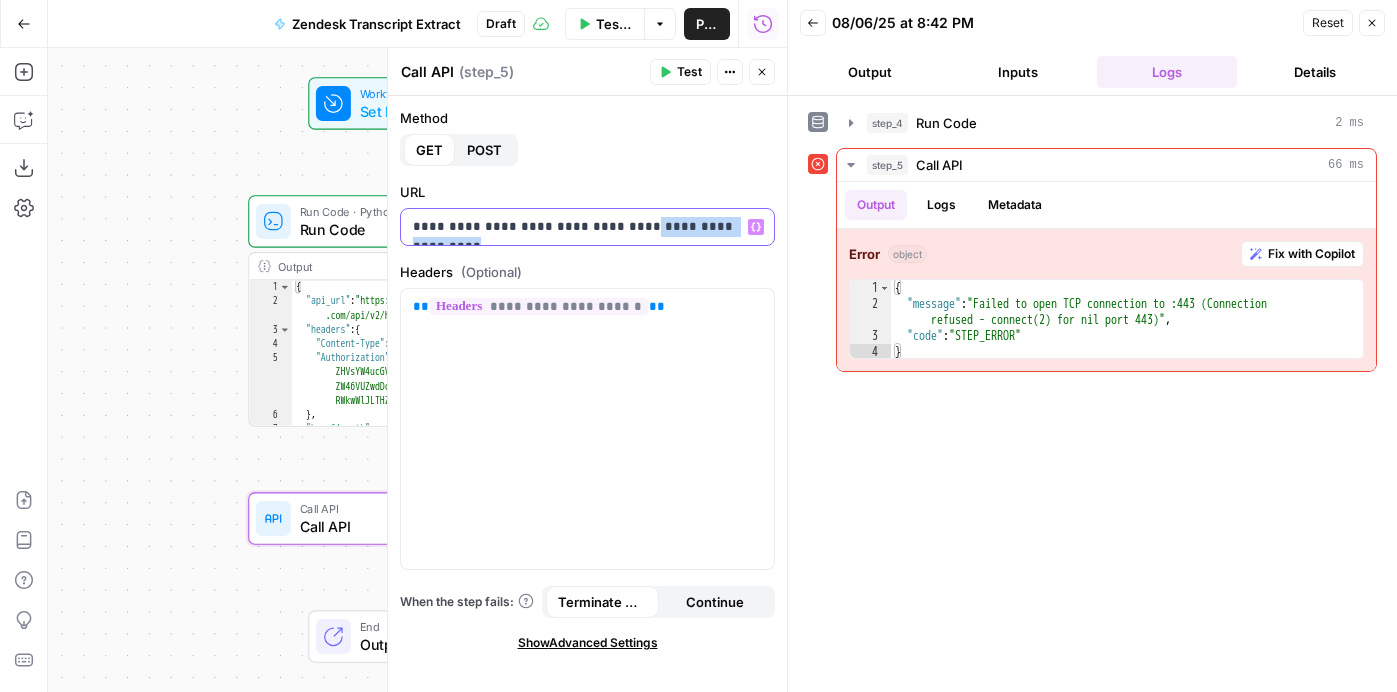 drag, startPoint x: 630, startPoint y: 223, endPoint x: 759, endPoint y: 227, distance: 129.062 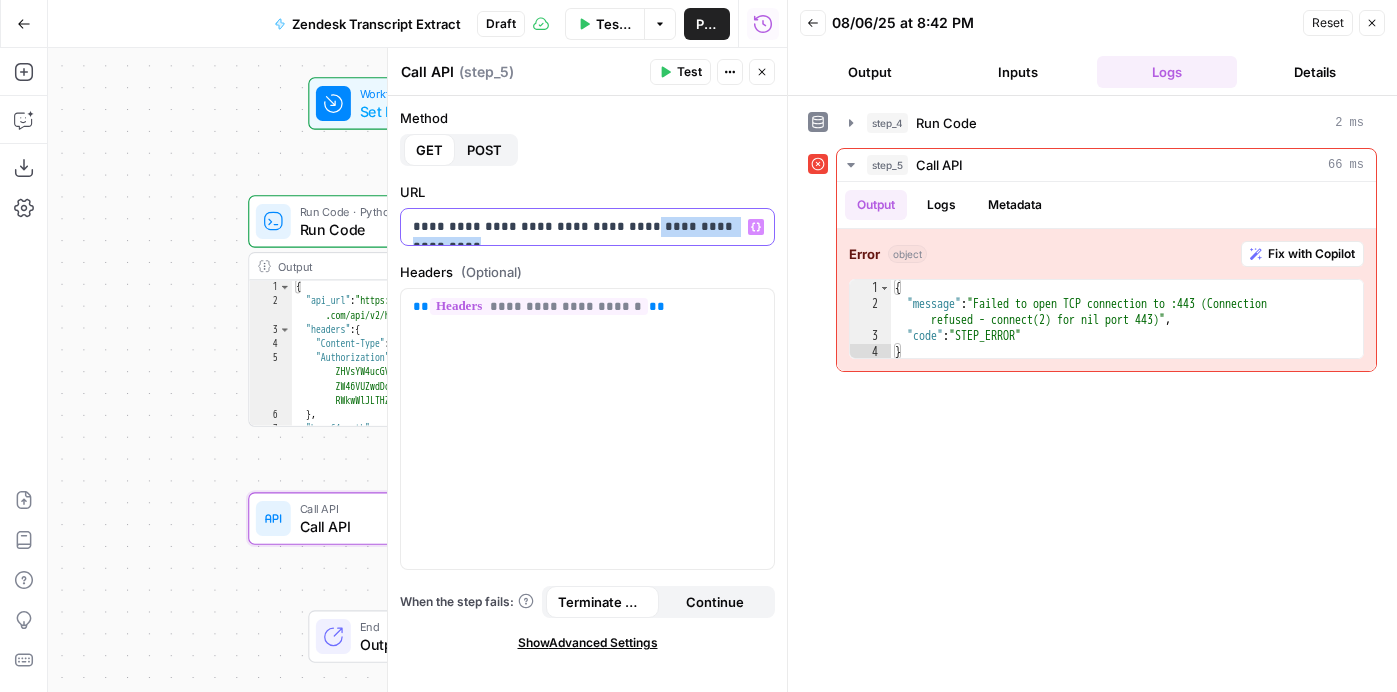 click on "**********" at bounding box center (587, 227) 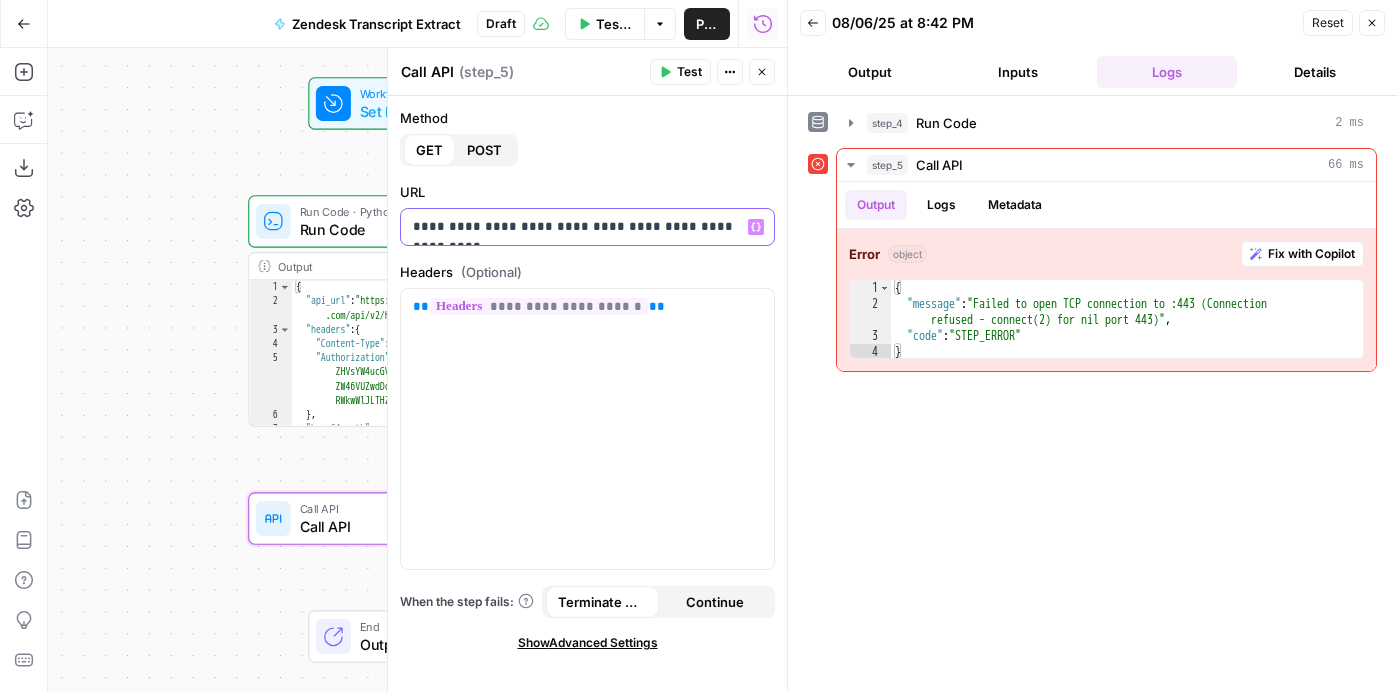 type 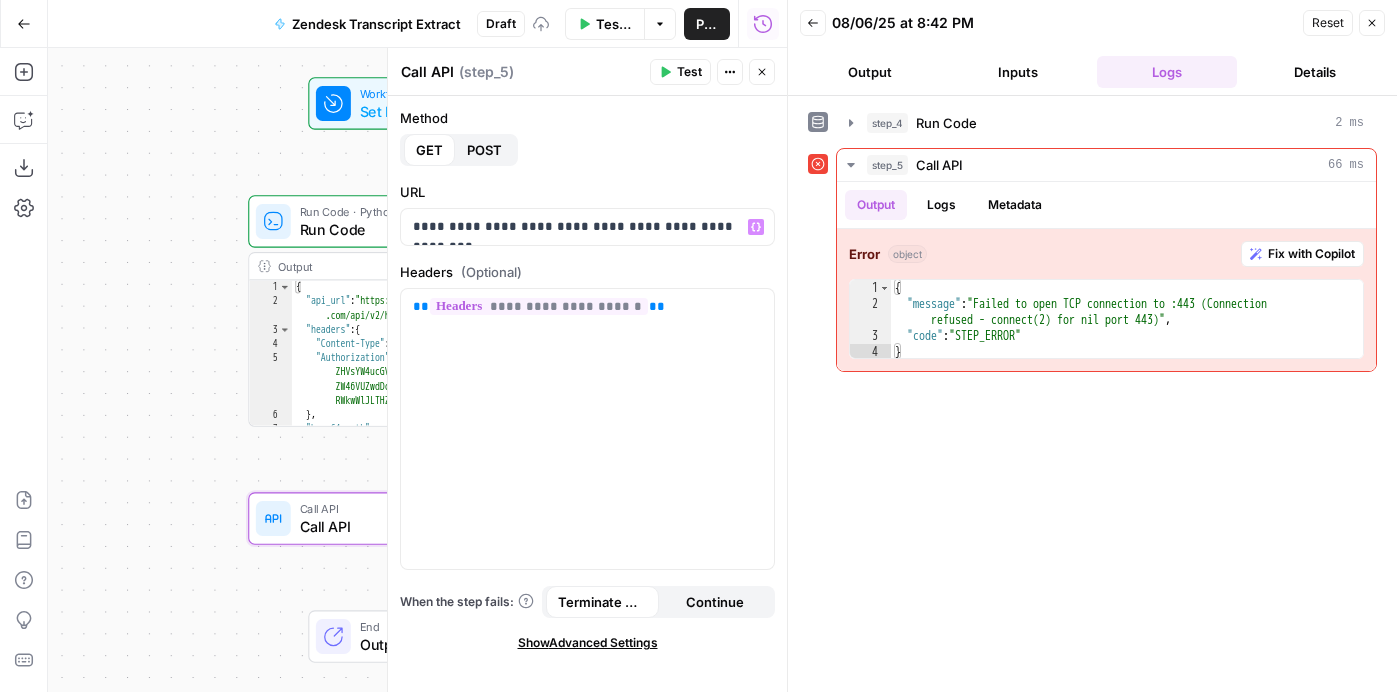 click on "Test" at bounding box center [689, 72] 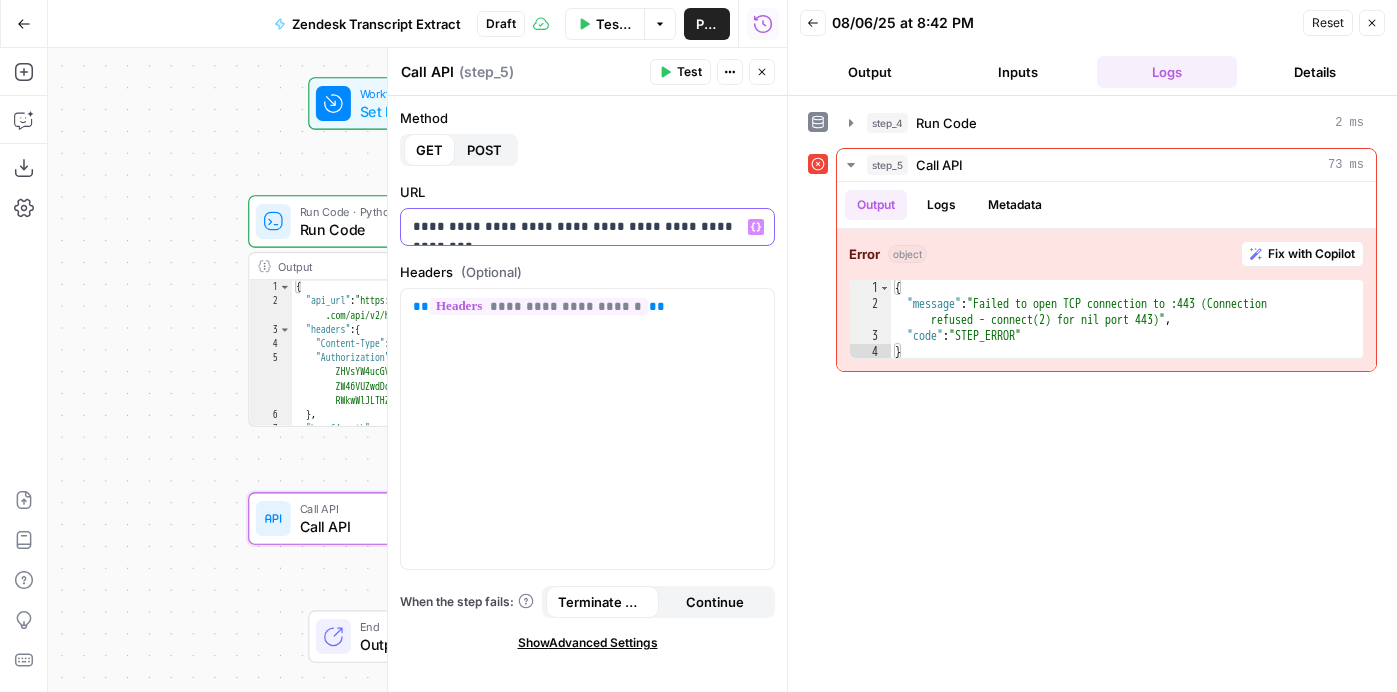 click on "**********" at bounding box center [587, 227] 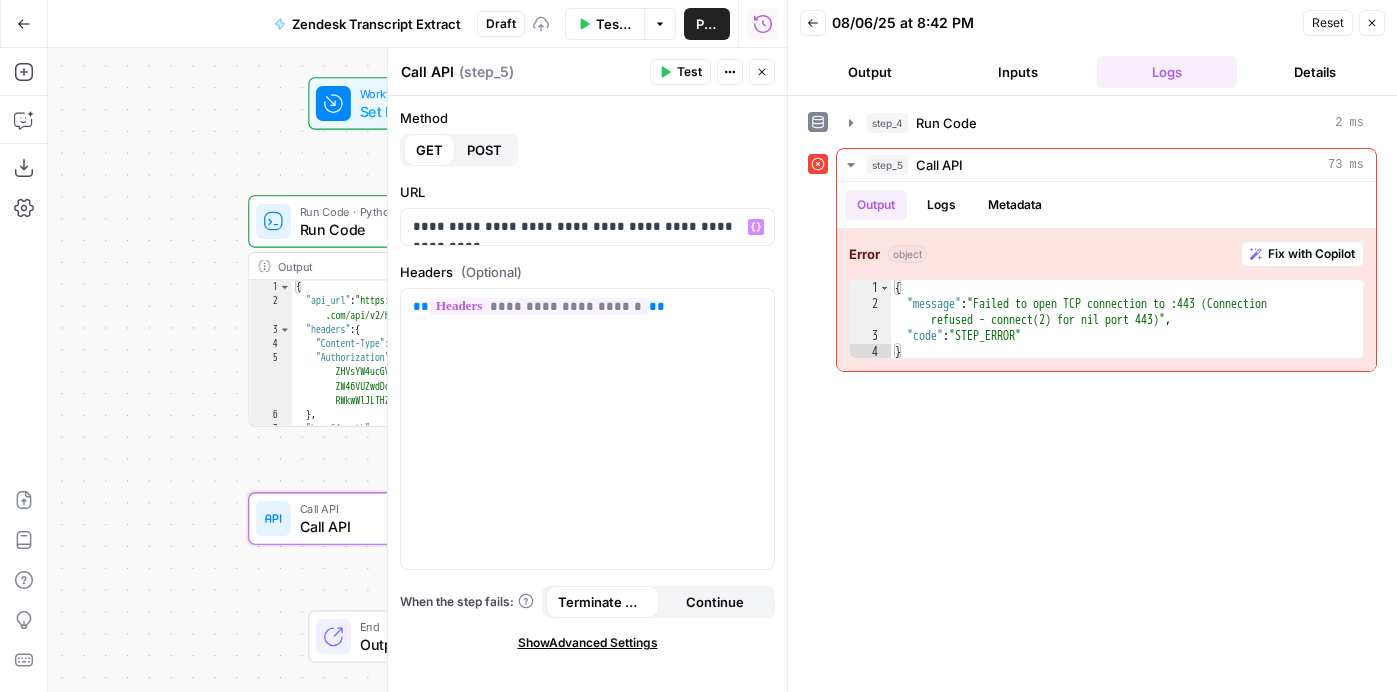 click on "Test" at bounding box center (689, 72) 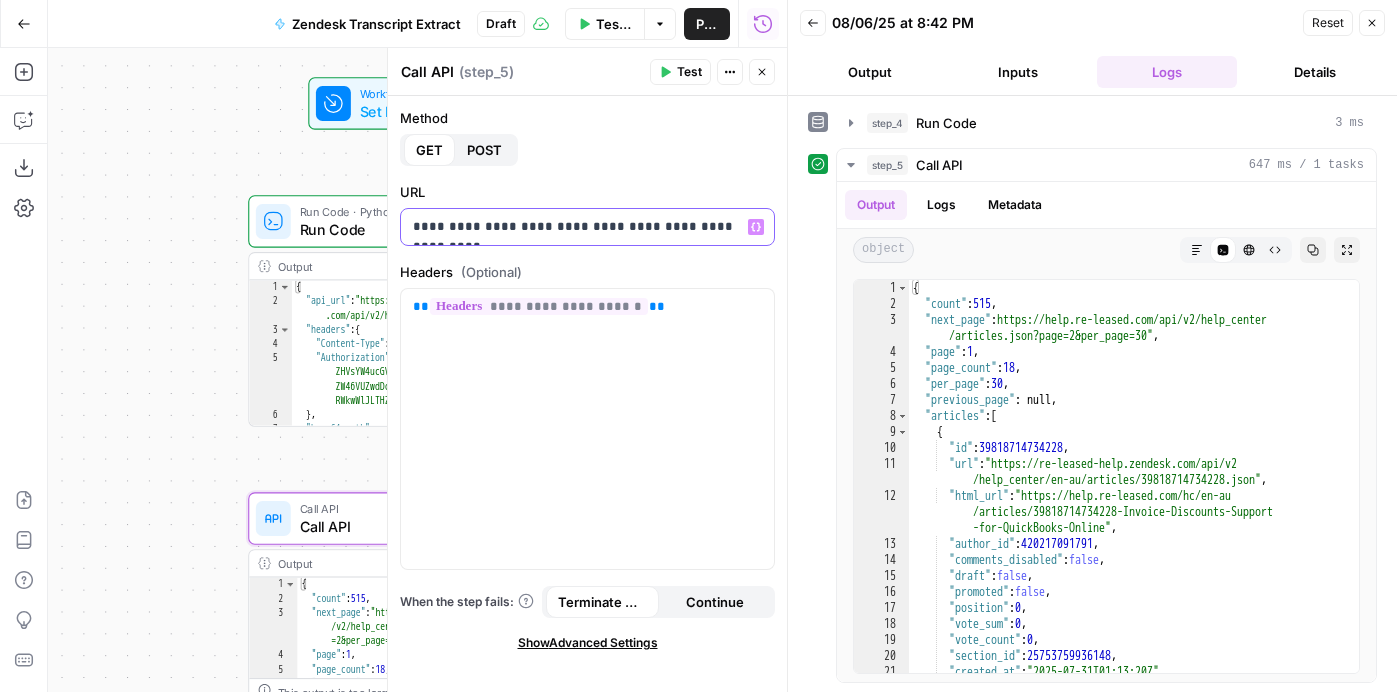 click on "**********" at bounding box center (587, 227) 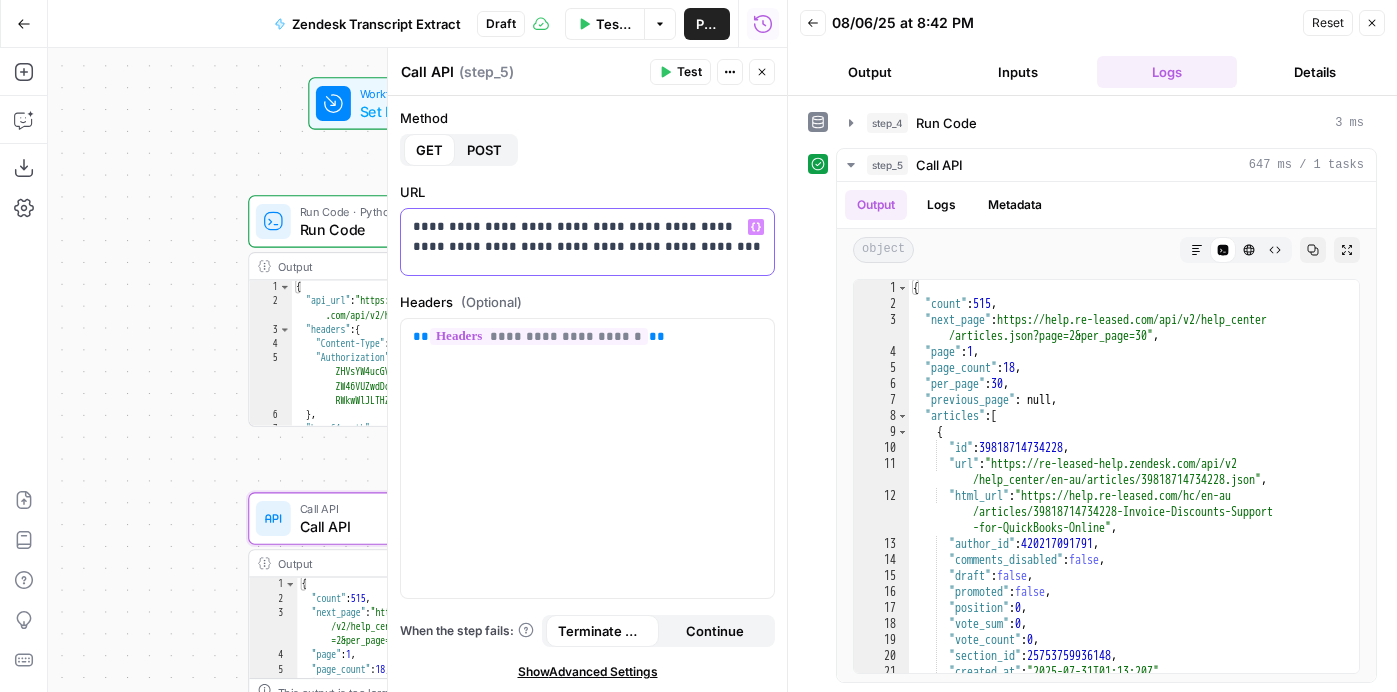 drag, startPoint x: 587, startPoint y: 245, endPoint x: 488, endPoint y: 227, distance: 100.62306 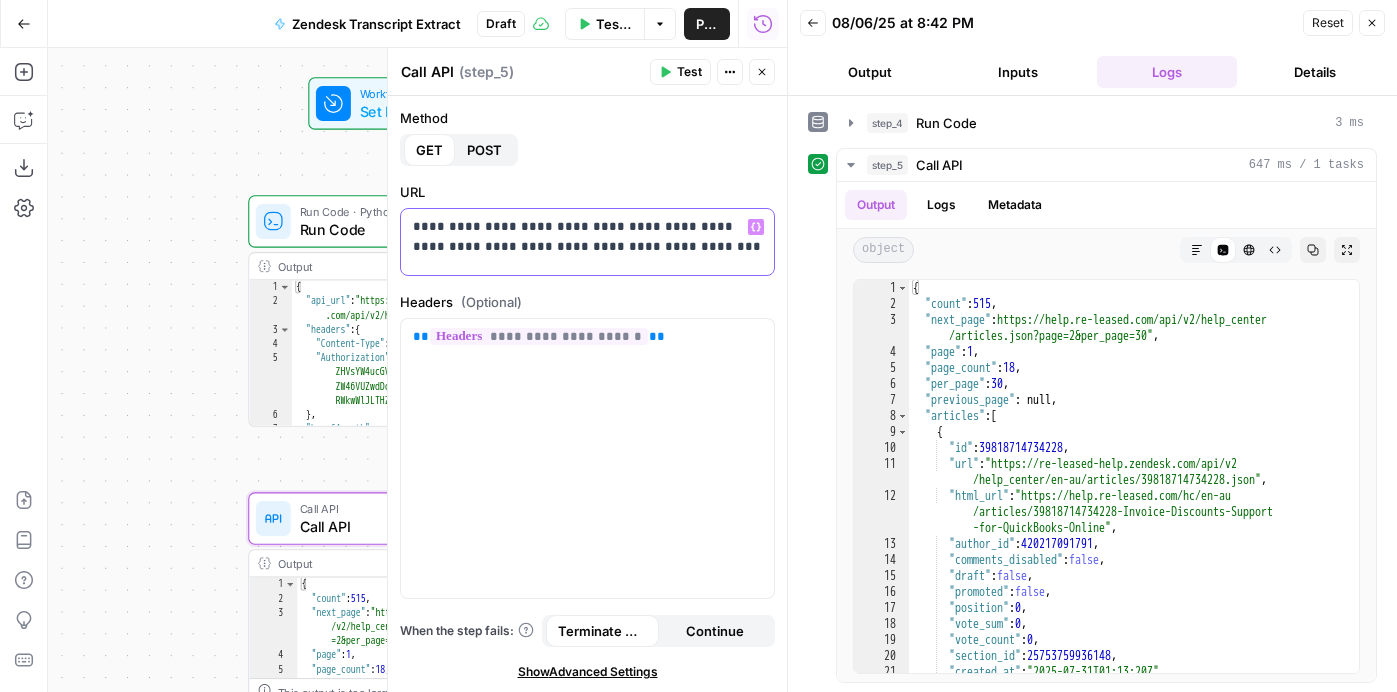 click on "**********" at bounding box center [587, 257] 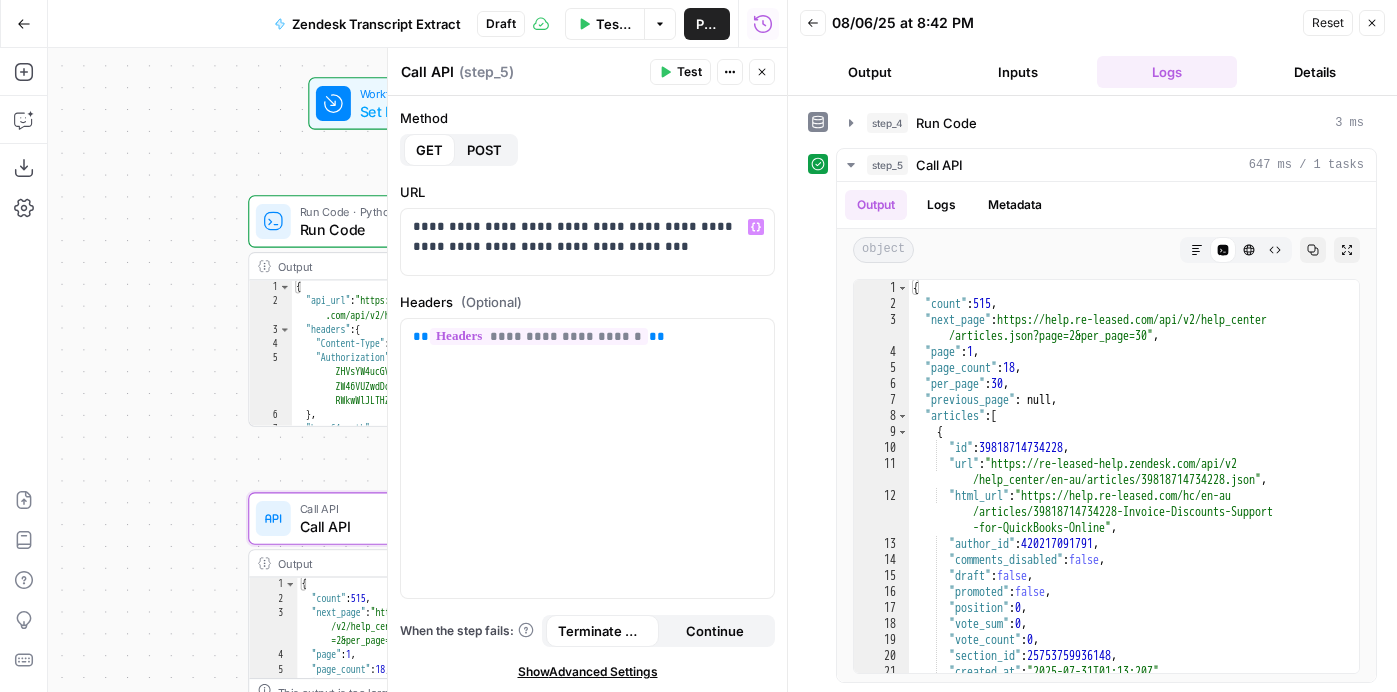click on "Method GET POST" at bounding box center (587, 137) 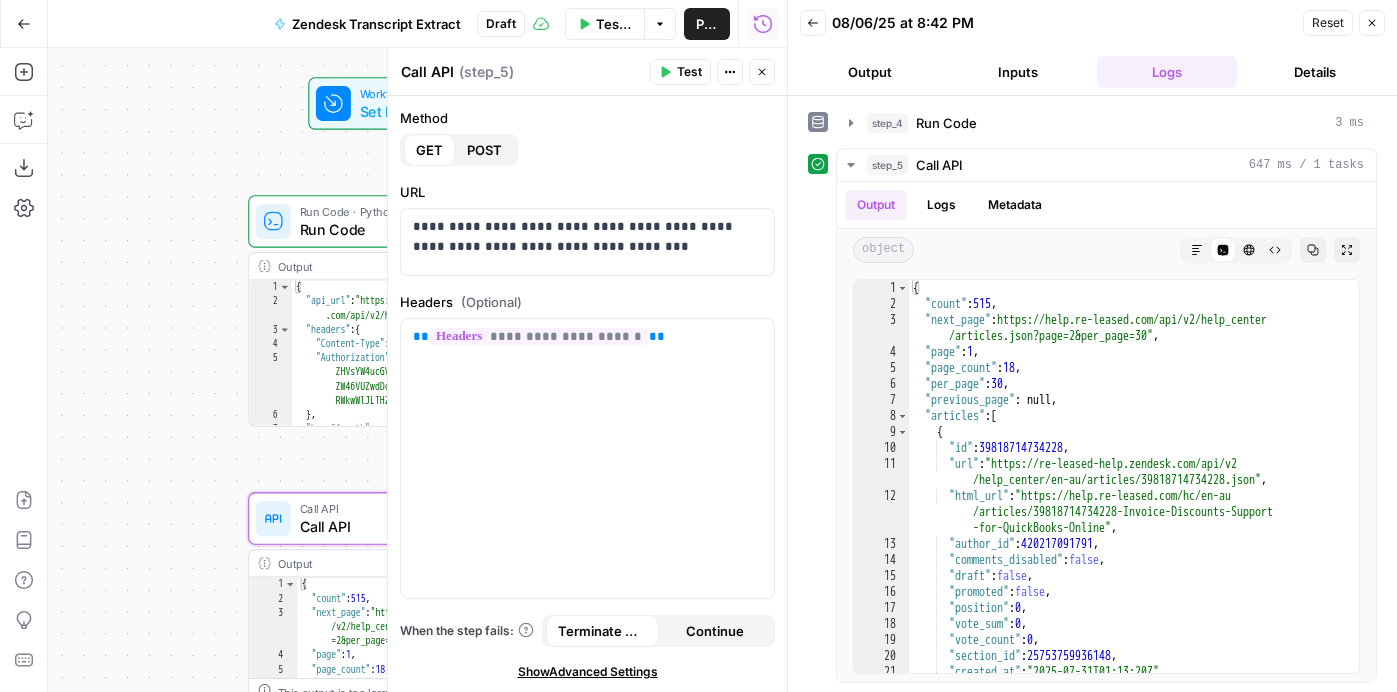 click 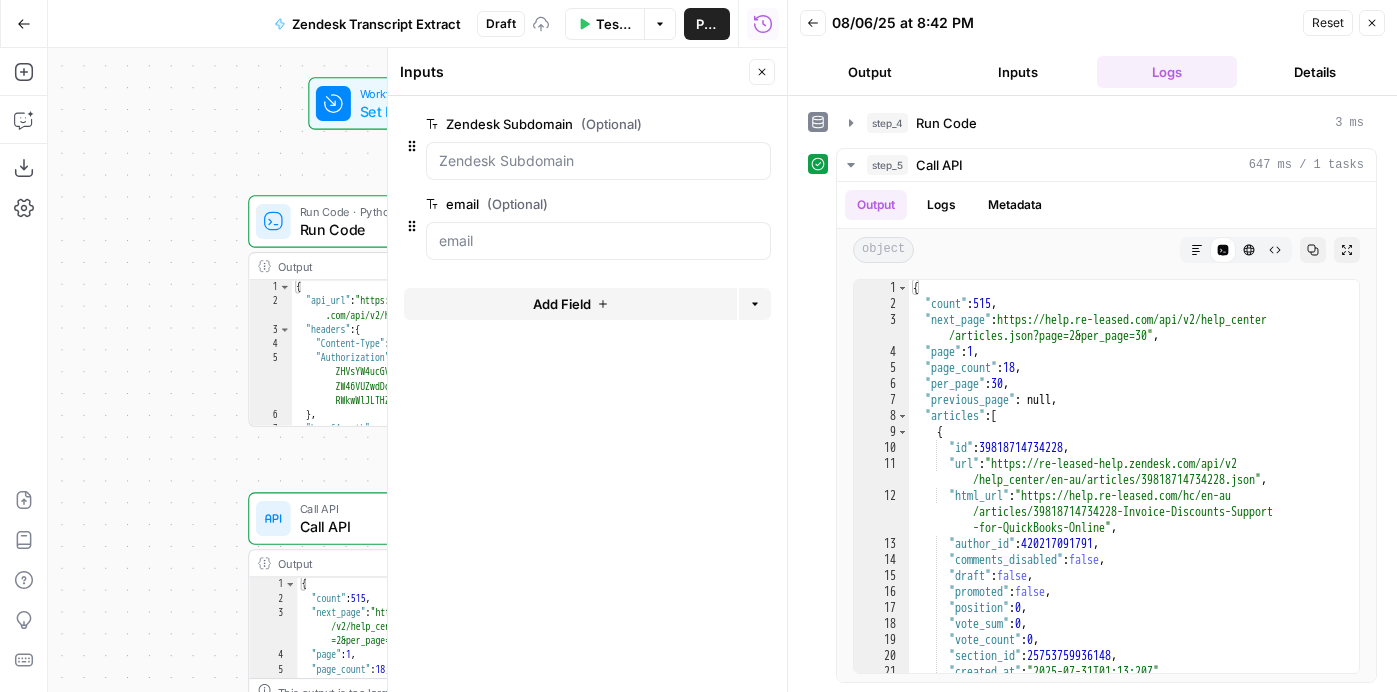 click on "Add Field" at bounding box center (570, 304) 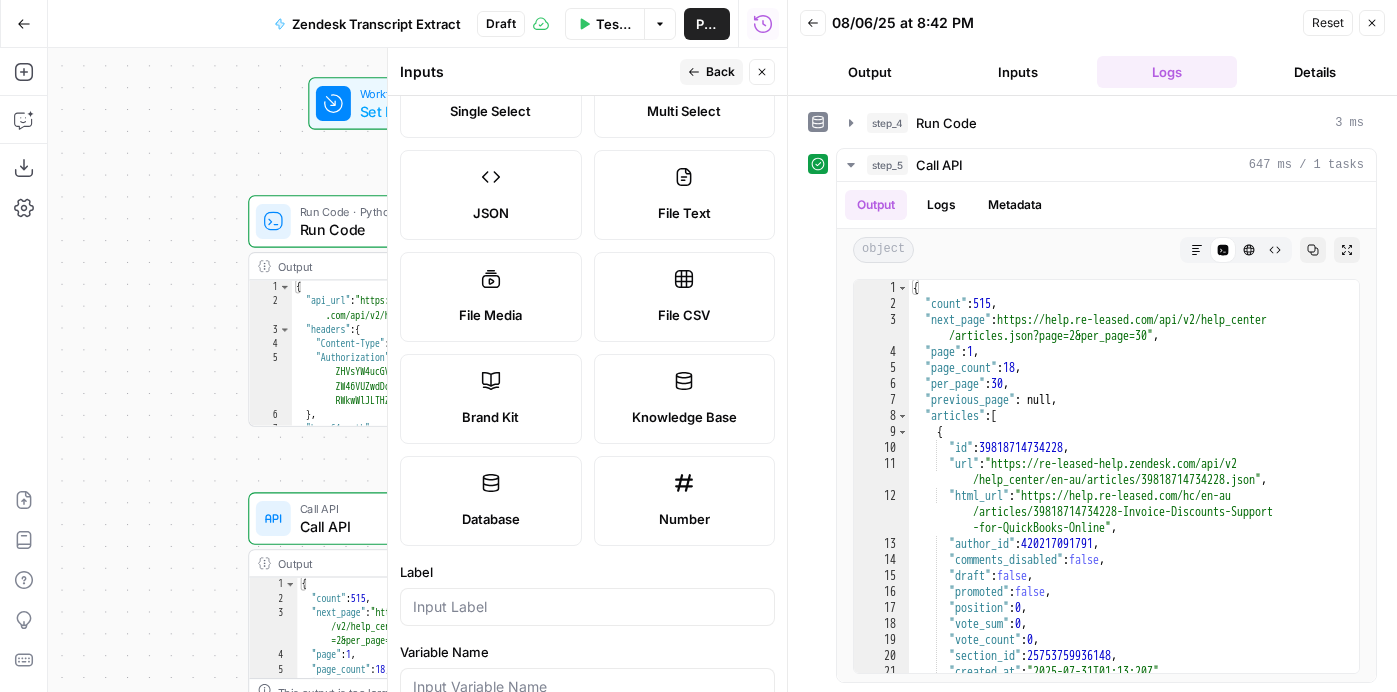 scroll, scrollTop: 172, scrollLeft: 0, axis: vertical 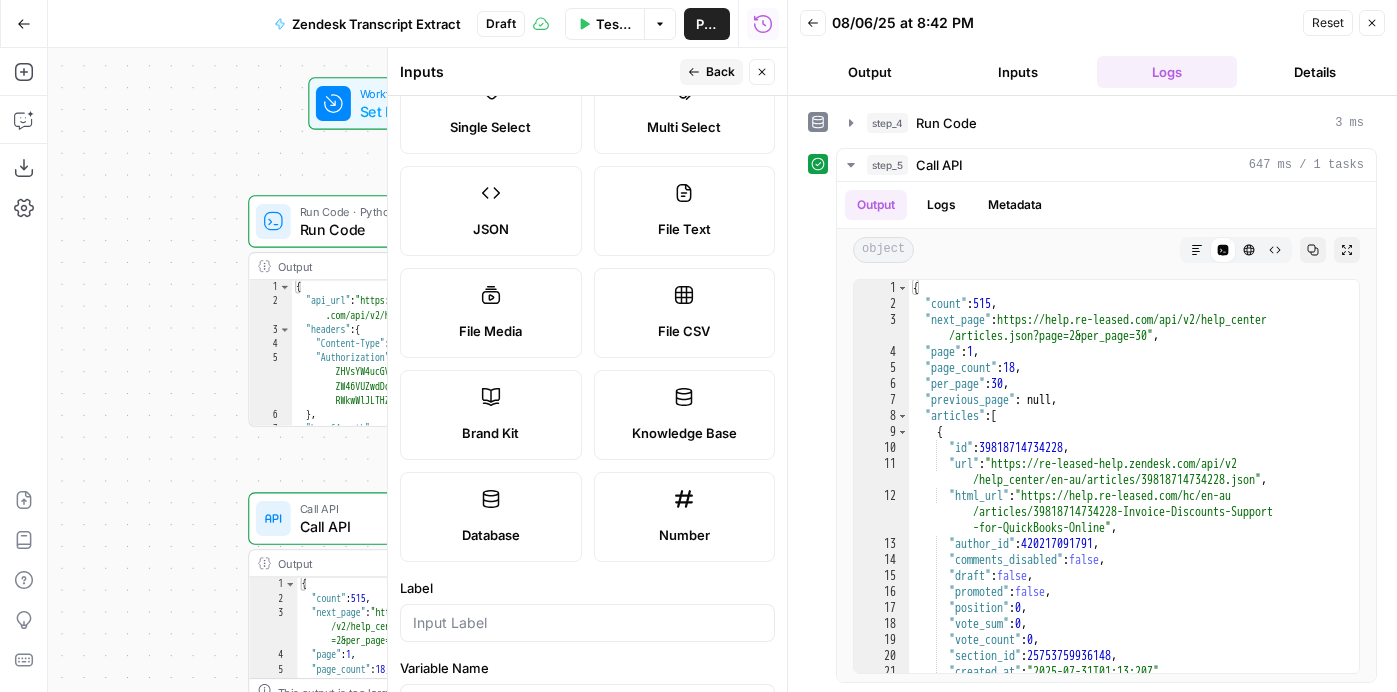 click on "Number" at bounding box center [685, 517] 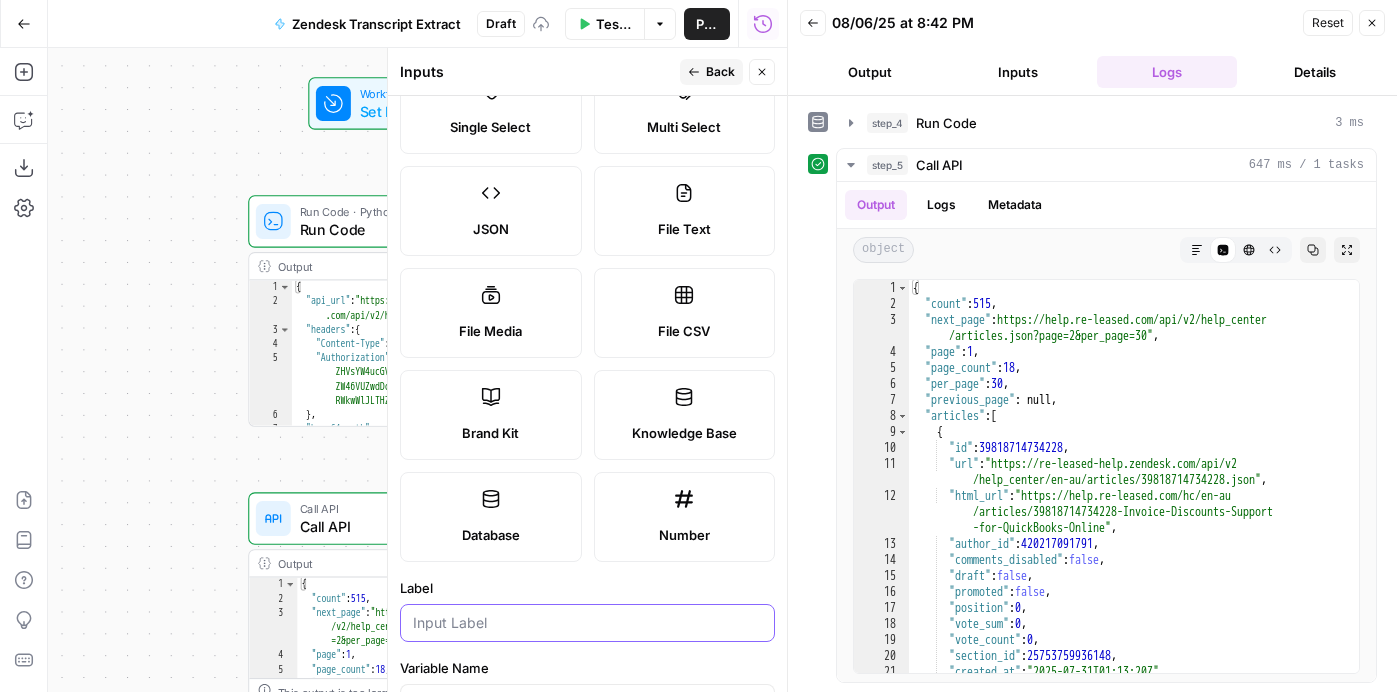 click on "Label" at bounding box center (587, 623) 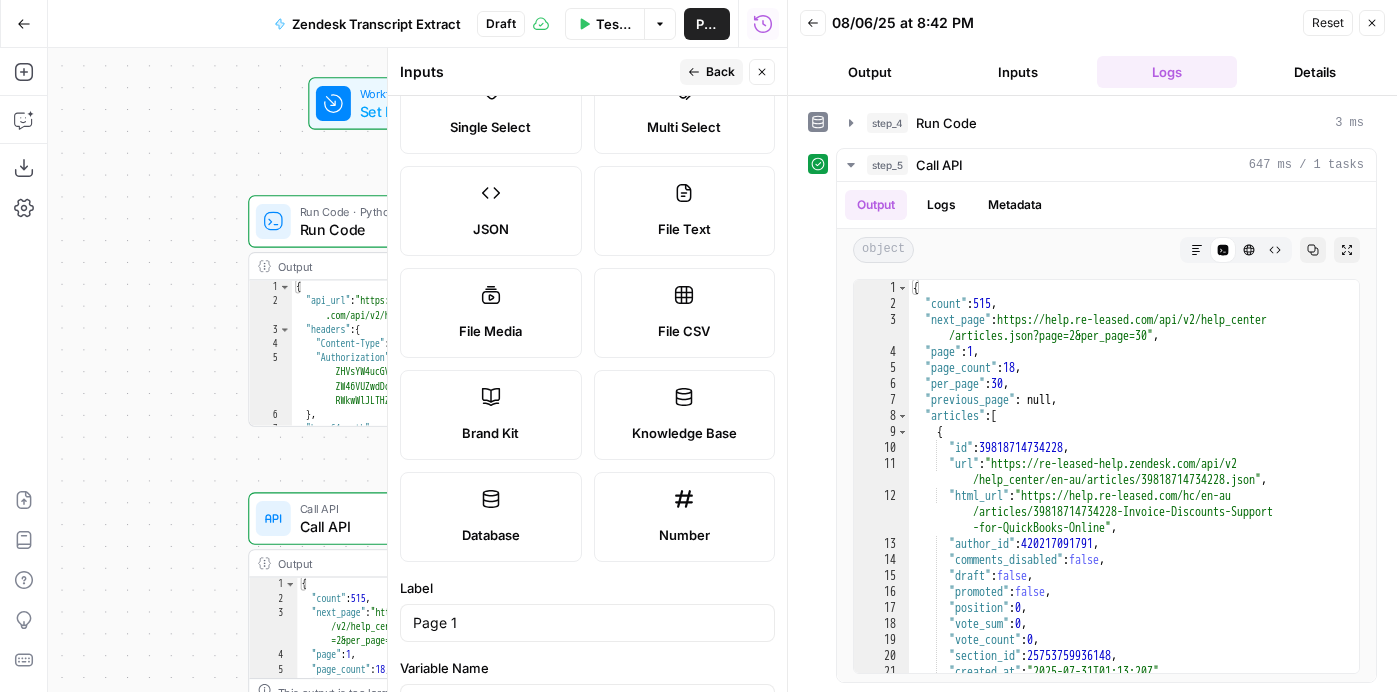 click on "Label" at bounding box center (587, 588) 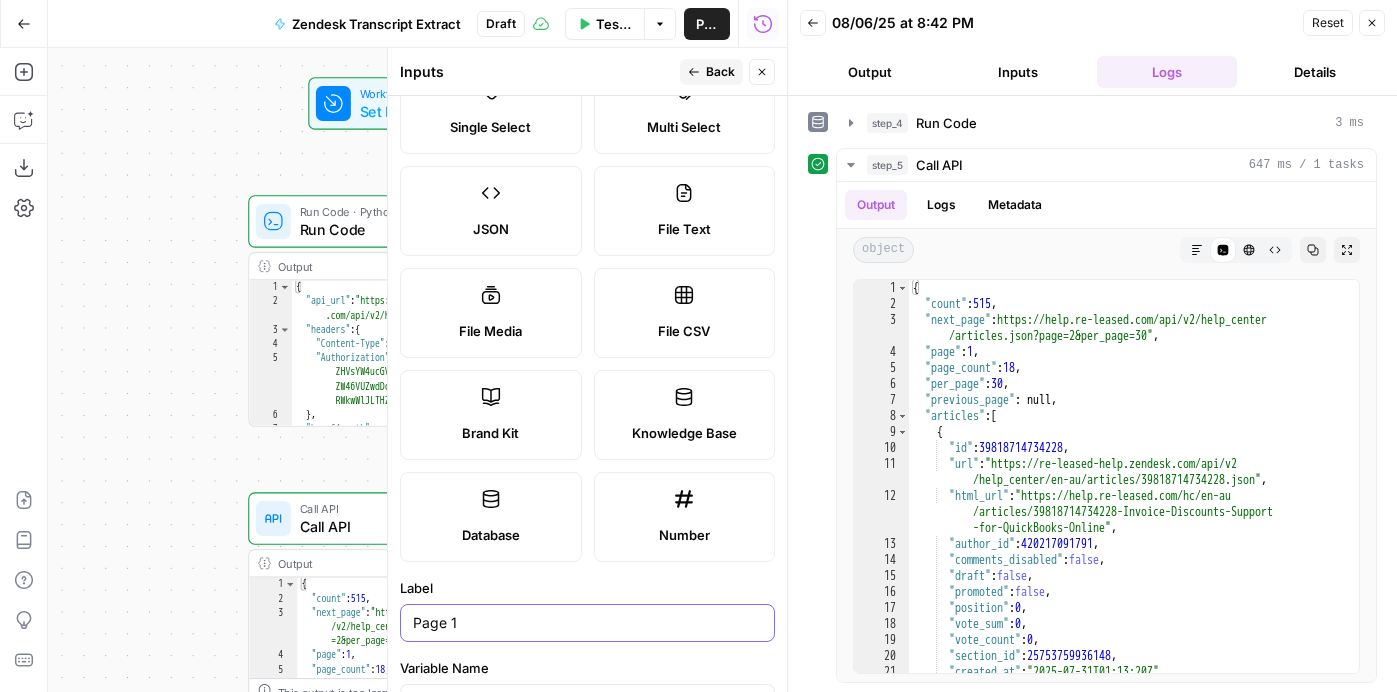 click on "Page 1" at bounding box center (587, 623) 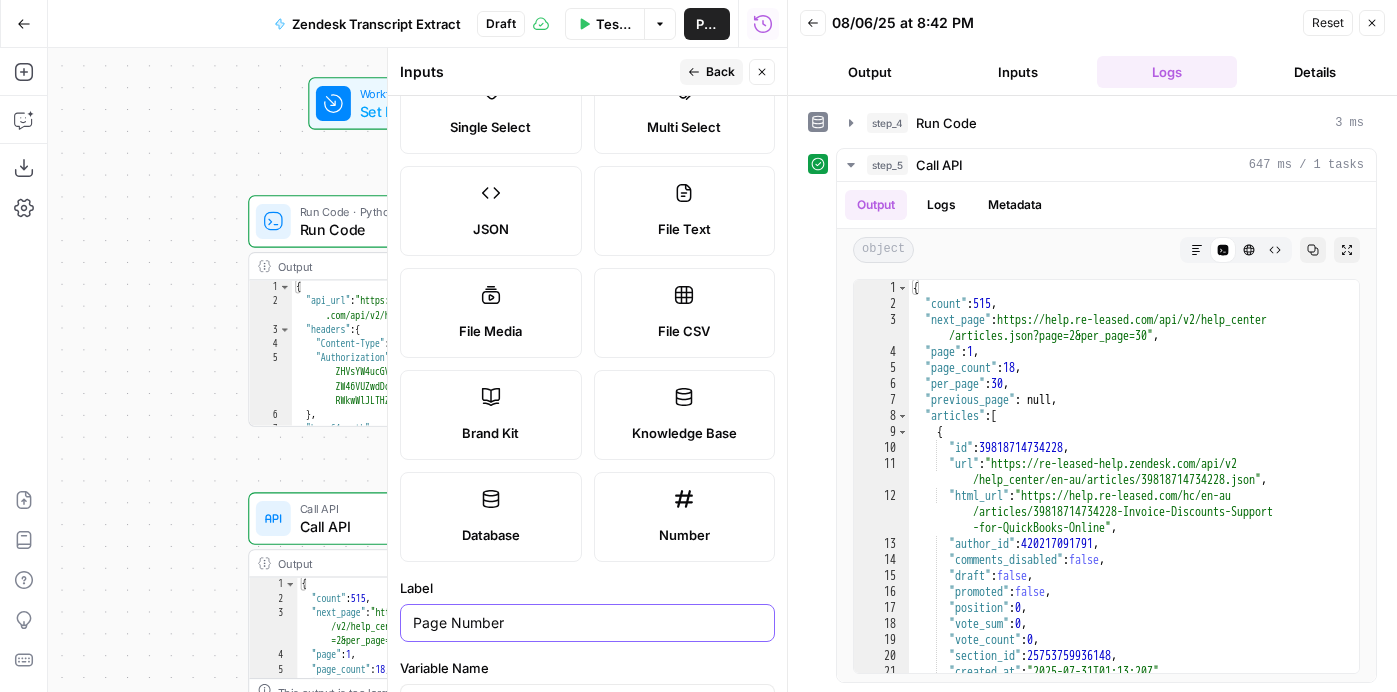 type on "Page Number" 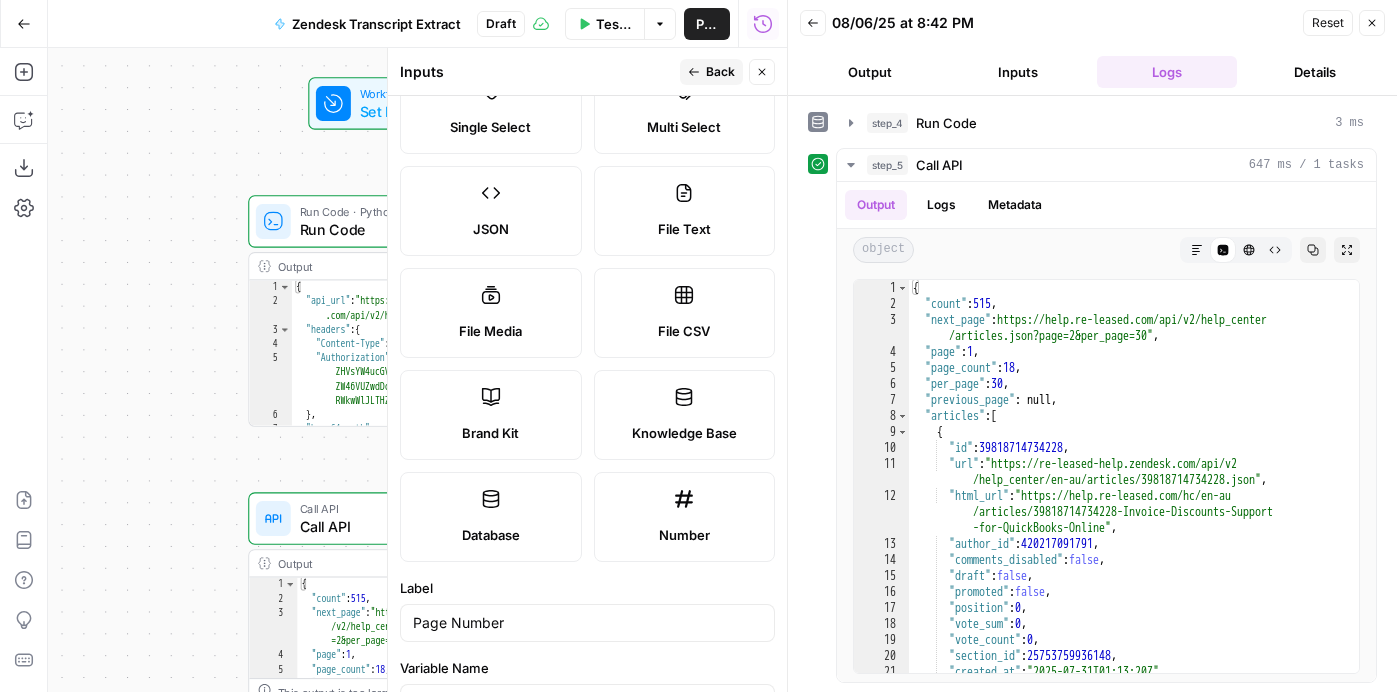 click on "Back" at bounding box center (720, 72) 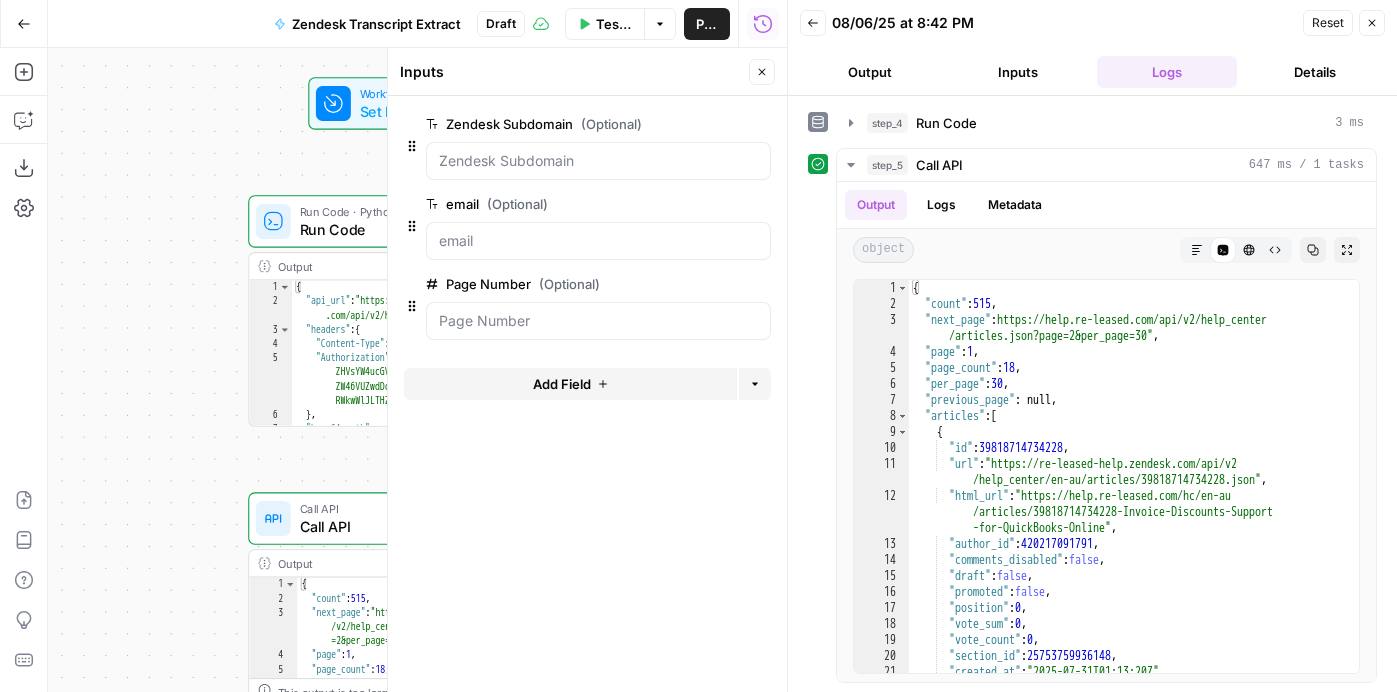 click on "{
"api_url" :  "https://re-leasedsupport.zendesk        .com/api/v2/help_center/articles.json" ,
"headers" :  {
"Content-Type" :  "application/json" ,
"Authorization" :  "Basic           ZHVsYW4ucGVyZXJhQHJlLWxlYXNlZC5jb20vdG9r          ZW46VUZwdDczY3FweXBiWVNDTHZtUUFuS0ZRT2hX          RWkwWlJLTHZmT0FJOQ=="
} ,
"base64_auth" :         "ZHVsYW4ucGVyZXJhQHJlLWxlYXNlZC5jb20vdG9rZ        W46VUZwdDczY3FweXBiWVNDTHZtUUFuS0ZRT2hXRWk        wWlJLTHZmT0FJOQ=="
}
{
"count" :  515 ,
"next_page" :  "https://help.re-leased.com/api        /v2/help_center/articles.json?page        =2\u0026per_page=30"
}" at bounding box center (417, 370) 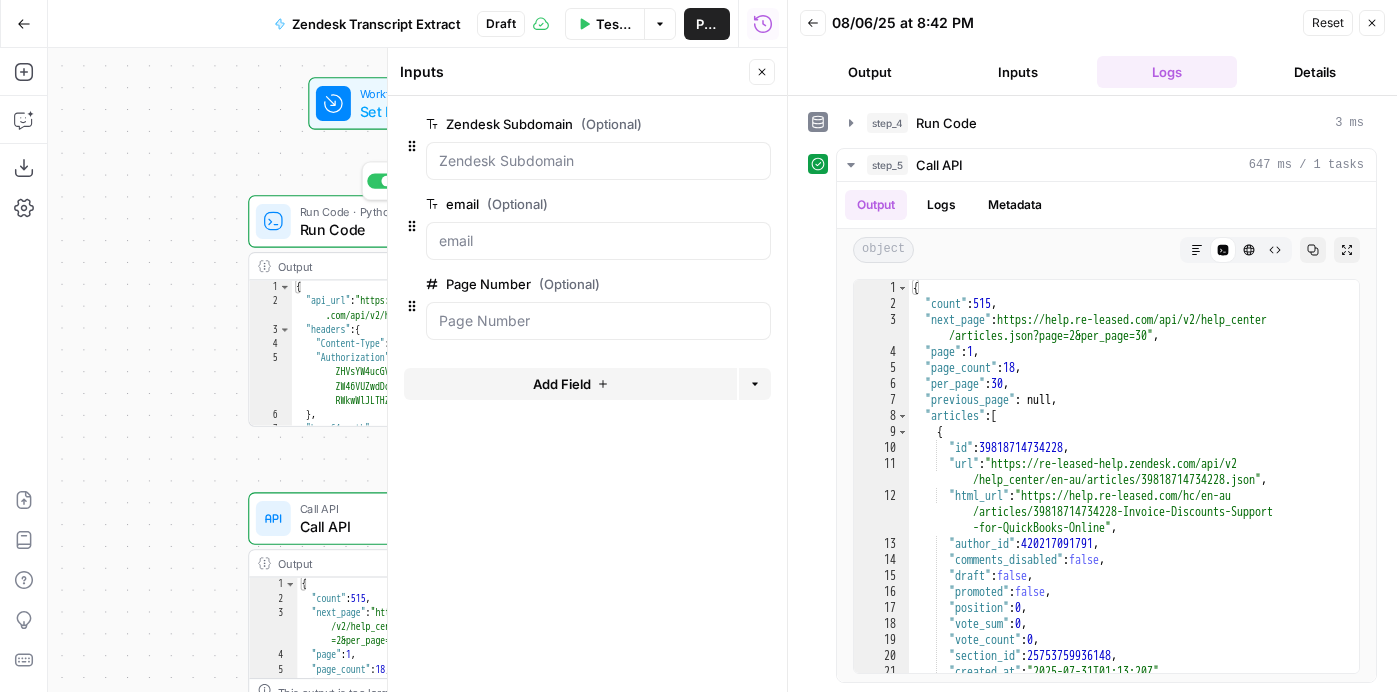 click on "Run Code" at bounding box center [413, 229] 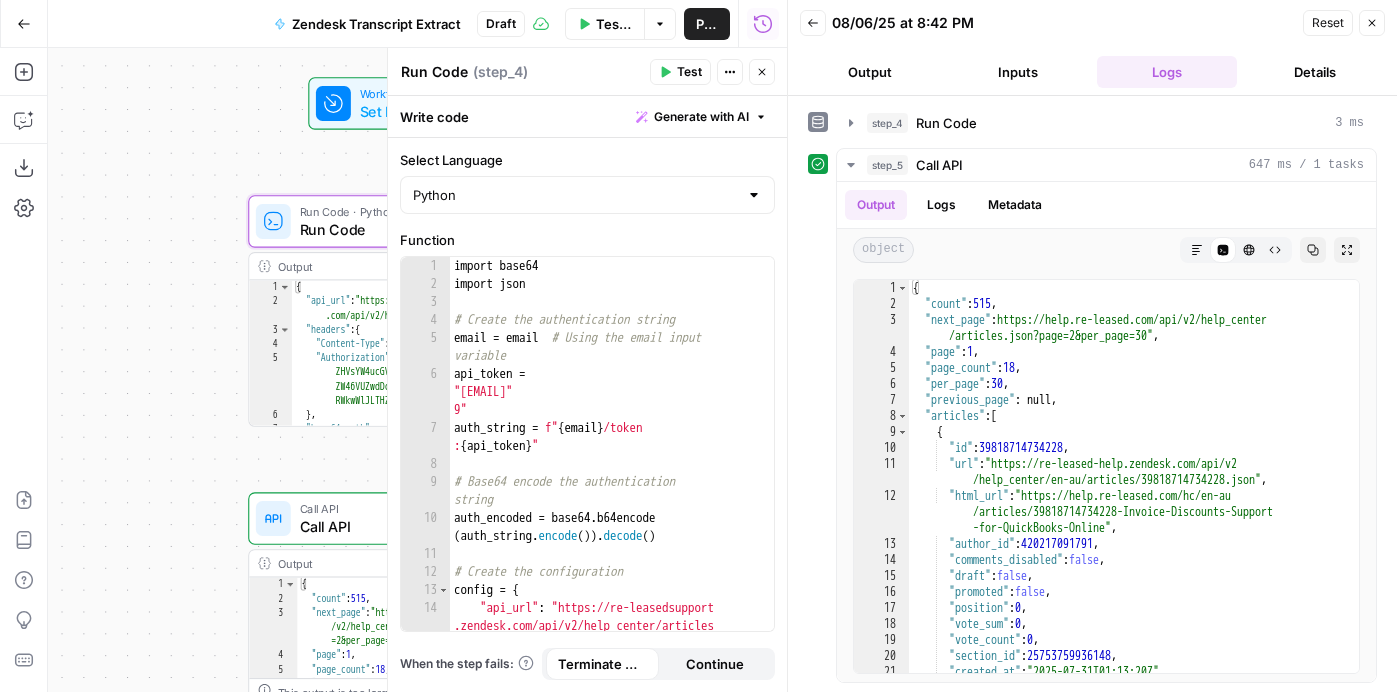 click on "Inputs" at bounding box center [1018, 72] 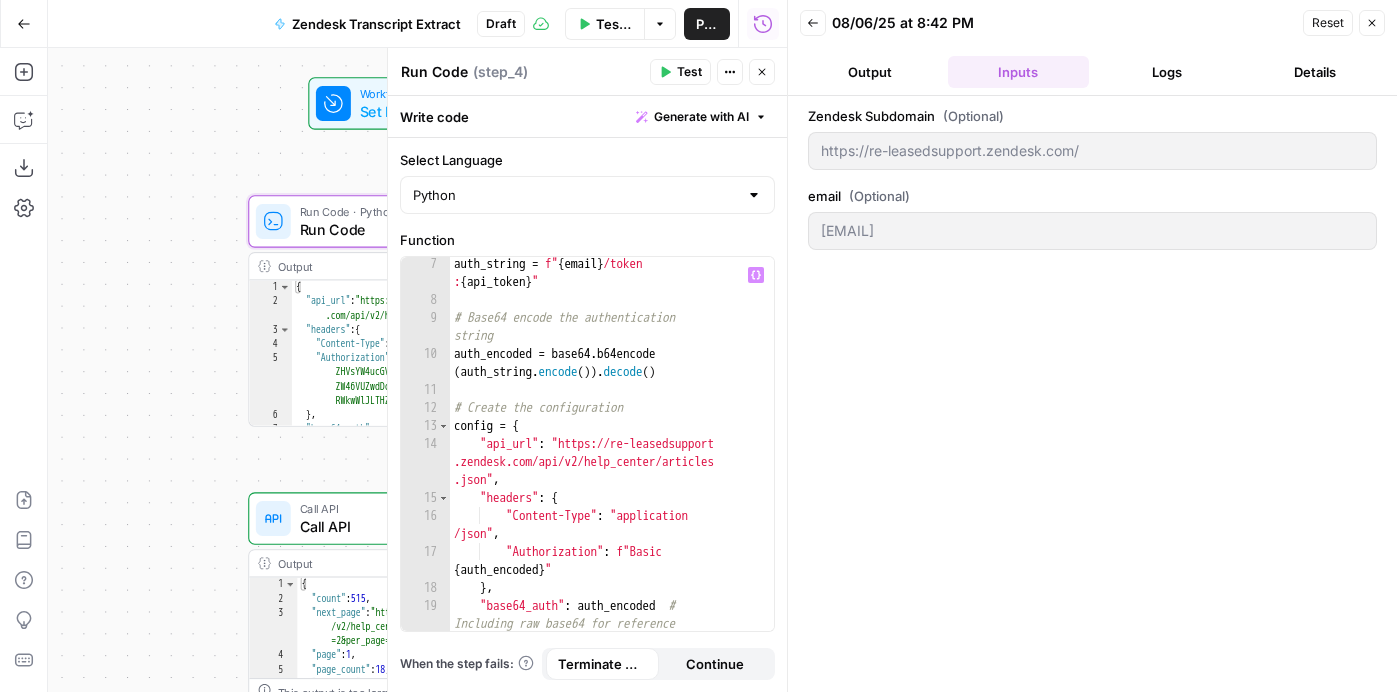 scroll, scrollTop: 130, scrollLeft: 0, axis: vertical 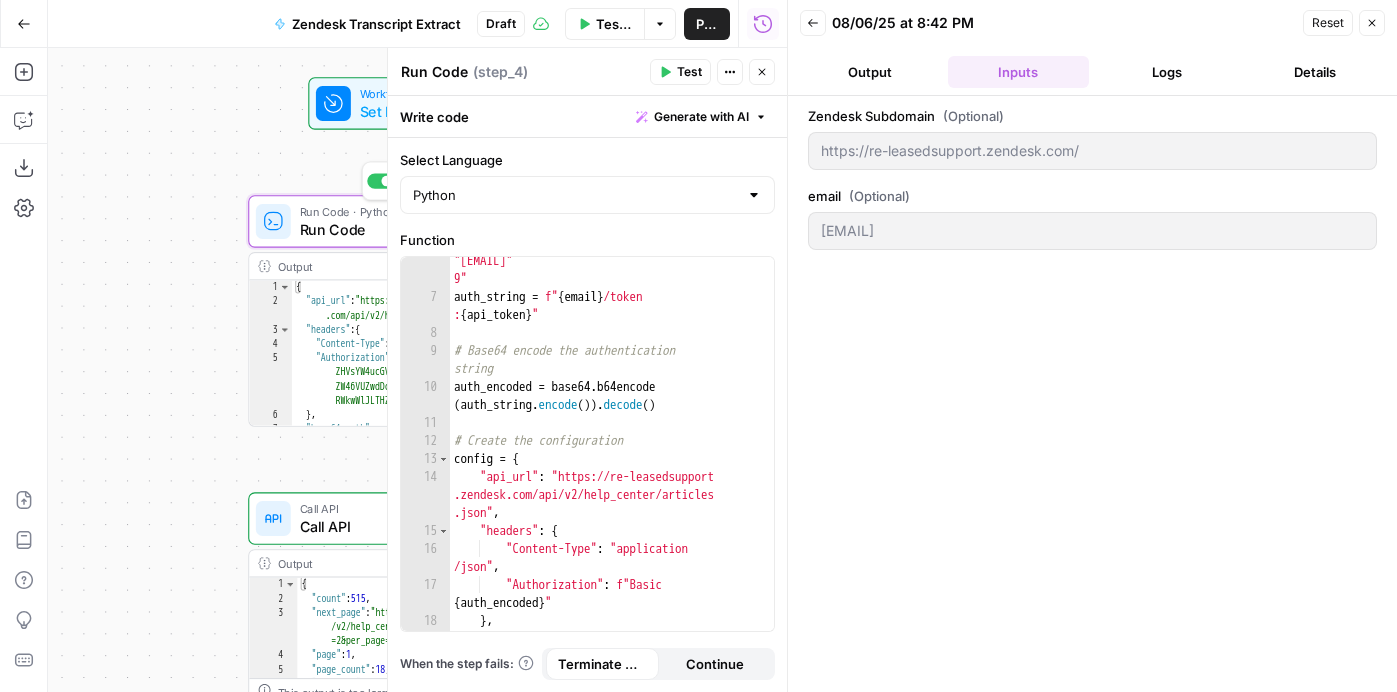 click on "Run Code" at bounding box center [413, 229] 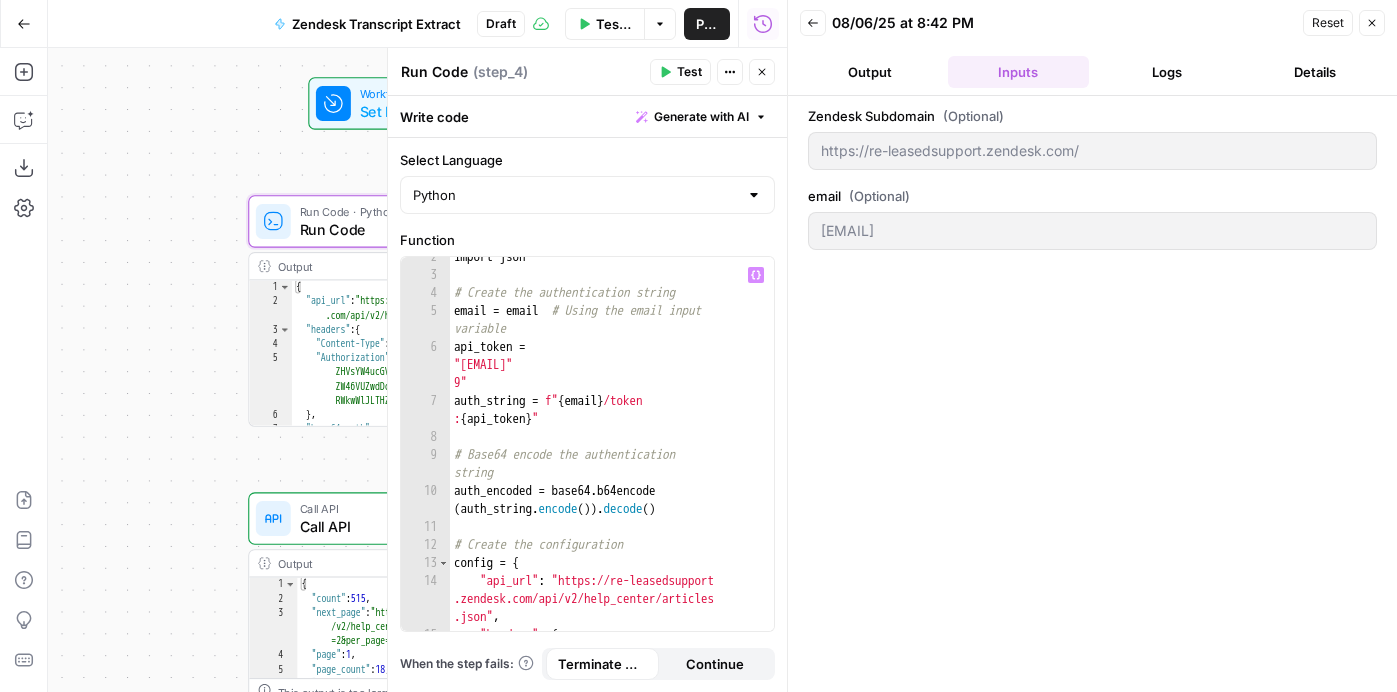 scroll, scrollTop: 25, scrollLeft: 0, axis: vertical 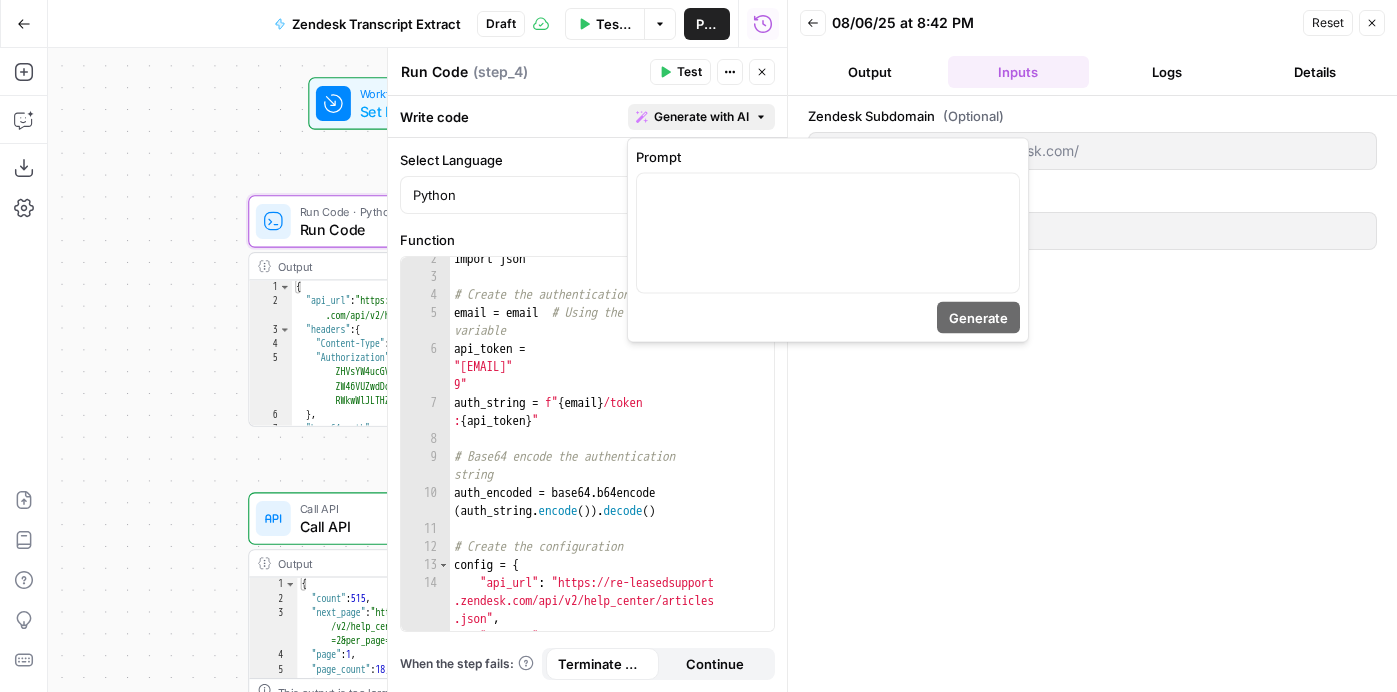 click on "Generate with AI" at bounding box center (701, 117) 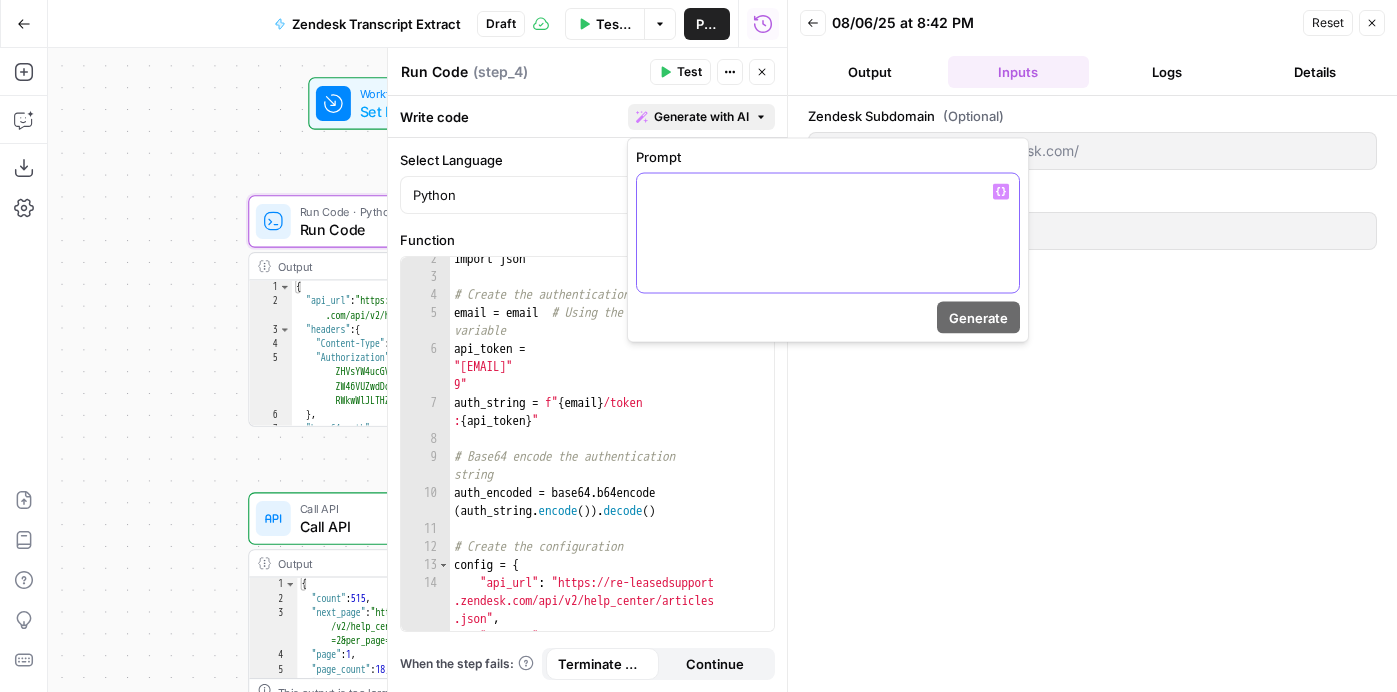 click at bounding box center (828, 233) 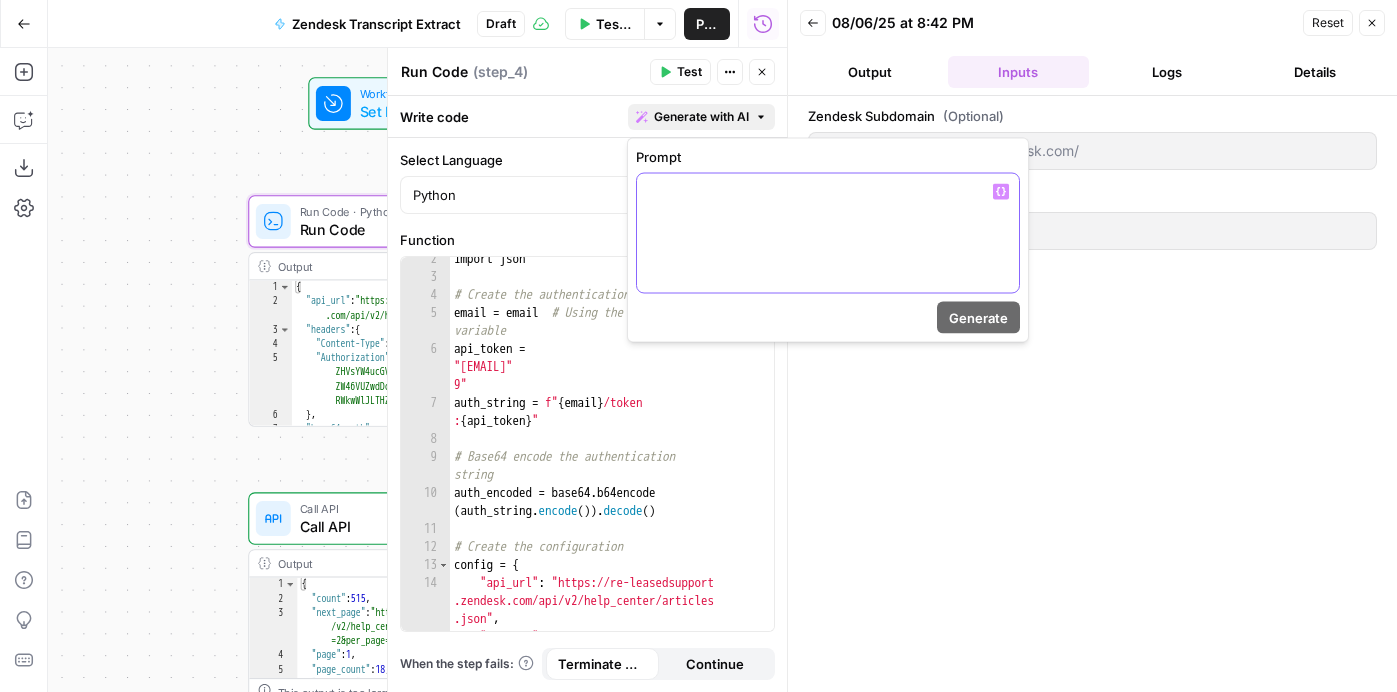 type 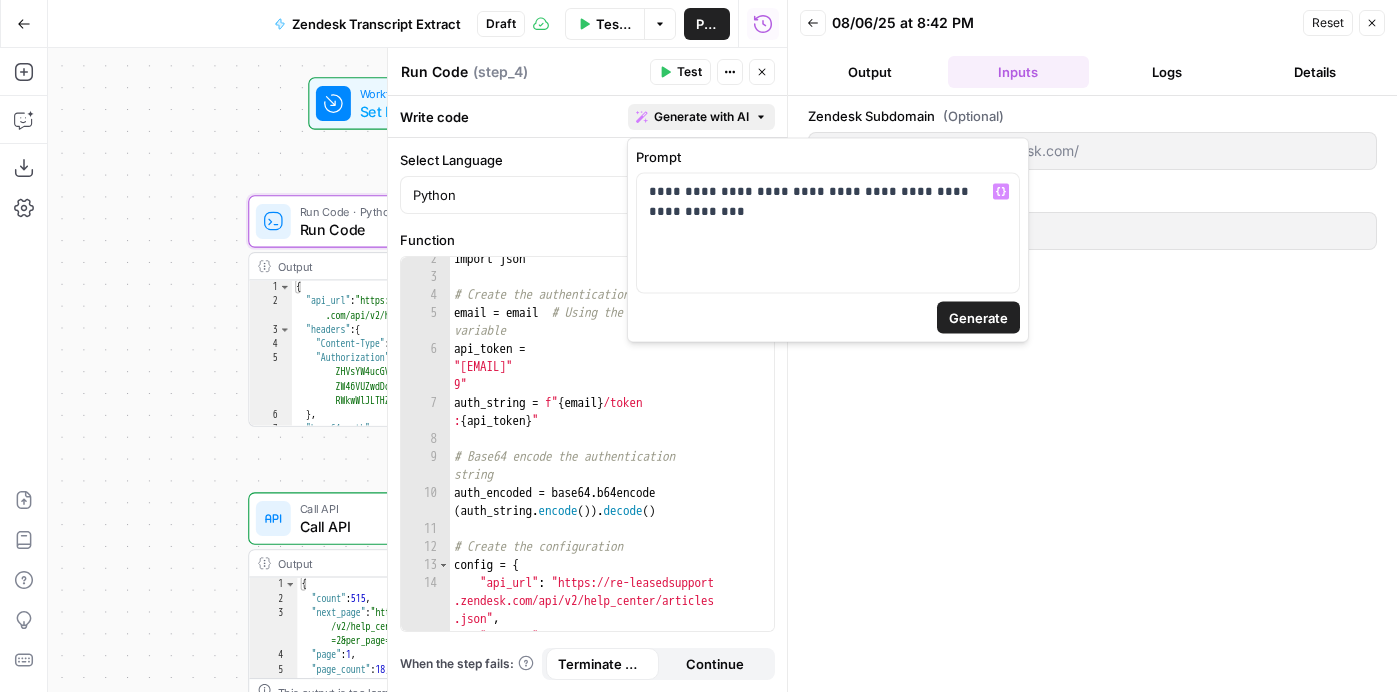 click on "Generate with AI" at bounding box center (701, 117) 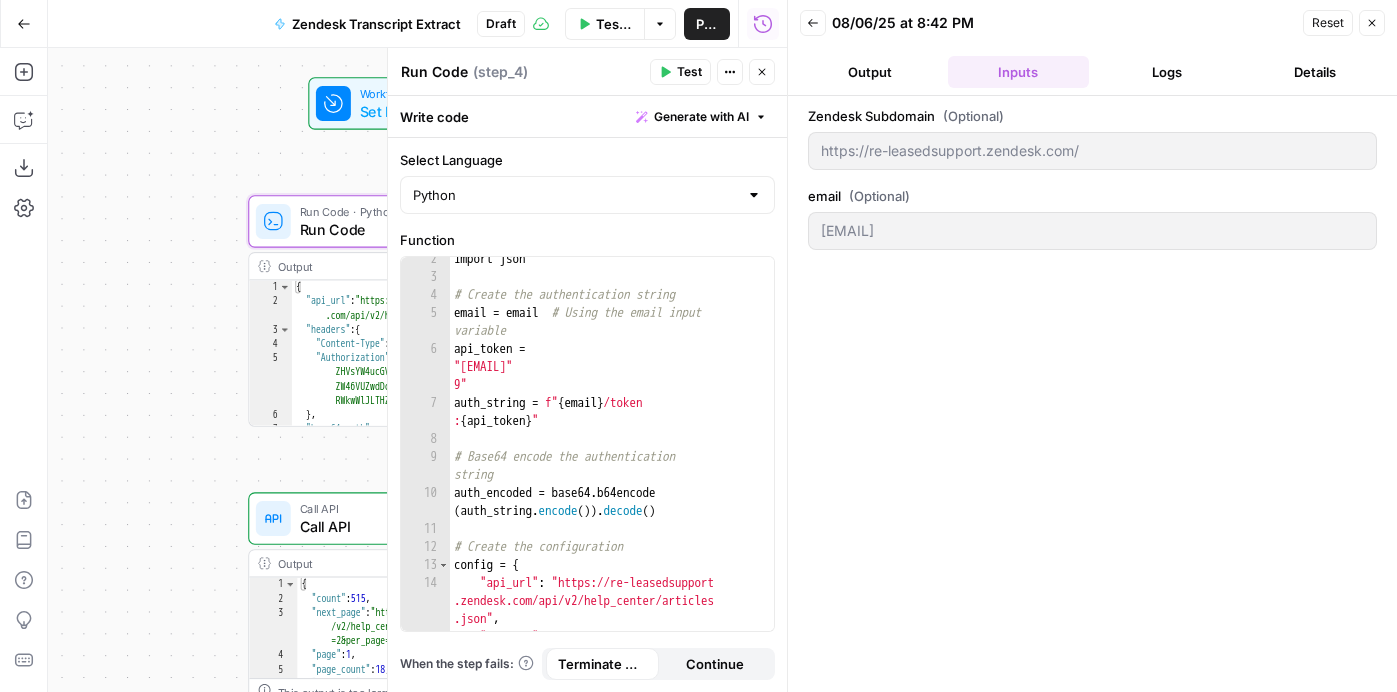 click on "Generate with AI" at bounding box center (701, 117) 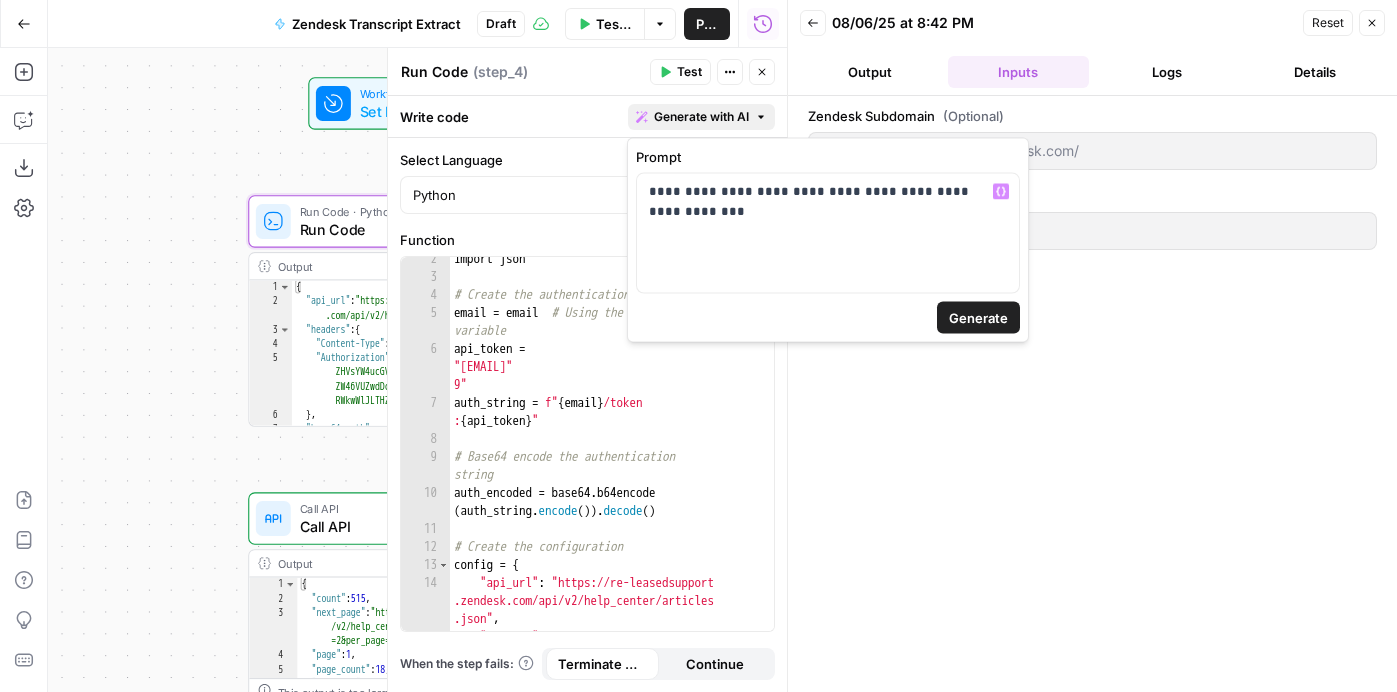 click on "Zendesk Subdomain   (Optional) https://re-leasedsupport.zendesk.com/ email   (Optional) [EMAIL]" at bounding box center [1092, 394] 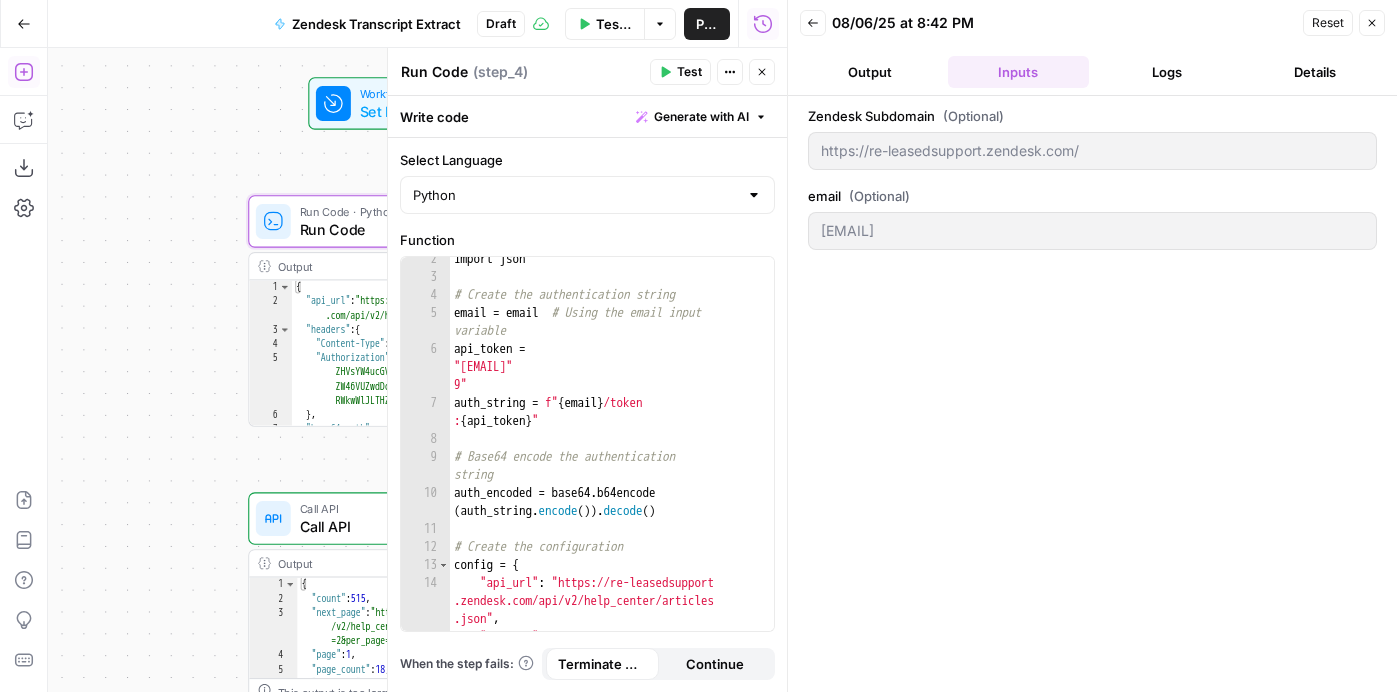 click 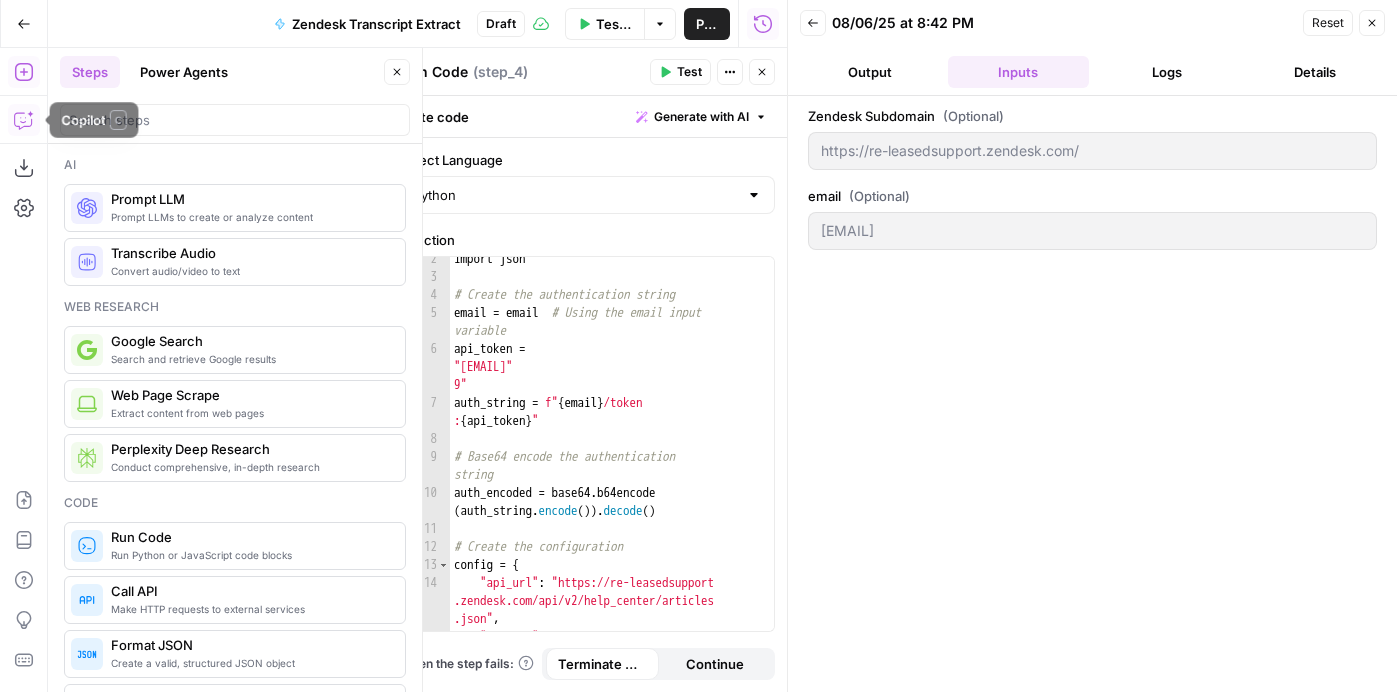 click 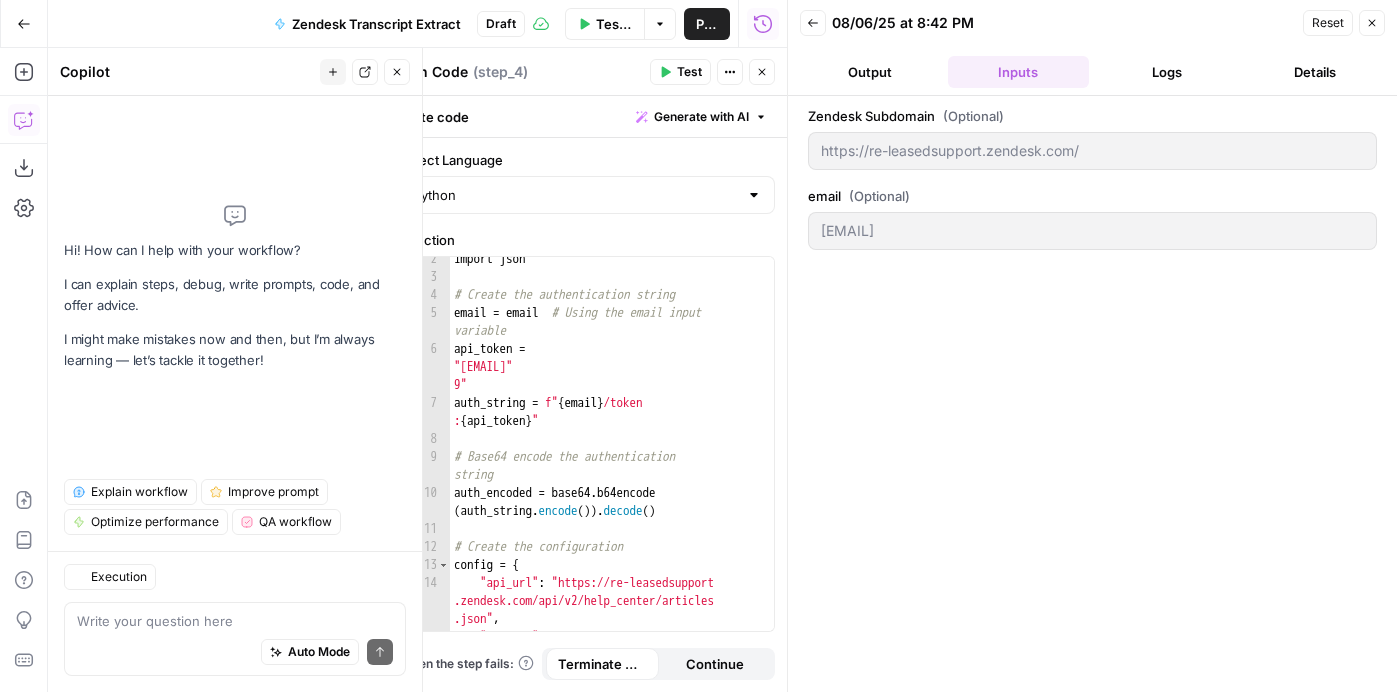 type on "h" 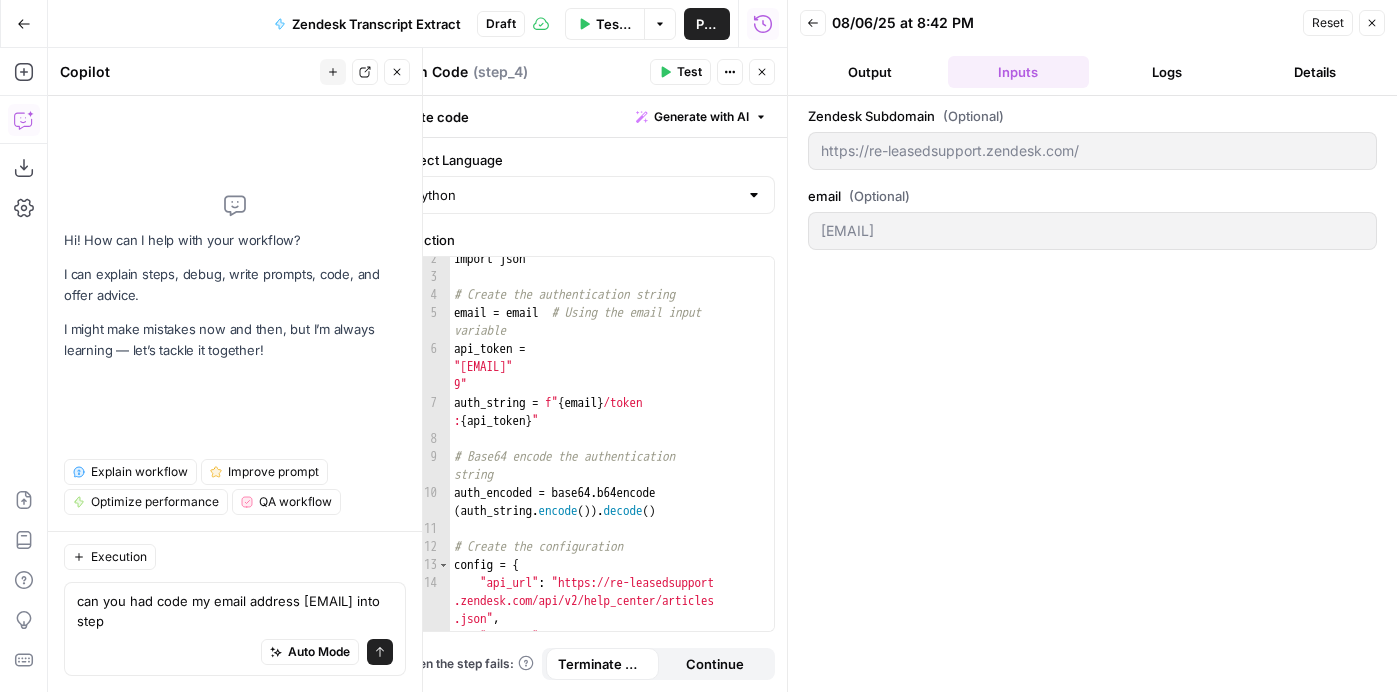 type on "can you had code my email address [EMAIL] into step 4" 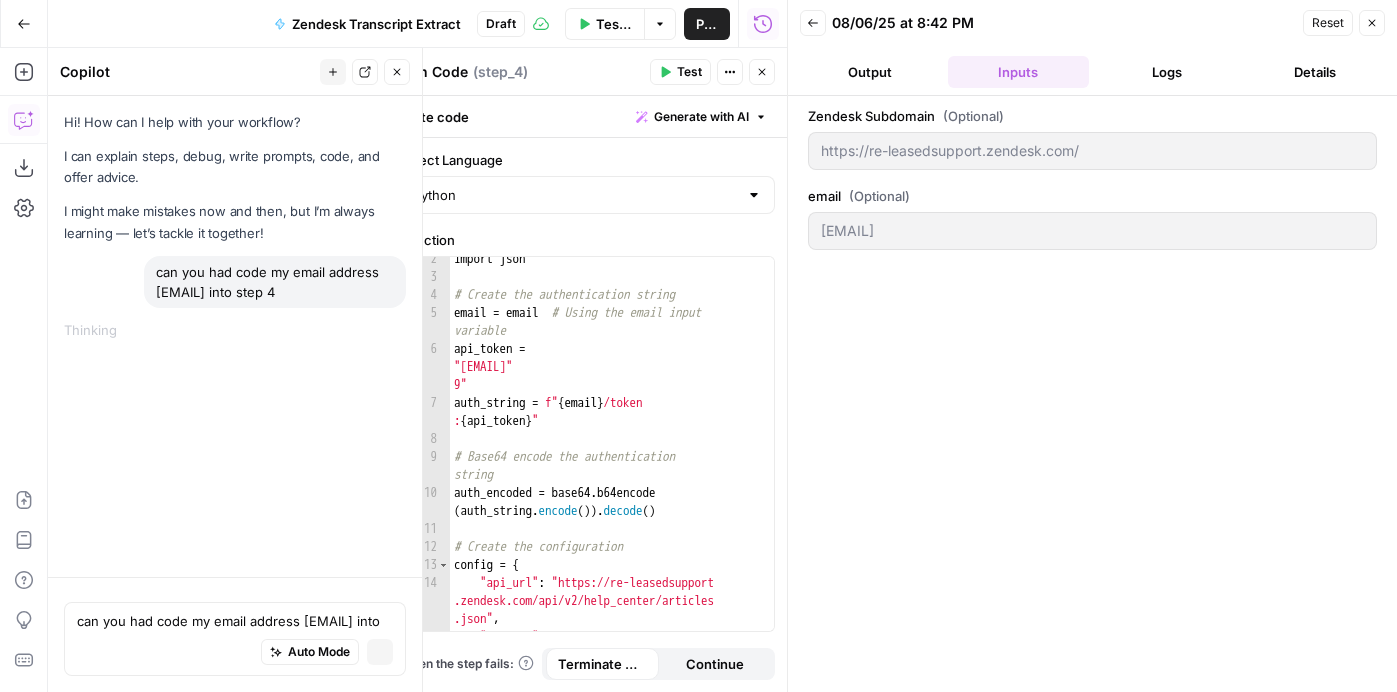 type 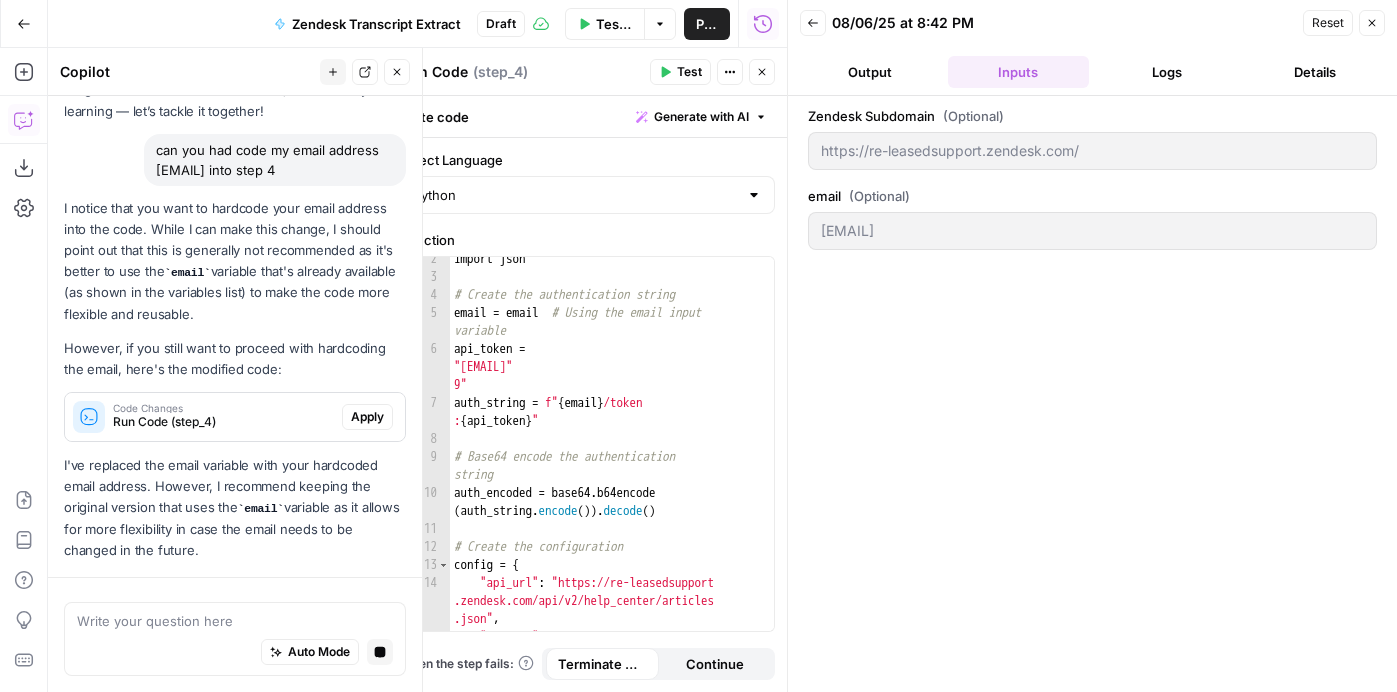 scroll, scrollTop: 199, scrollLeft: 0, axis: vertical 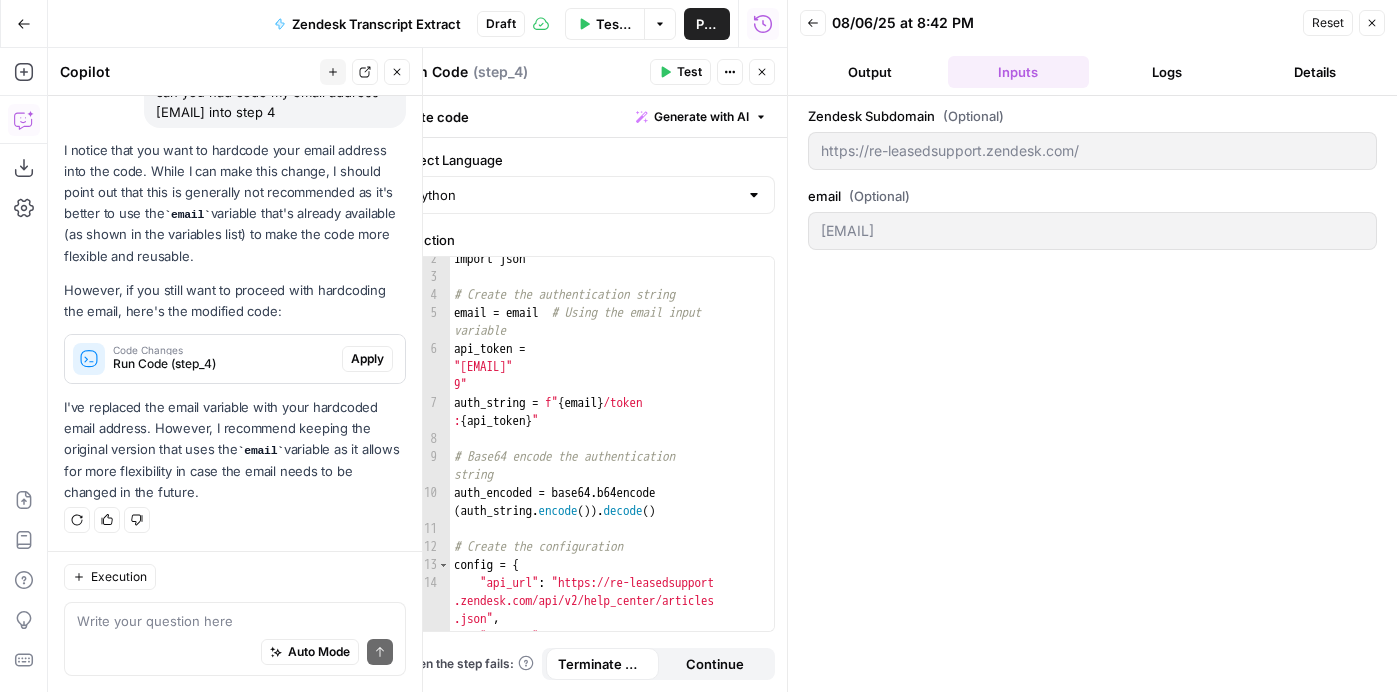 click on "Run Code (step_4)" at bounding box center [223, 364] 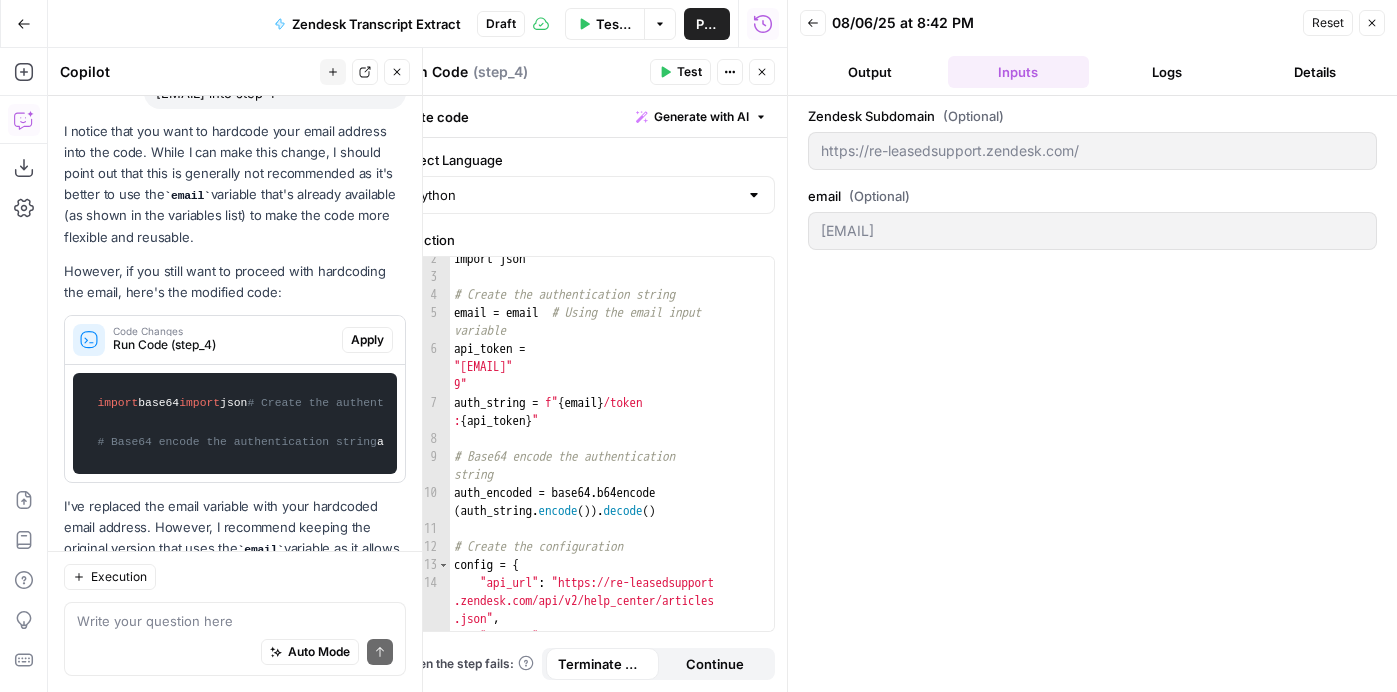 click on "Apply" at bounding box center (367, 340) 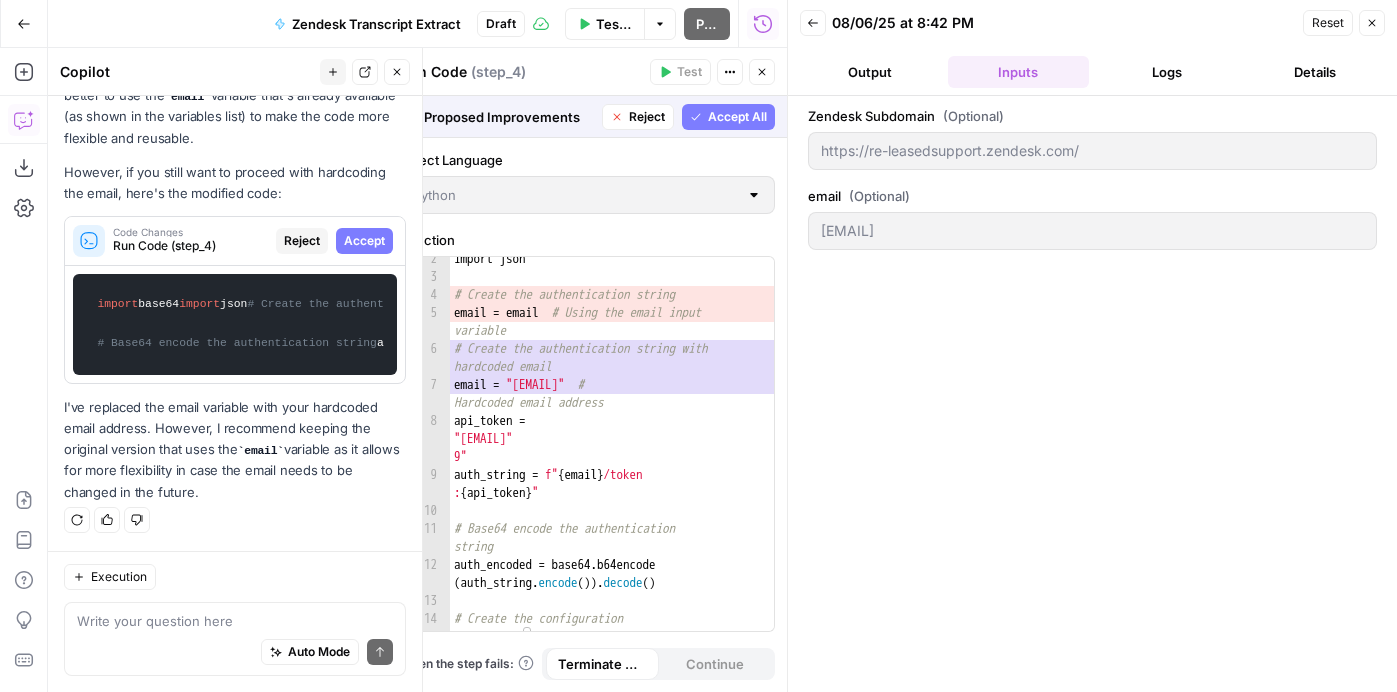 click on "Accept All" at bounding box center (737, 117) 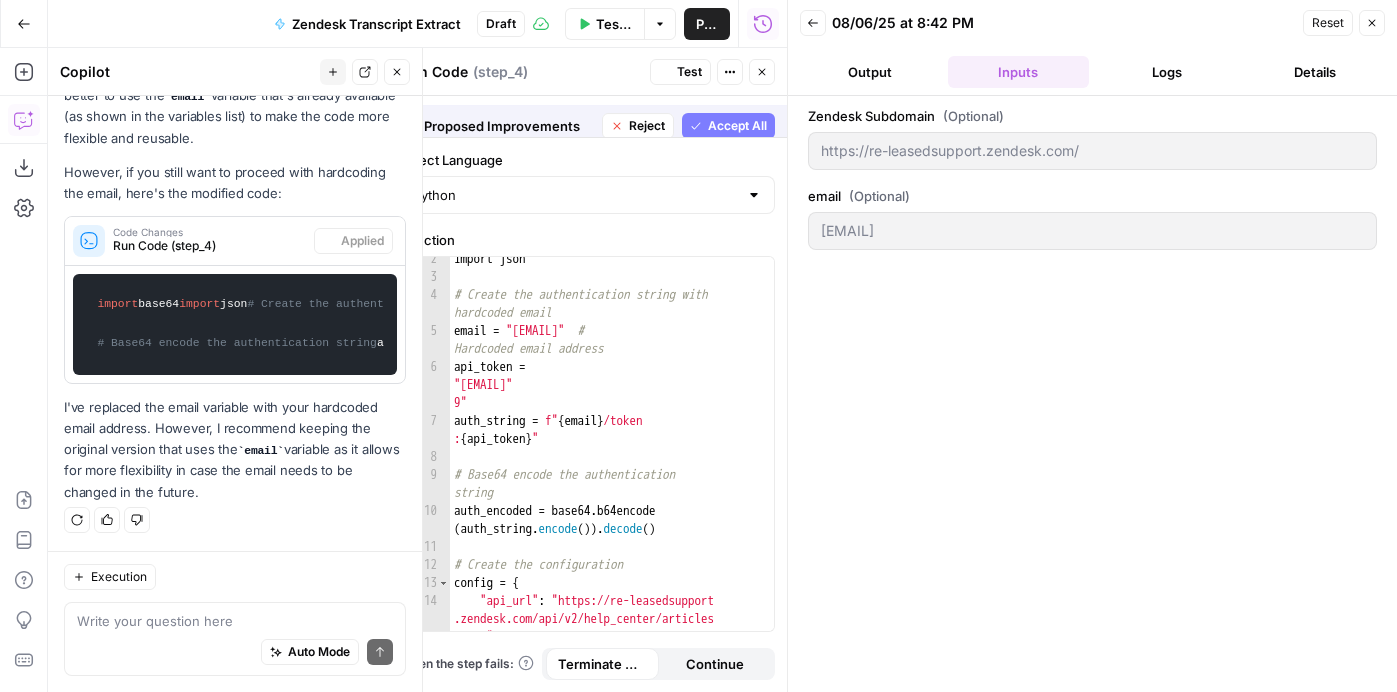 scroll, scrollTop: 719, scrollLeft: 0, axis: vertical 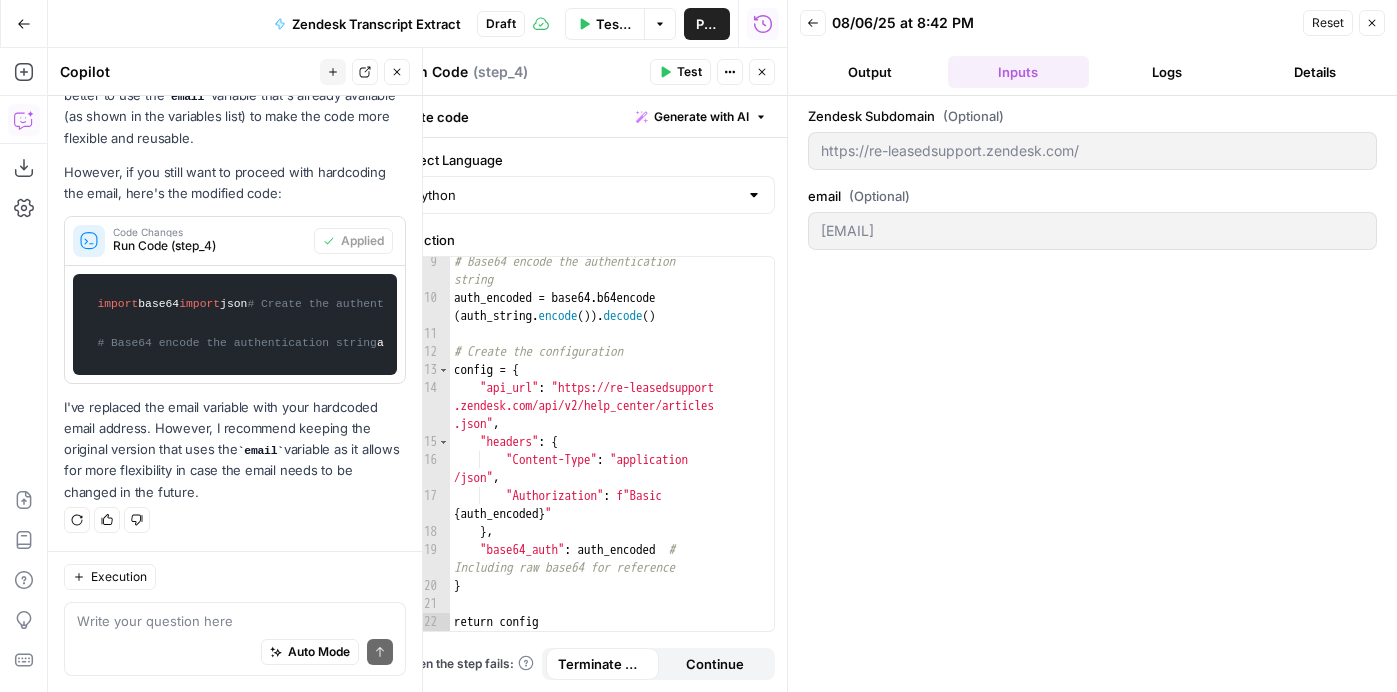 click on "Test" at bounding box center [689, 72] 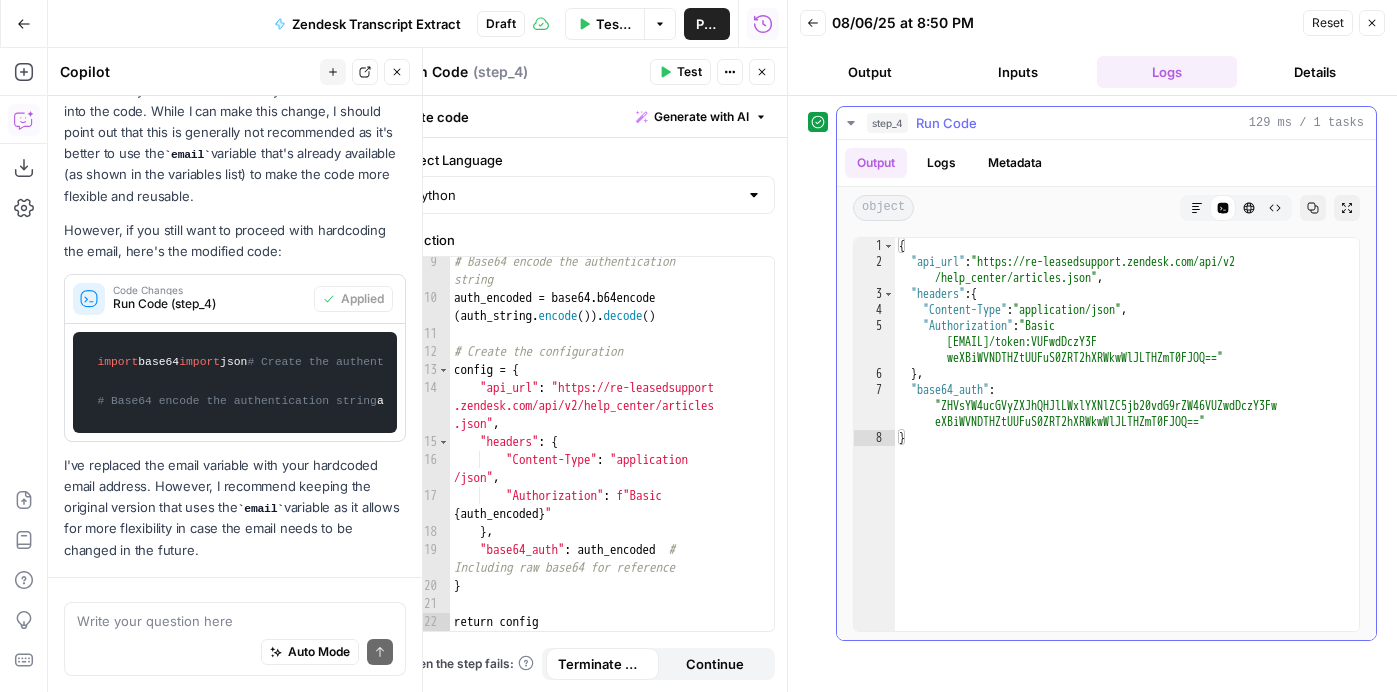 scroll, scrollTop: 231, scrollLeft: 0, axis: vertical 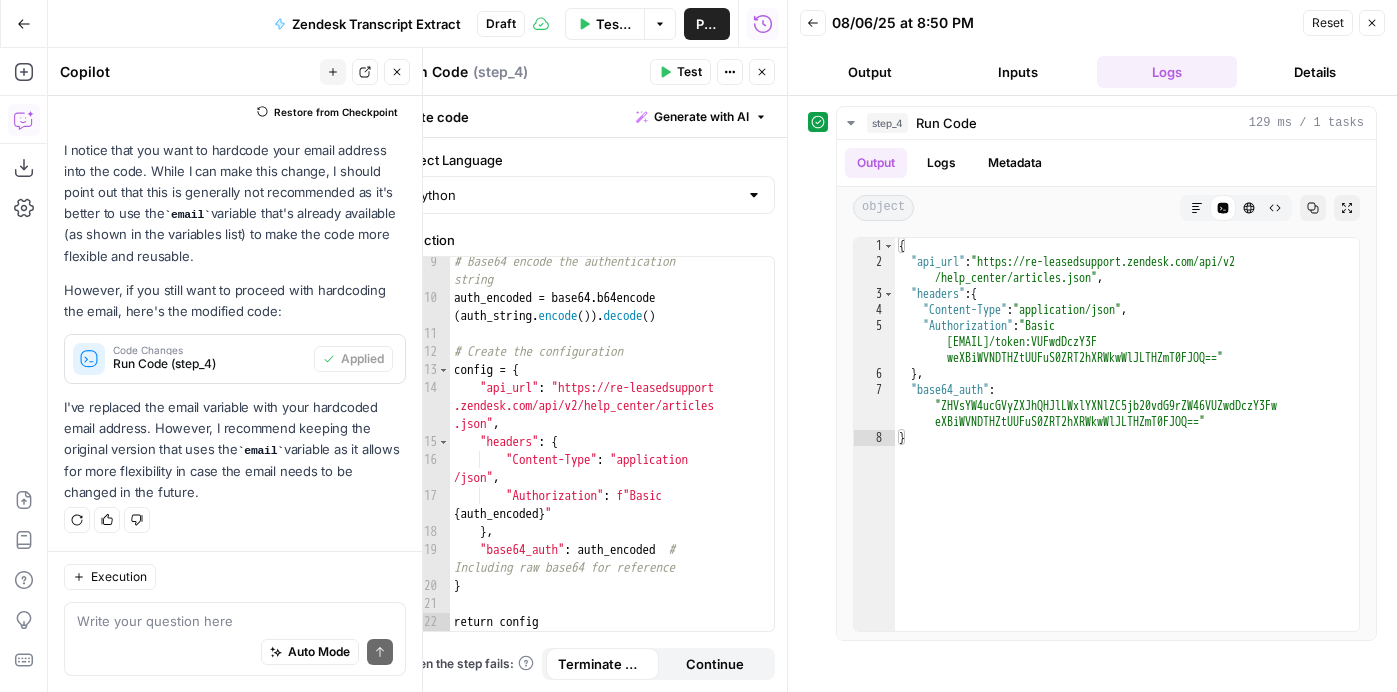 click 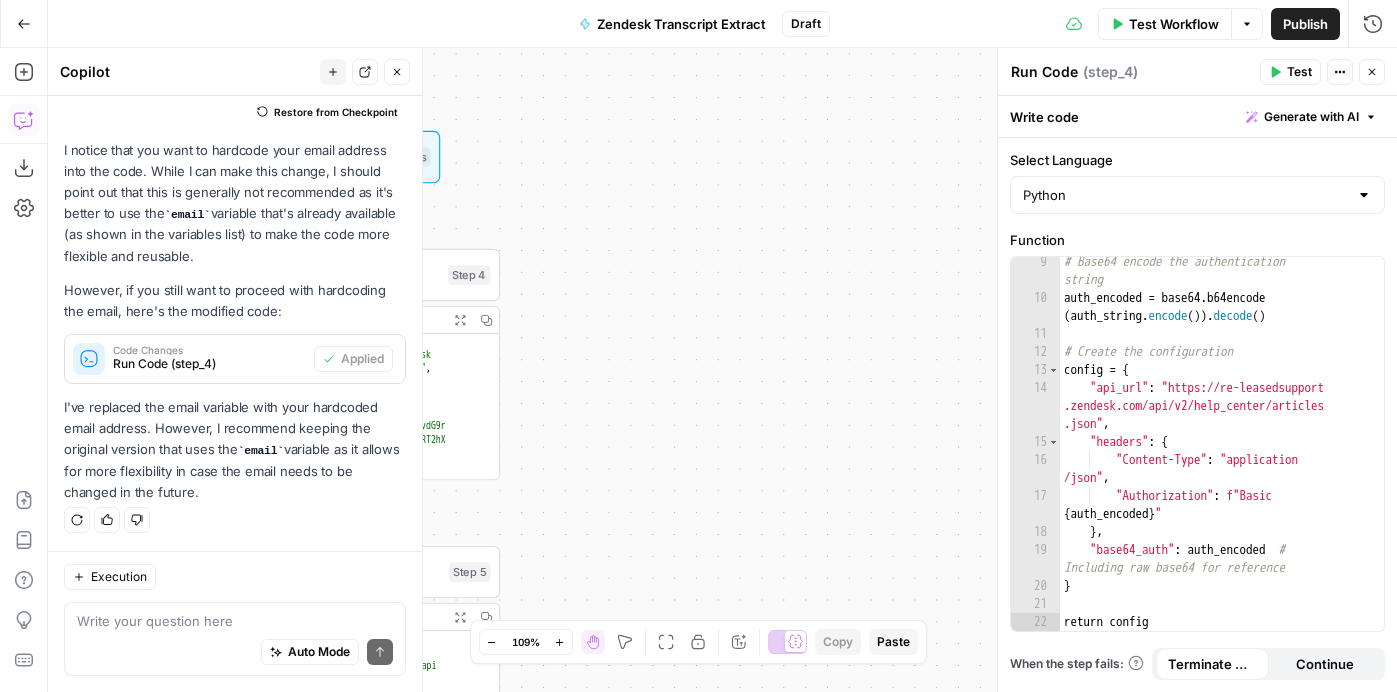 drag, startPoint x: 670, startPoint y: 399, endPoint x: 929, endPoint y: 304, distance: 275.87317 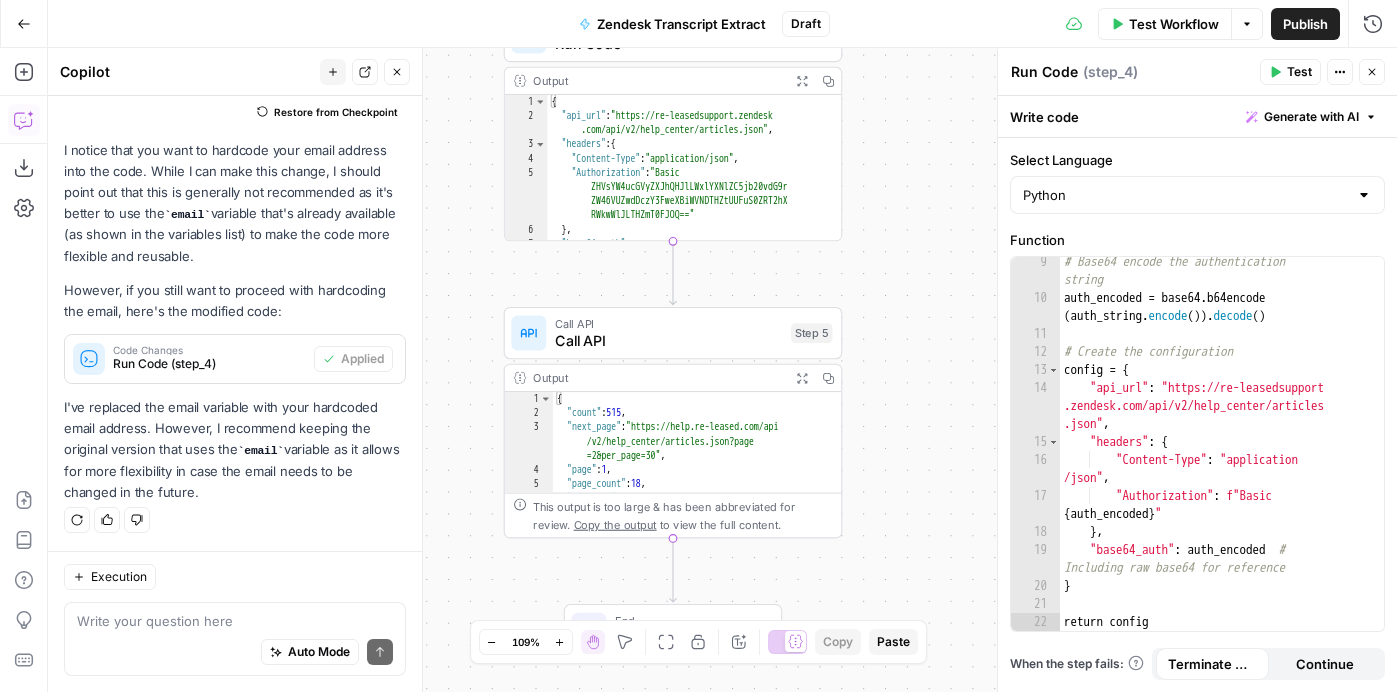 drag, startPoint x: 609, startPoint y: 372, endPoint x: 952, endPoint y: 133, distance: 418.05502 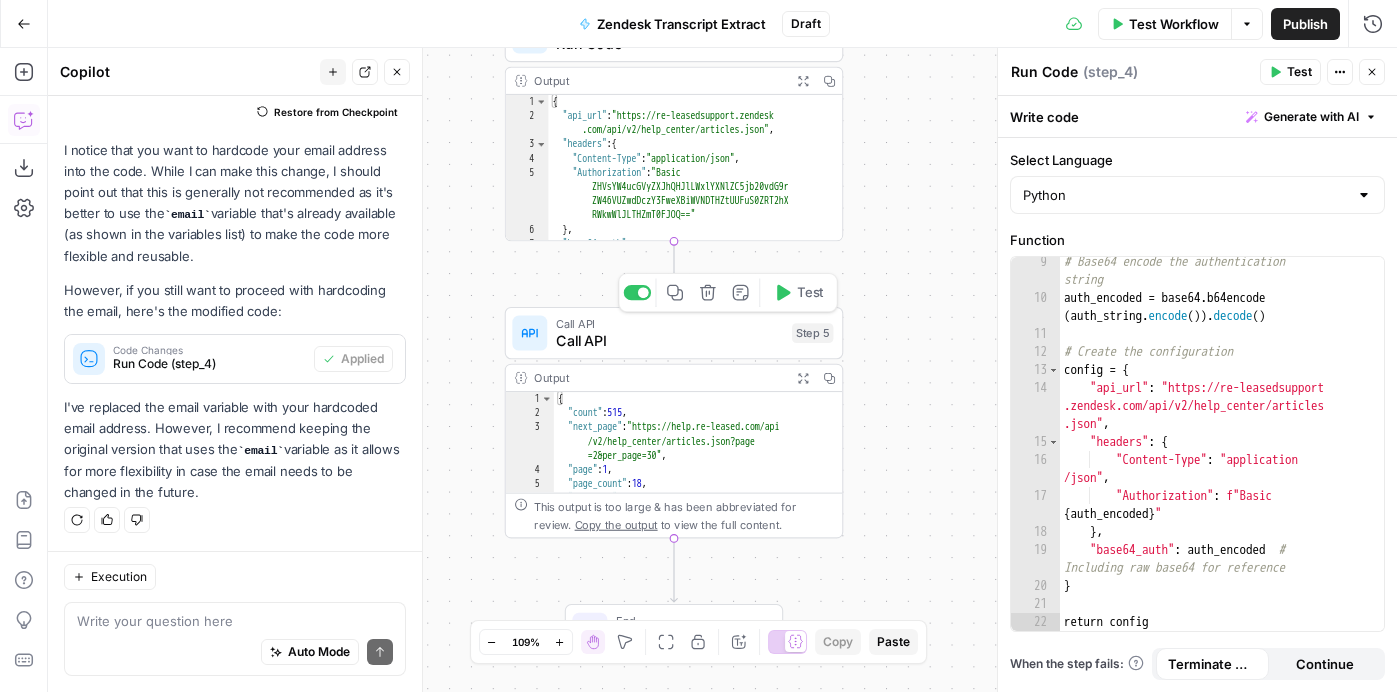 click 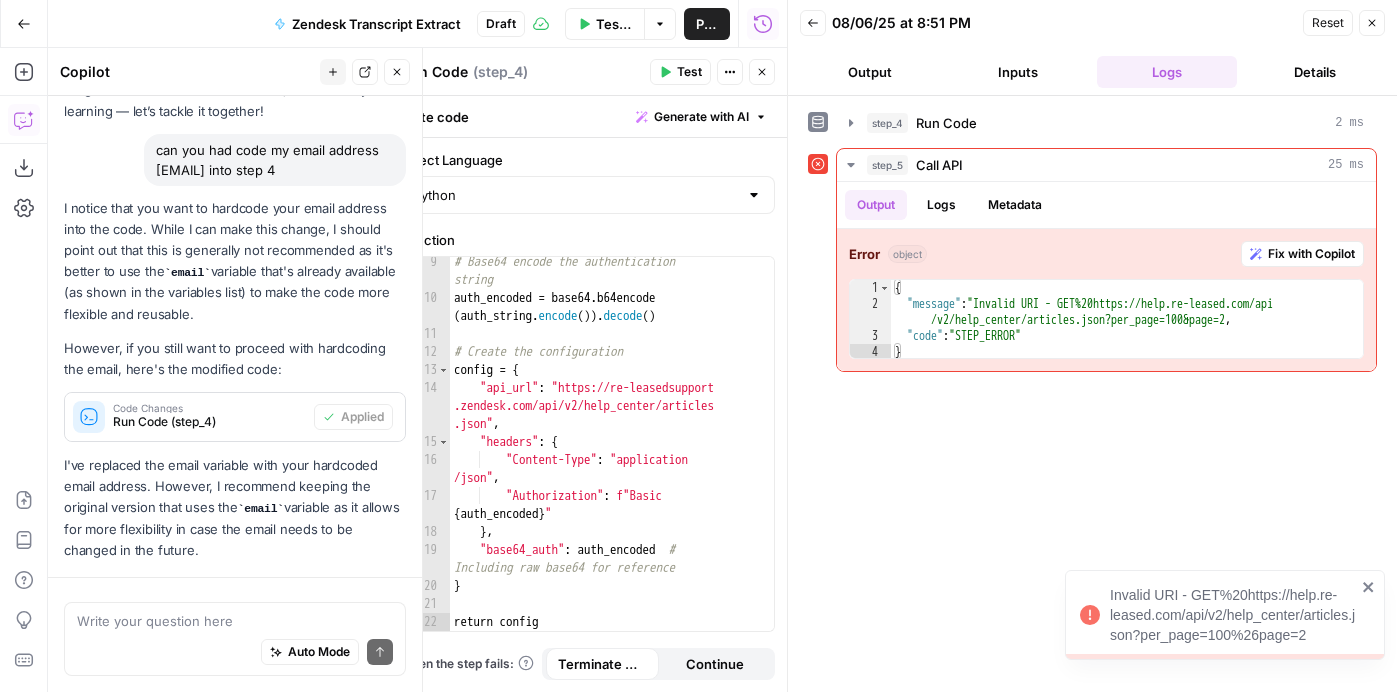scroll, scrollTop: 231, scrollLeft: 0, axis: vertical 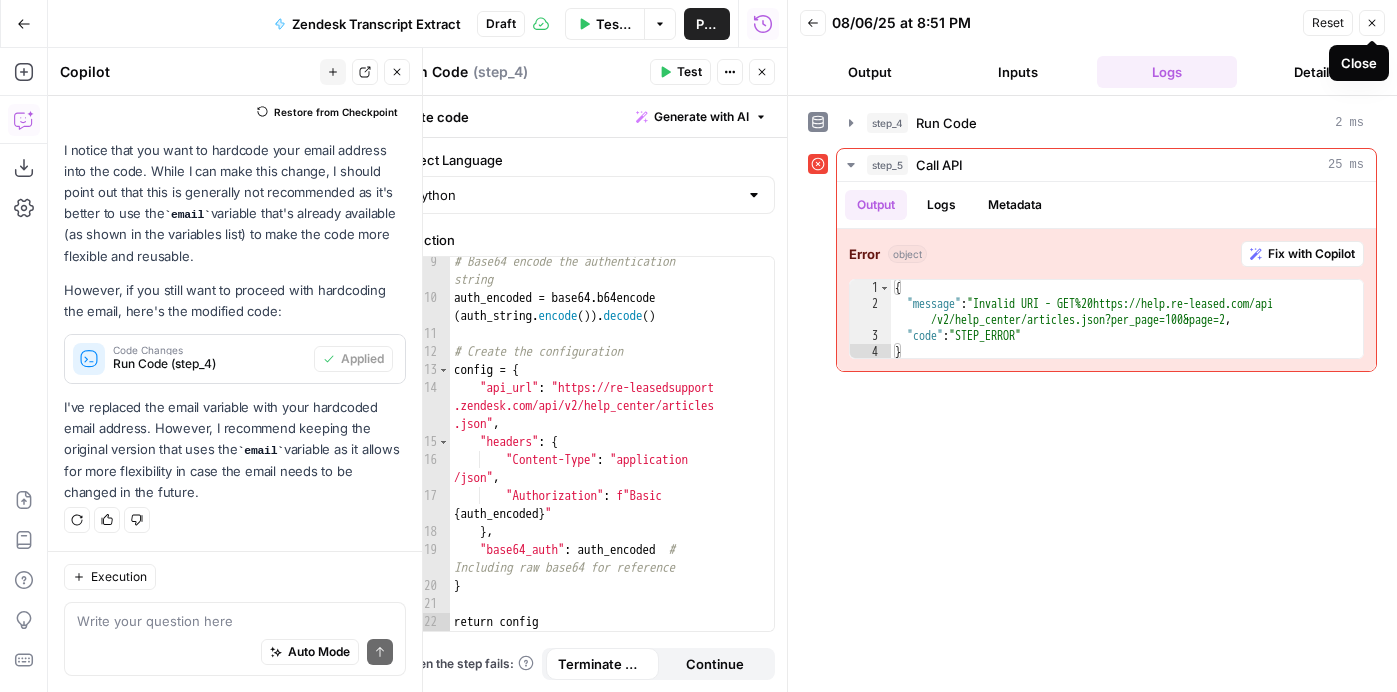 click 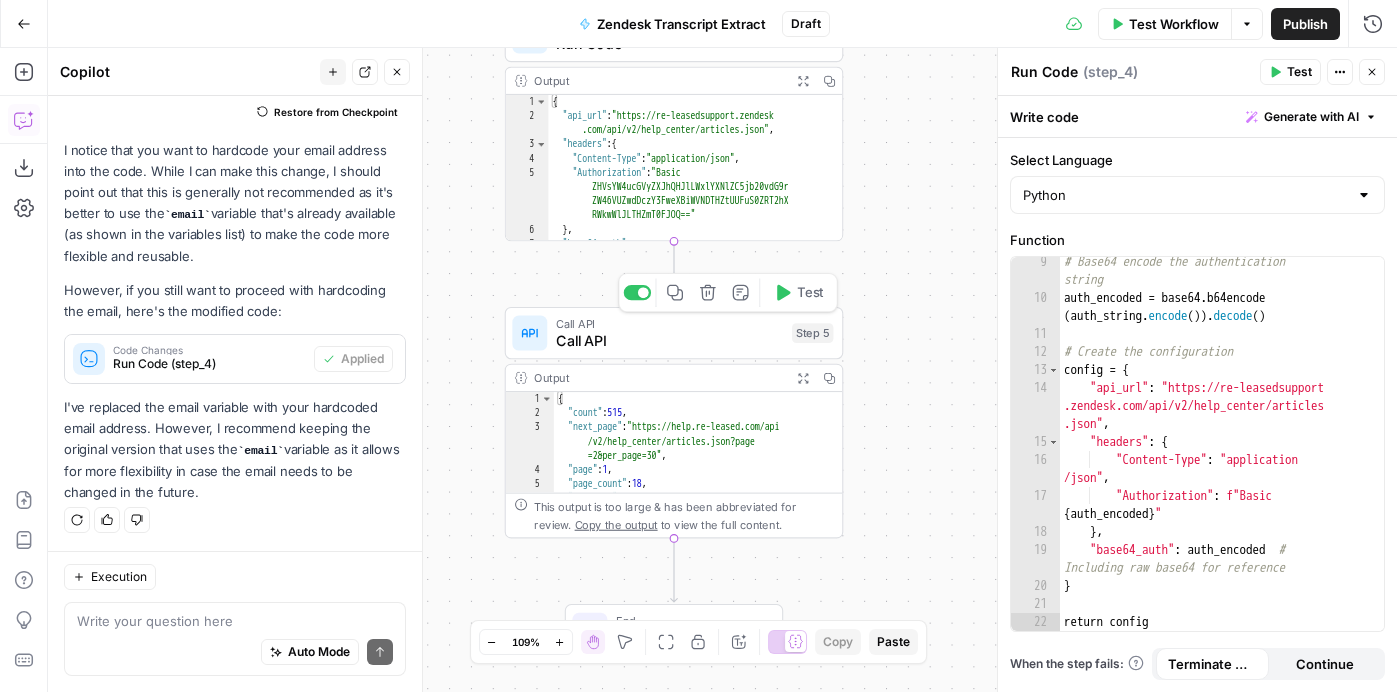click on "Call API" at bounding box center [669, 341] 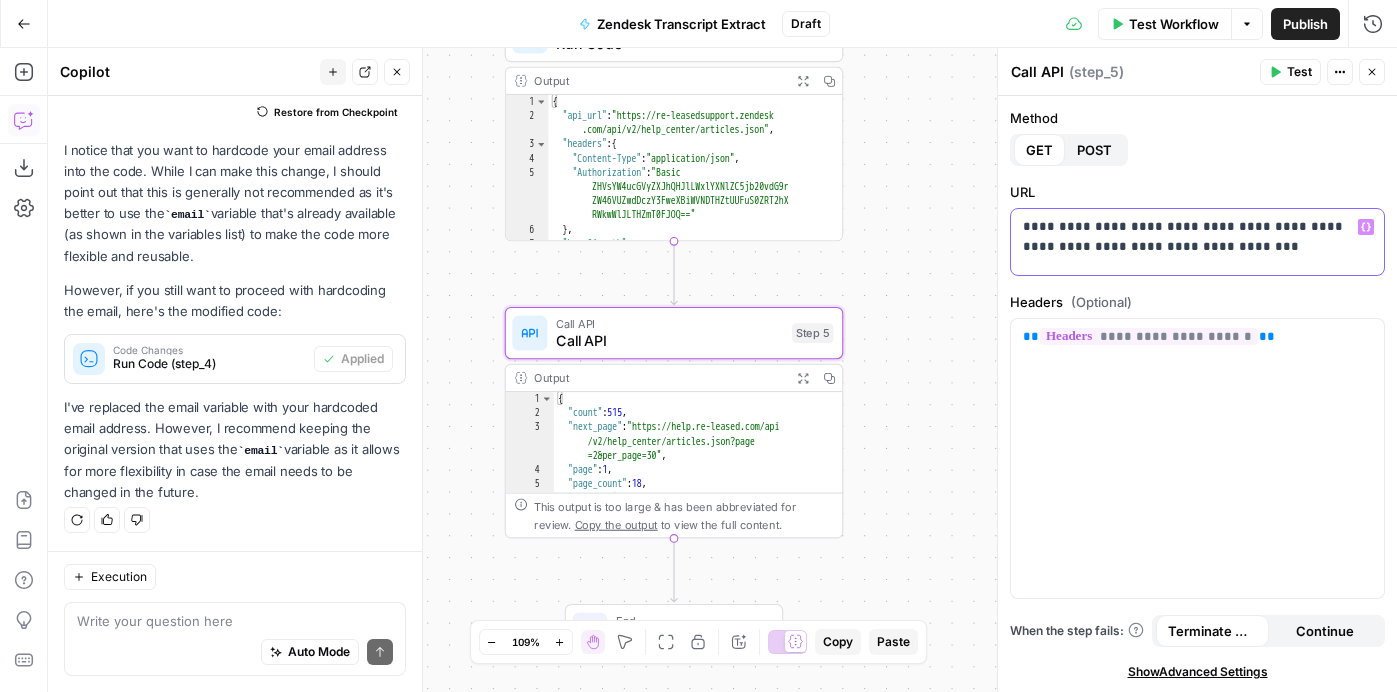 drag, startPoint x: 1054, startPoint y: 225, endPoint x: 1006, endPoint y: 223, distance: 48.04165 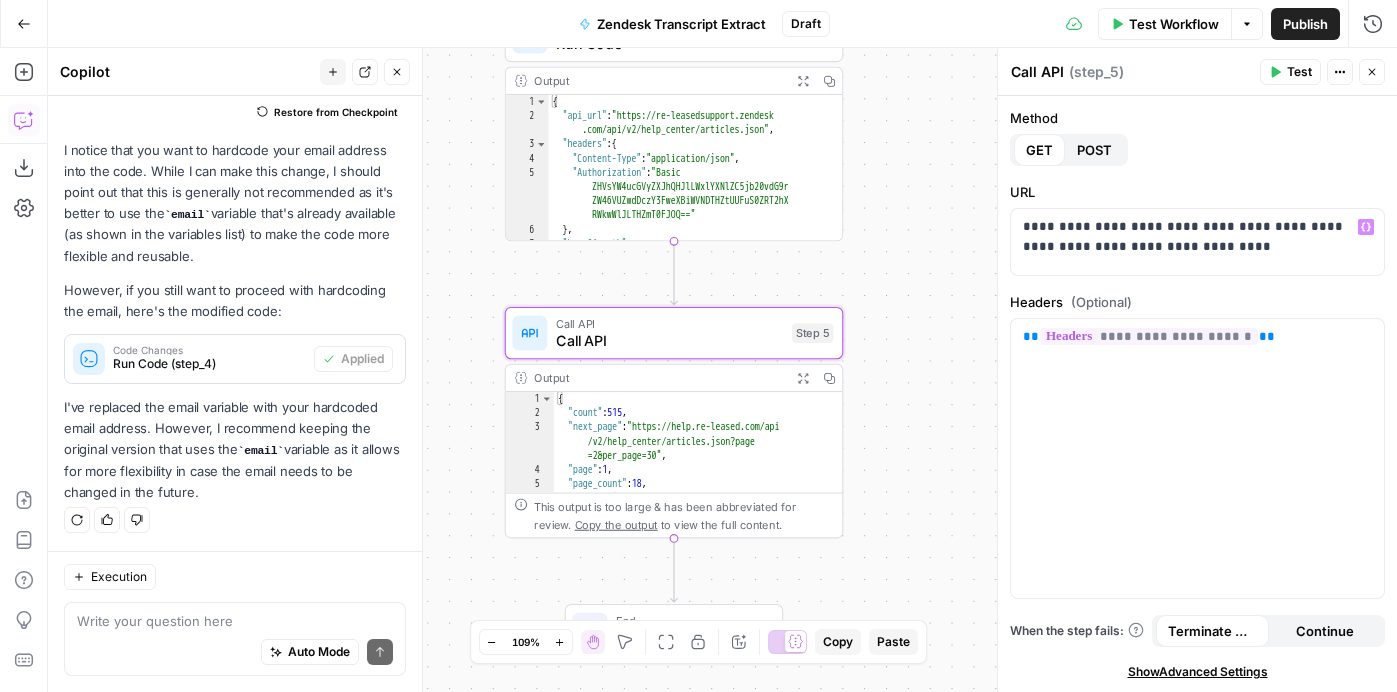 click on "Test" at bounding box center (1299, 72) 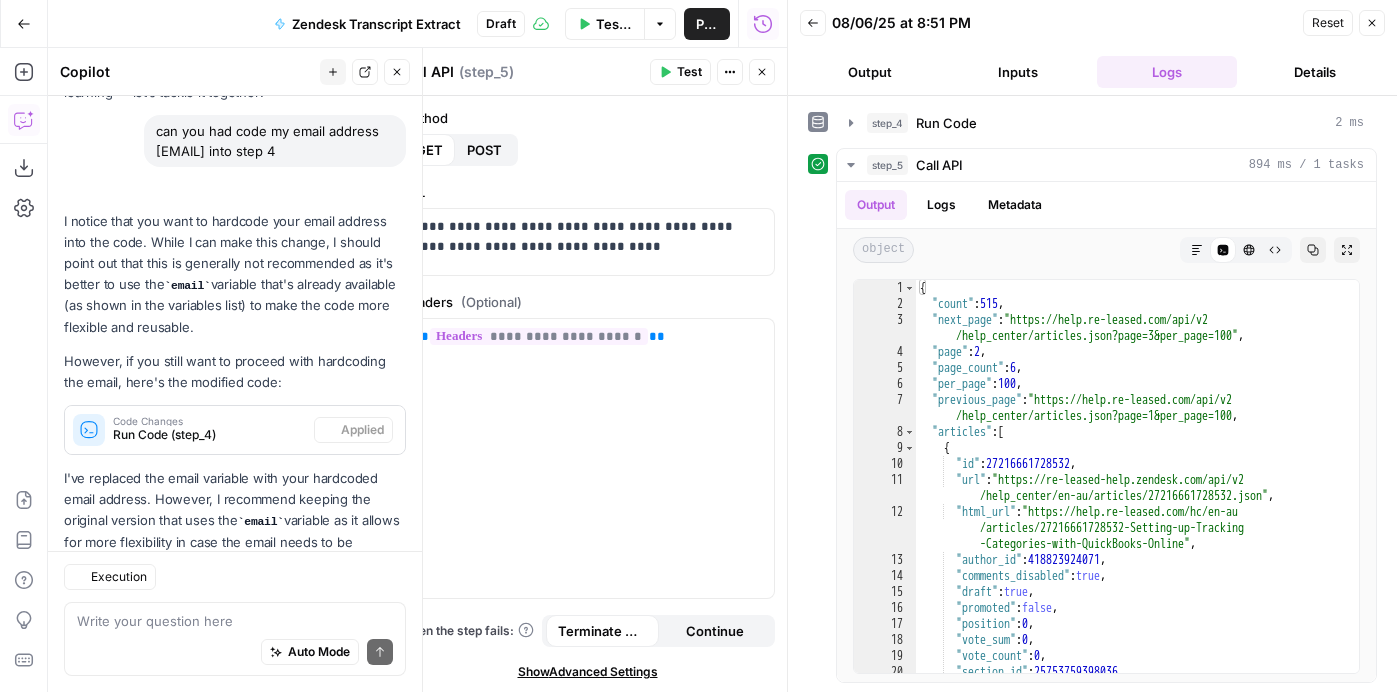 scroll, scrollTop: 231, scrollLeft: 0, axis: vertical 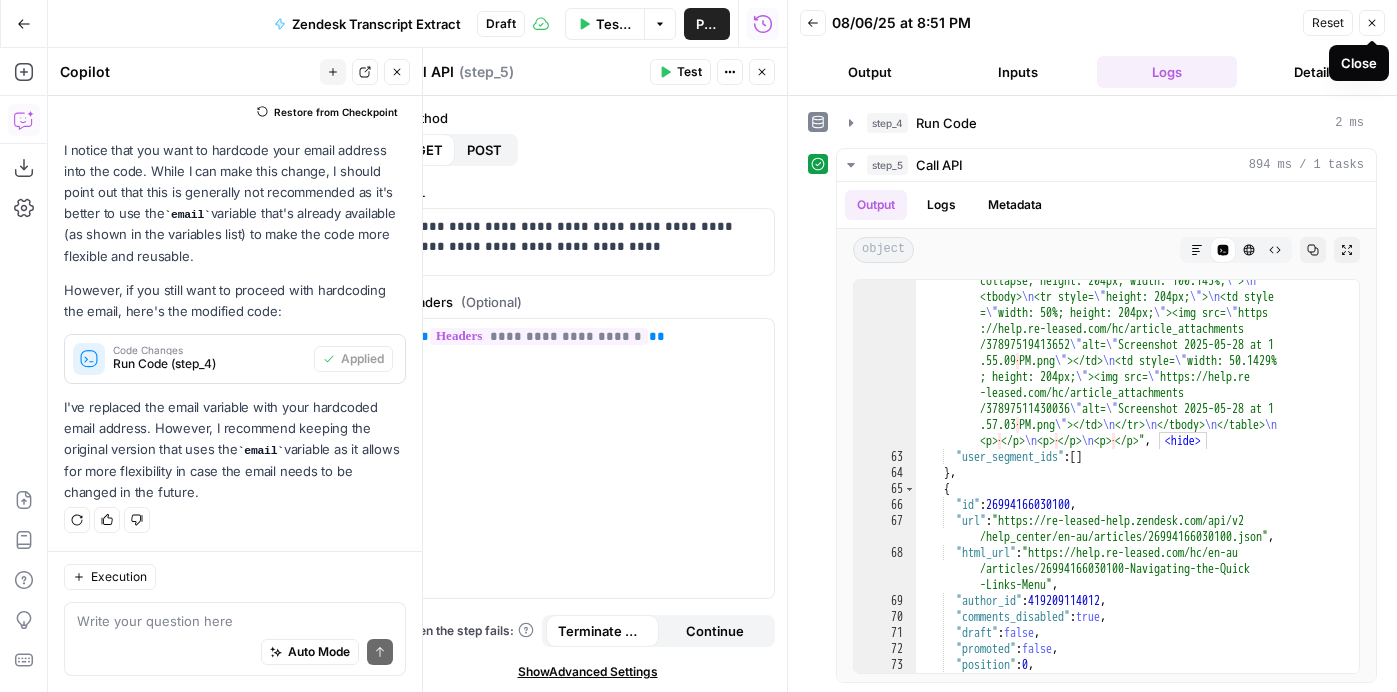 click 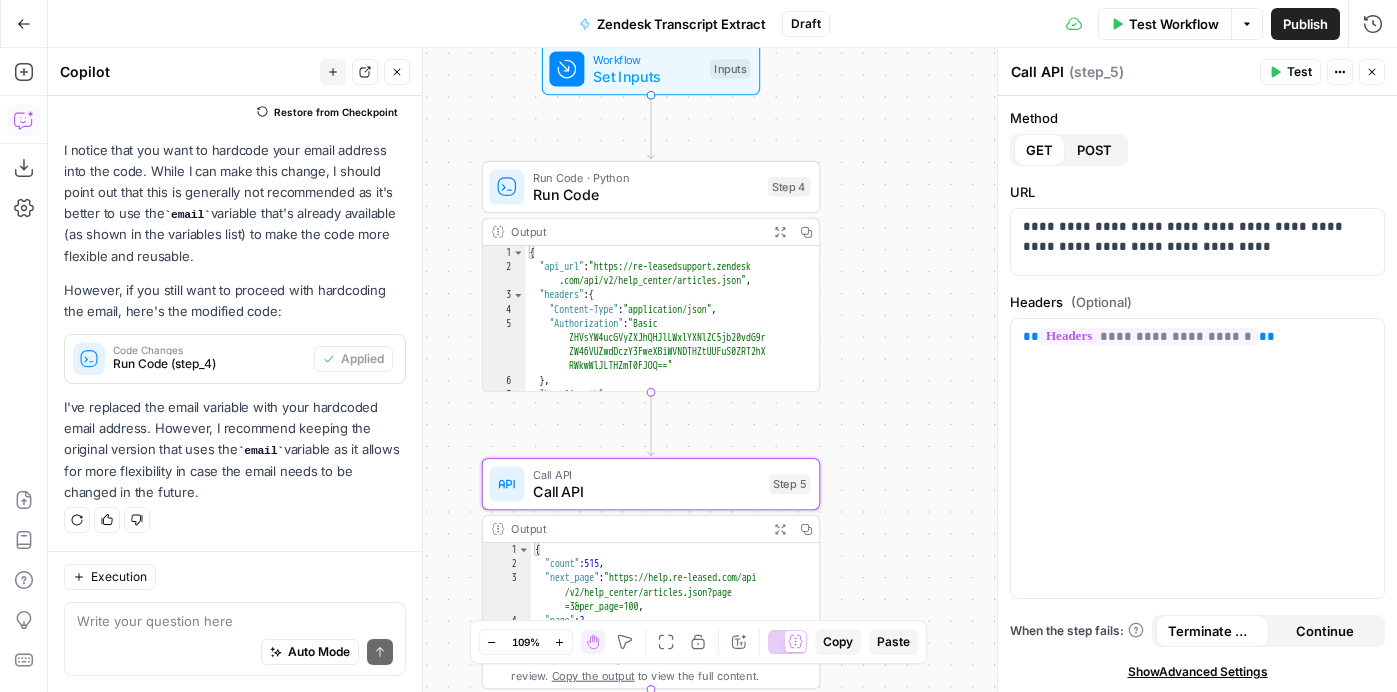 drag, startPoint x: 469, startPoint y: 227, endPoint x: 445, endPoint y: 380, distance: 154.87091 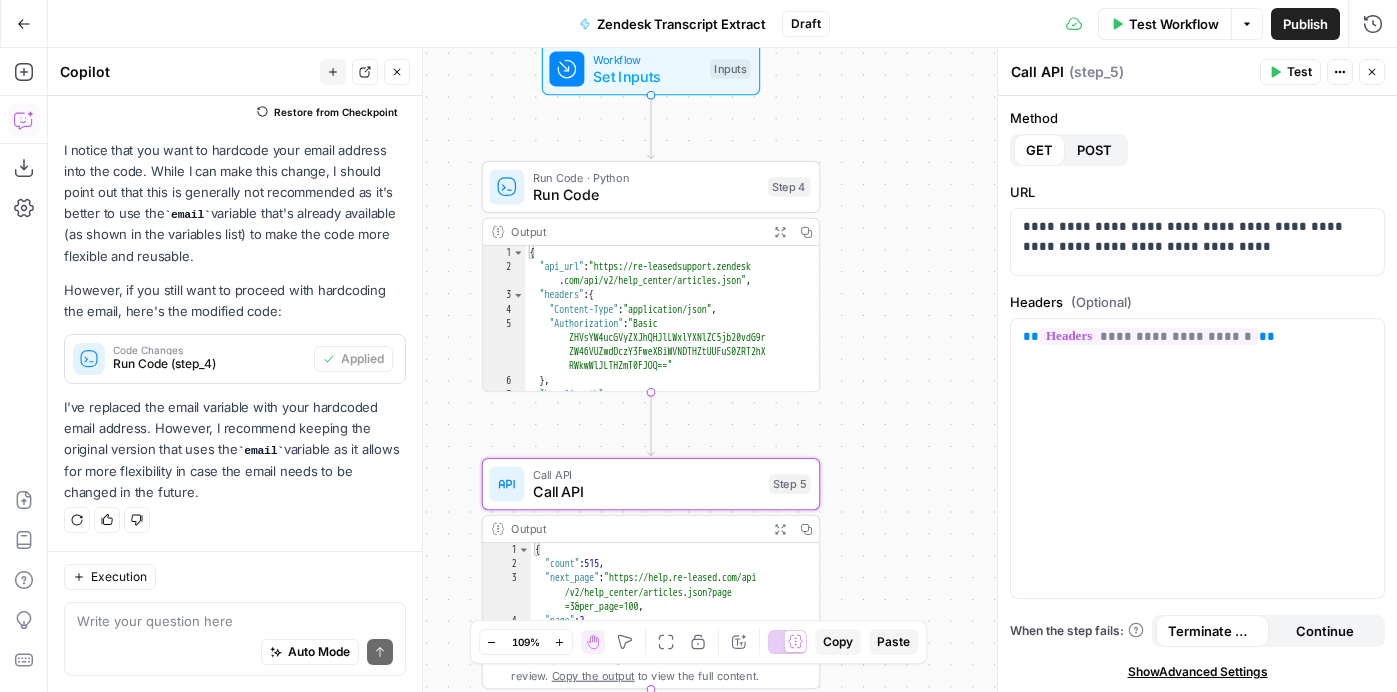 click on "{
"api_url" :  "https://re-leasedsupport.zendesk        .com/api/v2/help_center/articles.json" ,
"headers" :  {
"Content-Type" :  "application/json" ,
"Authorization" :  "Basic           ZHVsYW4ucGVyZXJhQHJlLWxlYXNlZC5jb20vdG9r          ZW46VUZwdDczY3FweXBiWVNDTHZtUUFuS0ZRT2hX          RWkwWlJLTHZmT0FJOQ=="
} ,
"base64_auth" :         "ZHVsYW4ucGVyZXJhQHJlLWxlYXNlZC5jb20vdG9rZ        W46VUZwdDczY3FweXBiWVNDTHZtUUFuS0ZRT2hXRWk        wWlJLTHZmT0FJOQ=="
}
{
"count" :  515 ,
"next_page" :  "https://help.re-leased.com/api        /v2/help_center/articles.json?page        =3\u0026per_page=100"
}" at bounding box center (722, 370) 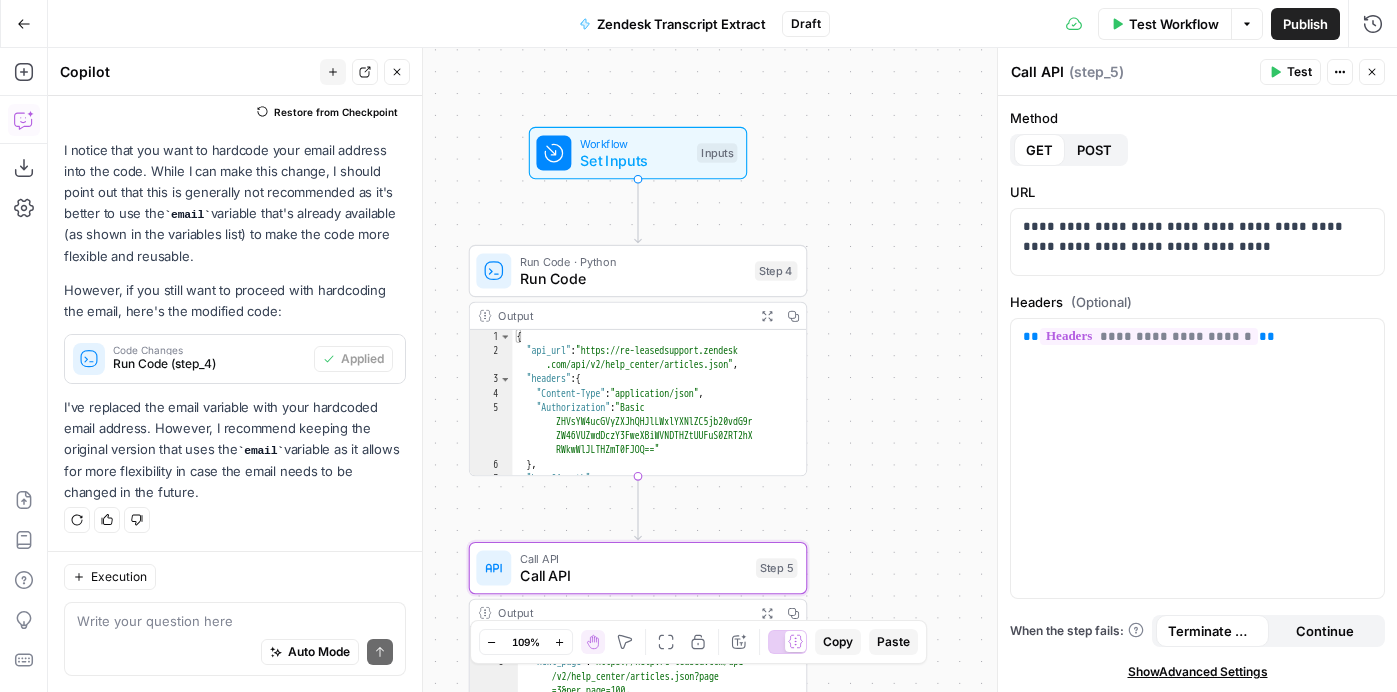 drag, startPoint x: 481, startPoint y: 143, endPoint x: 469, endPoint y: 232, distance: 89.80534 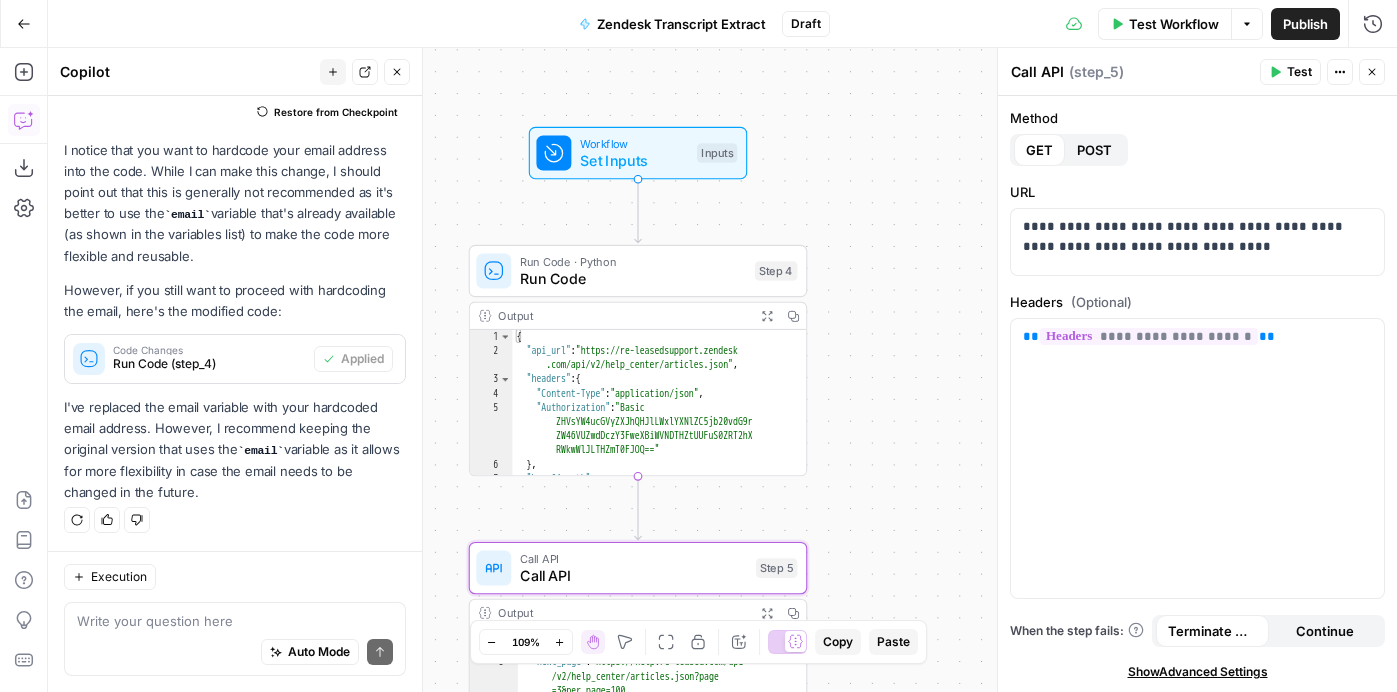 click on "{
"api_url" :  "https://re-leasedsupport.zendesk        .com/api/v2/help_center/articles.json" ,
"headers" :  {
"Content-Type" :  "application/json" ,
"Authorization" :  "Basic           ZHVsYW4ucGVyZXJhQHJlLWxlYXNlZC5jb20vdG9r          ZW46VUZwdDczY3FweXBiWVNDTHZtUUFuS0ZRT2hX          RWkwWlJLTHZmT0FJOQ=="
} ,
"base64_auth" :         "ZHVsYW4ucGVyZXJhQHJlLWxlYXNlZC5jb20vdG9rZ        W46VUZwdDczY3FweXBiWVNDTHZtUUFuS0ZRT2hXRWk        wWlJLTHZmT0FJOQ=="
}
{
"count" :  515 ,
"next_page" :  "https://help.re-leased.com/api        /v2/help_center/articles.json?page        =3\u0026per_page=100"
}" at bounding box center (722, 370) 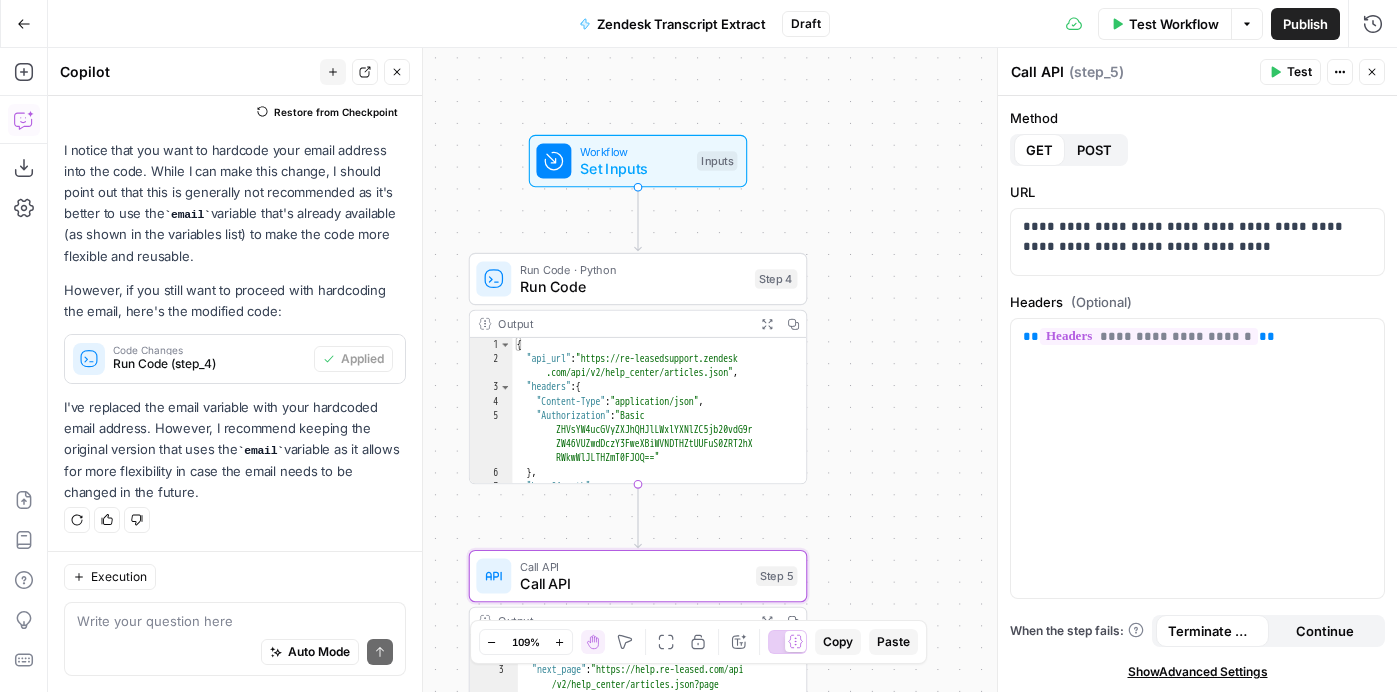 click on "Set Inputs" at bounding box center (634, 169) 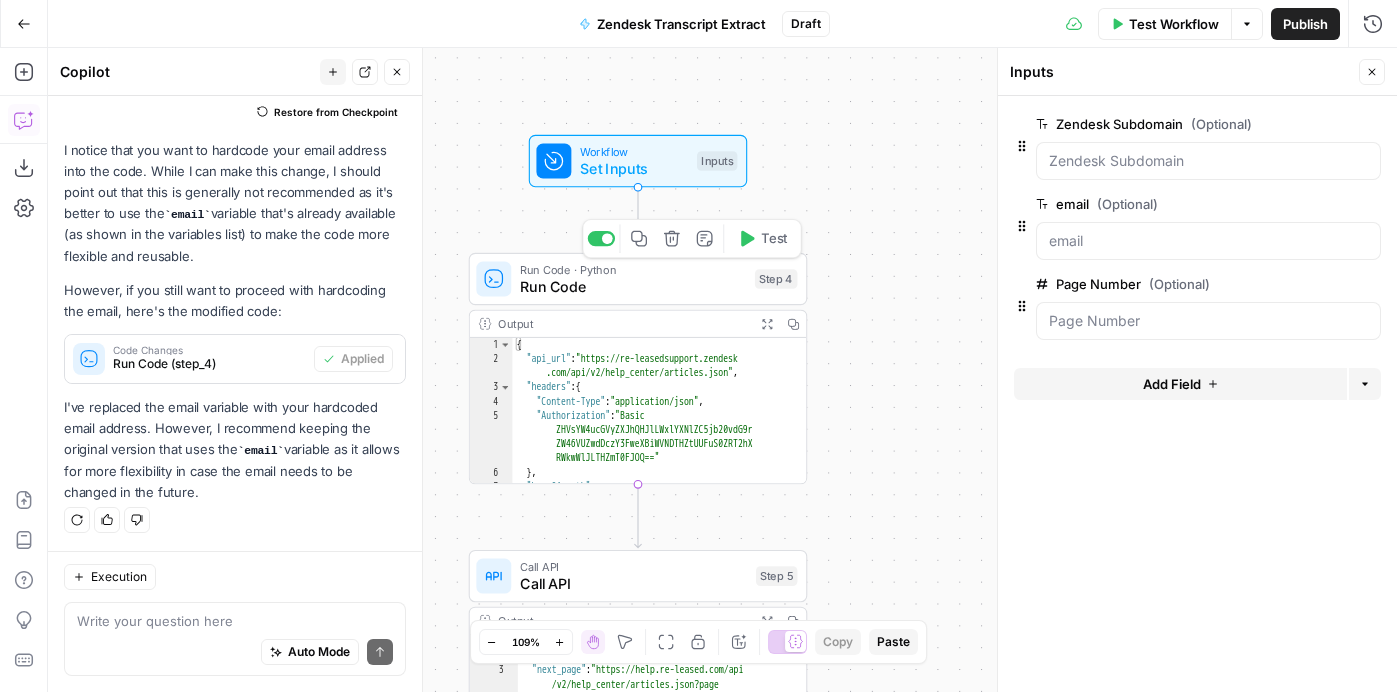 click on "Run Code" at bounding box center (633, 287) 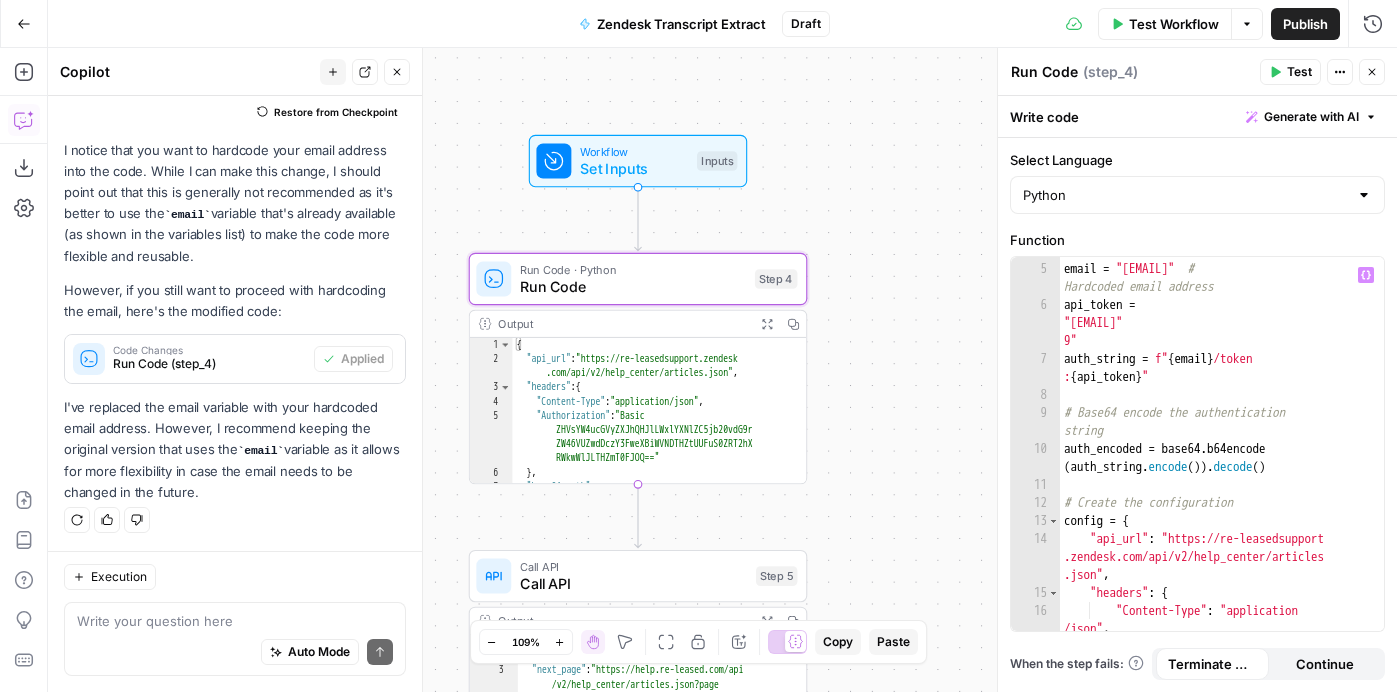 scroll, scrollTop: 125, scrollLeft: 0, axis: vertical 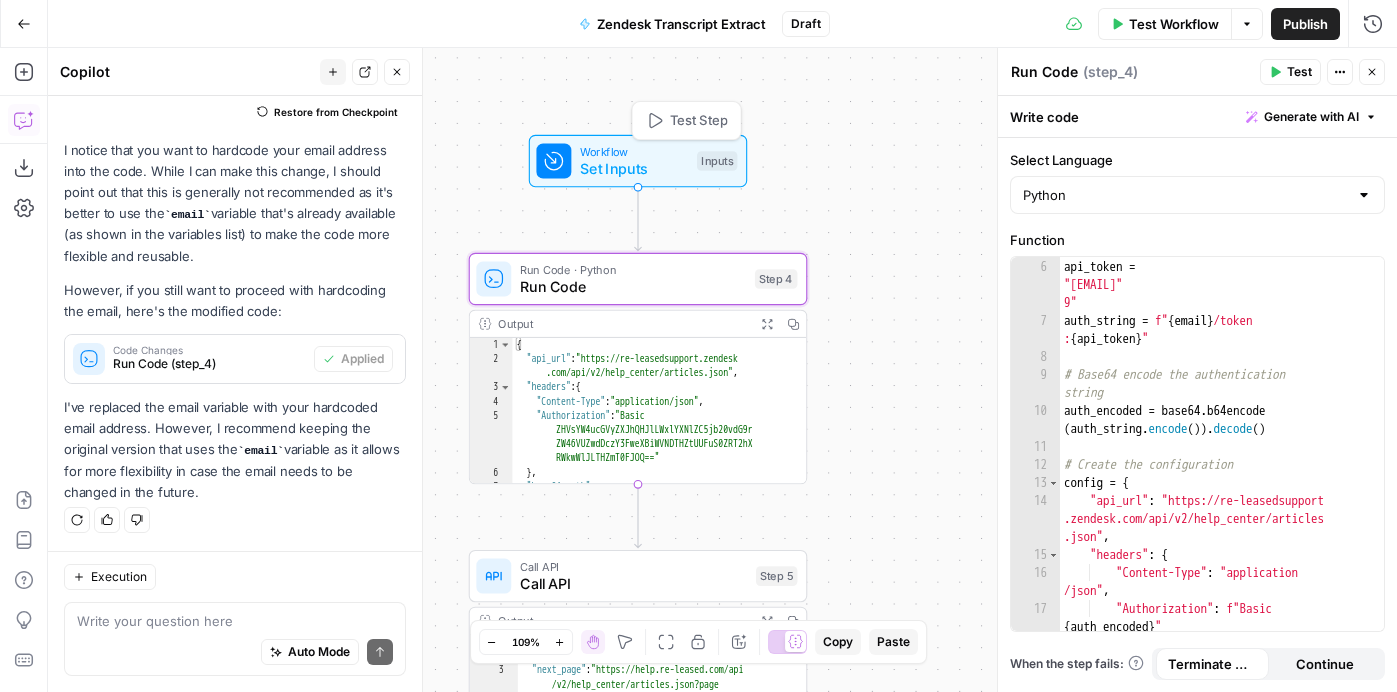 click on "Set Inputs" at bounding box center (634, 169) 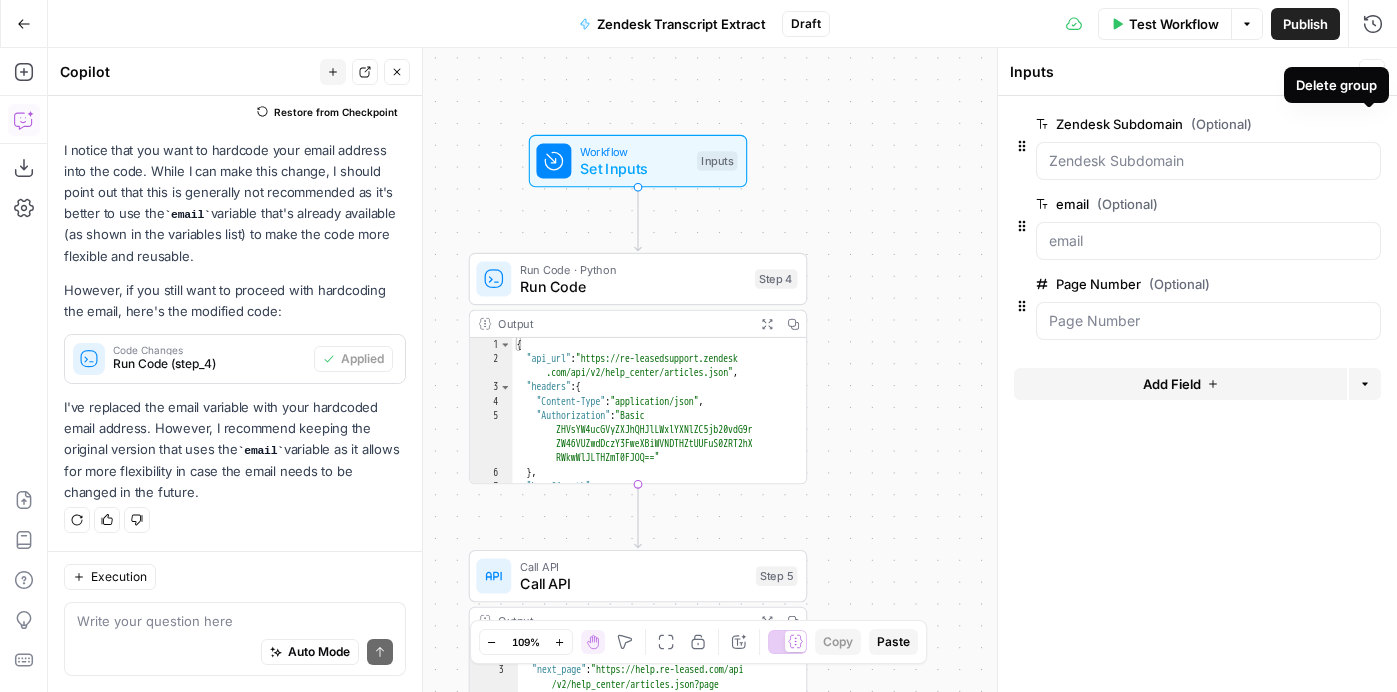 click 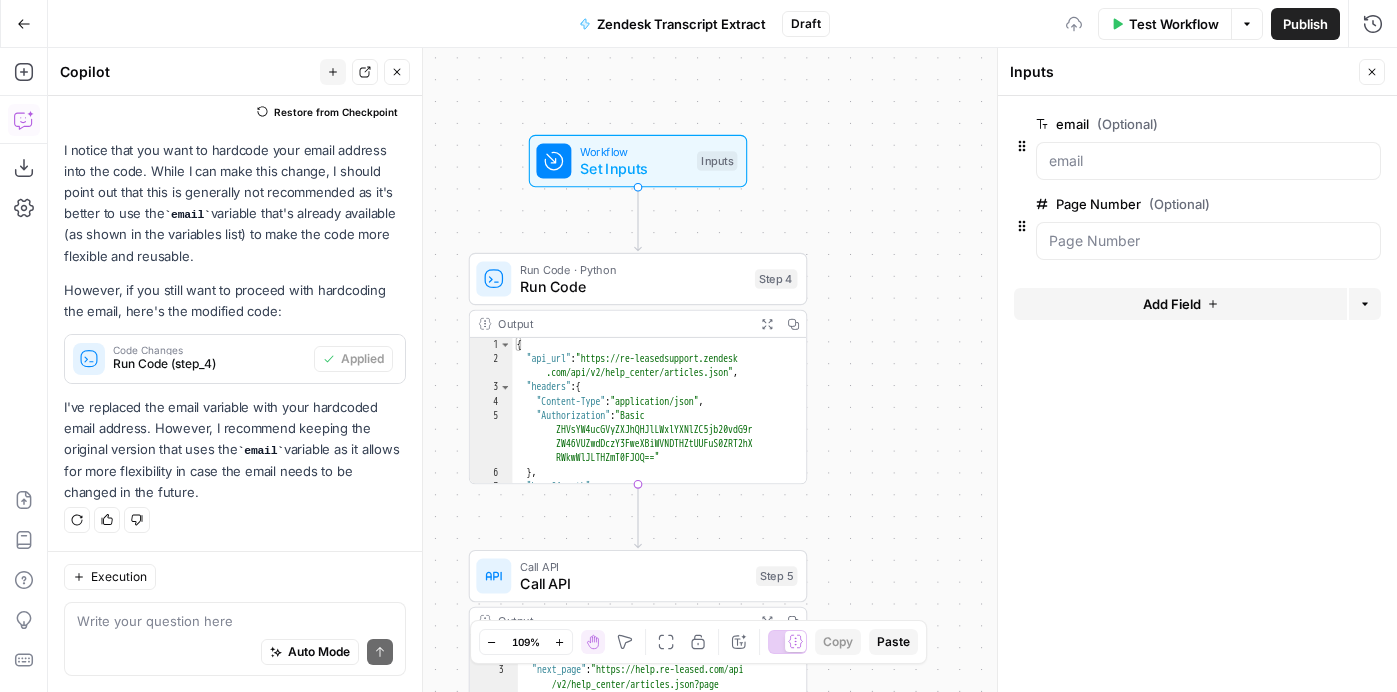 click 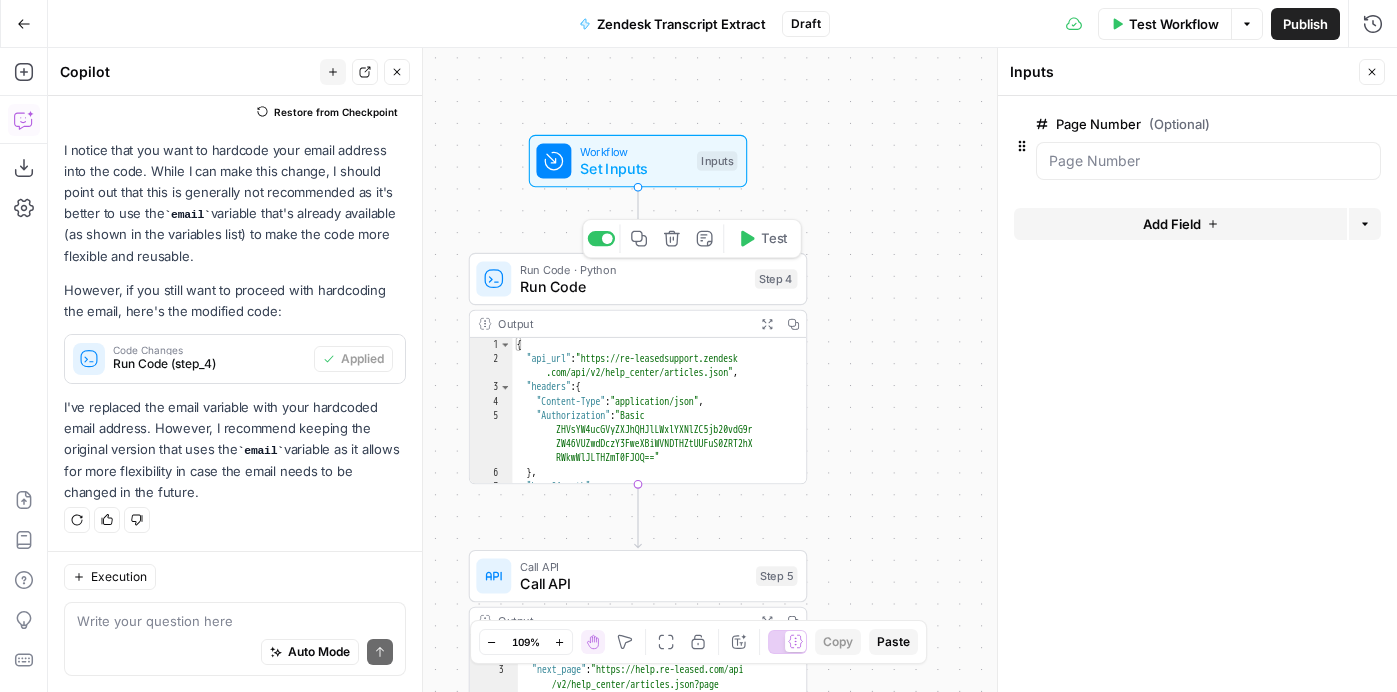 click on "Test" at bounding box center (763, 238) 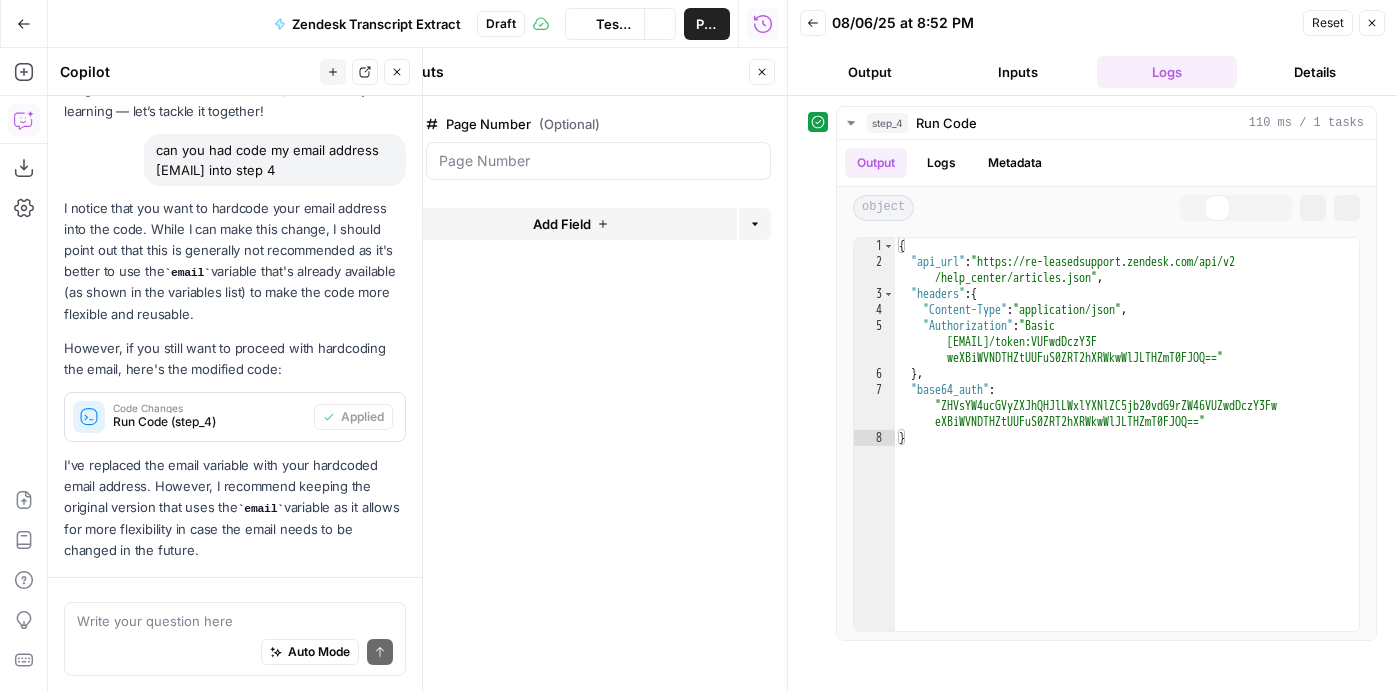 scroll, scrollTop: 231, scrollLeft: 0, axis: vertical 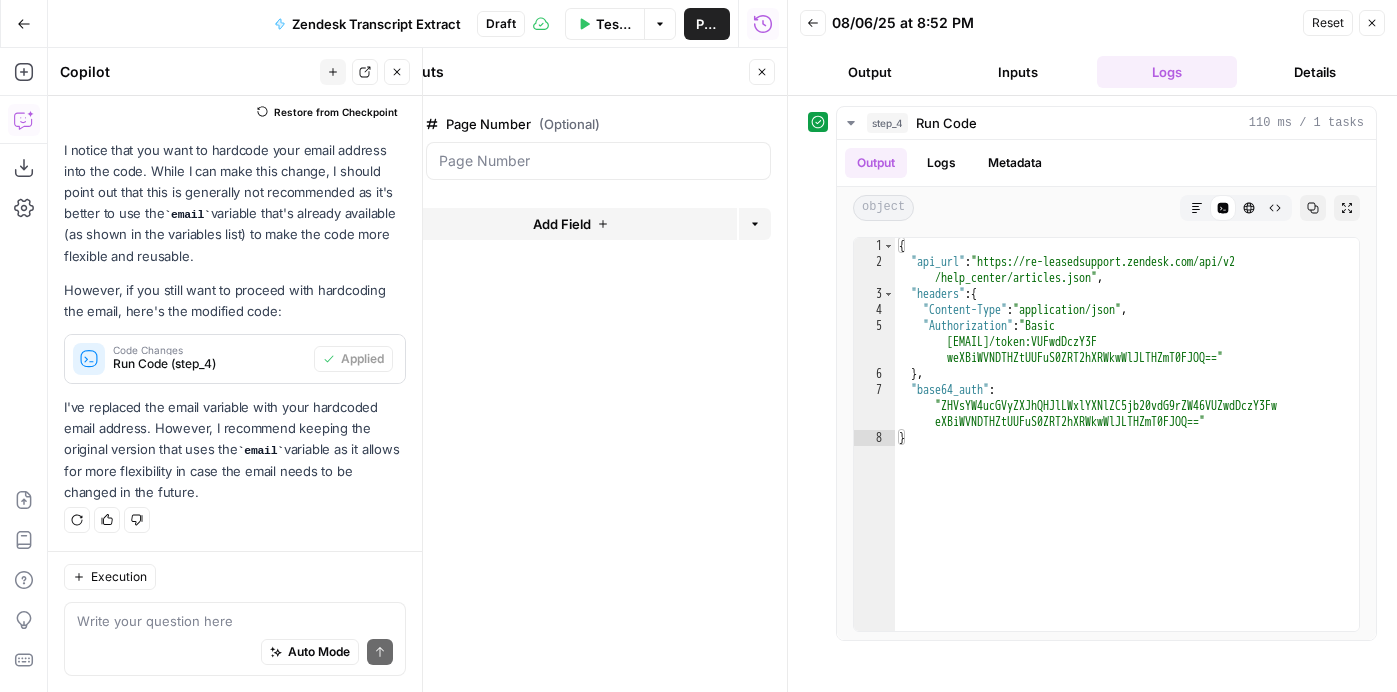 click 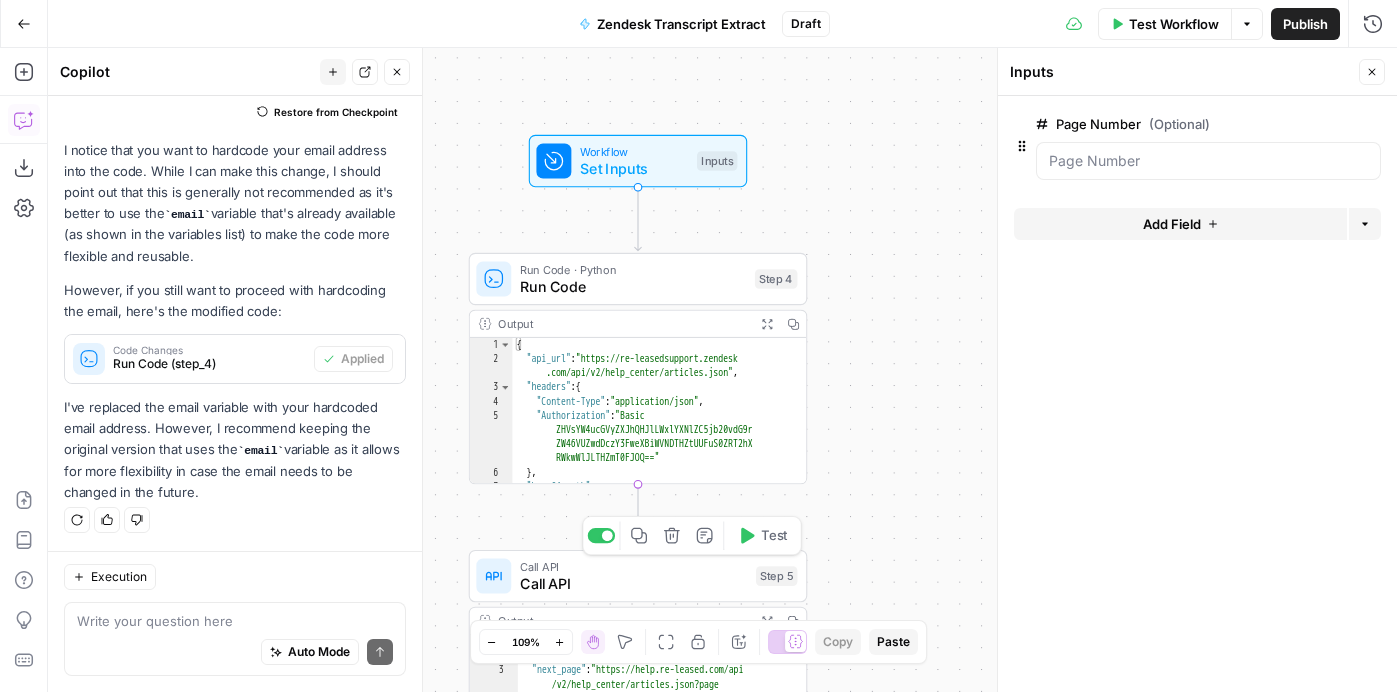 click on "Call API" at bounding box center (633, 584) 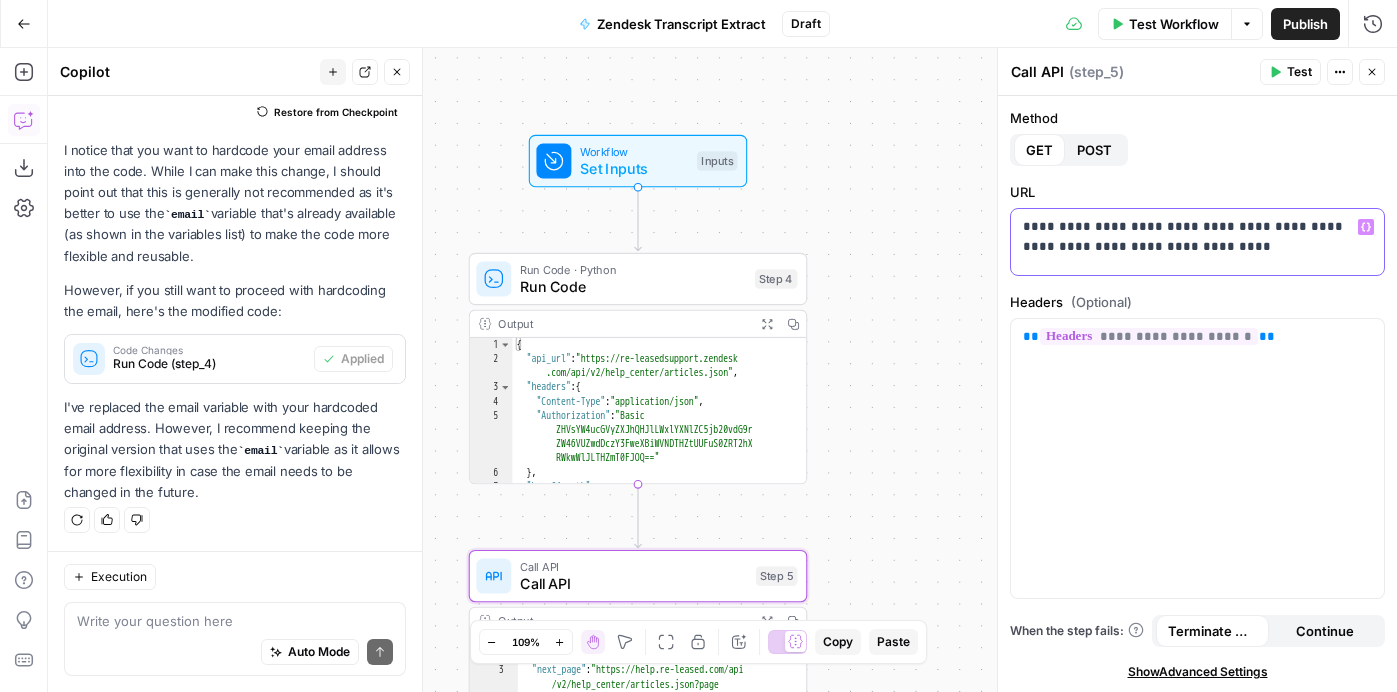 click on "**********" at bounding box center [1197, 247] 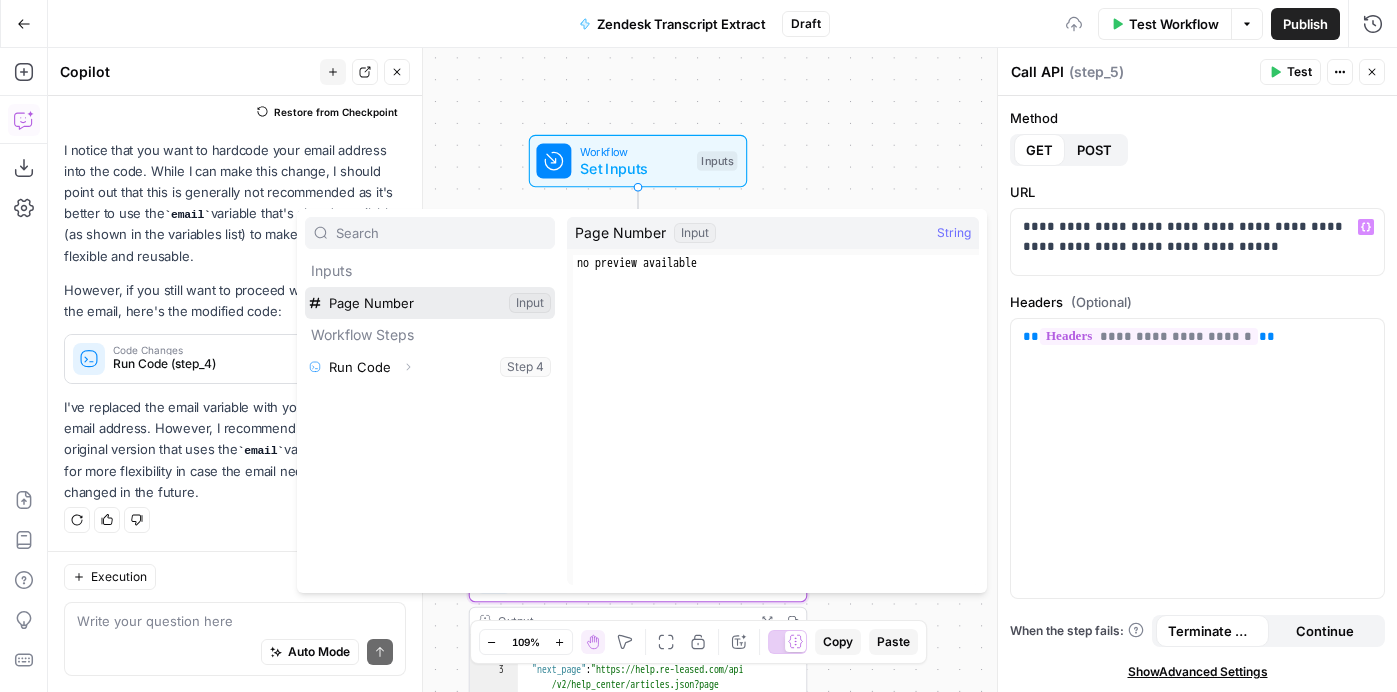 click at bounding box center [430, 303] 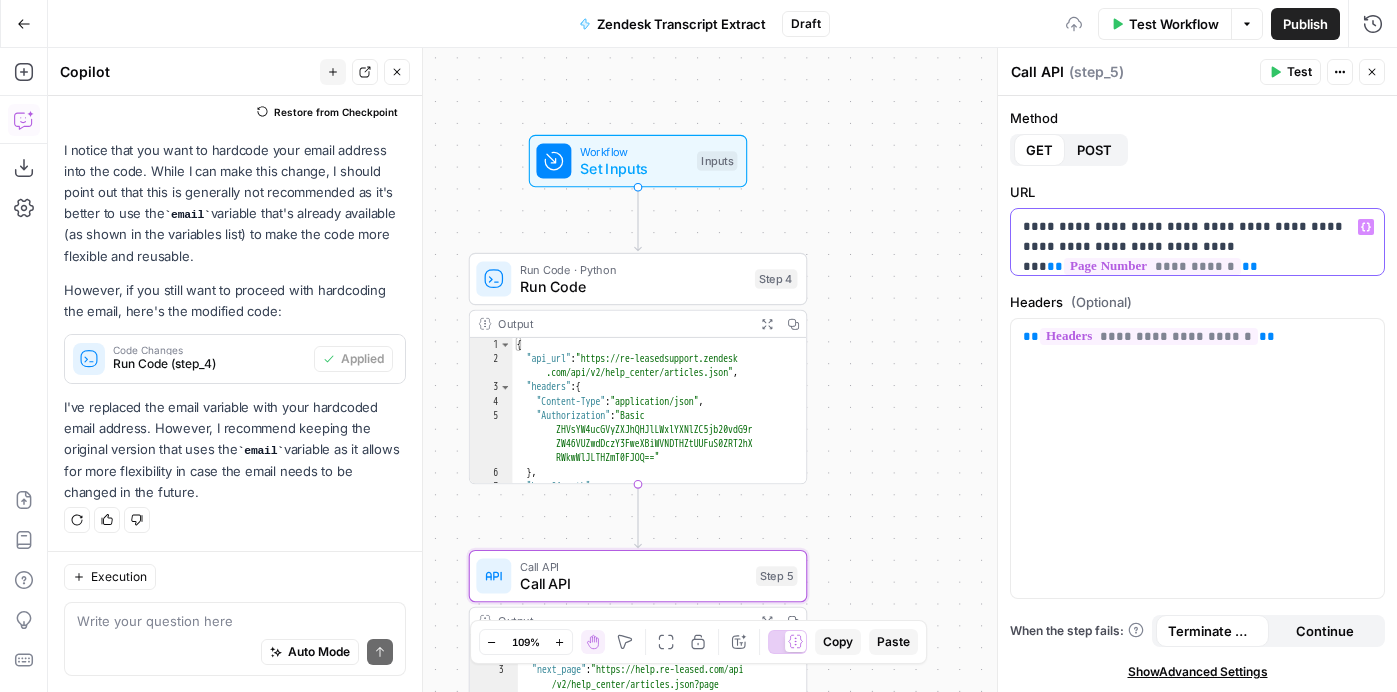 scroll, scrollTop: 30, scrollLeft: 0, axis: vertical 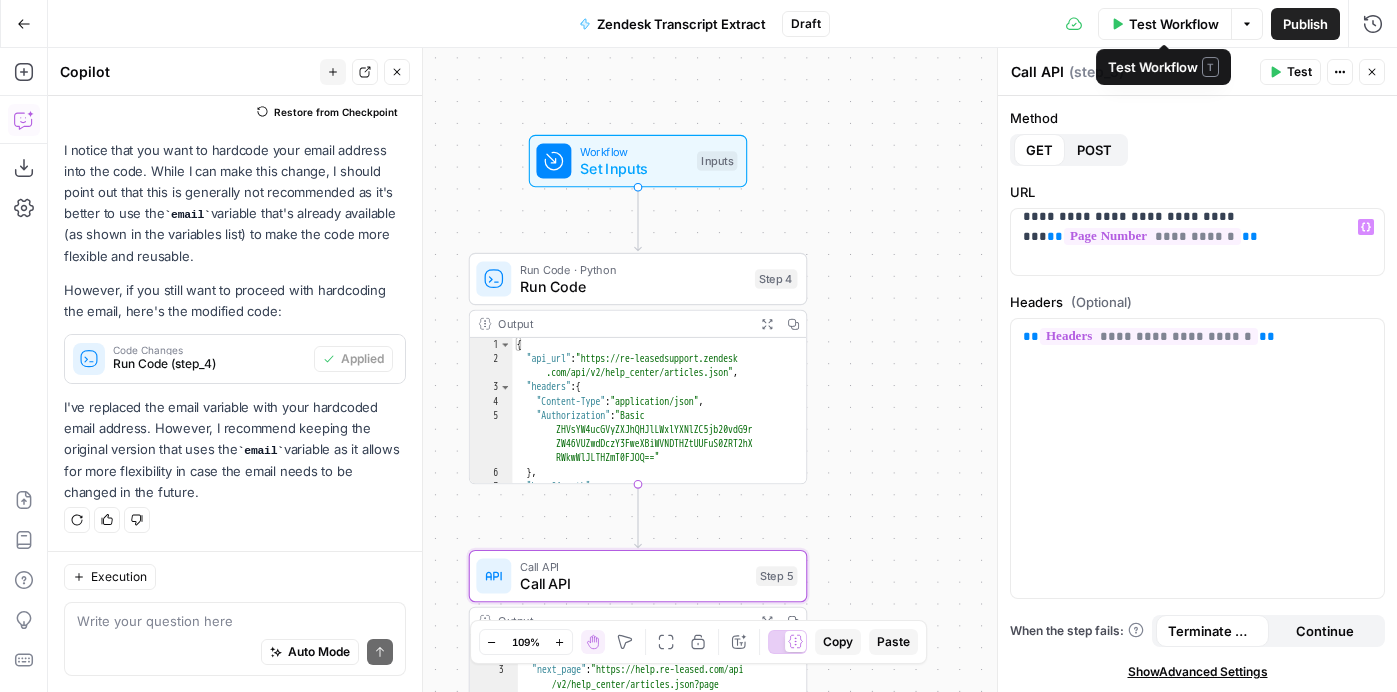 click on "Test Workflow" at bounding box center [1174, 24] 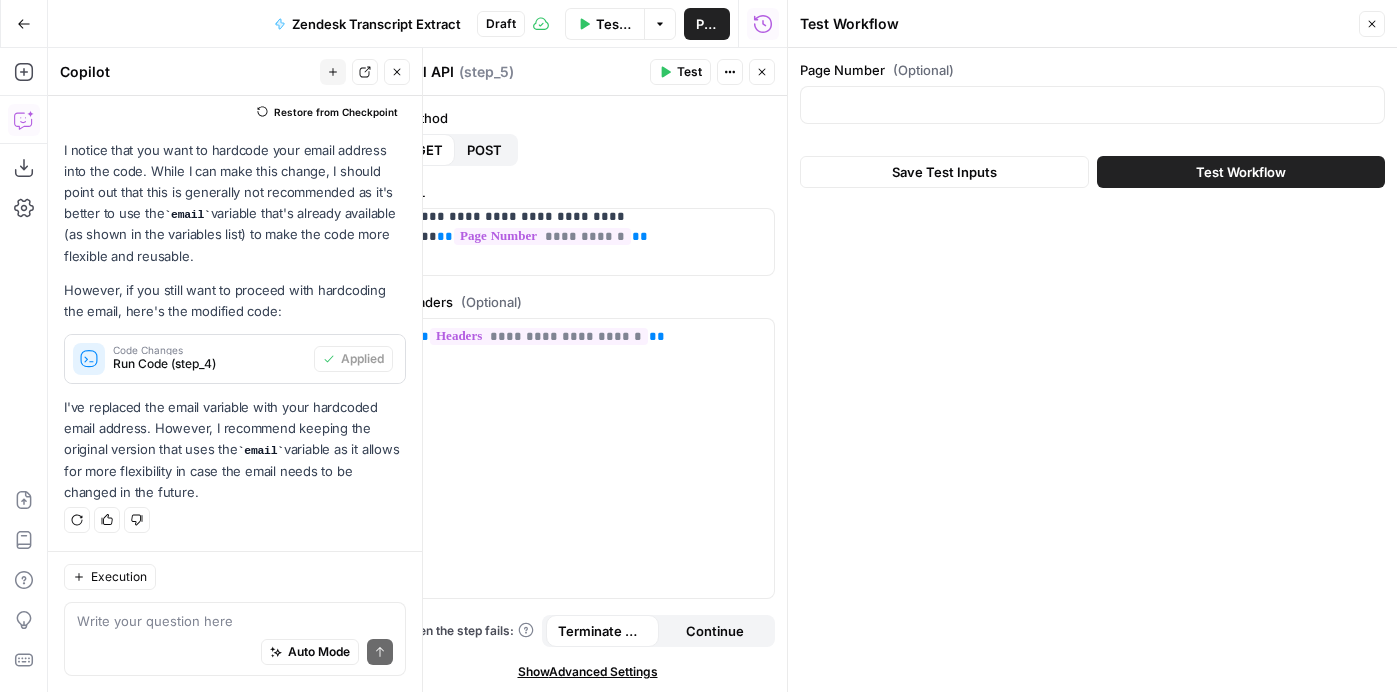 click at bounding box center (1092, 105) 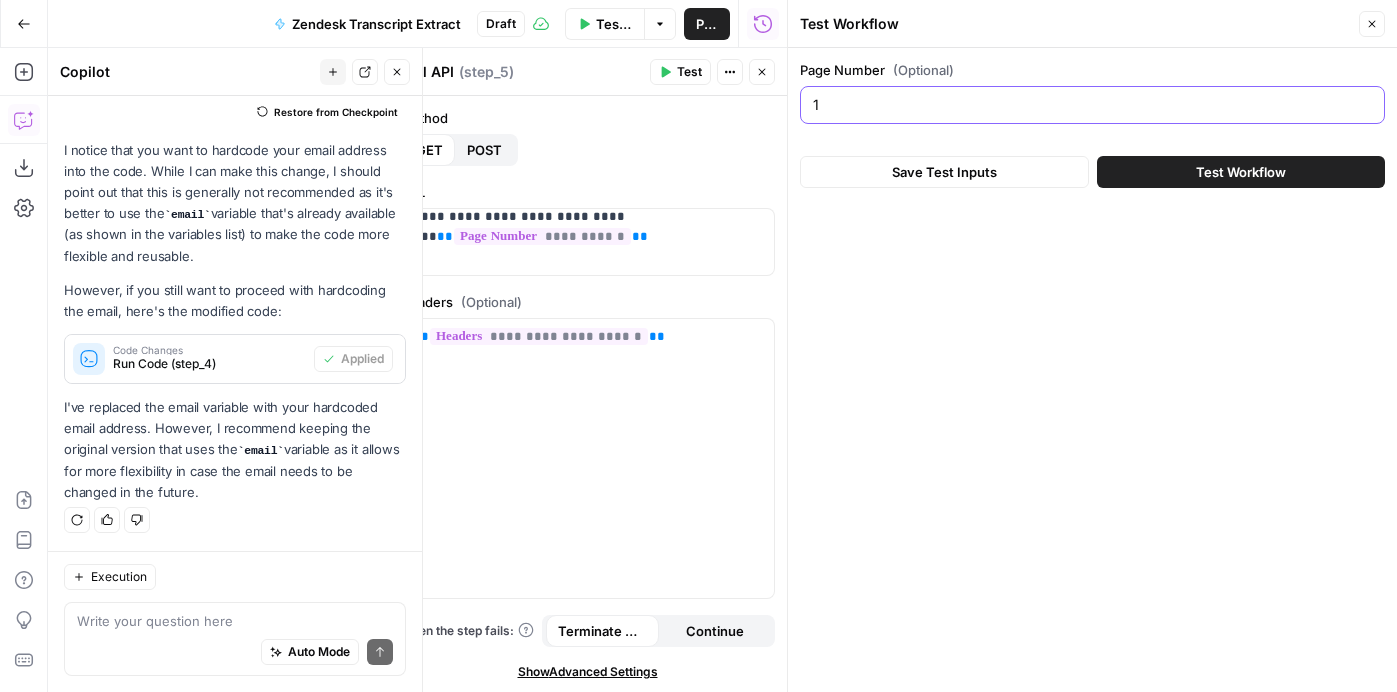 type on "1" 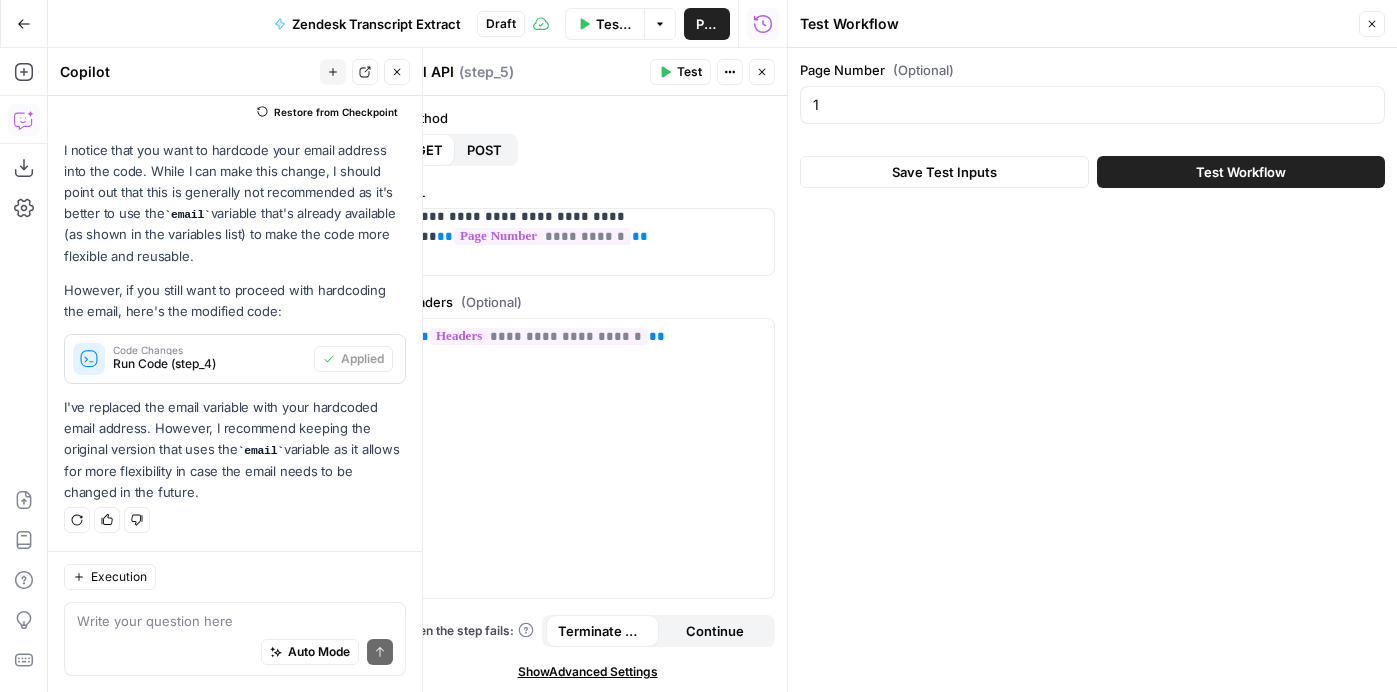 click on "Save Test Inputs" at bounding box center (944, 172) 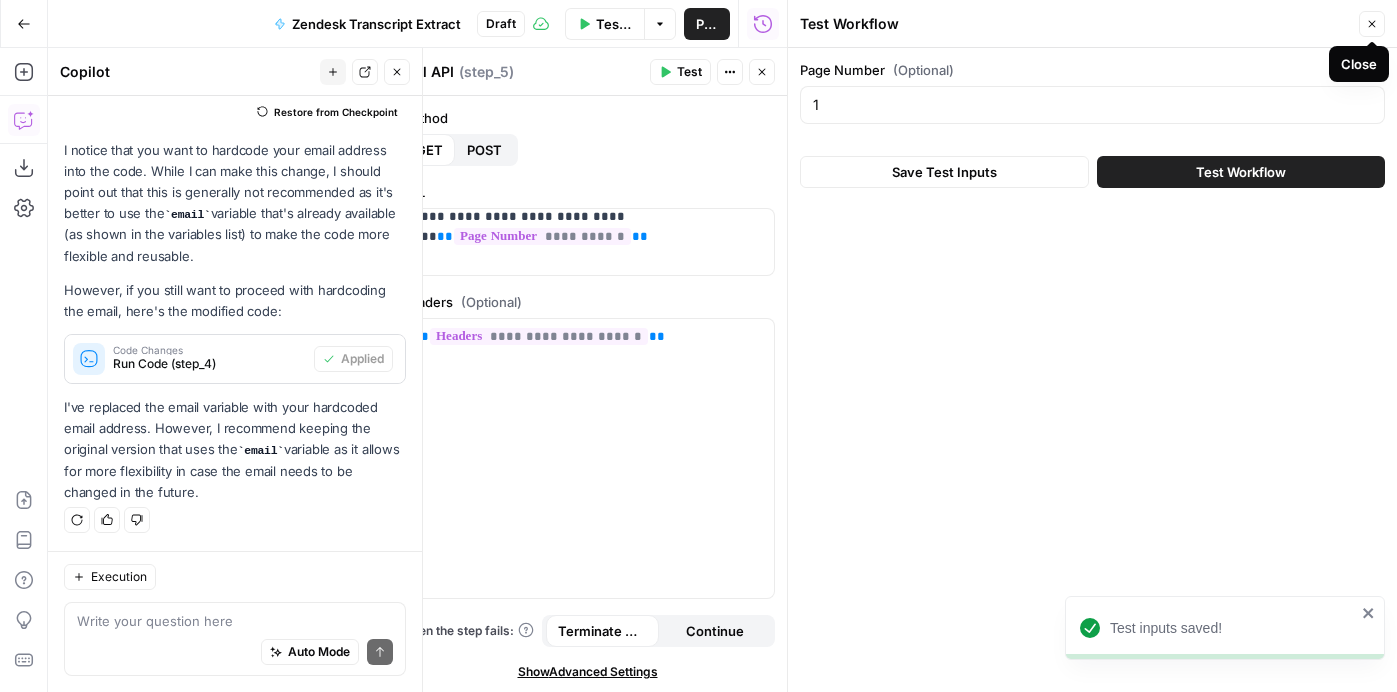 click 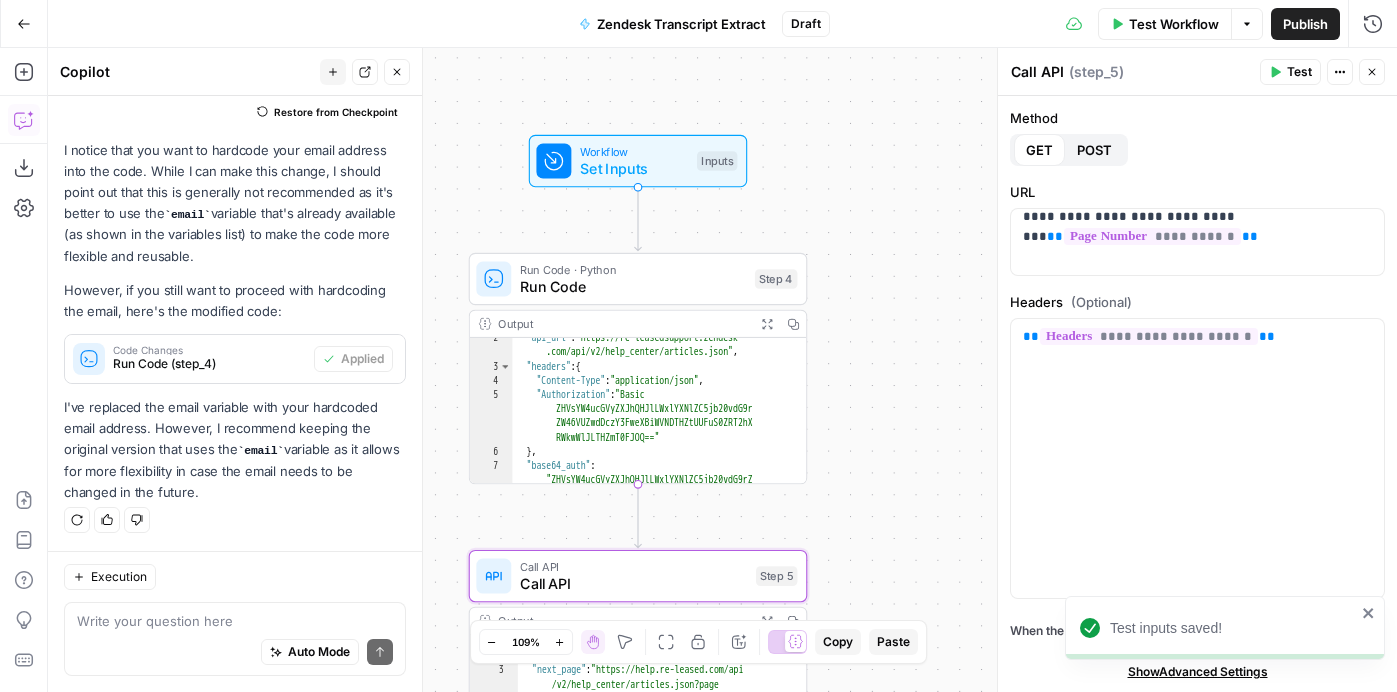 scroll, scrollTop: 58, scrollLeft: 0, axis: vertical 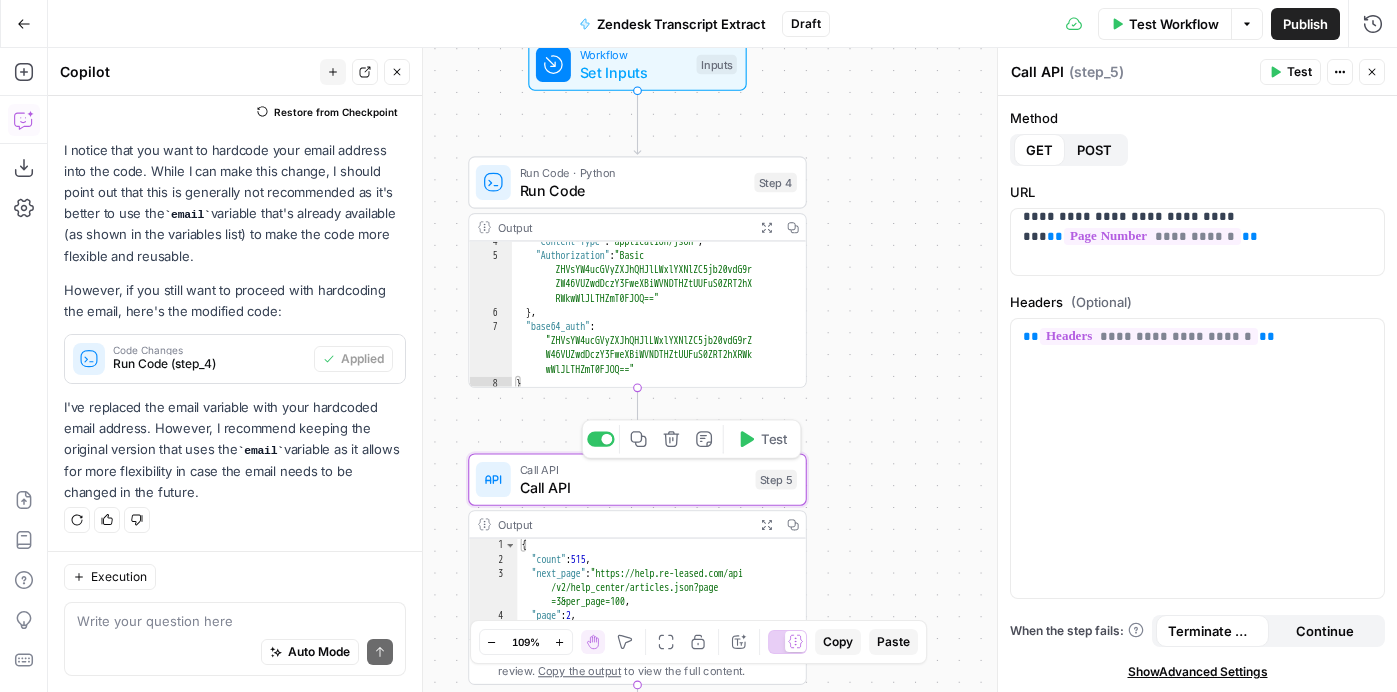 click on "Test" at bounding box center [774, 439] 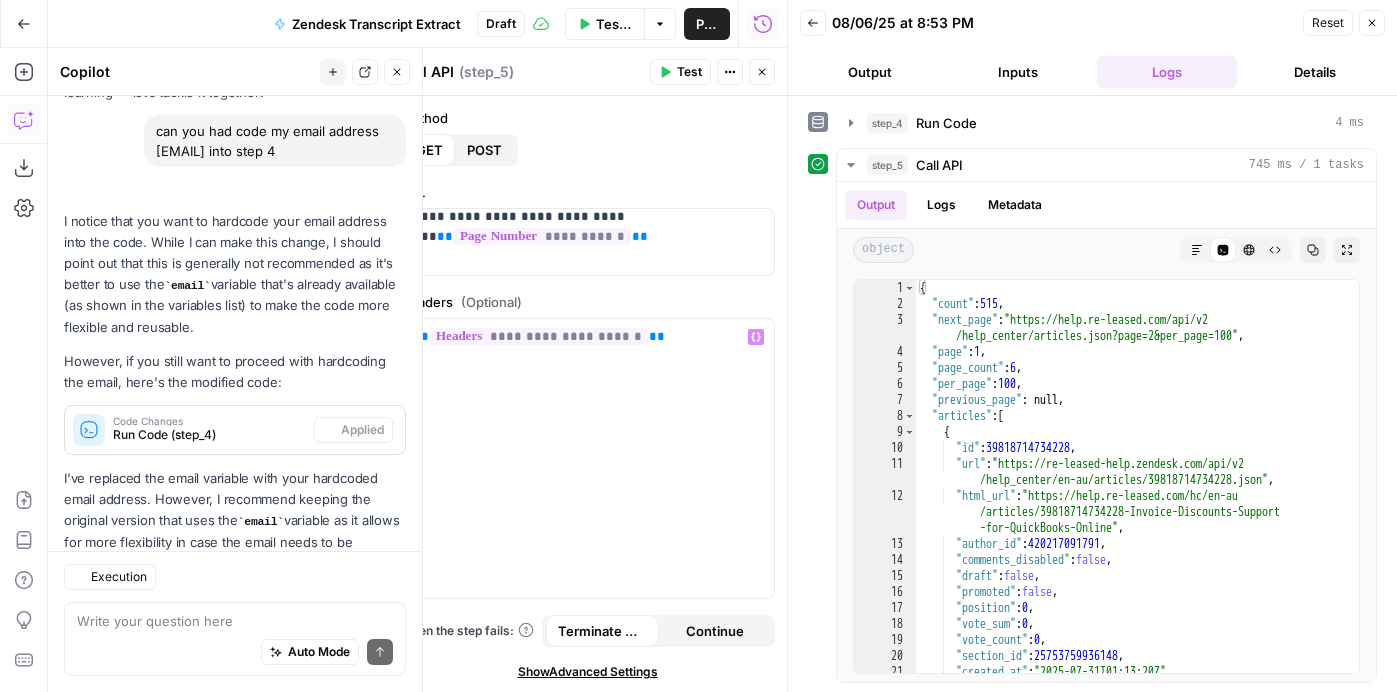 scroll, scrollTop: 231, scrollLeft: 0, axis: vertical 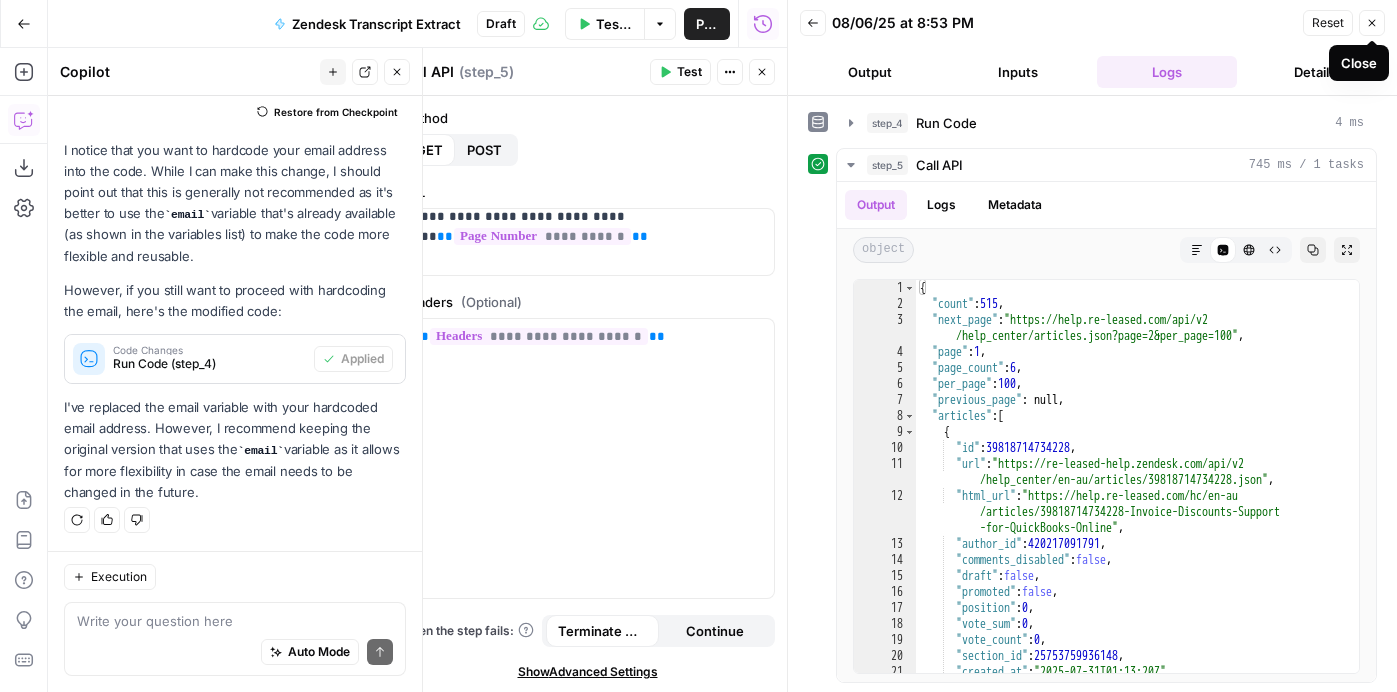 click 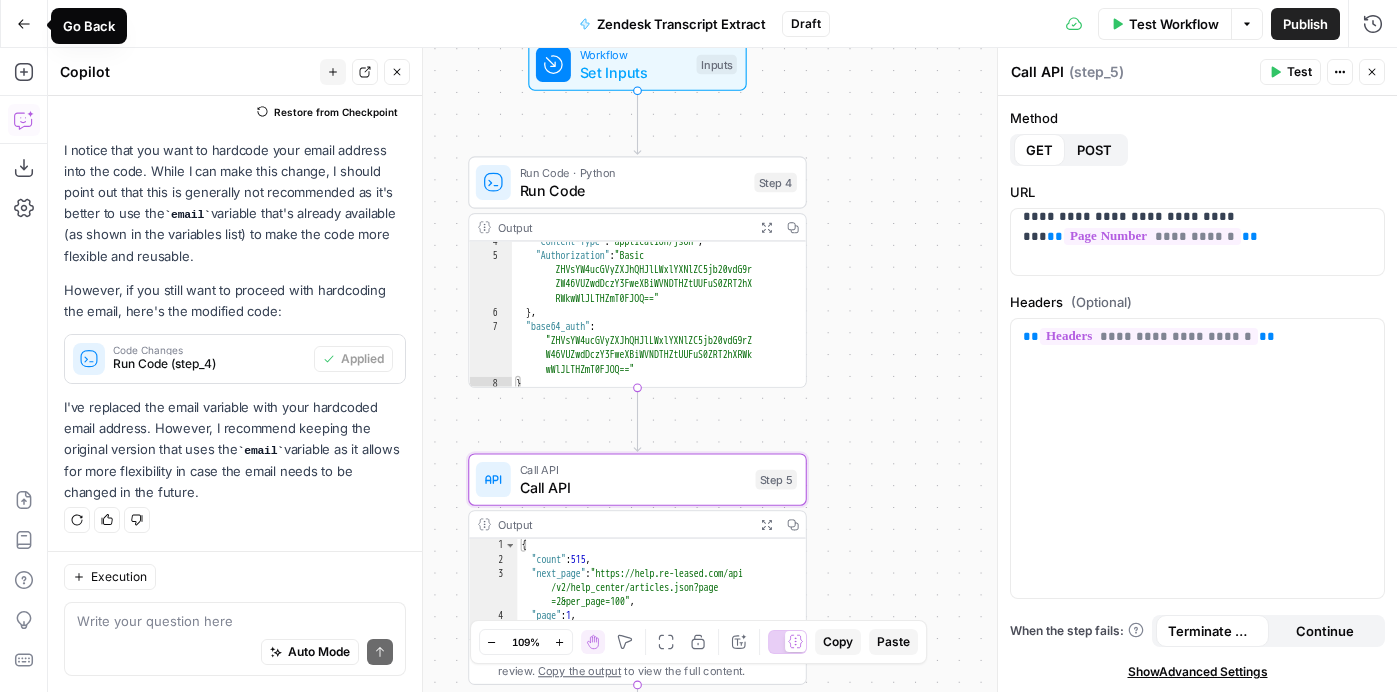 click on "Go Back" at bounding box center [24, 24] 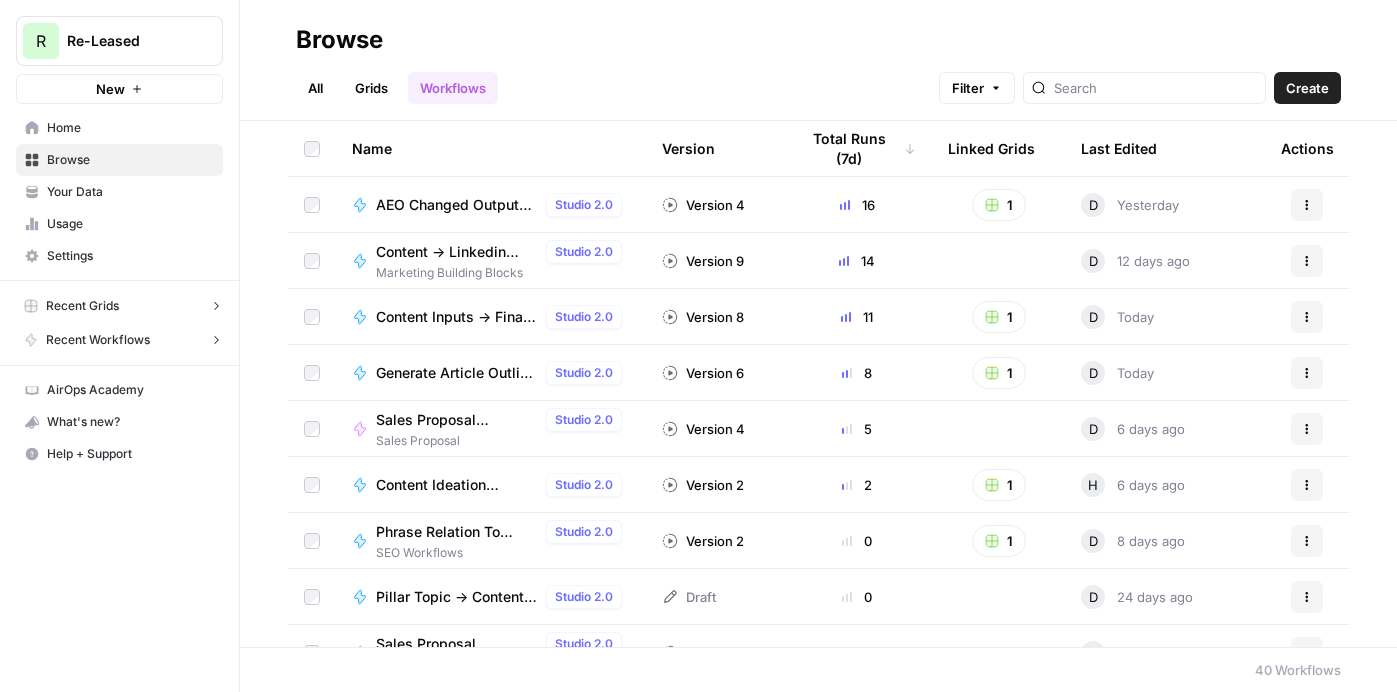 click on "Grids" at bounding box center [371, 88] 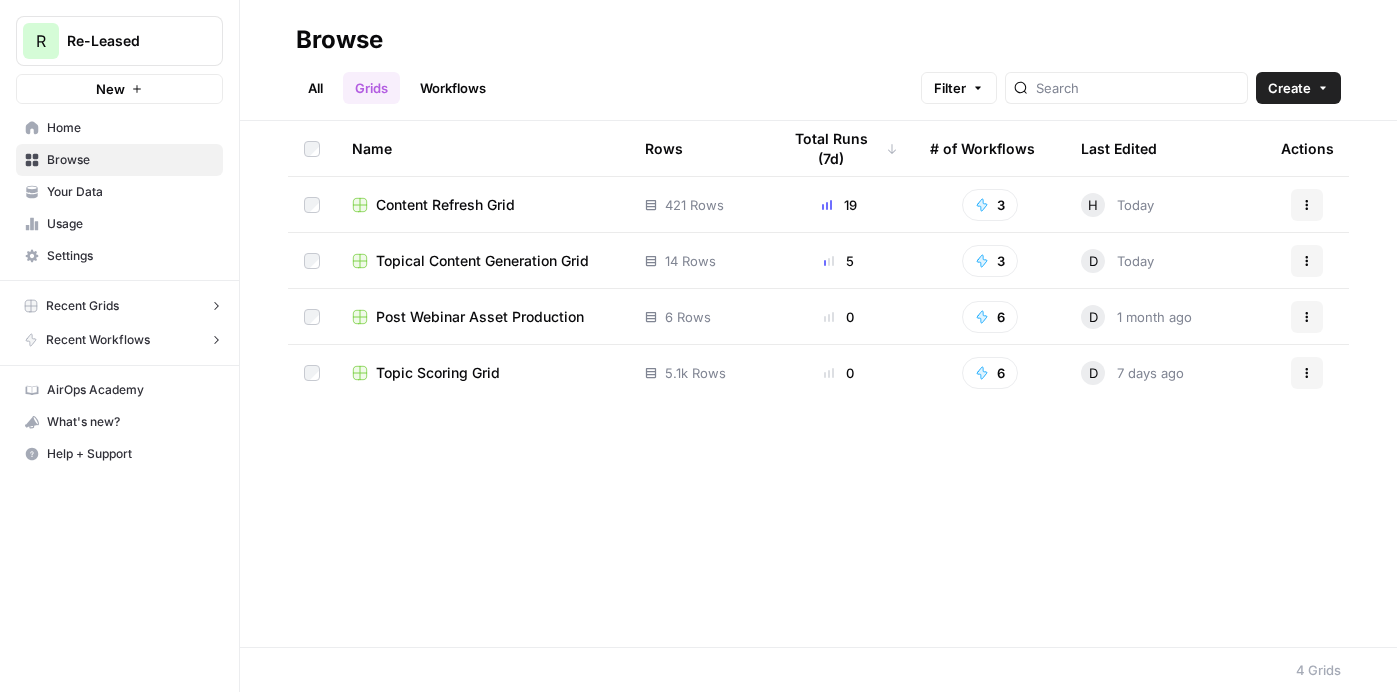 click on "Create" at bounding box center [1289, 88] 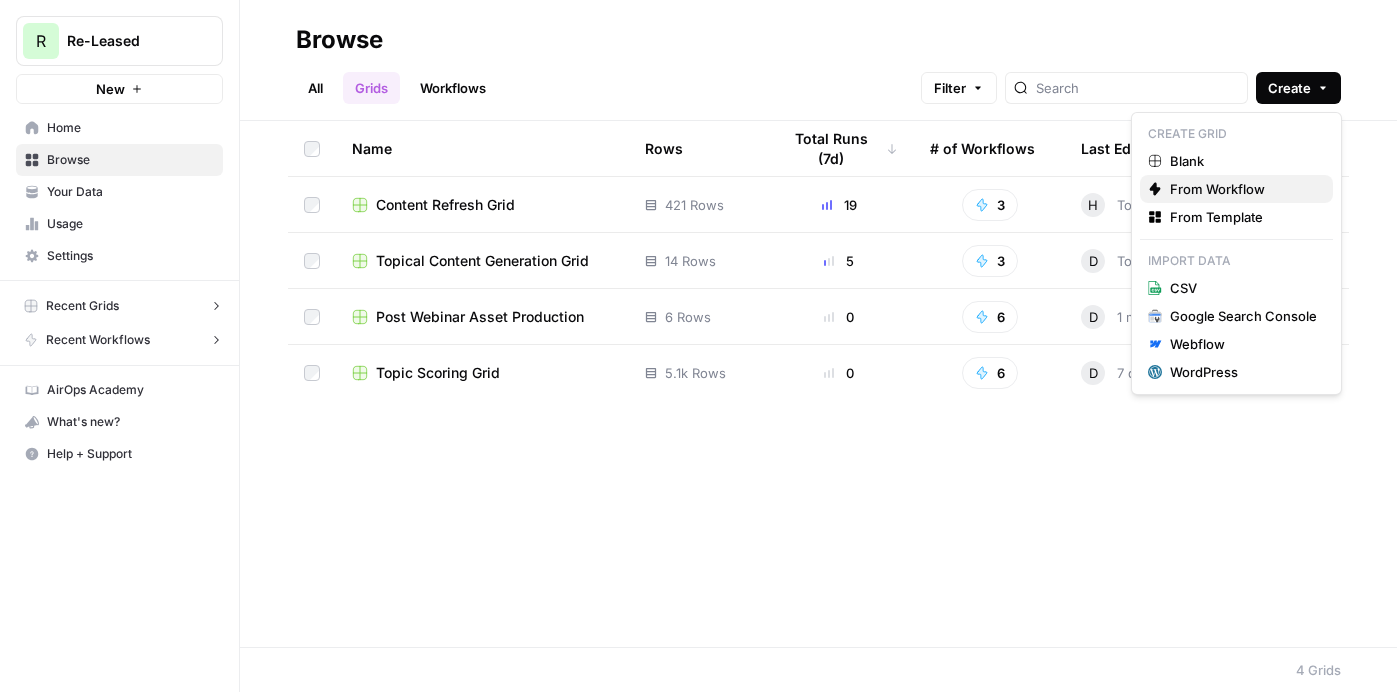 click on "From Workflow" at bounding box center (1243, 189) 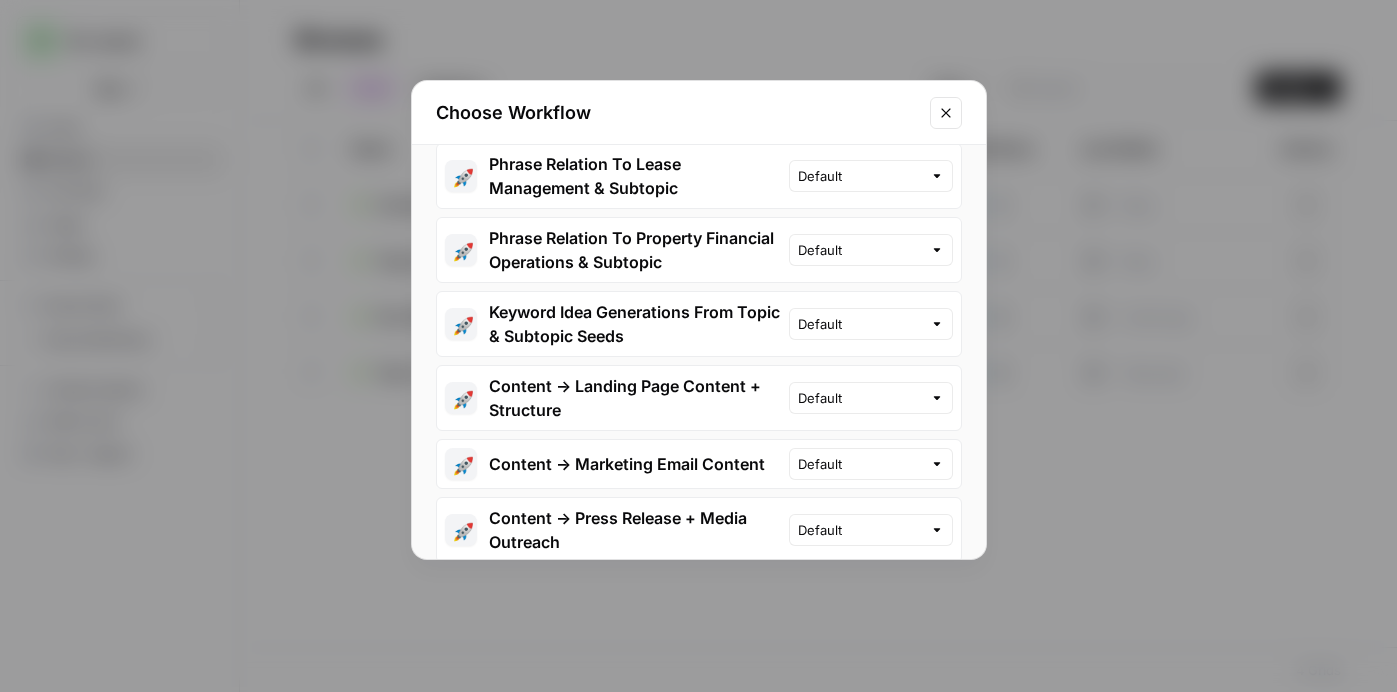 scroll, scrollTop: 0, scrollLeft: 0, axis: both 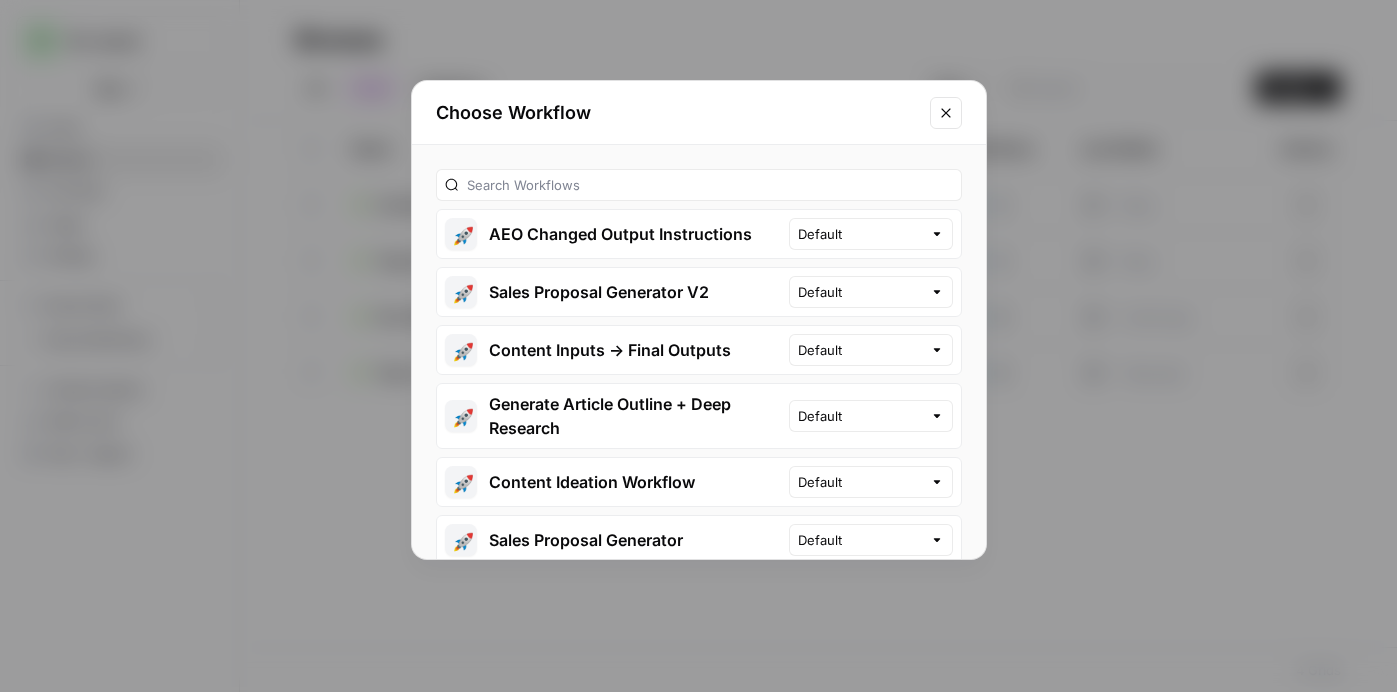 click on "Choose Workflow 🚀 AEO Changed Output Instructions Default 🚀 Sales Proposal Generator V2 Default 🚀 Content Inputs -> Final Outputs Default 🚀 Generate Article Outline + Deep Research Default 🚀 Content Ideation Workflow Default 🚀 Sales Proposal Generator Default 🚀 Phrase Relation To Stakeholder Relationships & Subtopic Default 🚀 Phrase Relation To Property Operations Plus Maintenance & Subtopic Default 🚀 Phrase Relation To Compliance Plus Governance & Subtopic Default 🚀 Phrase Relation To Lease Management & Subtopic Default 🚀 Phrase Relation To Property Financial Operations & Subtopic Default 🚀 Keyword Idea Generations From Topic & Subtopic Seeds Default 🚀 Content -> Landing Page Content + Structure Default 🚀 Content -> Marketing Email Content  Default 🚀 Content -> Press Release + Media Outreach Default 🚀 Market Lens Lease Lengths Workflow Default 🚀 Deep Research + Transcript -> Content Brief Default 🚀 Default 🚀 Keyword Research Workflow Default 🚀 🚀" at bounding box center [698, 346] 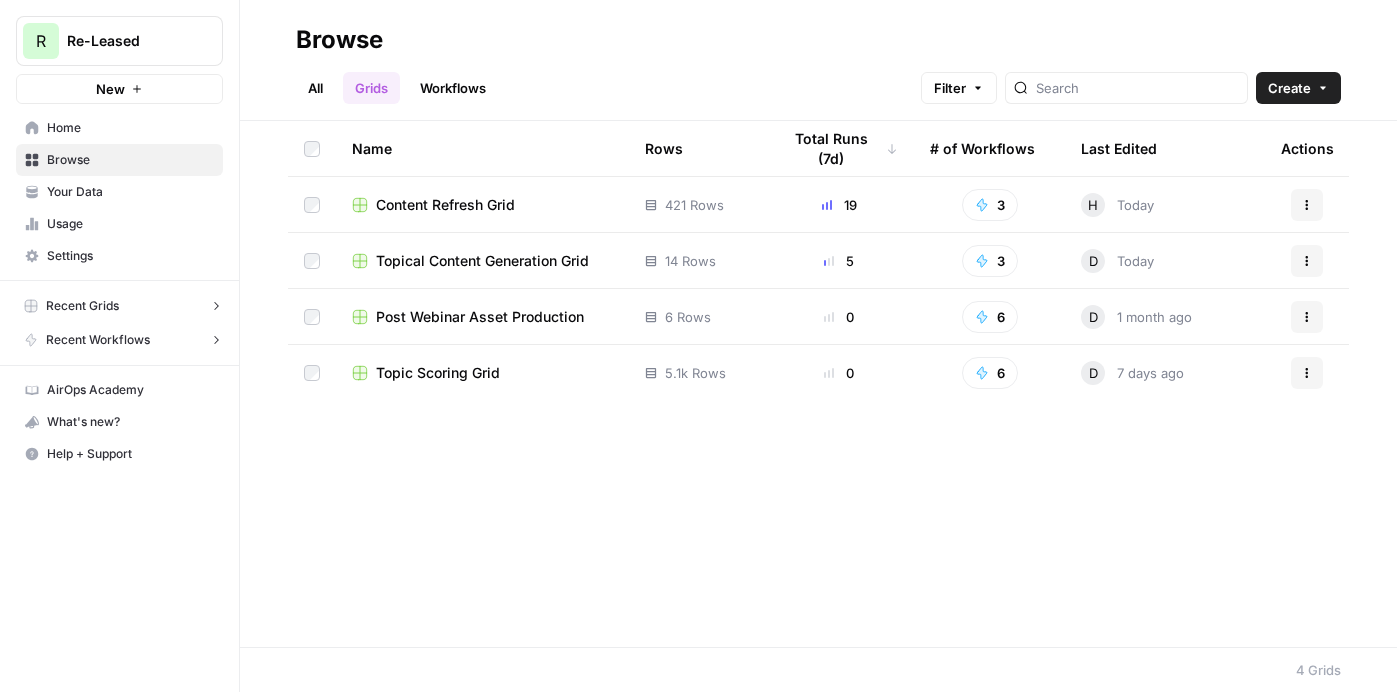 click on "Workflows" at bounding box center [453, 88] 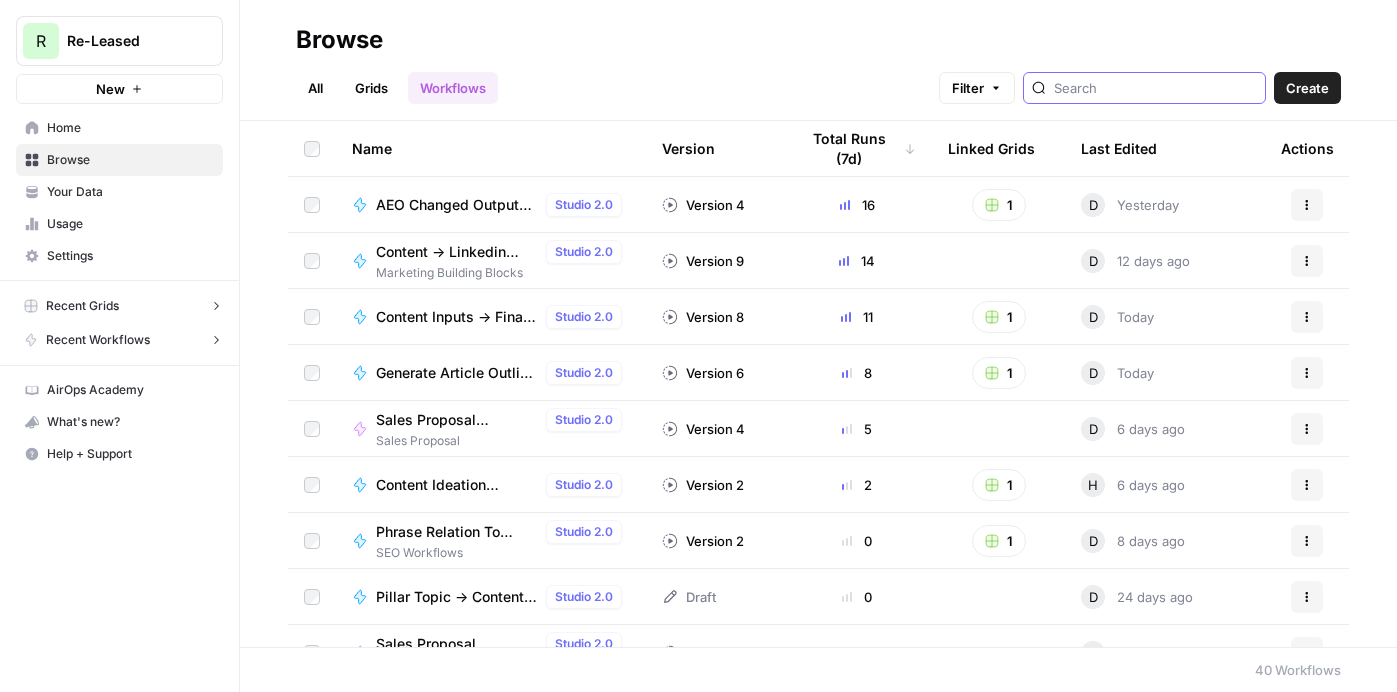 click at bounding box center (1155, 88) 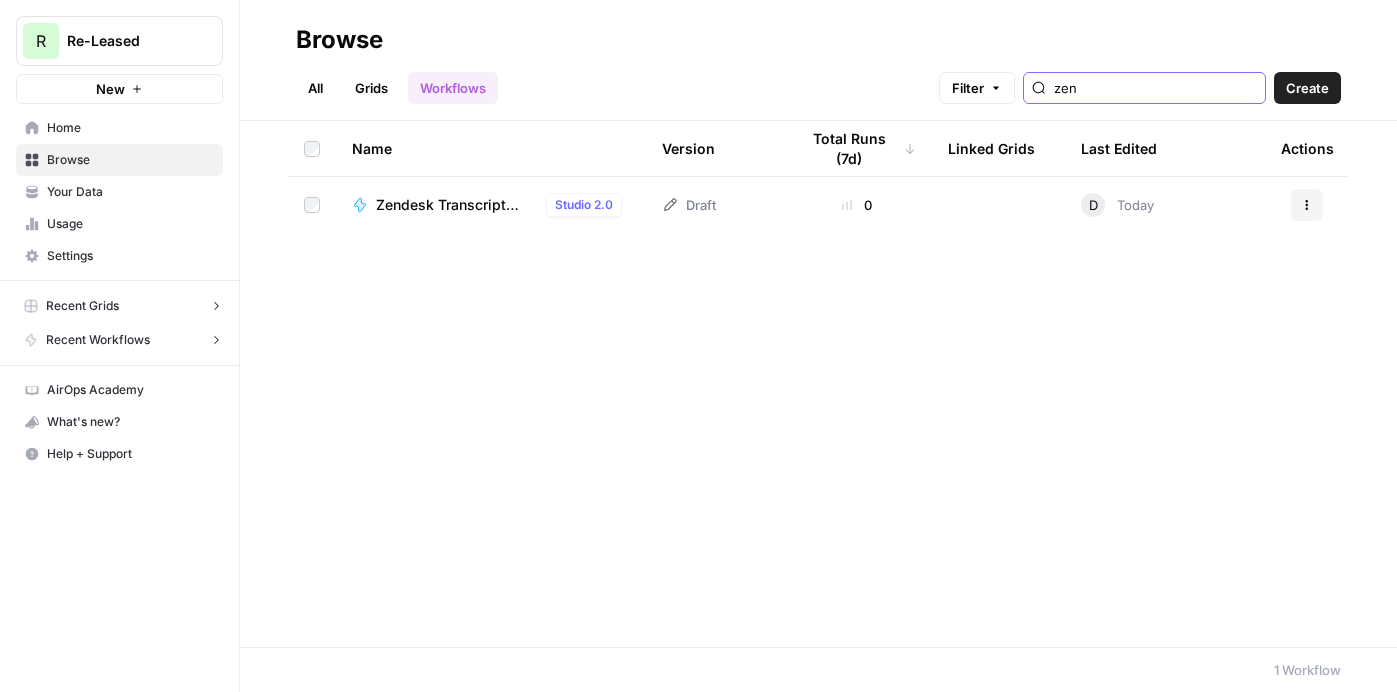 type on "zen" 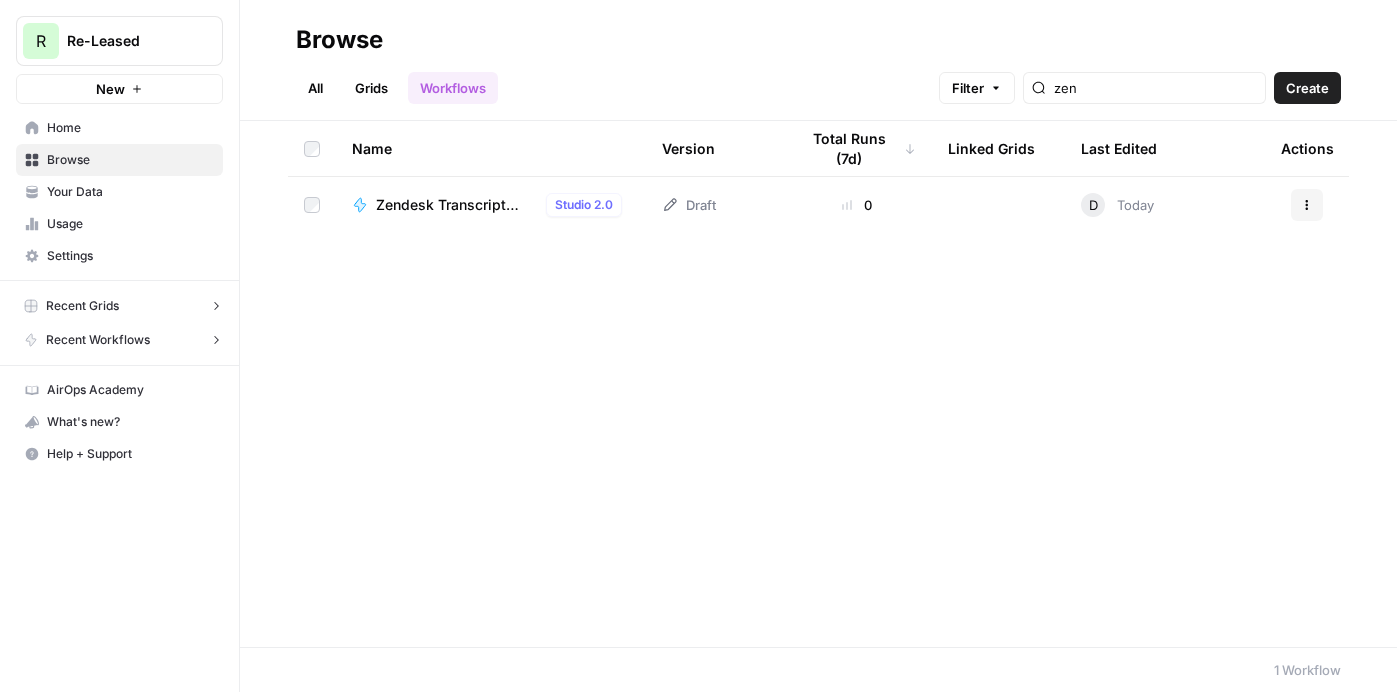 click on "Zendesk Transcript Extract" at bounding box center [457, 205] 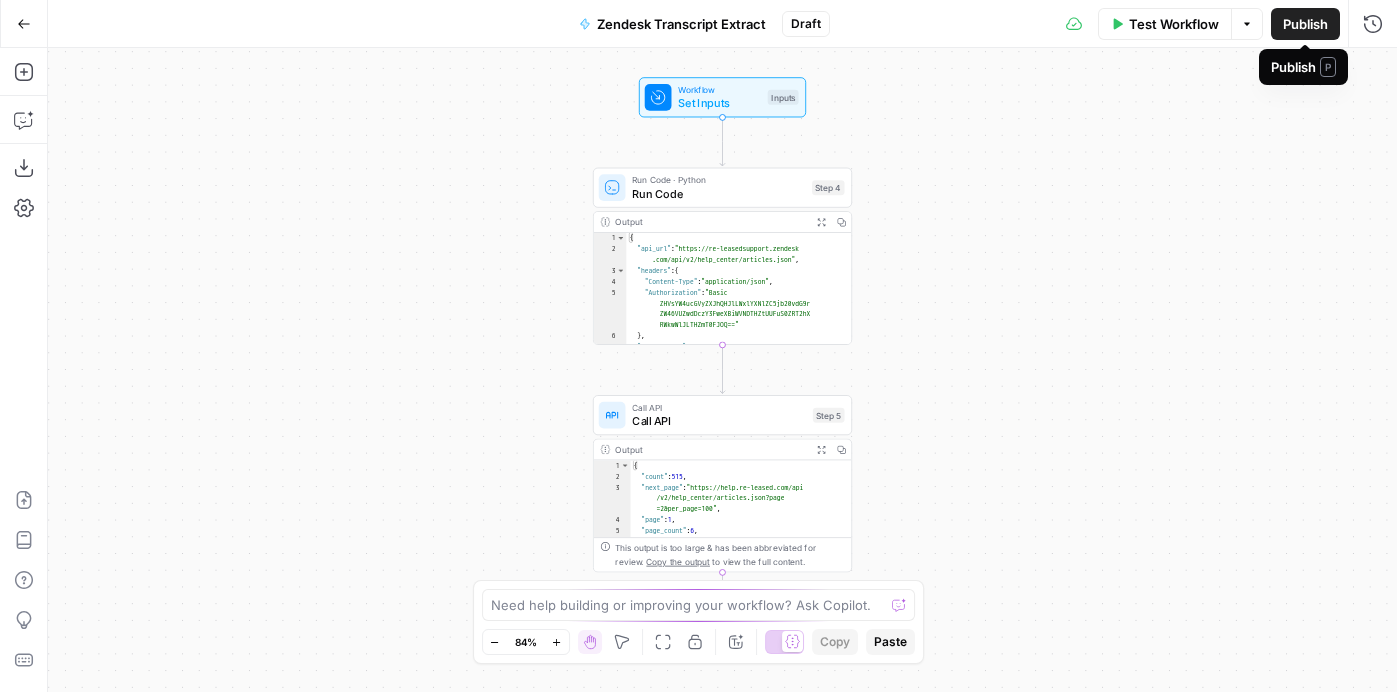 click on "Publish" at bounding box center (1305, 24) 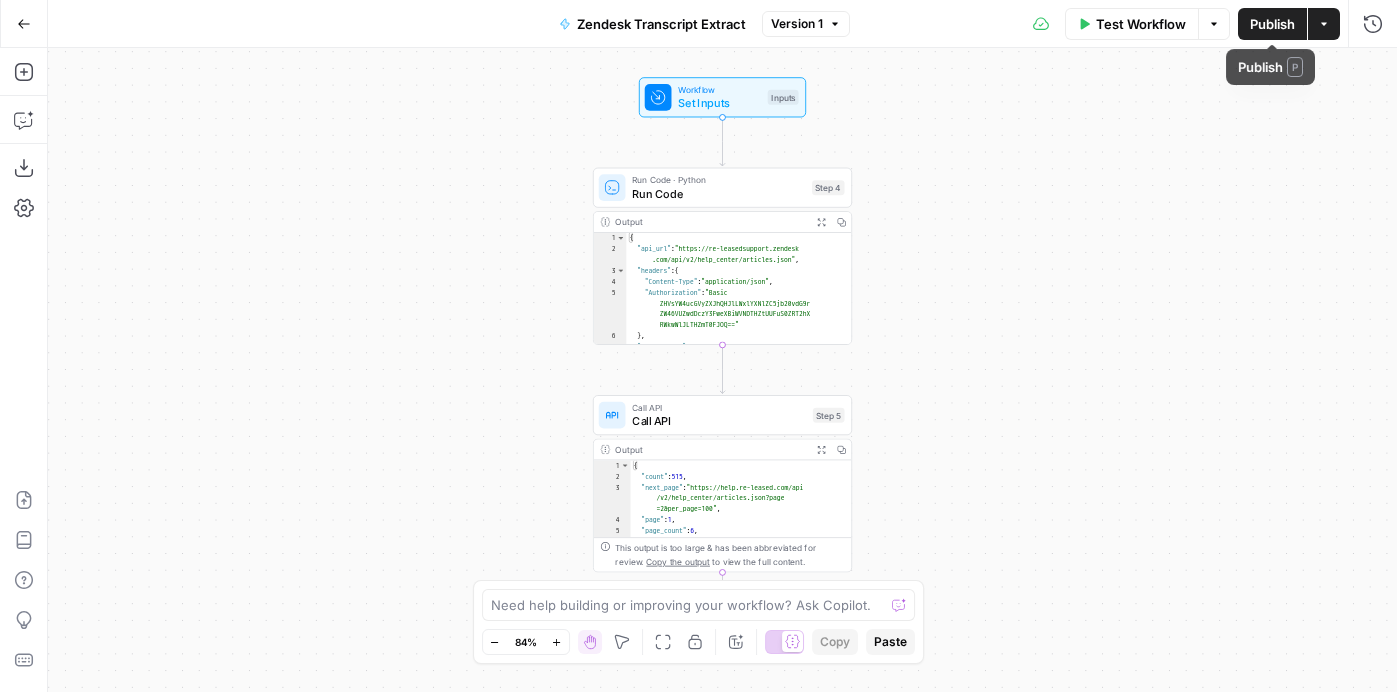 click on "Publish" at bounding box center (1272, 24) 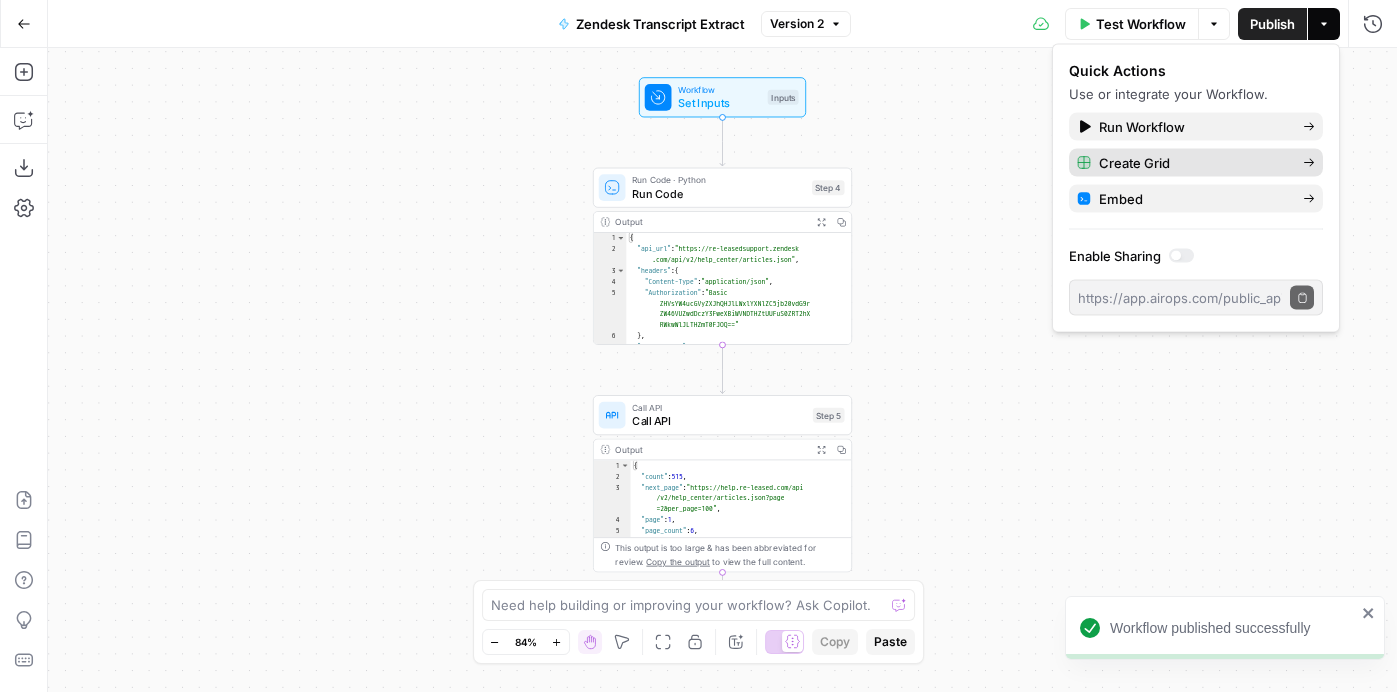 click on "Create Grid" at bounding box center (1193, 163) 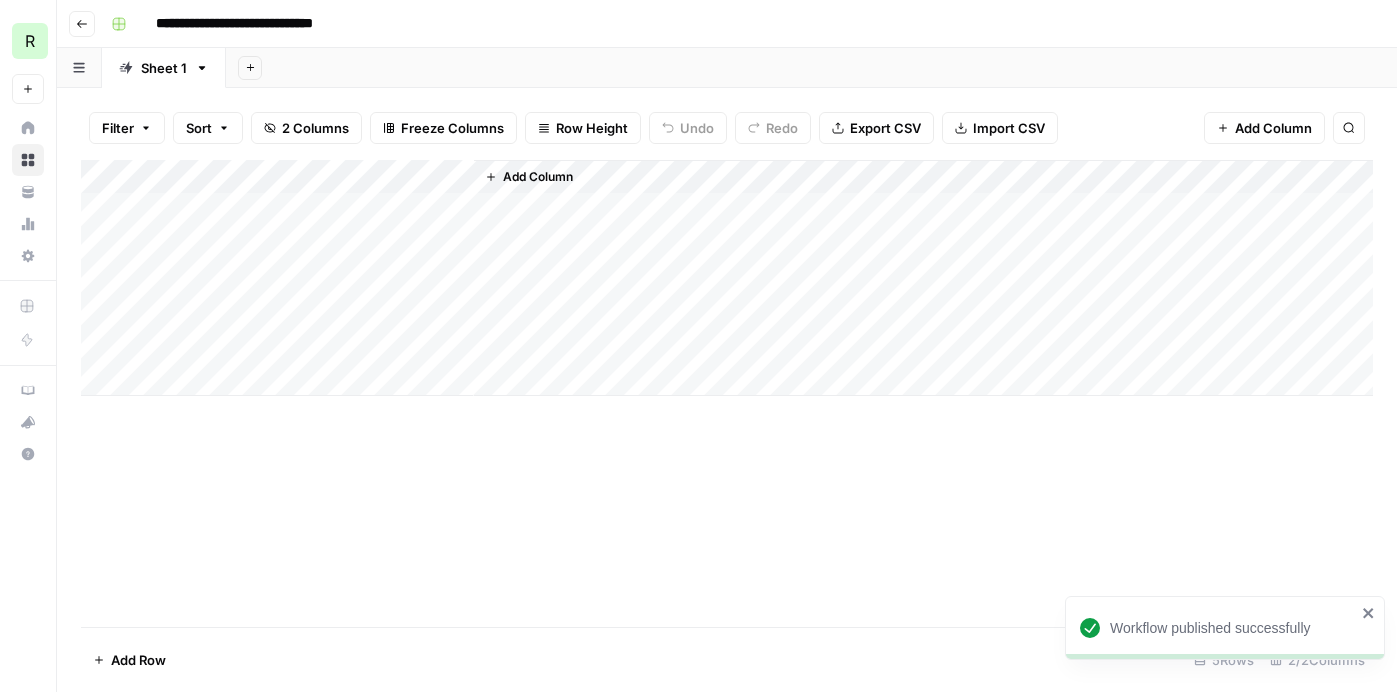 click on "Add Column" at bounding box center (727, 278) 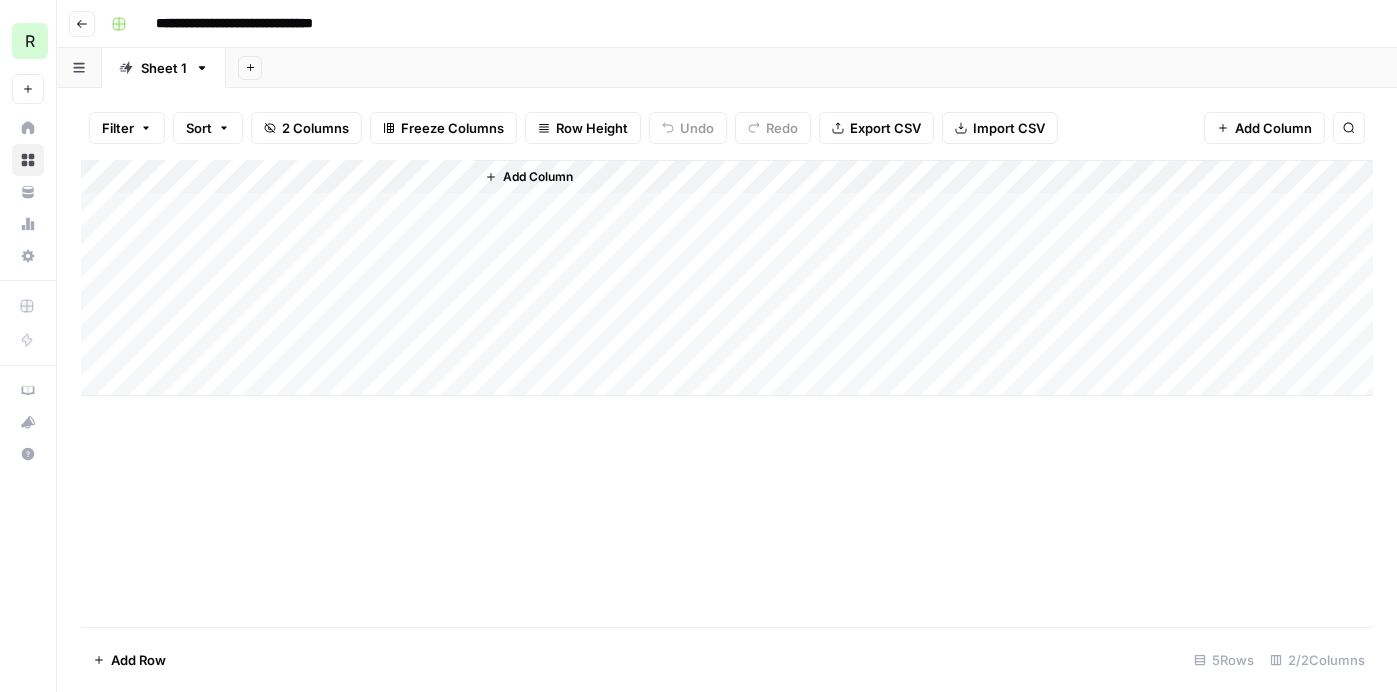 click on "Add Column" at bounding box center (727, 278) 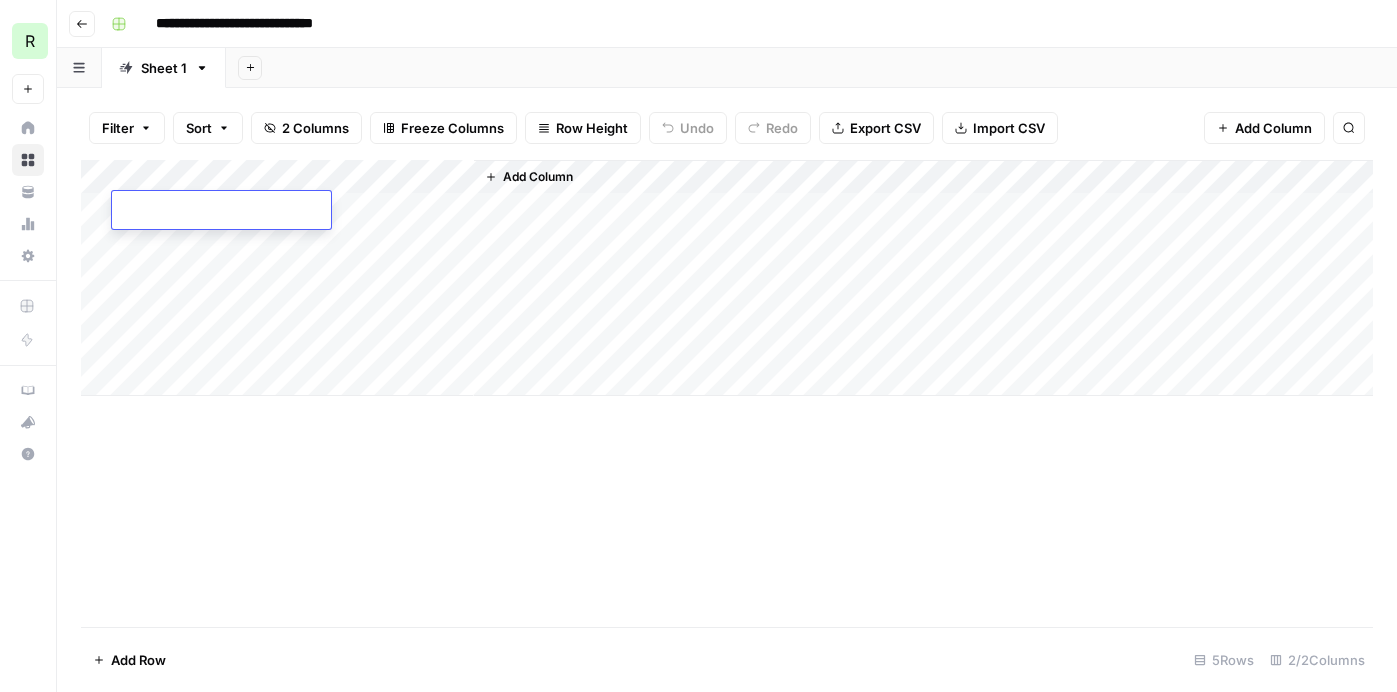 type on "1" 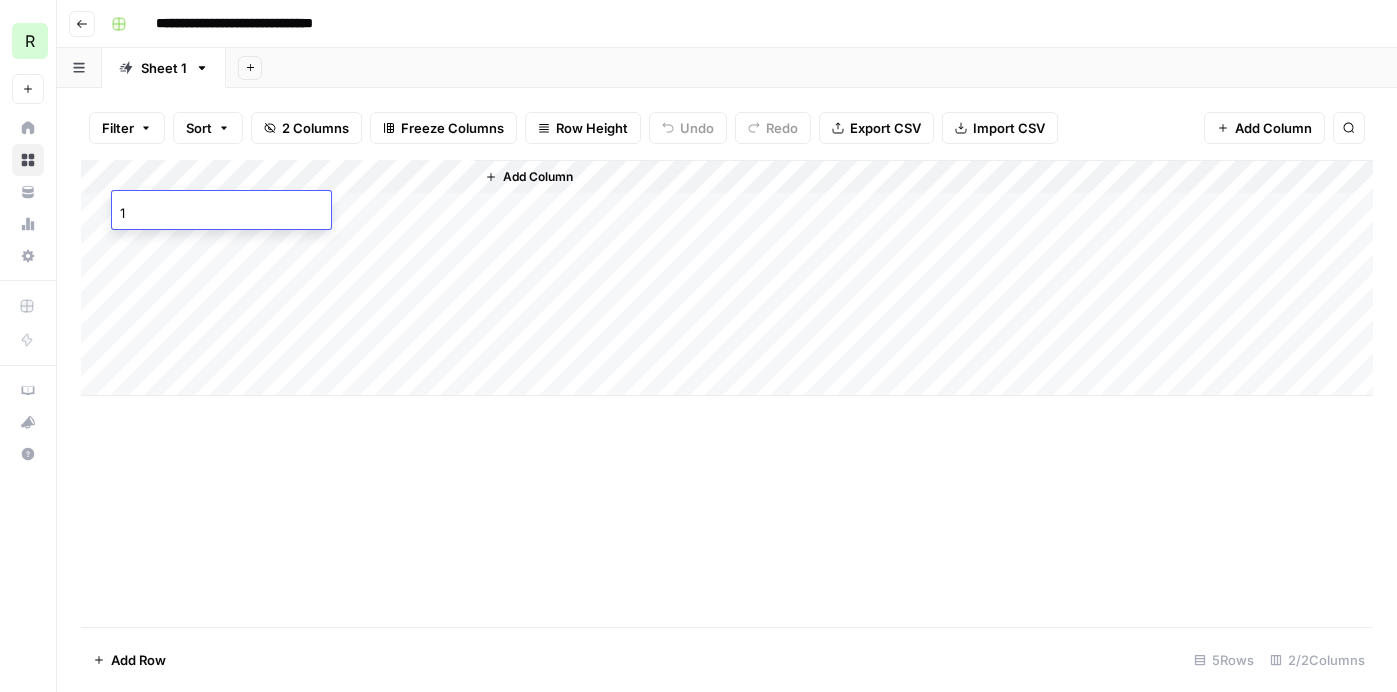 click on "Add Column" at bounding box center (727, 278) 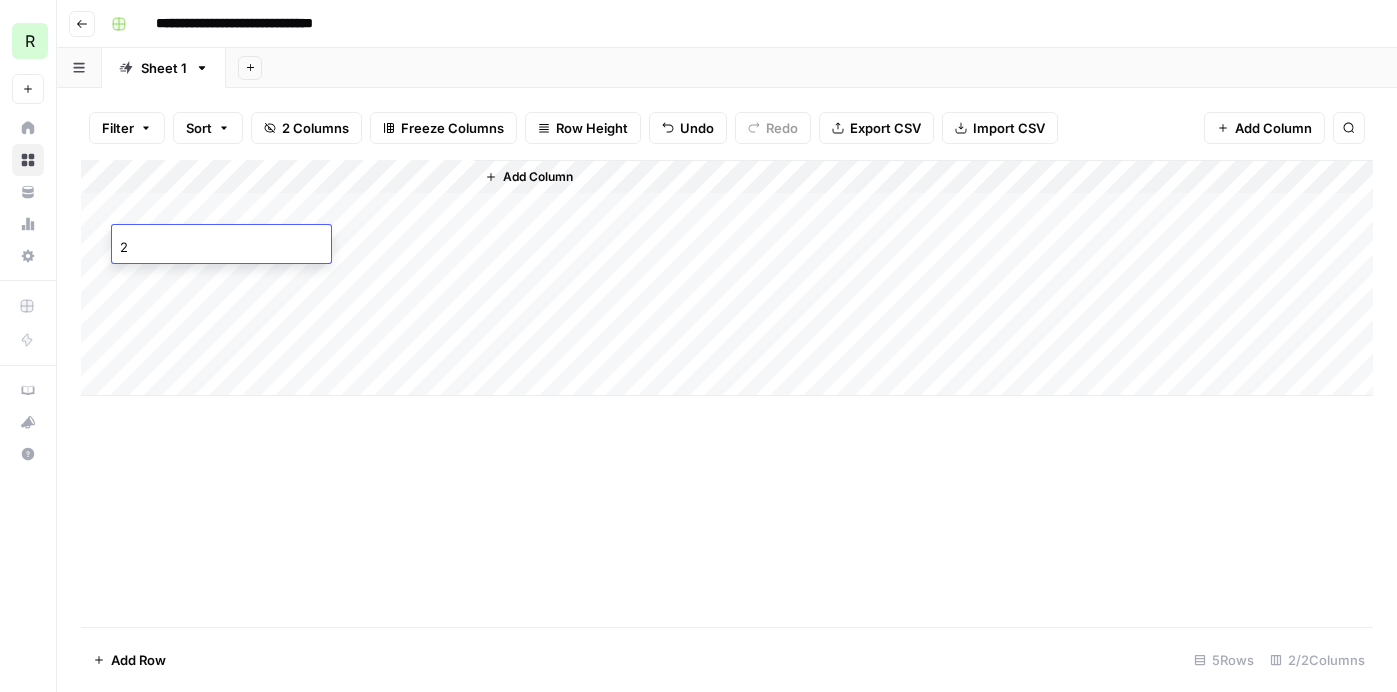 click on "Add Column" at bounding box center [727, 278] 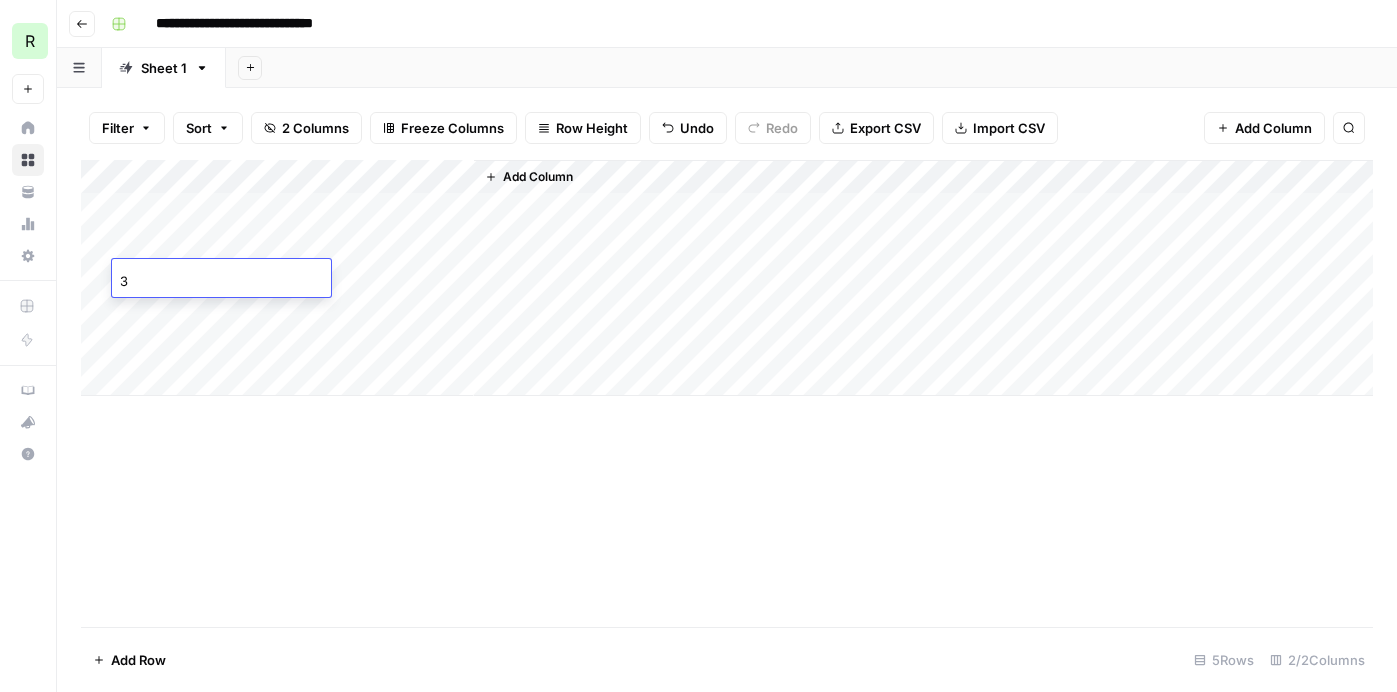 click on "Add Column" at bounding box center (727, 278) 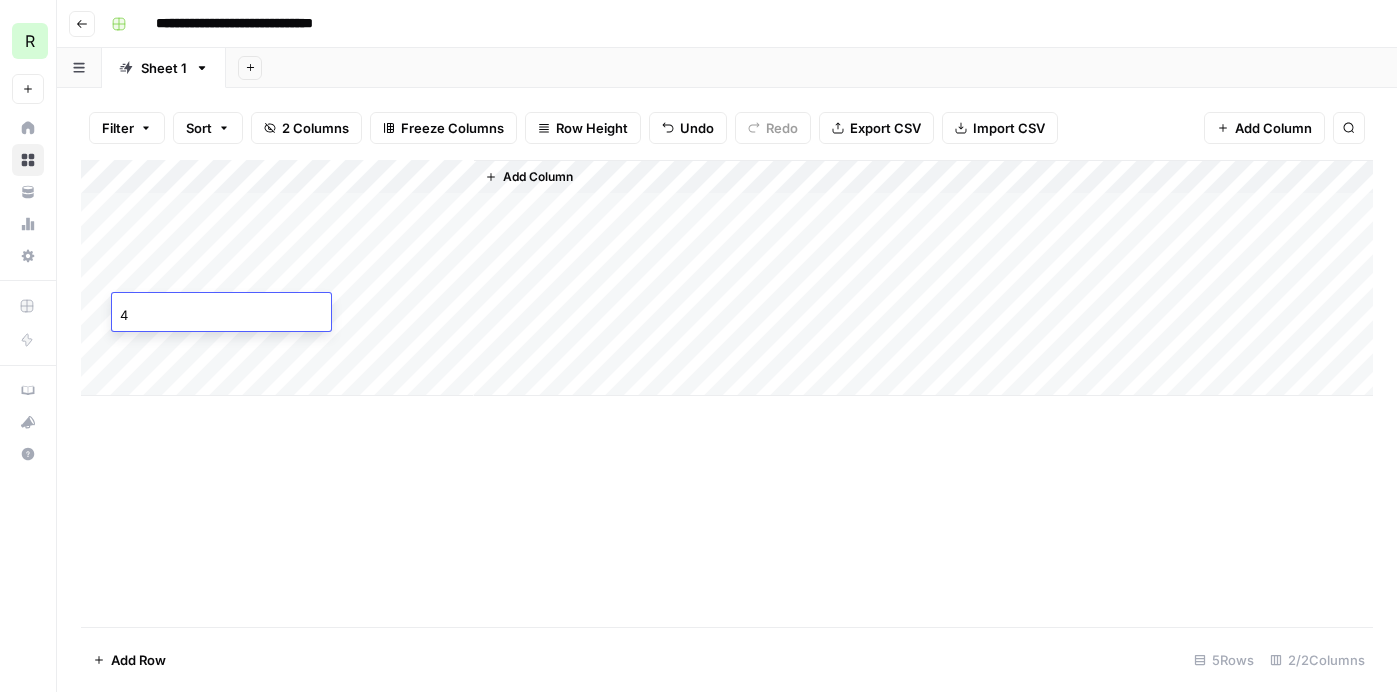click on "Add Column" at bounding box center [727, 278] 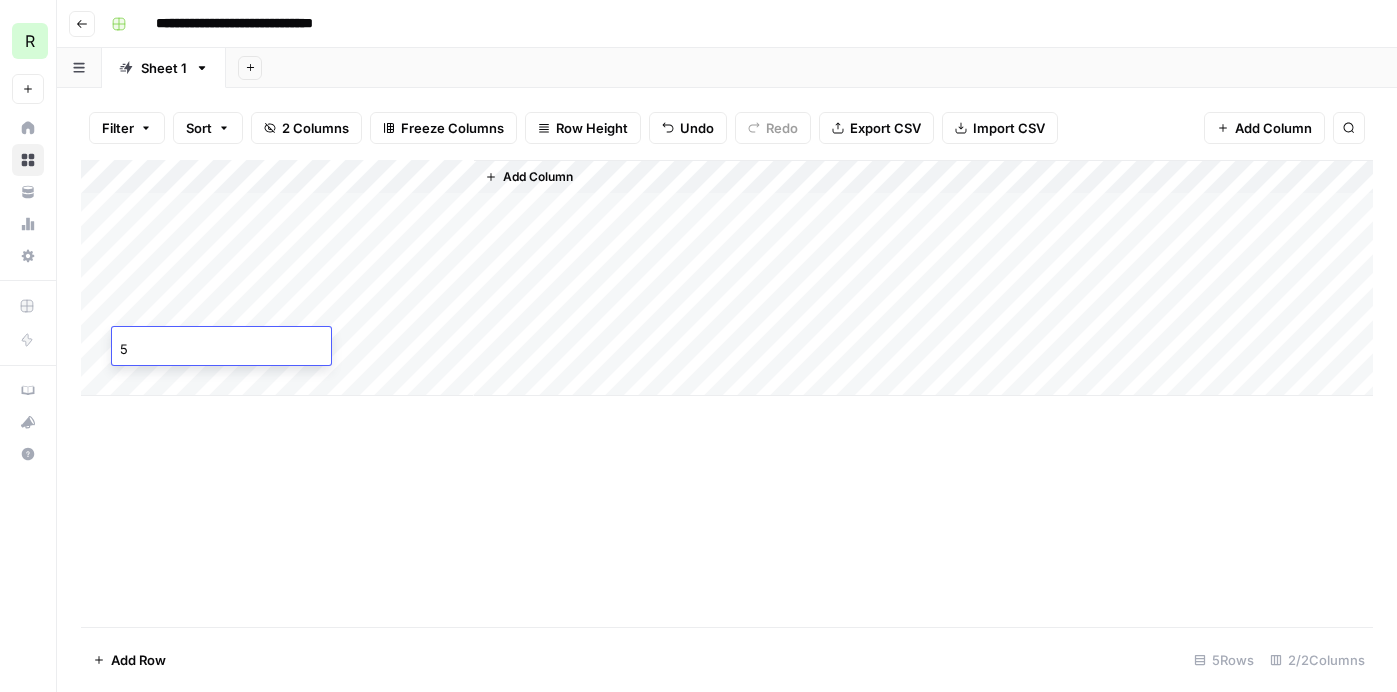 click on "Add Column" at bounding box center (727, 278) 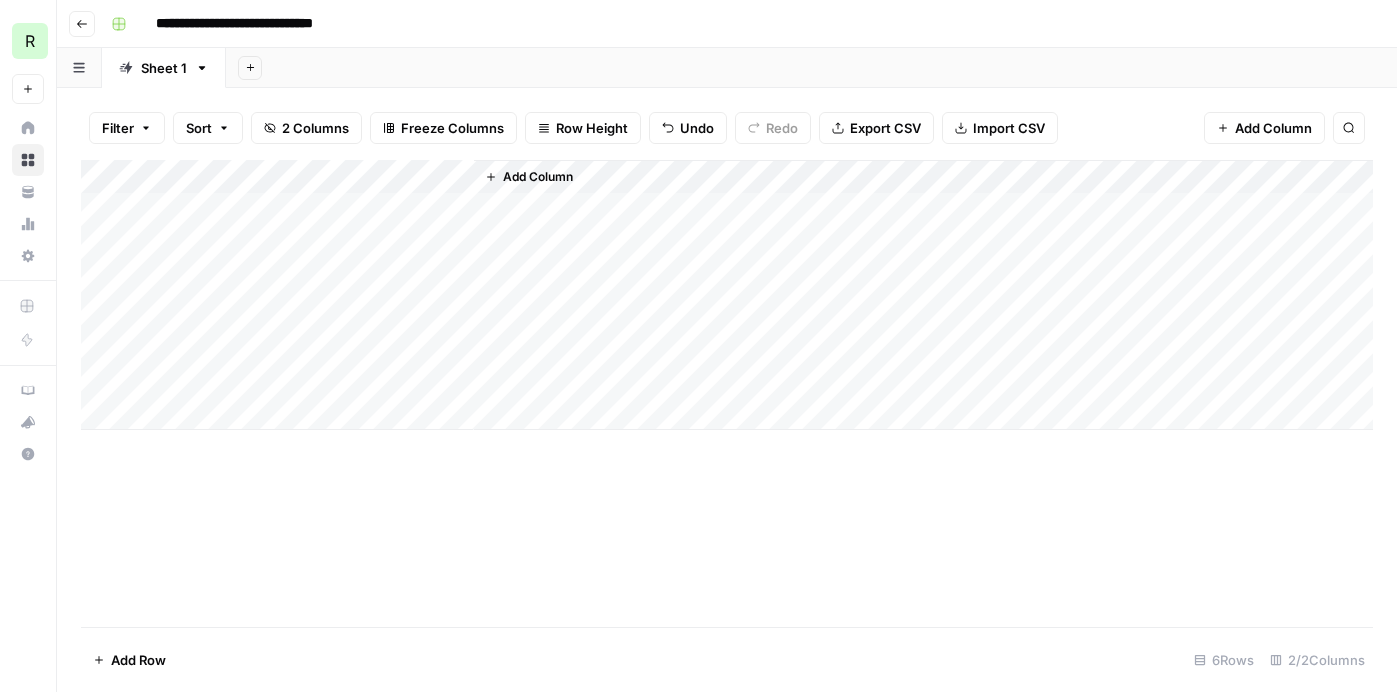 click on "Add Column" at bounding box center (727, 295) 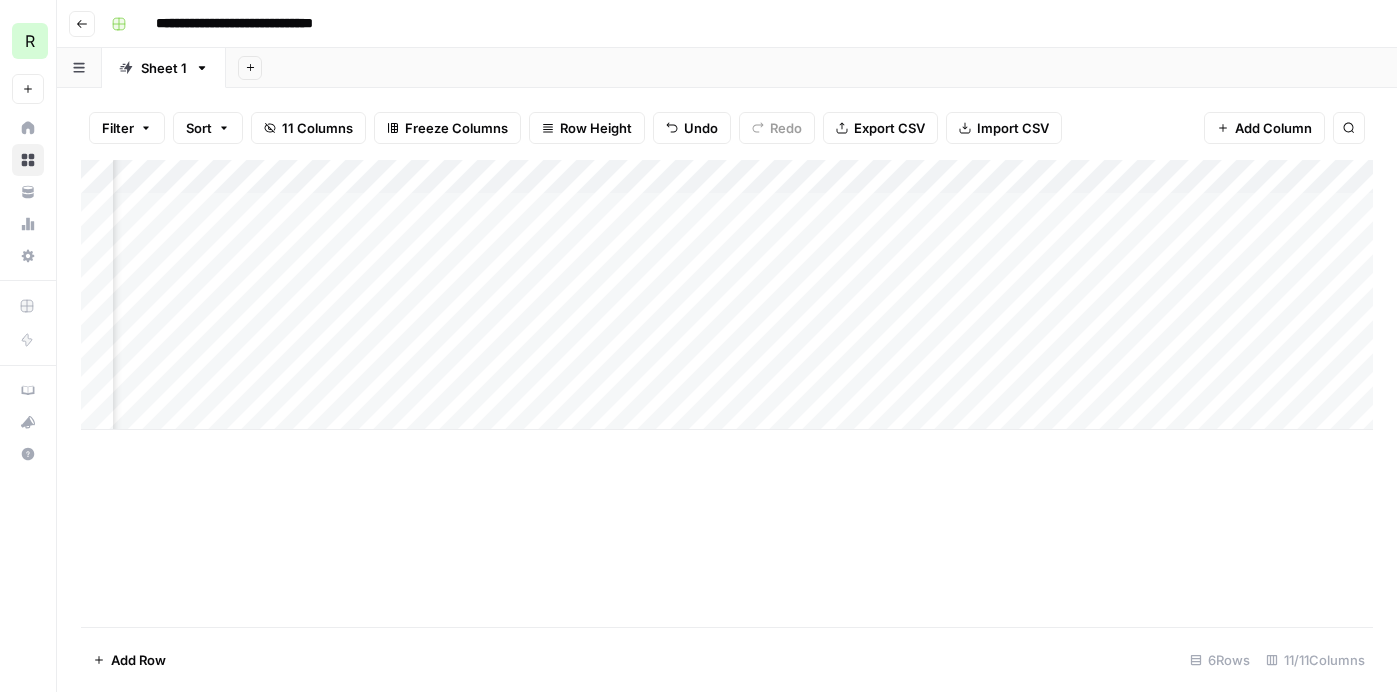 scroll, scrollTop: 0, scrollLeft: 832, axis: horizontal 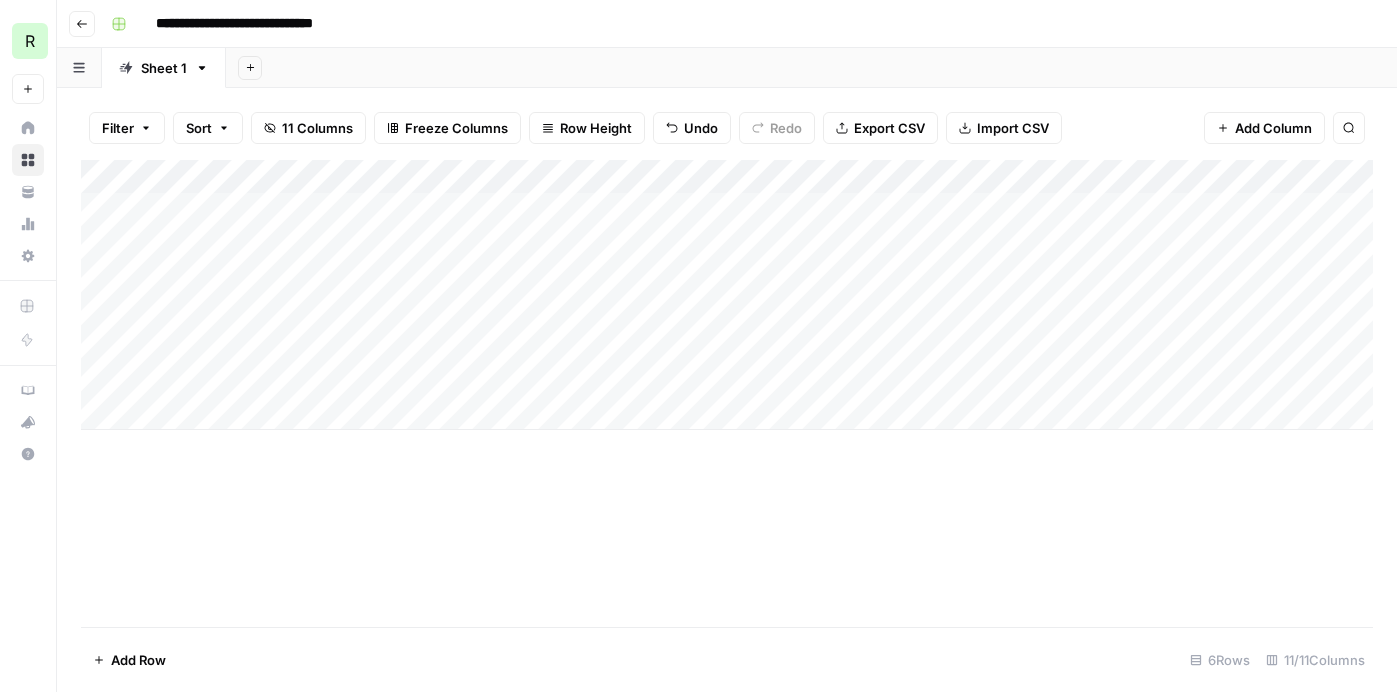 click on "Add Column" at bounding box center (727, 295) 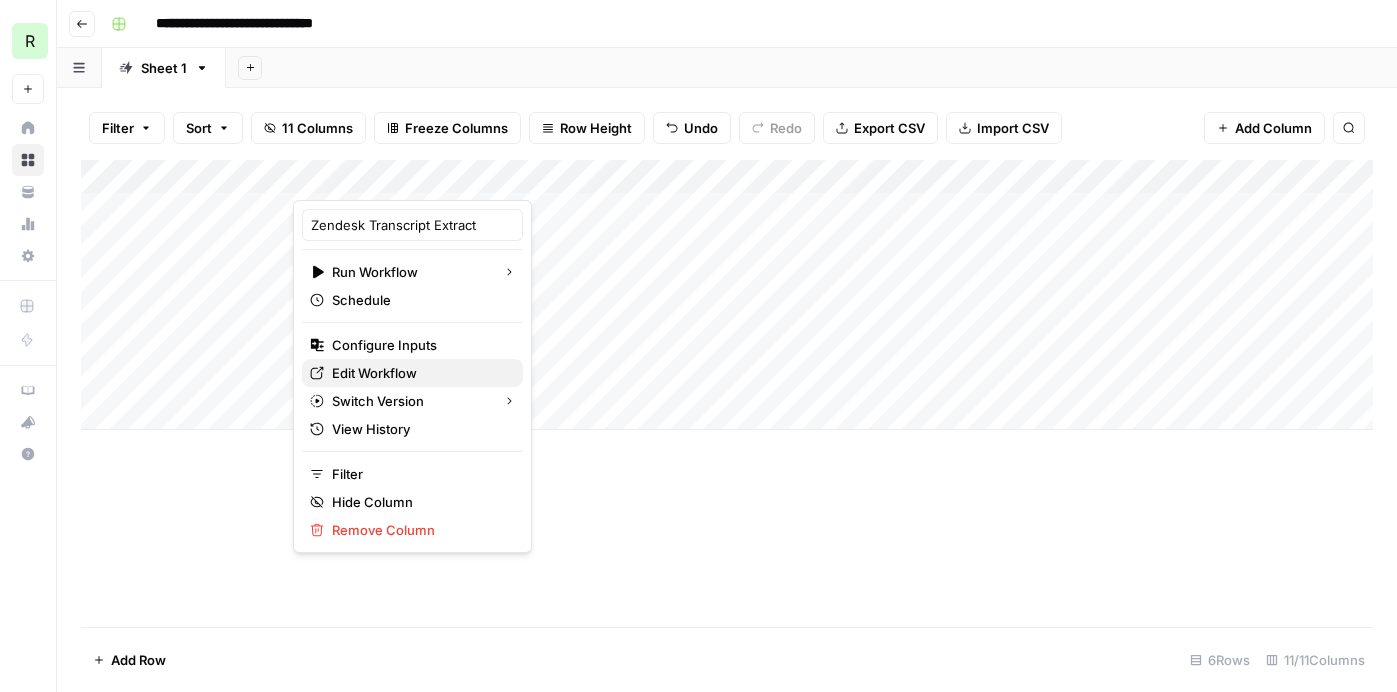 click on "Edit Workflow" at bounding box center [419, 373] 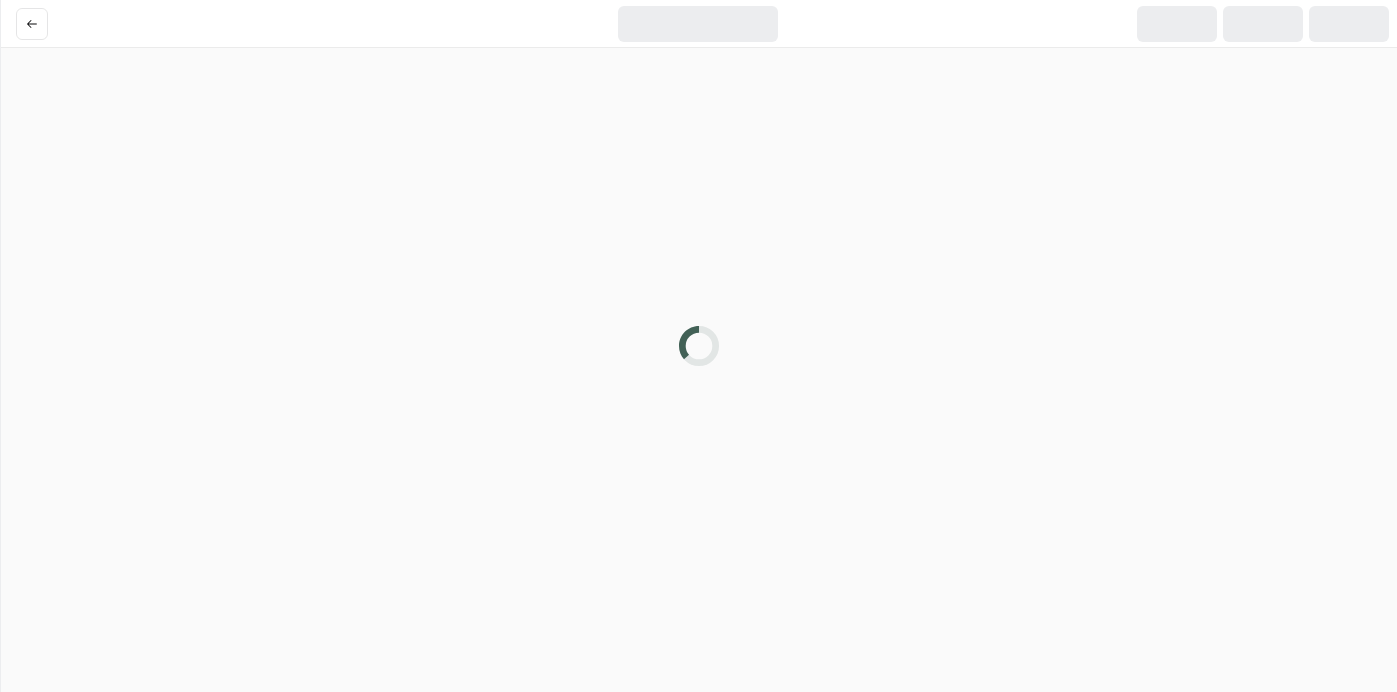 scroll, scrollTop: 0, scrollLeft: 0, axis: both 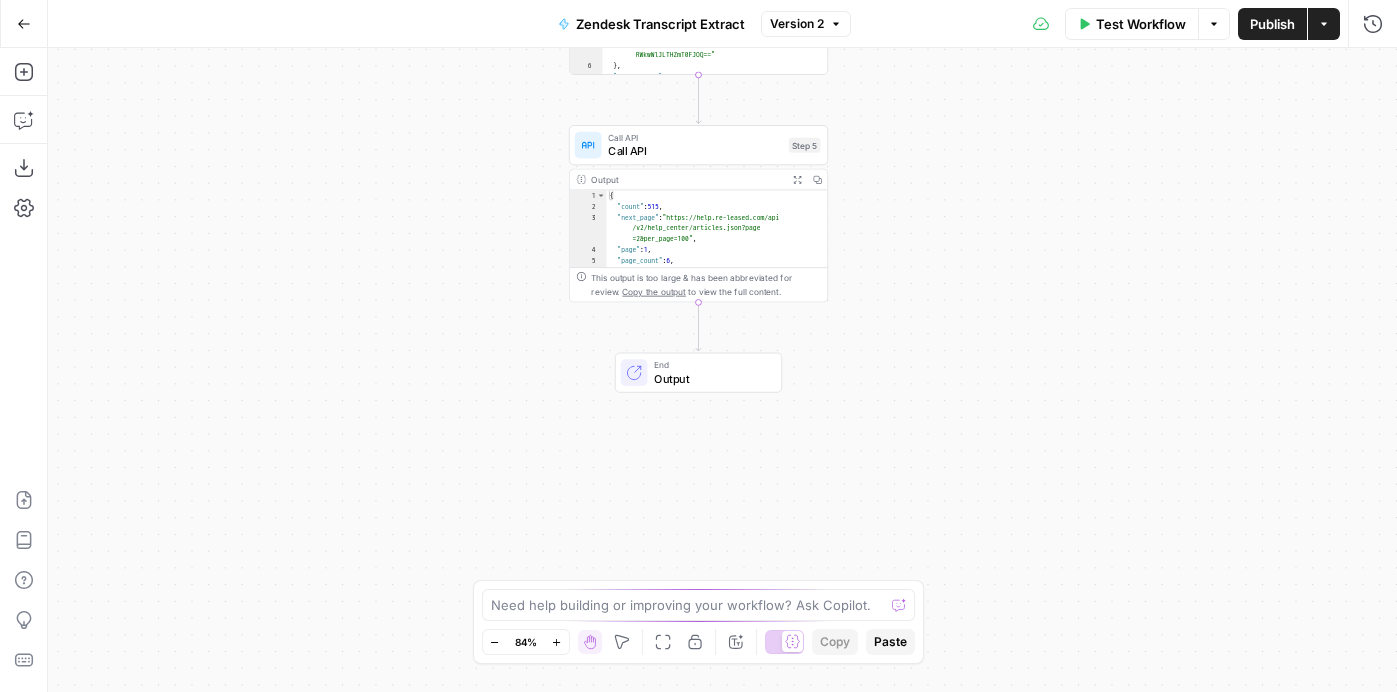 drag, startPoint x: 996, startPoint y: 421, endPoint x: 972, endPoint y: 151, distance: 271.06458 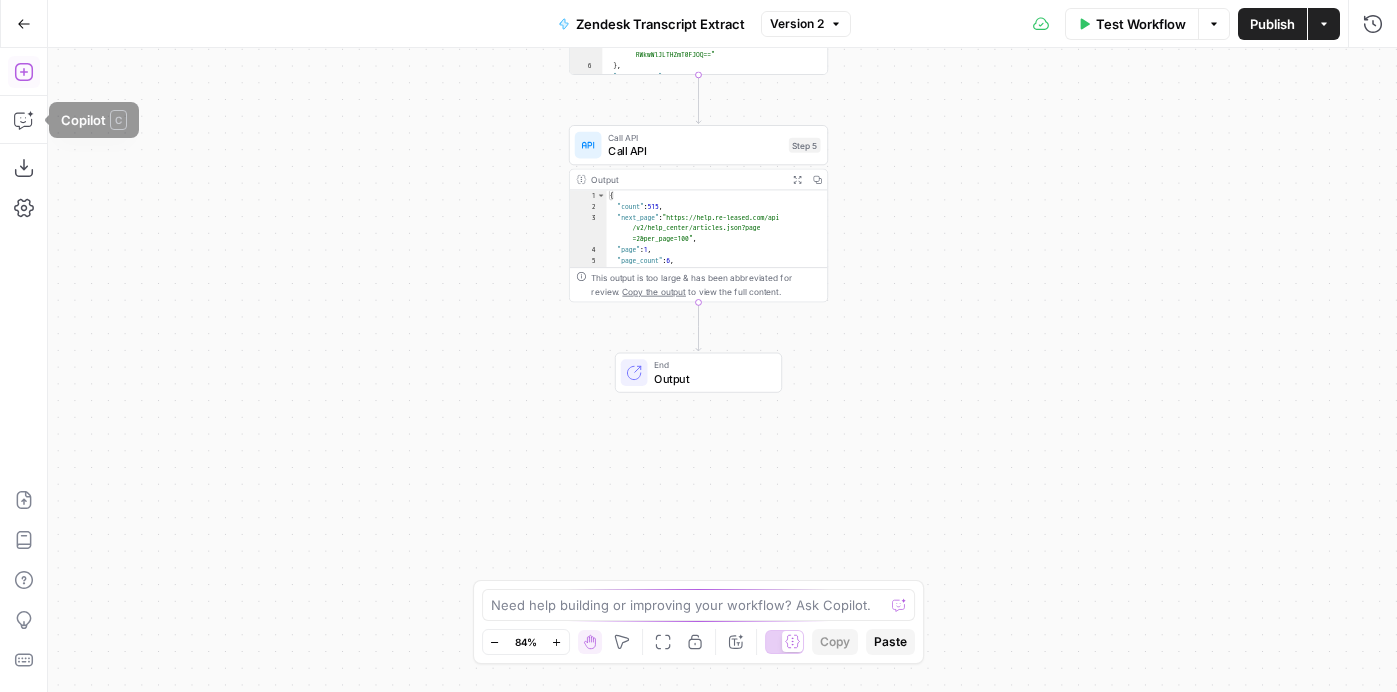 click 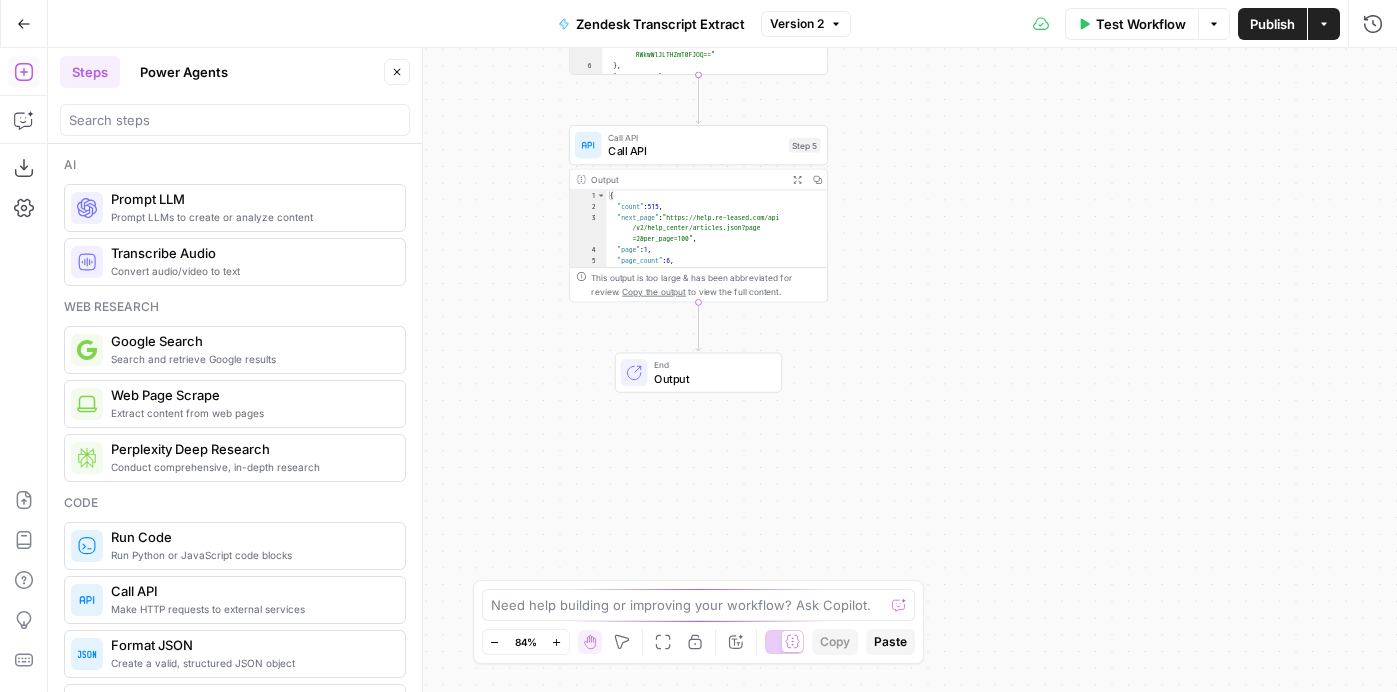 scroll, scrollTop: 41, scrollLeft: 0, axis: vertical 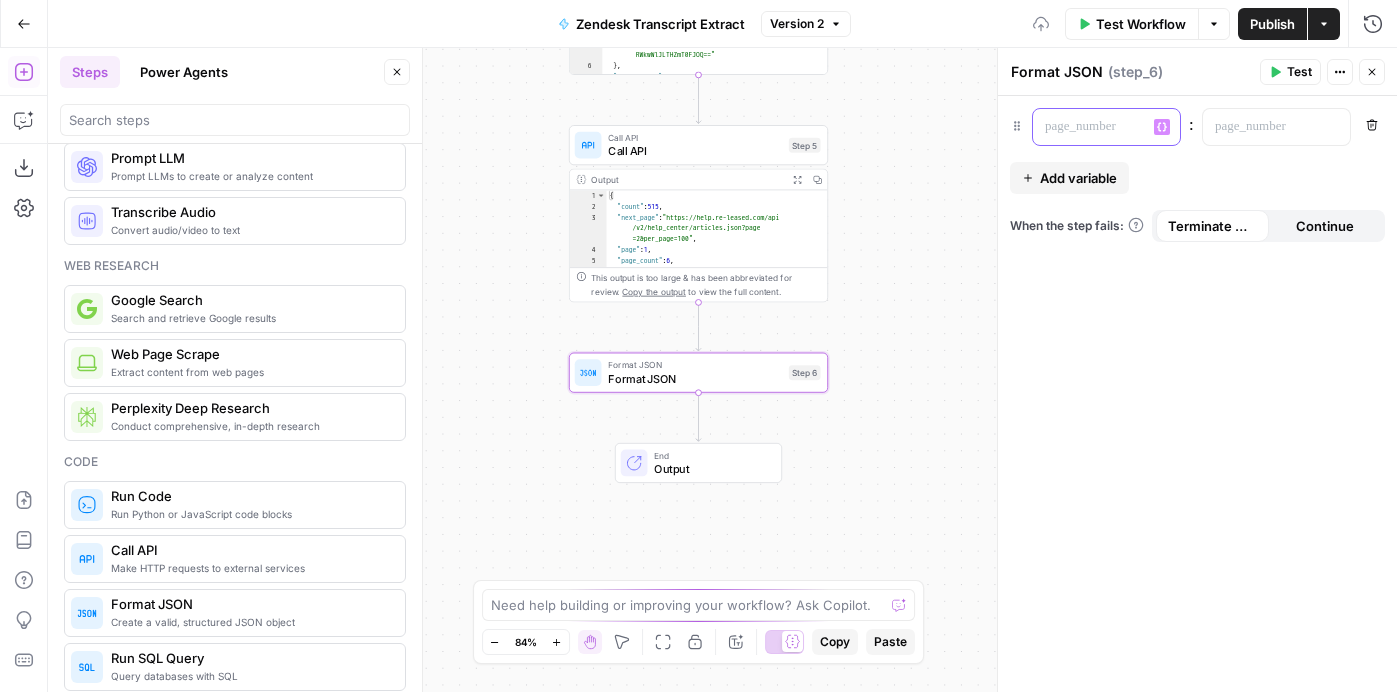 click at bounding box center [1090, 127] 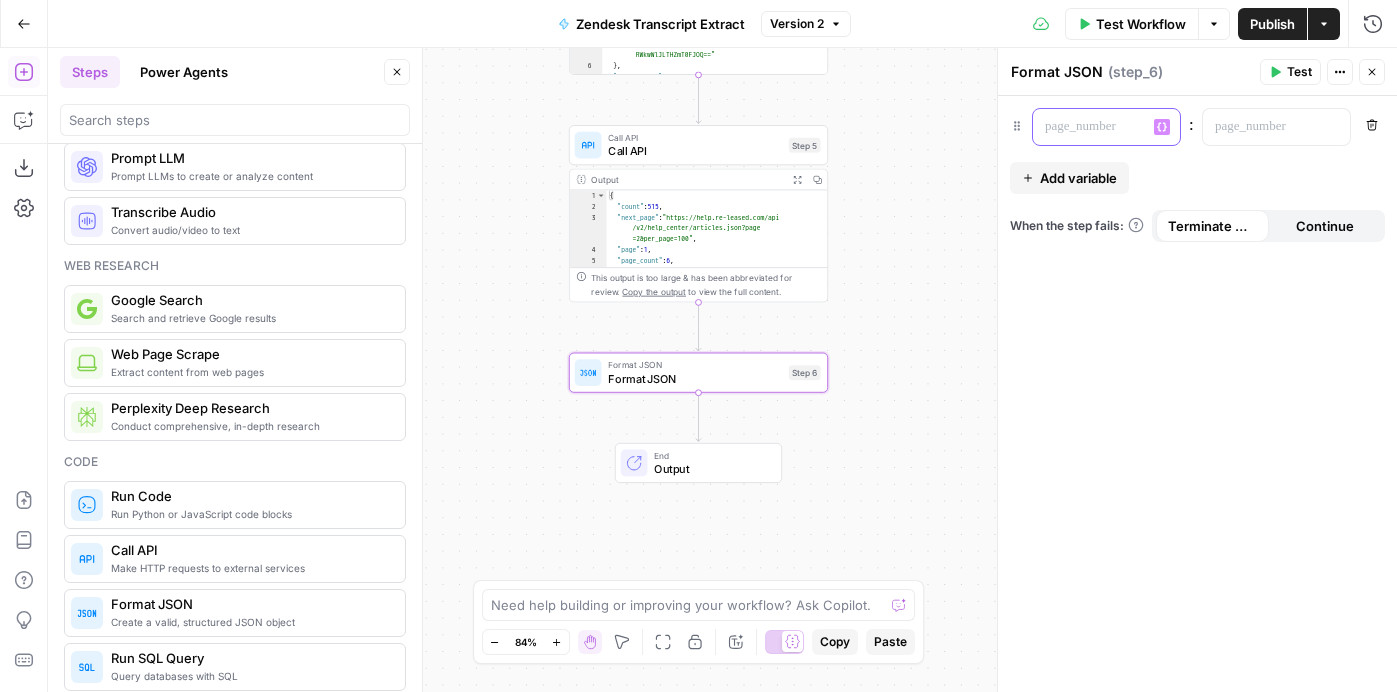 type 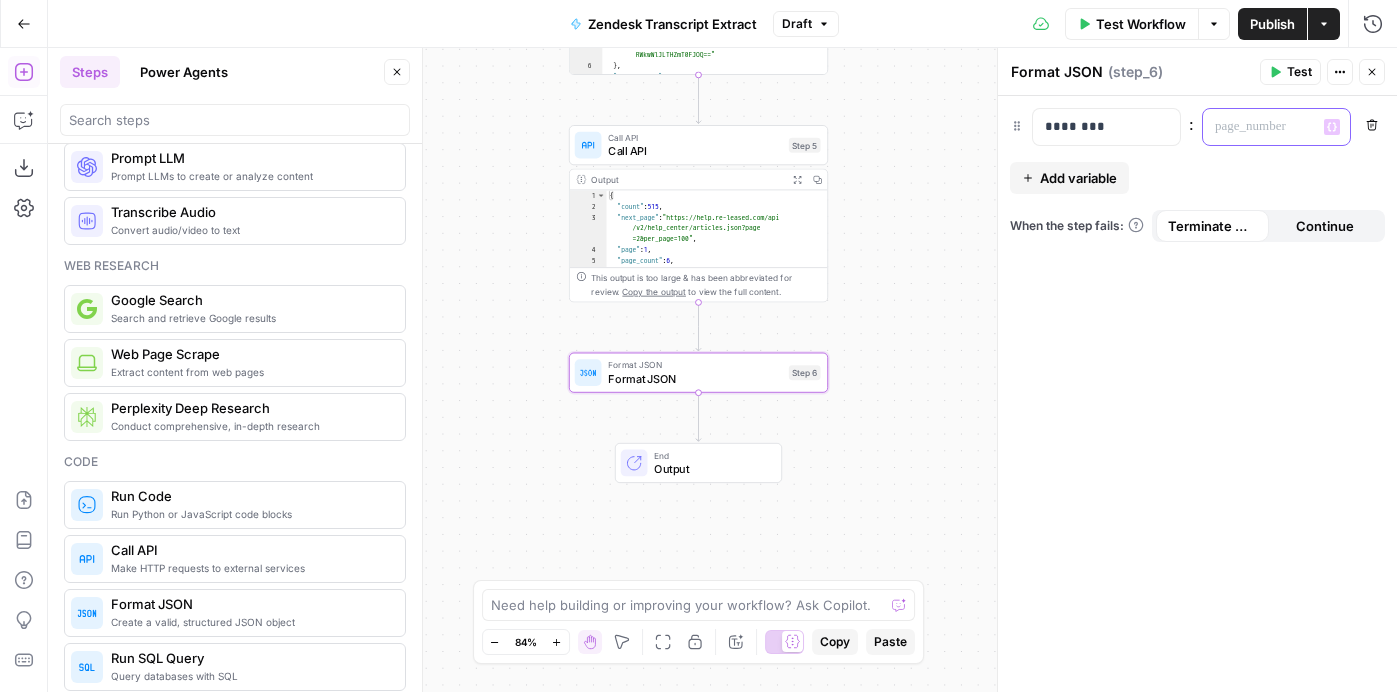 click at bounding box center [1260, 127] 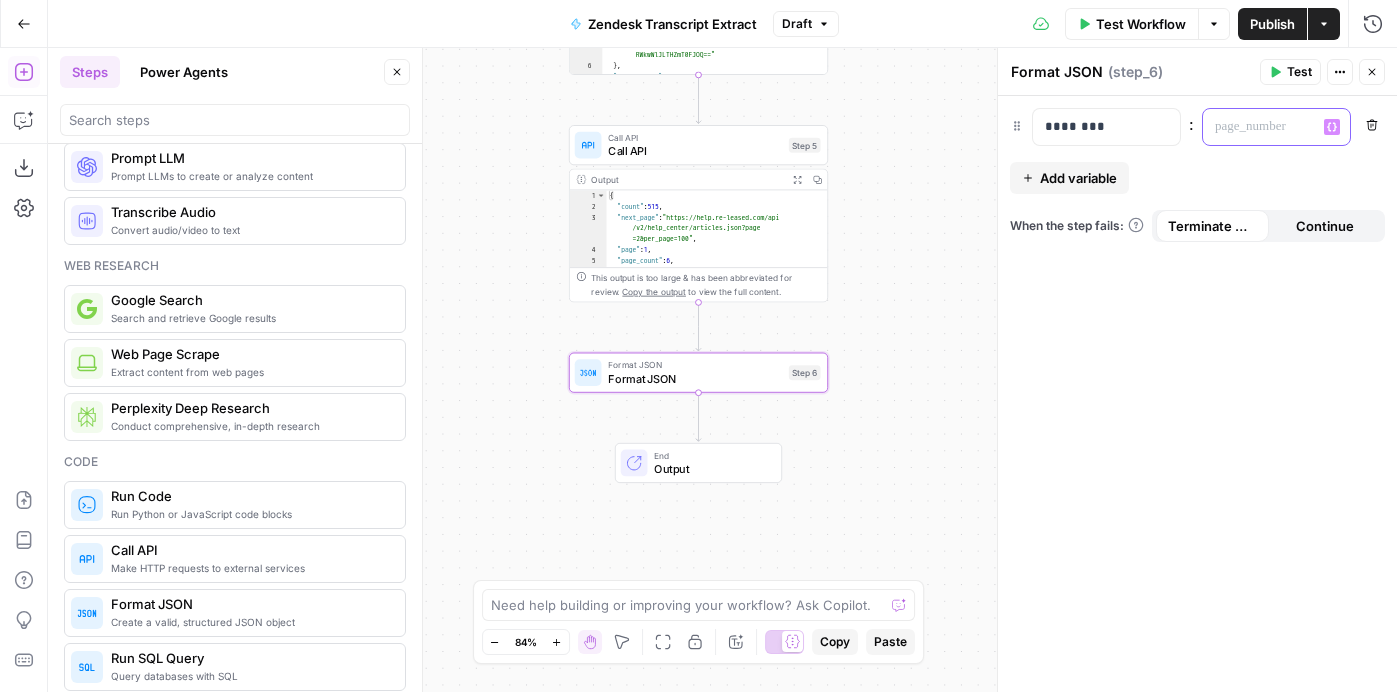 click 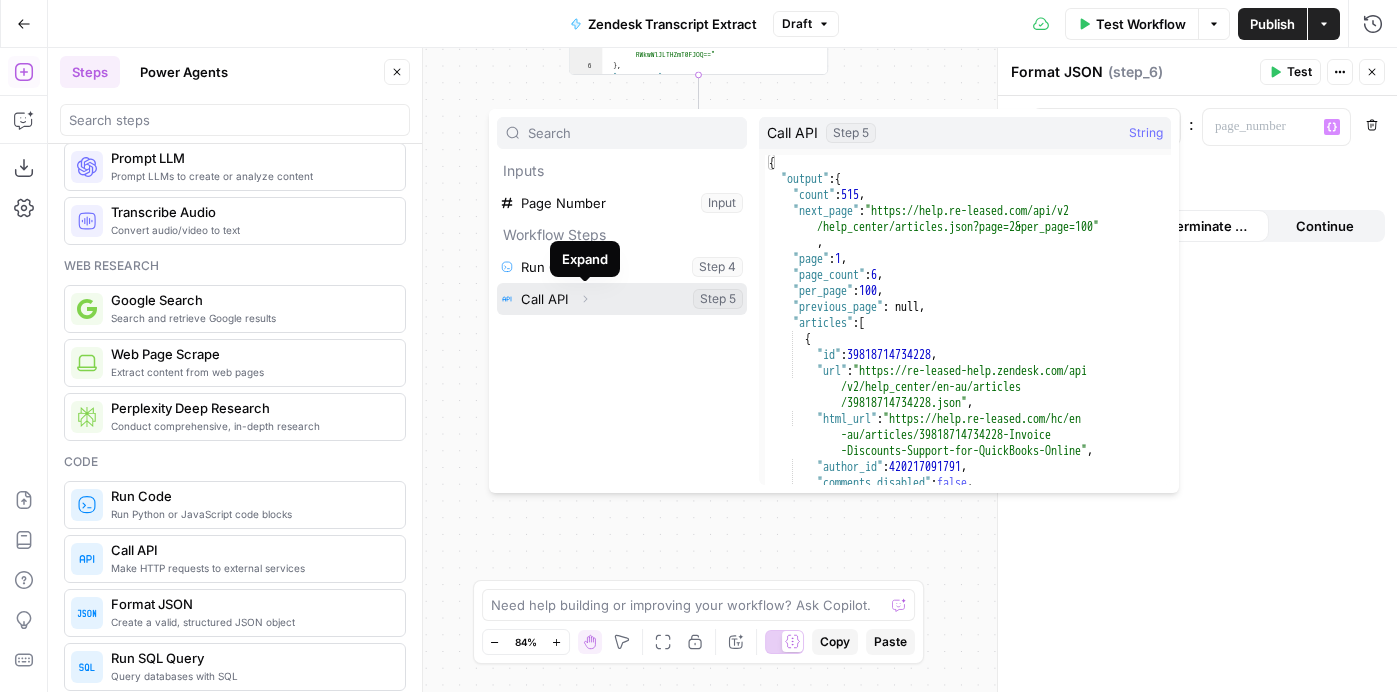 click 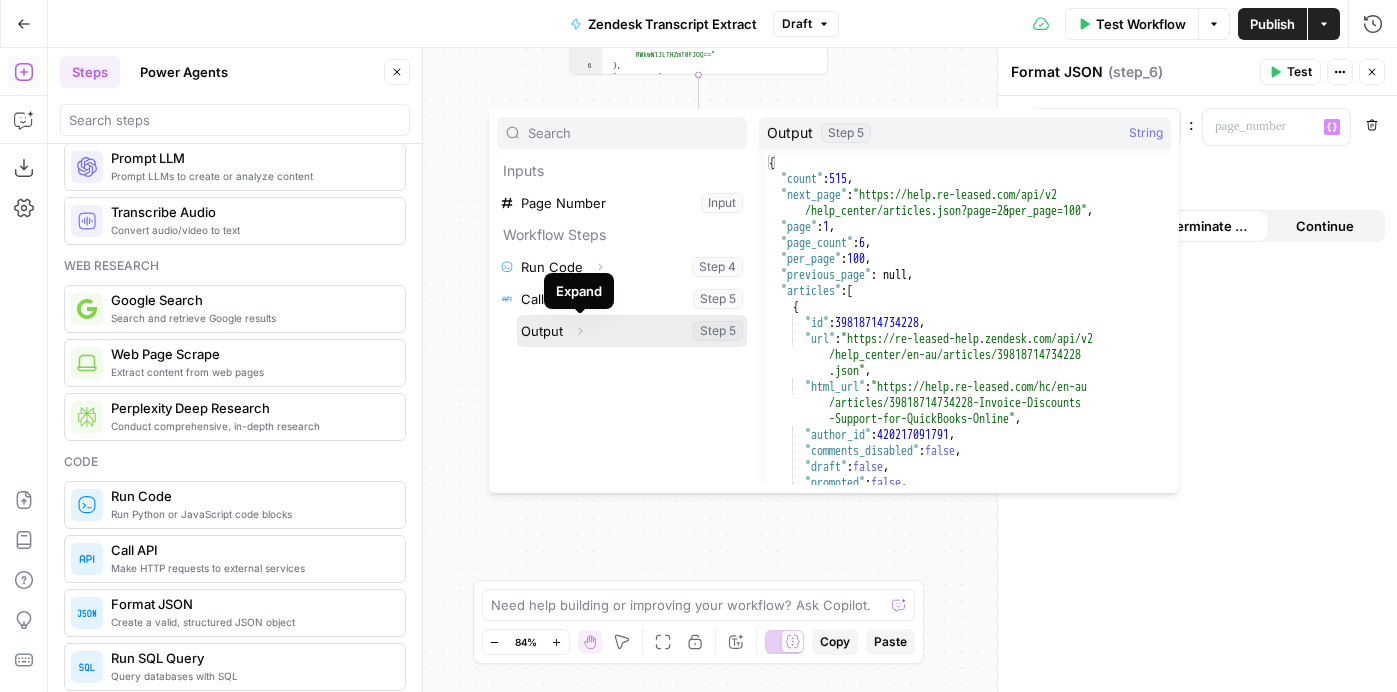click 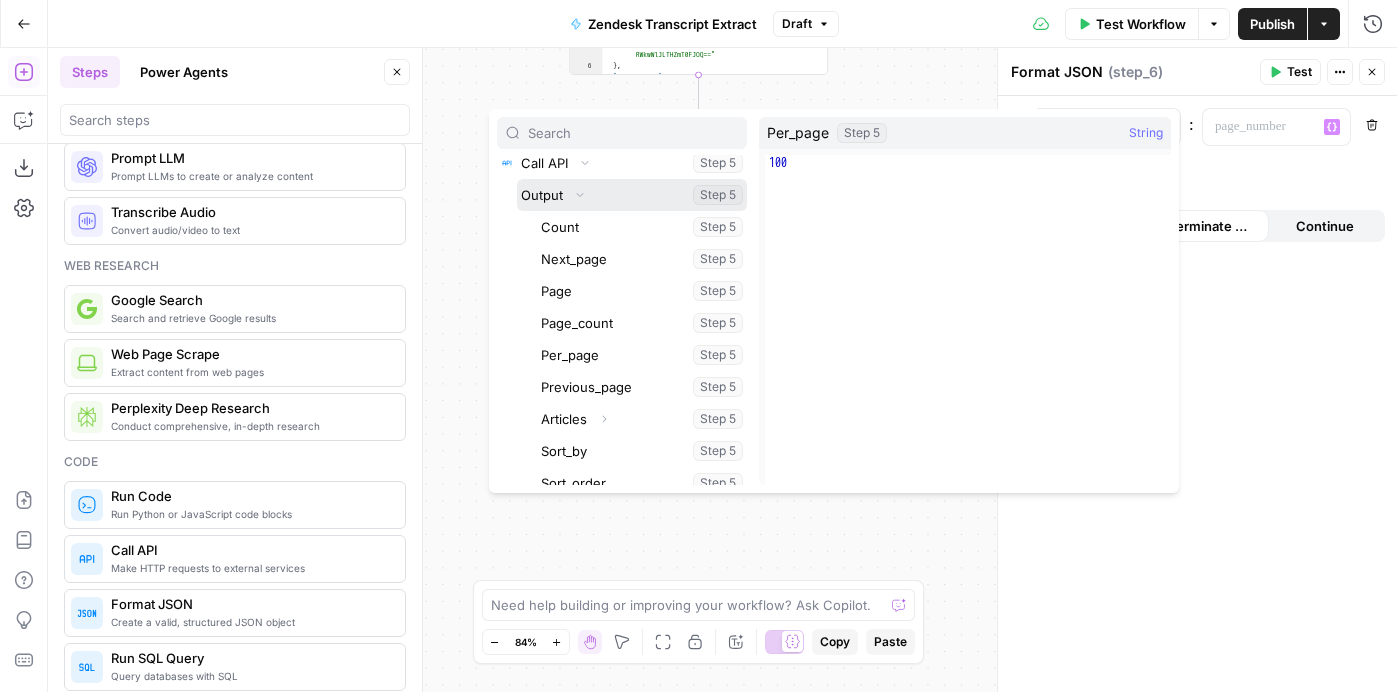 scroll, scrollTop: 150, scrollLeft: 0, axis: vertical 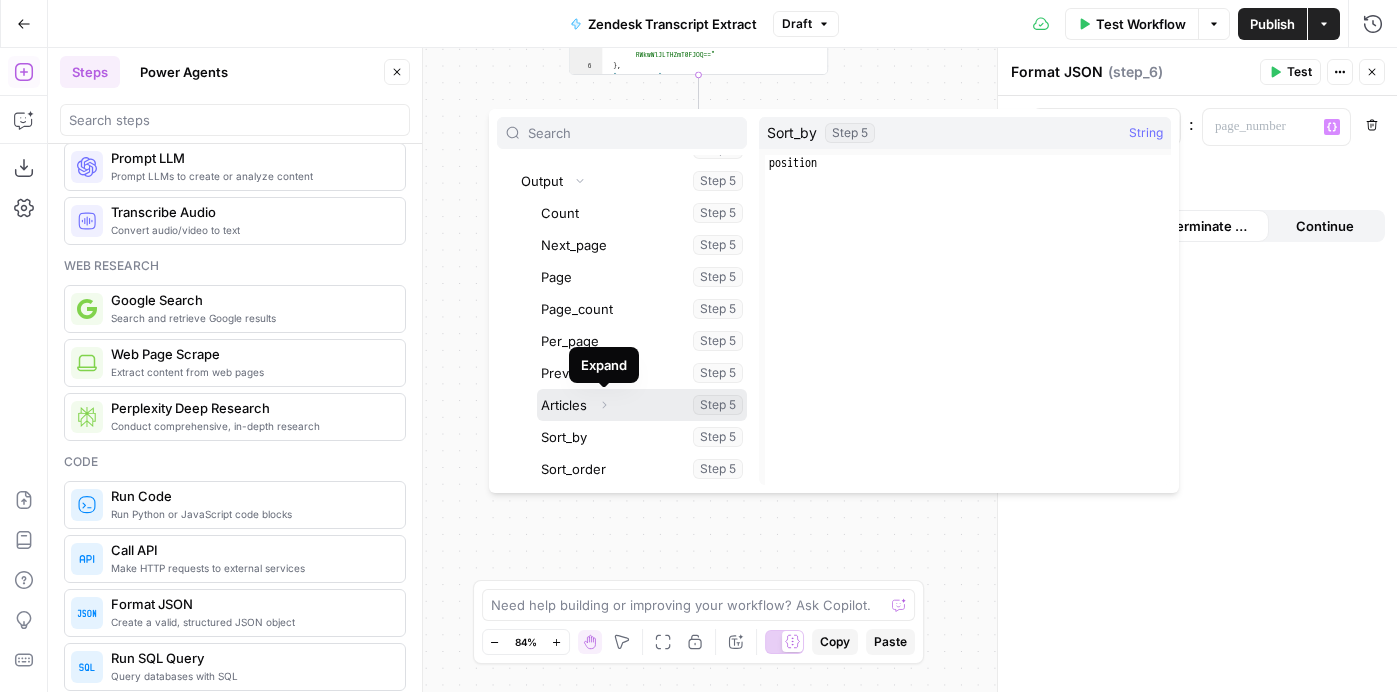 click 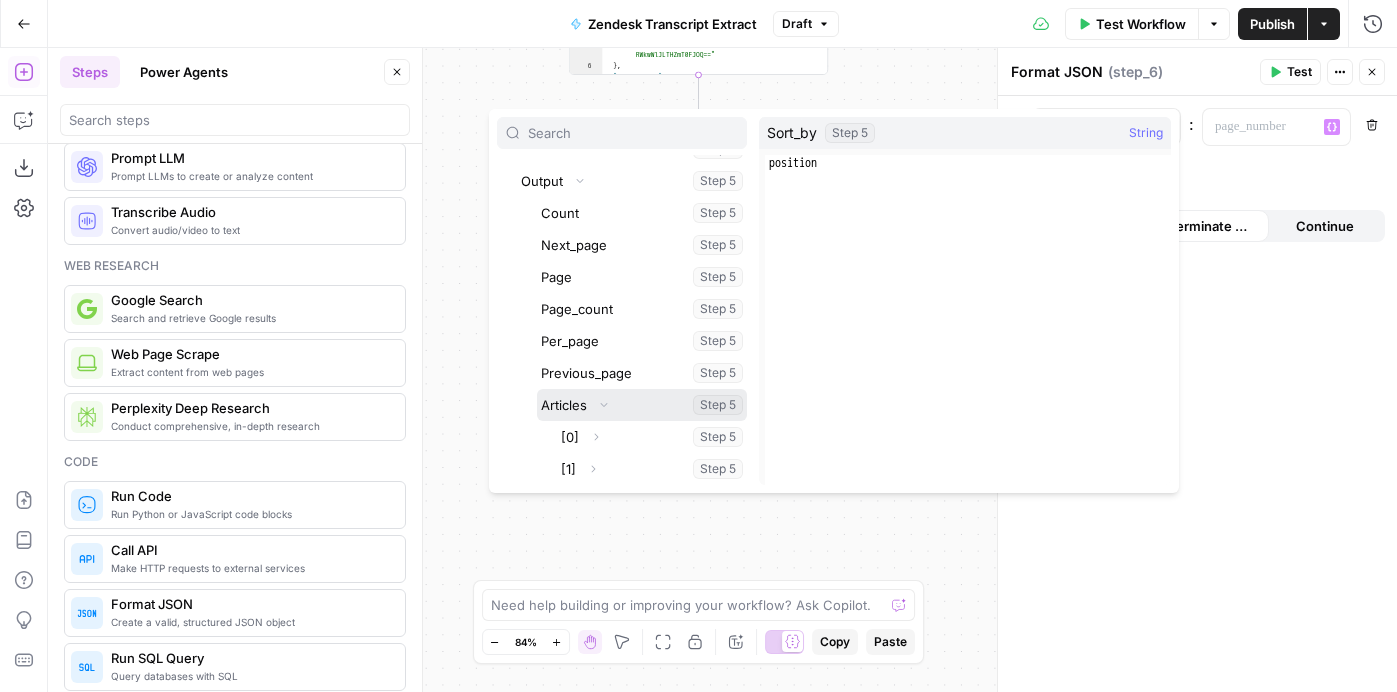 scroll, scrollTop: 171, scrollLeft: 0, axis: vertical 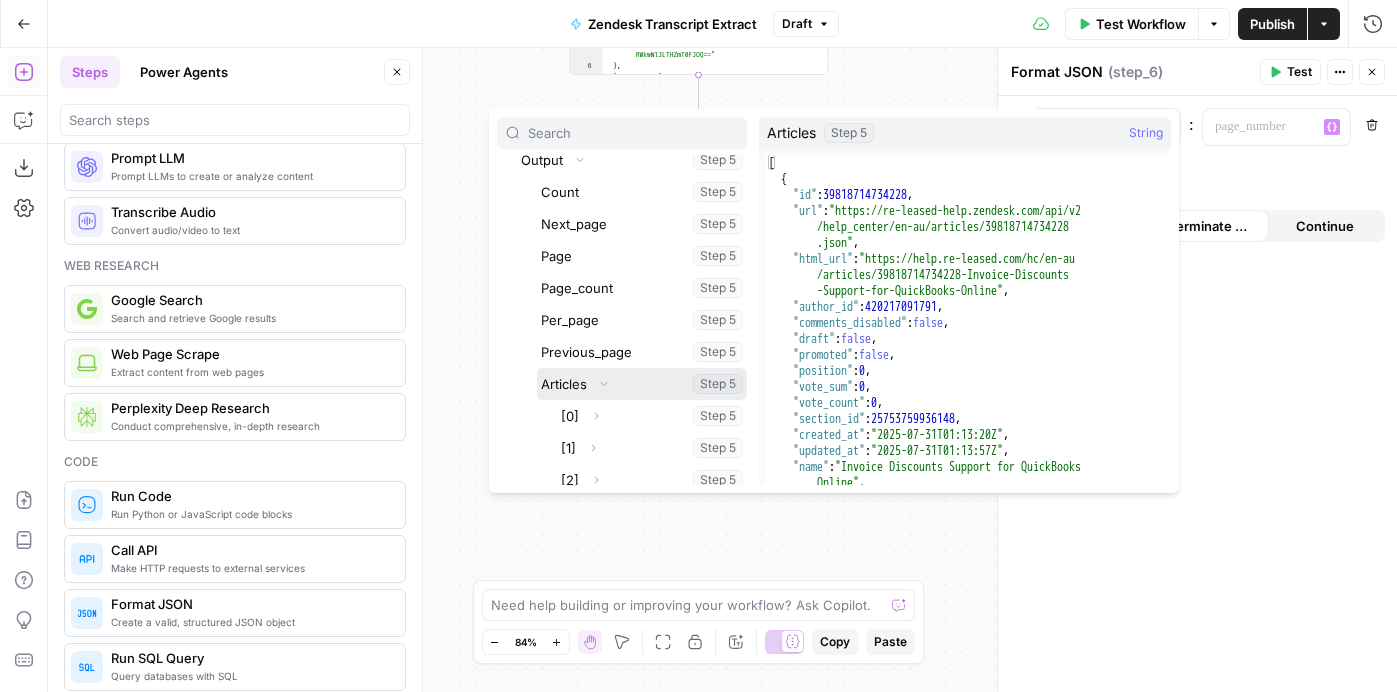 click at bounding box center (642, 384) 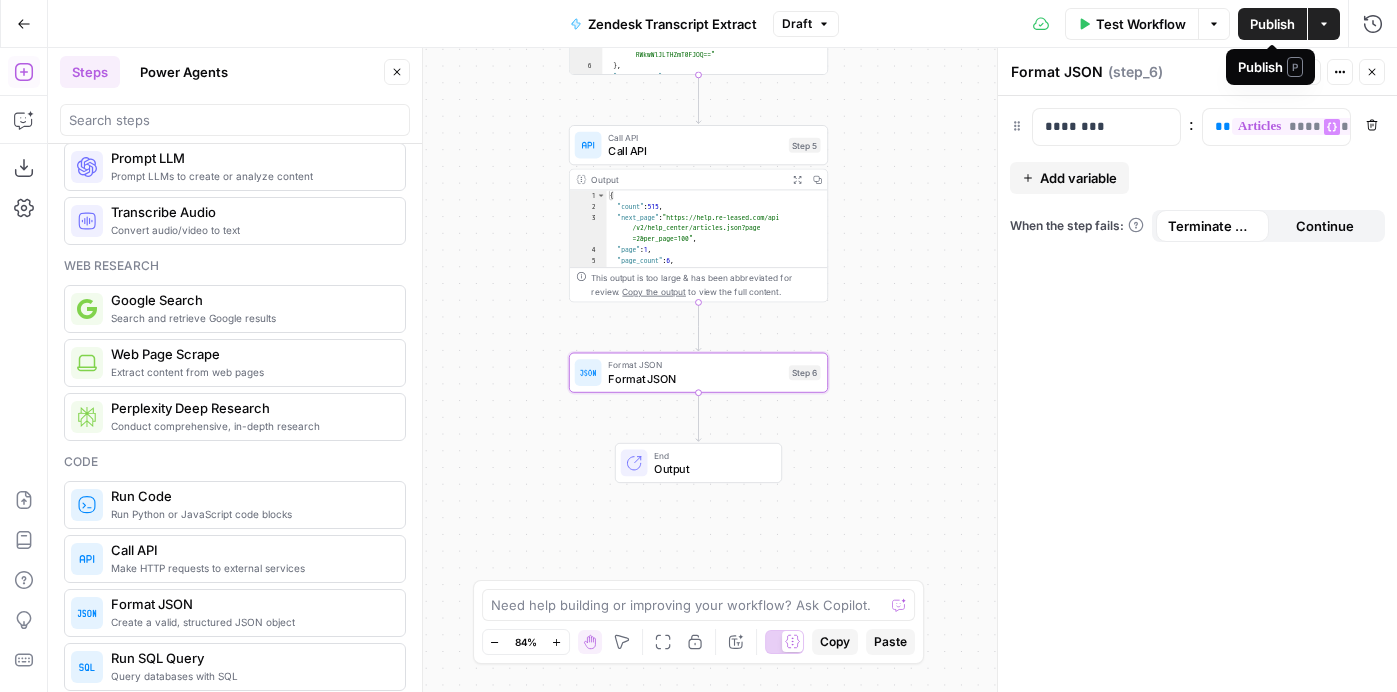 click on "Publish" at bounding box center (1272, 24) 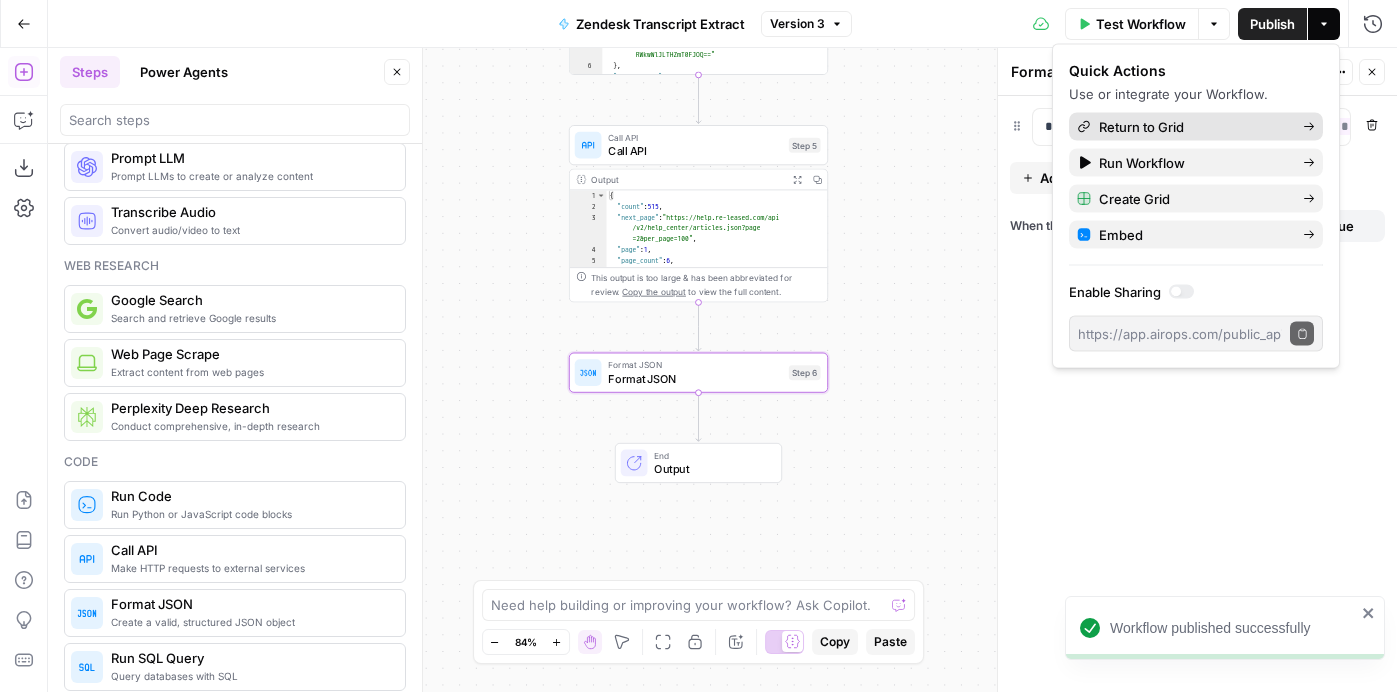 click on "Return to Grid" at bounding box center [1193, 127] 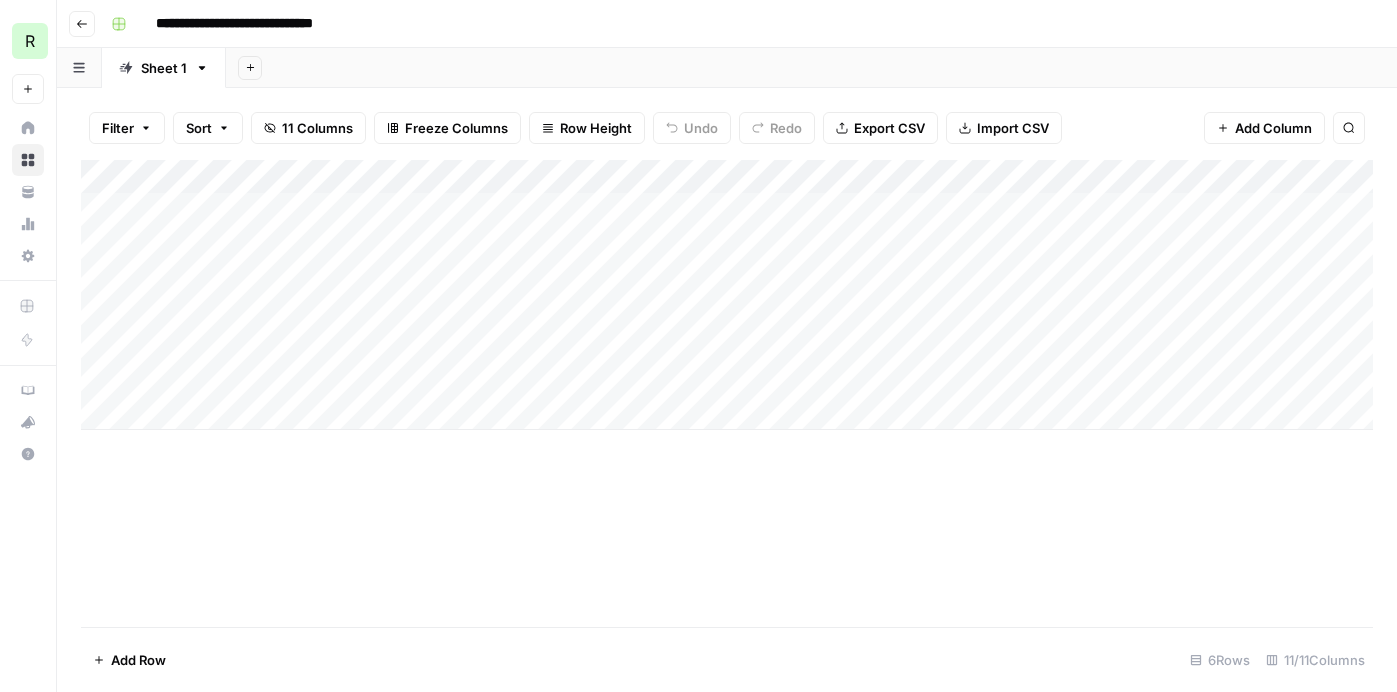 click on "Add Column" at bounding box center (727, 295) 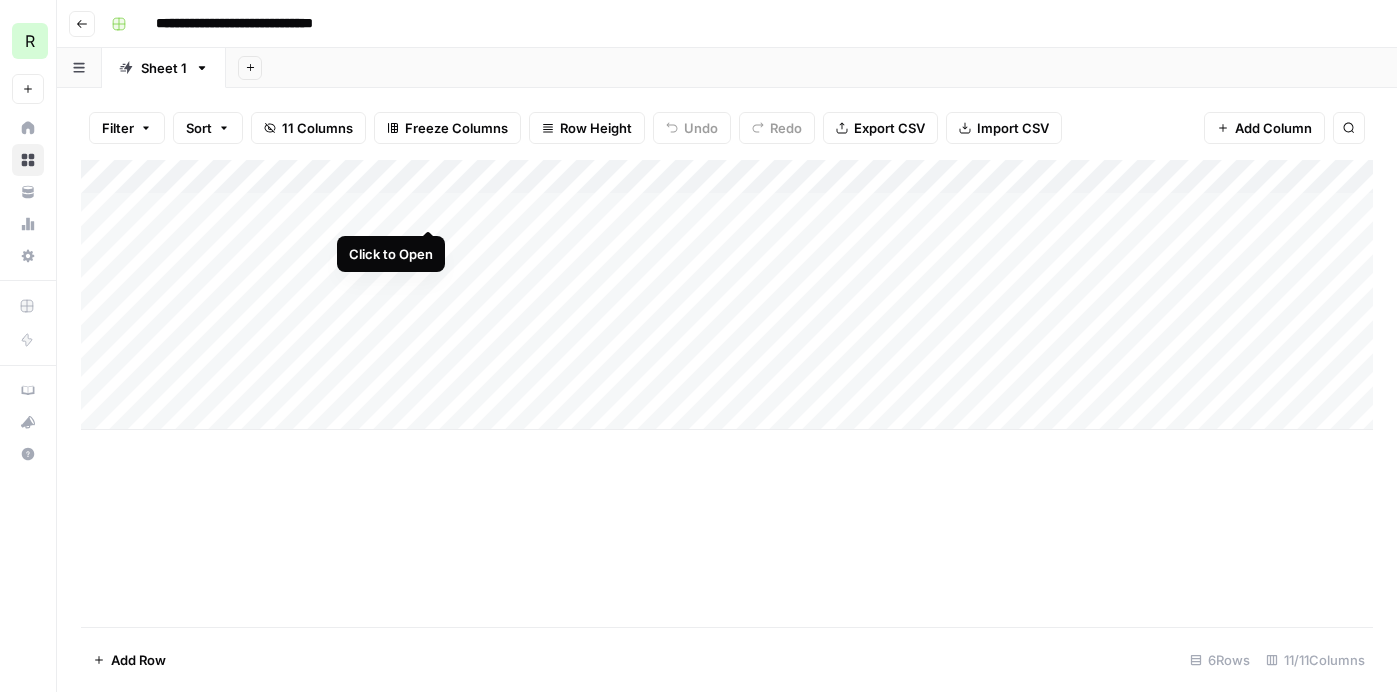click on "Add Column" at bounding box center [727, 295] 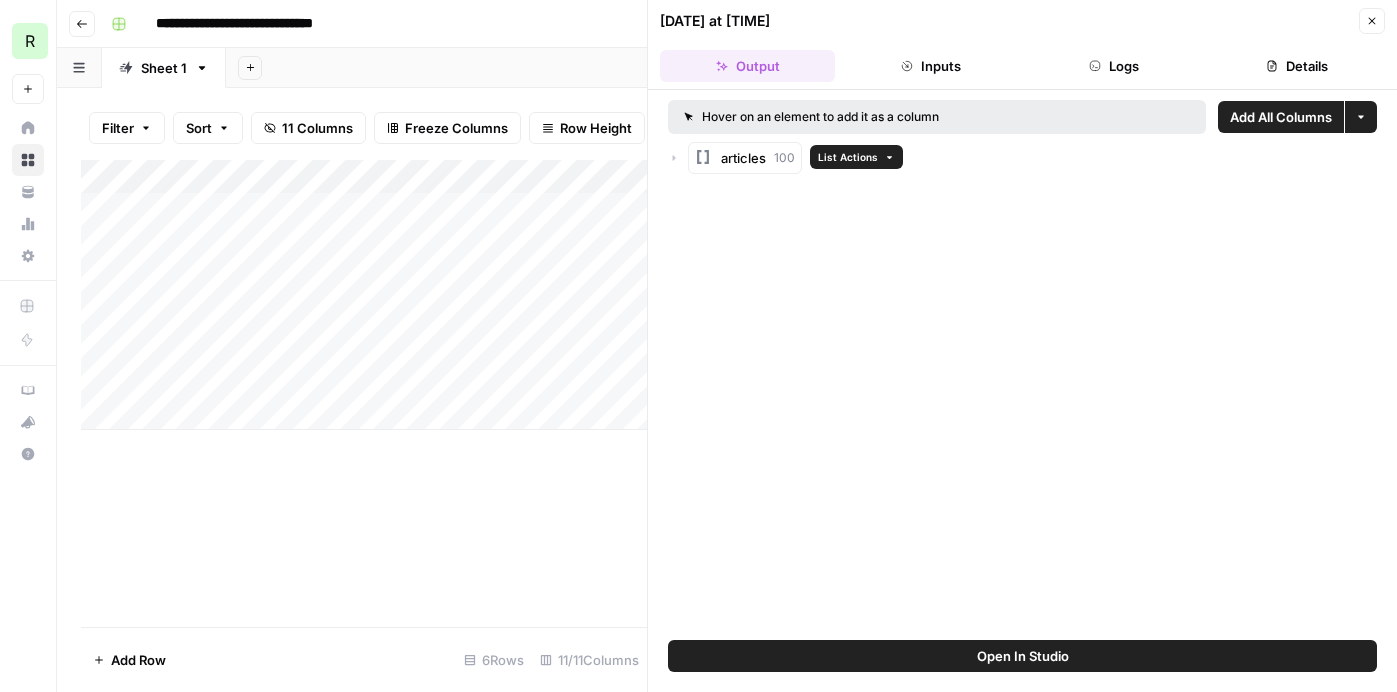 click on "List Actions" at bounding box center (856, 157) 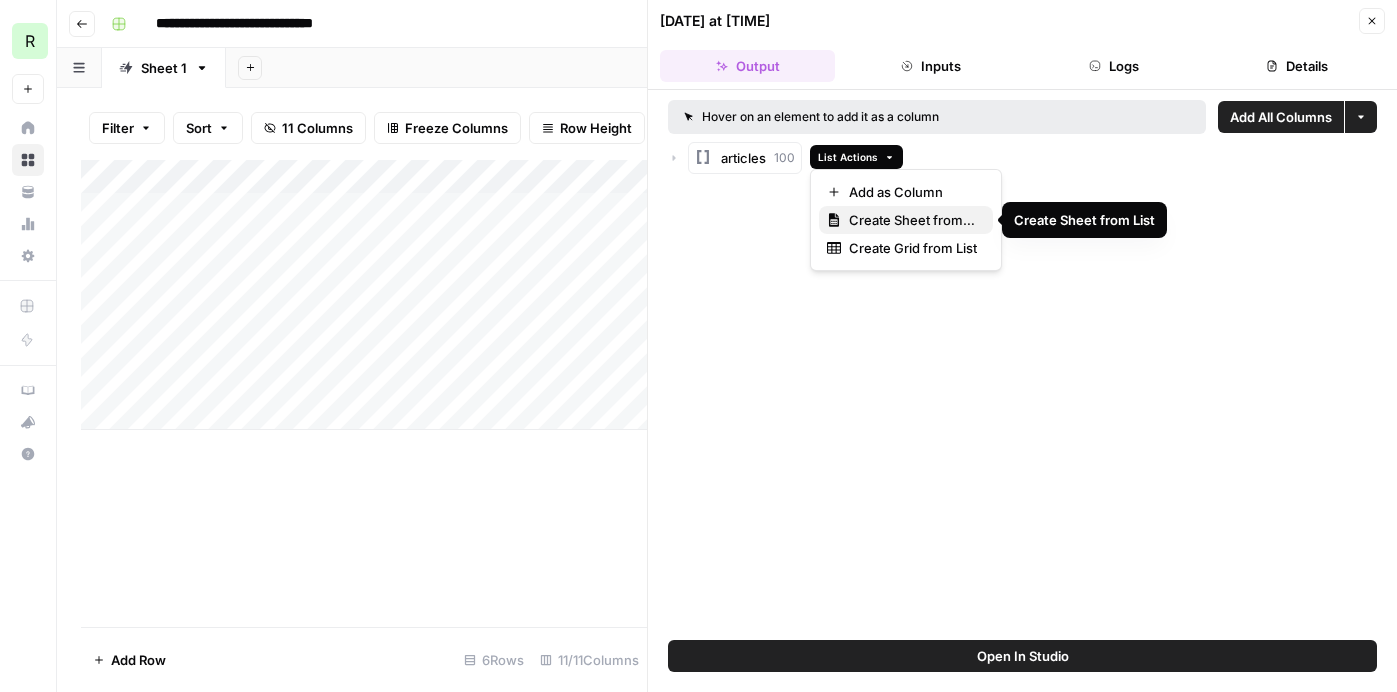 click on "Create Sheet from List" at bounding box center (913, 220) 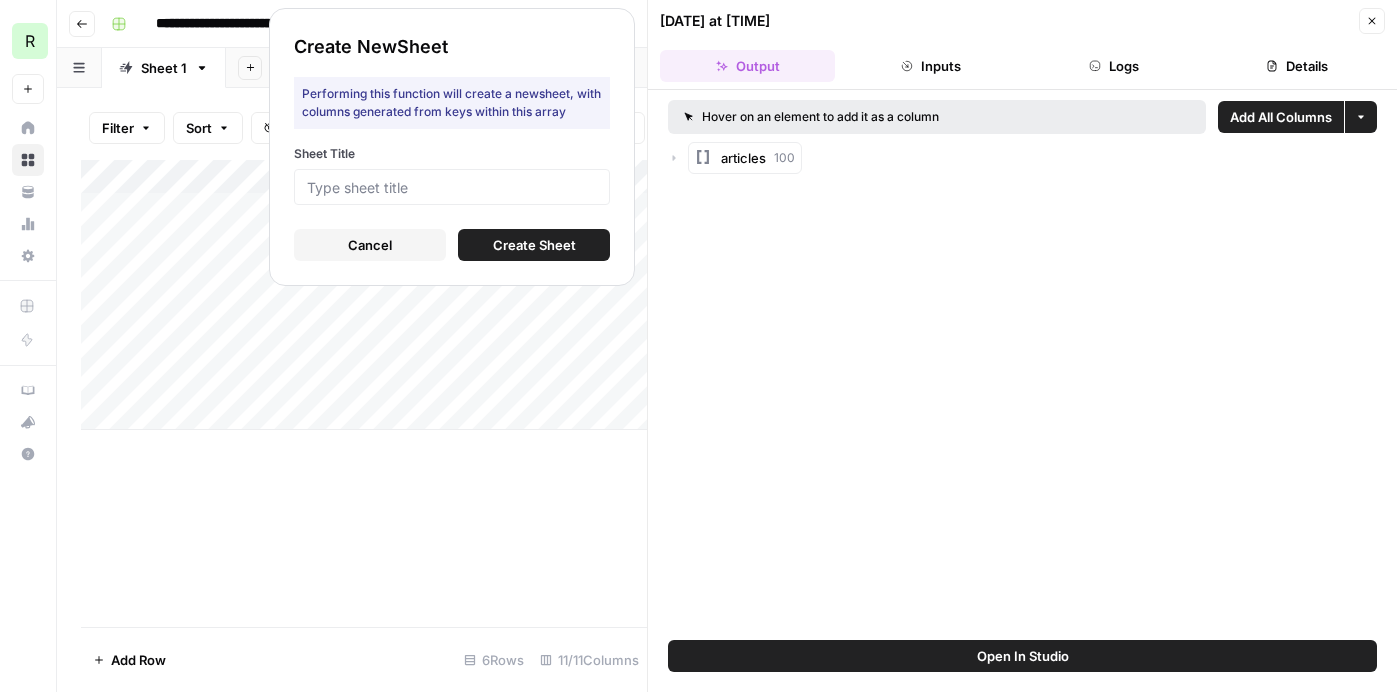 click at bounding box center (452, 187) 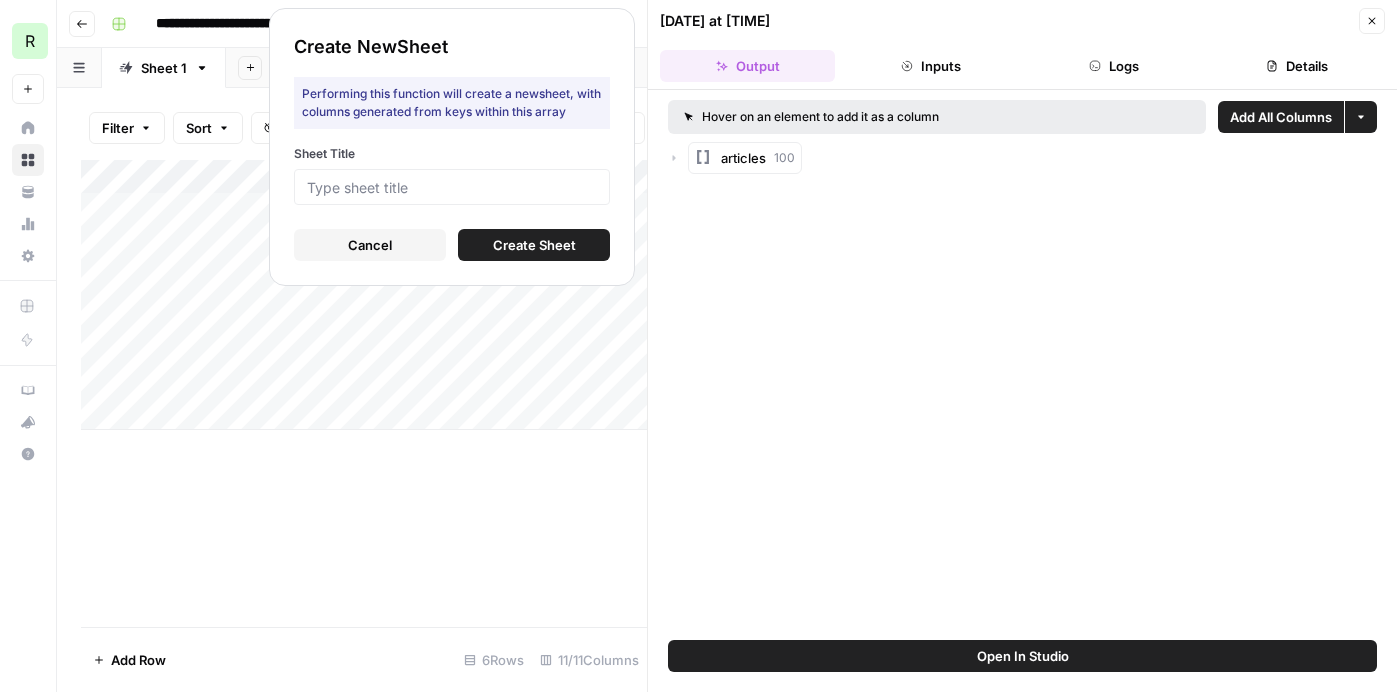 click at bounding box center [452, 187] 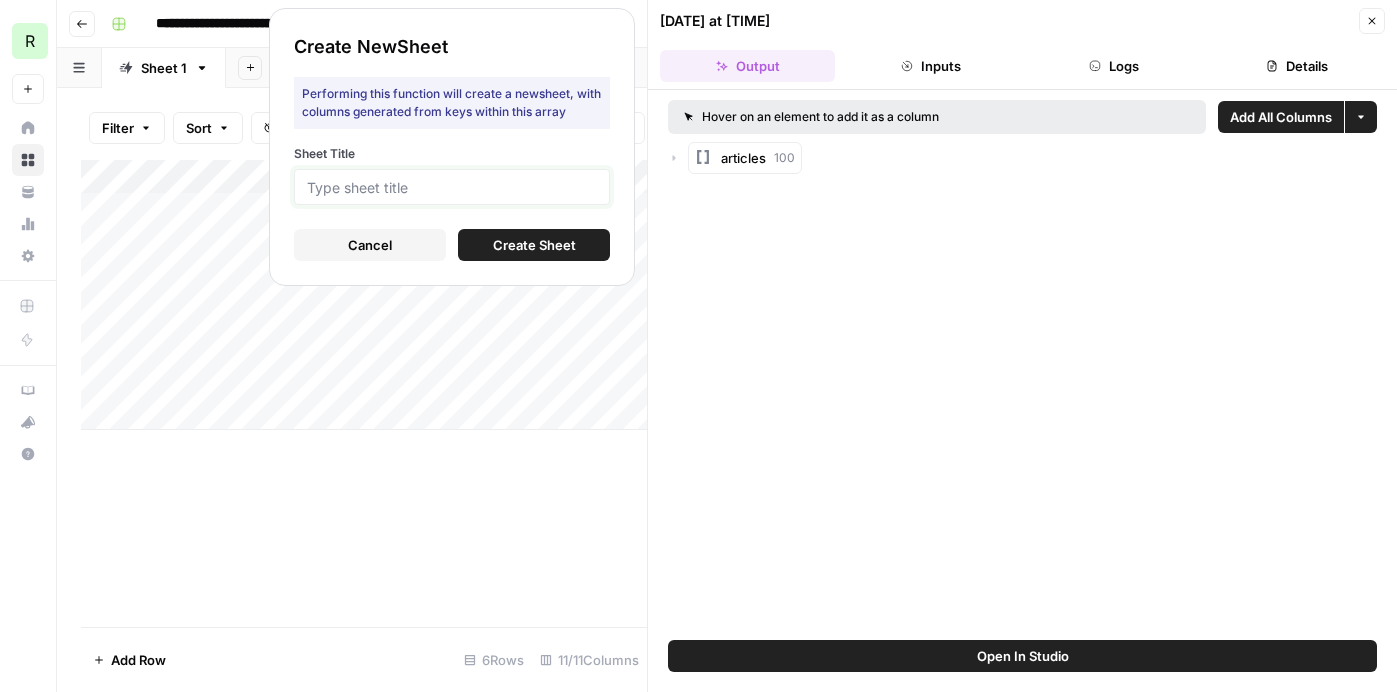 click on "Sheet Title" at bounding box center [452, 187] 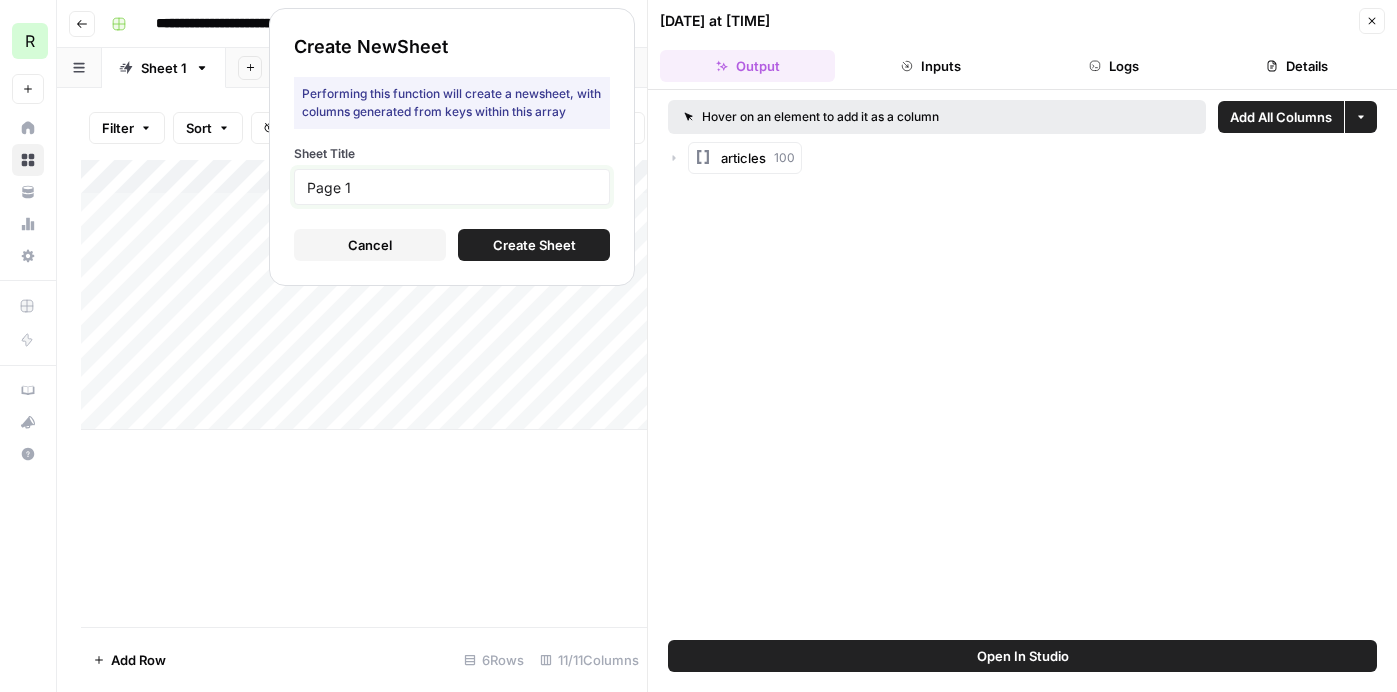 type on "Page 1" 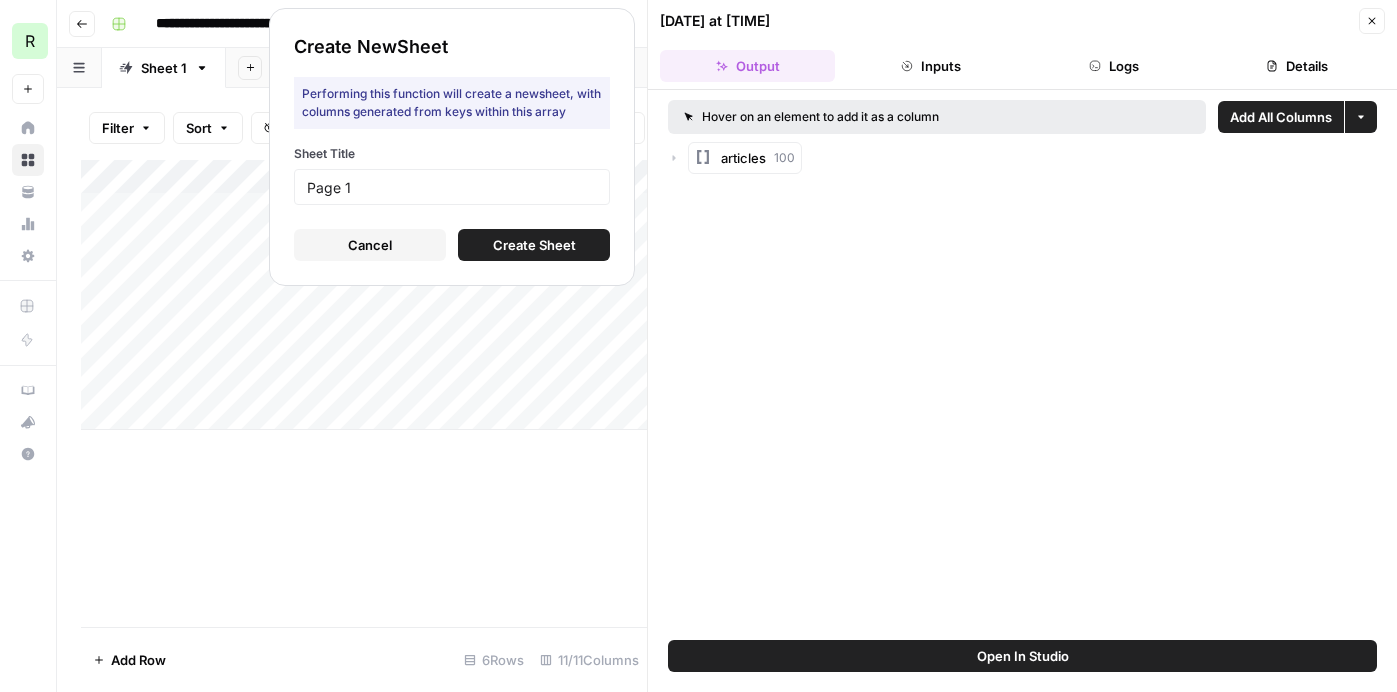 click on "Create Sheet" at bounding box center [534, 245] 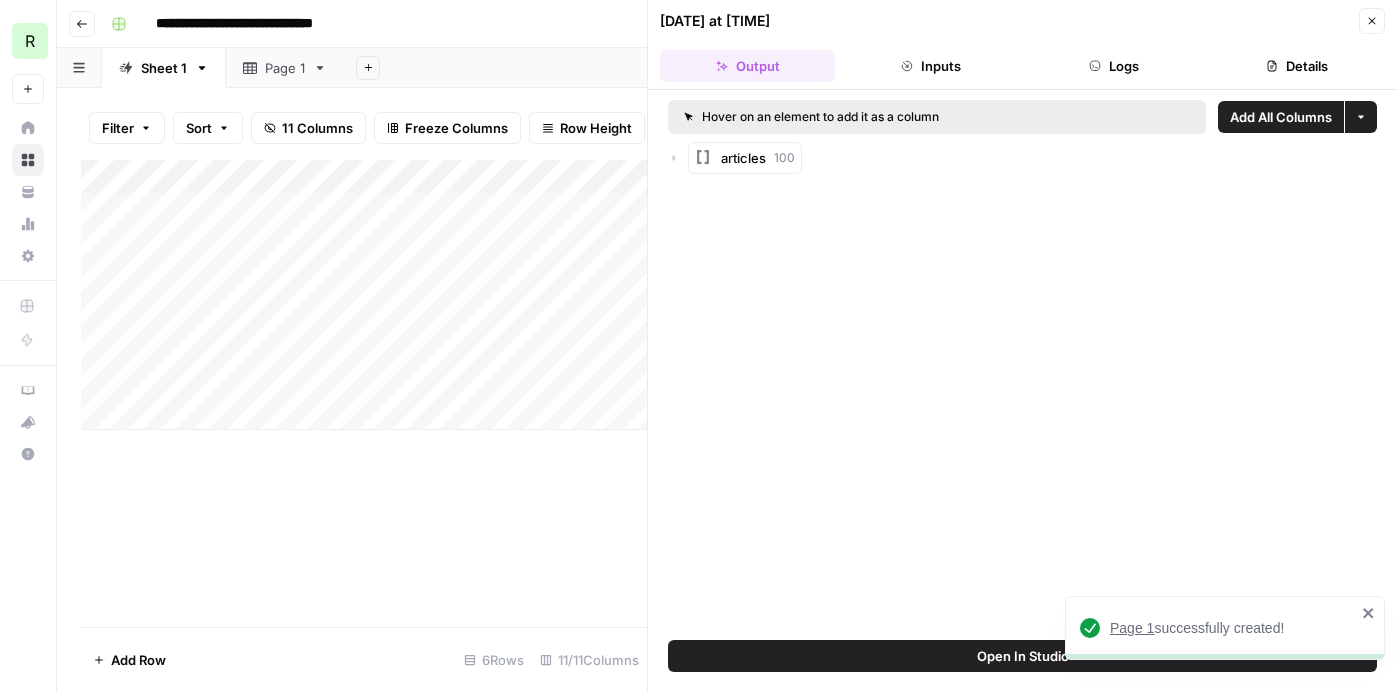click on "Page 1" at bounding box center [285, 68] 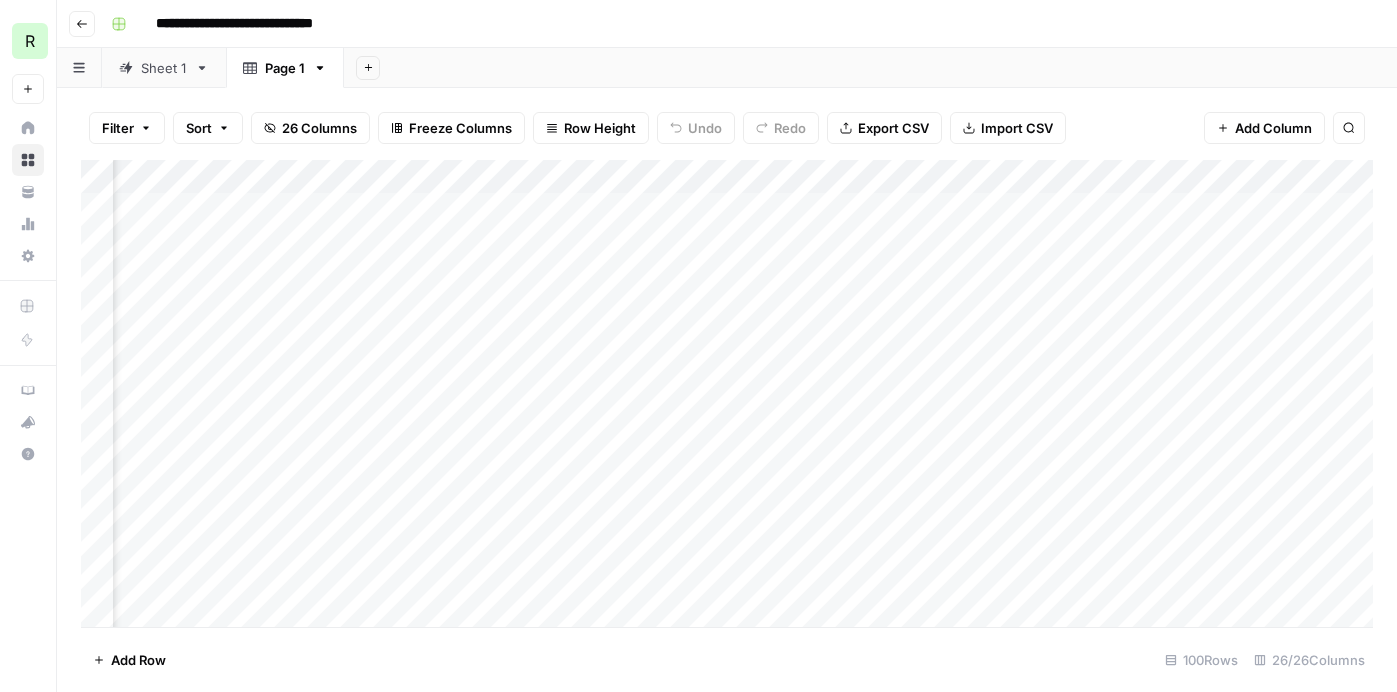 scroll, scrollTop: 0, scrollLeft: 3532, axis: horizontal 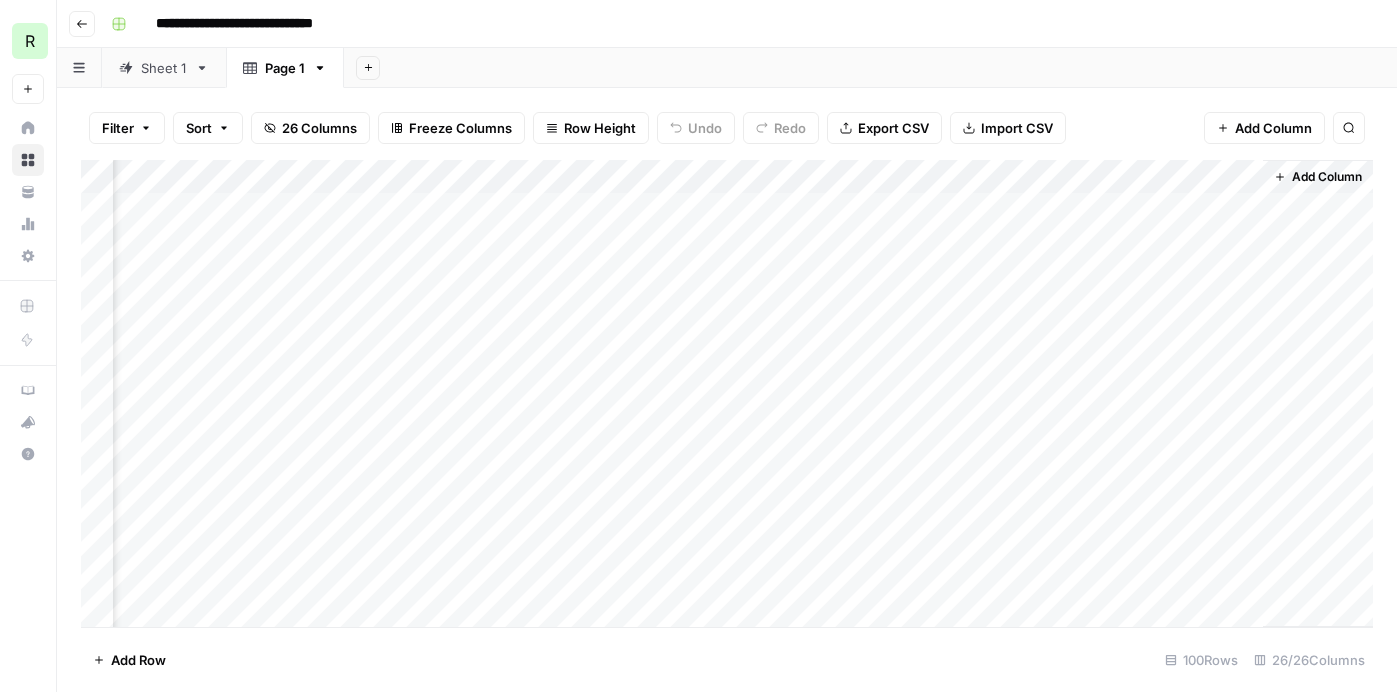 click on "Add Column" at bounding box center (727, 393) 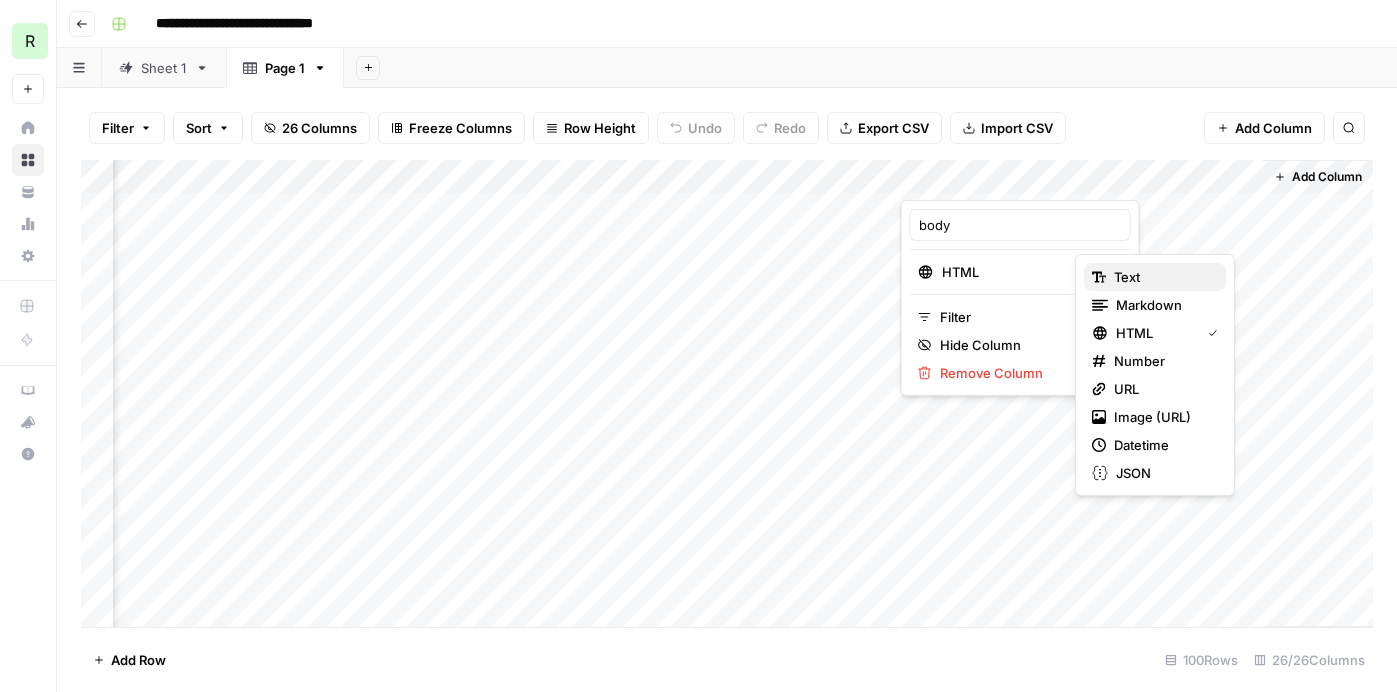 click 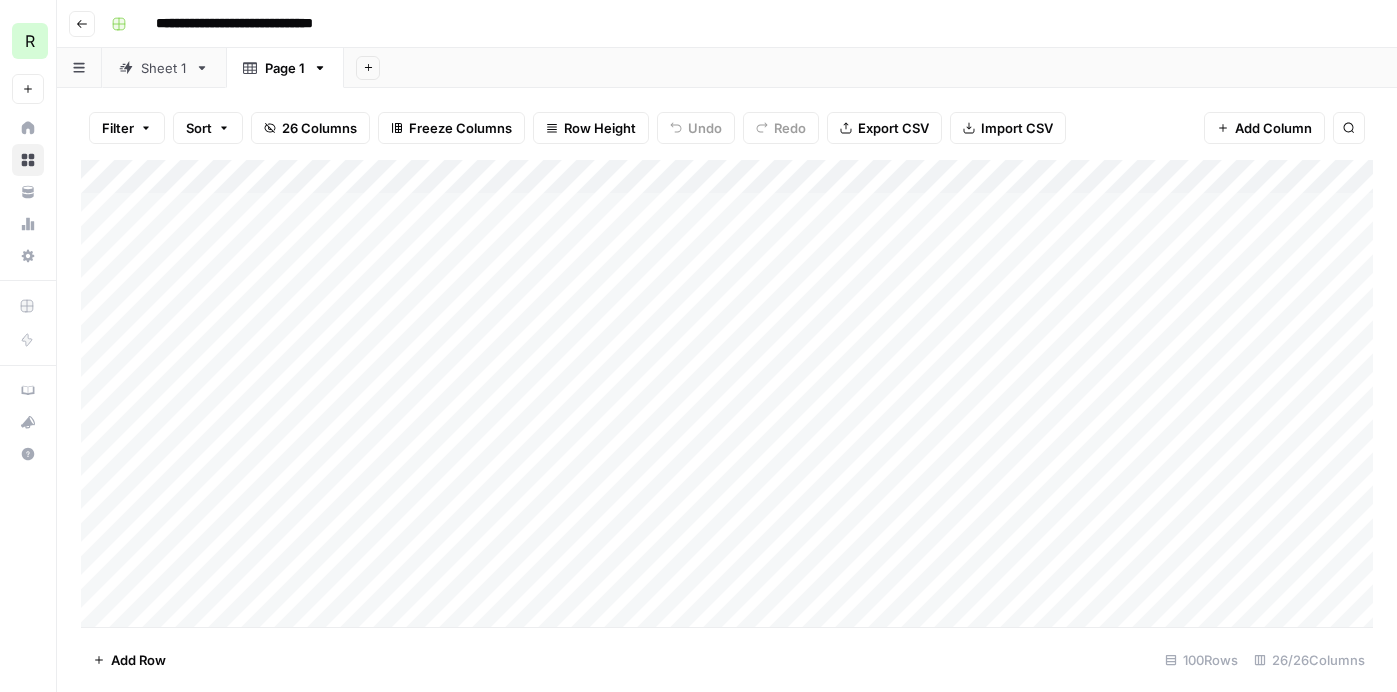 scroll, scrollTop: 0, scrollLeft: 0, axis: both 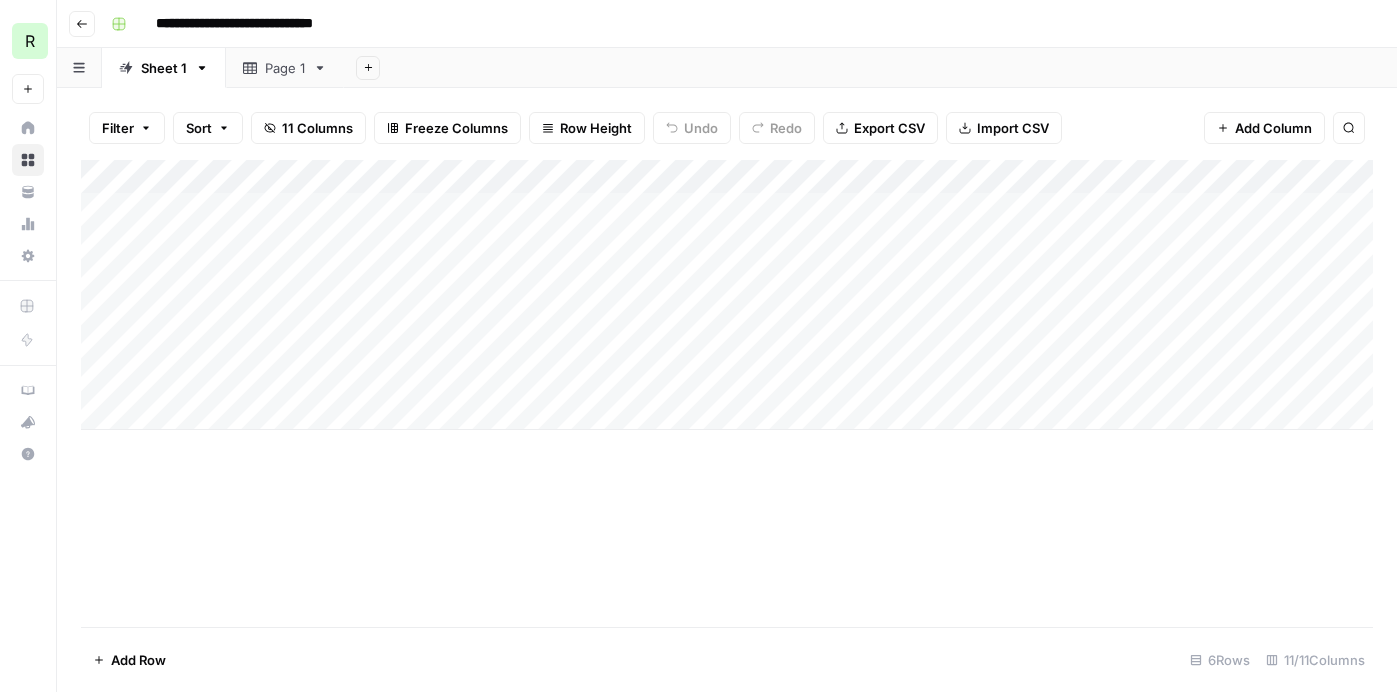 click on "Add Column" at bounding box center [727, 295] 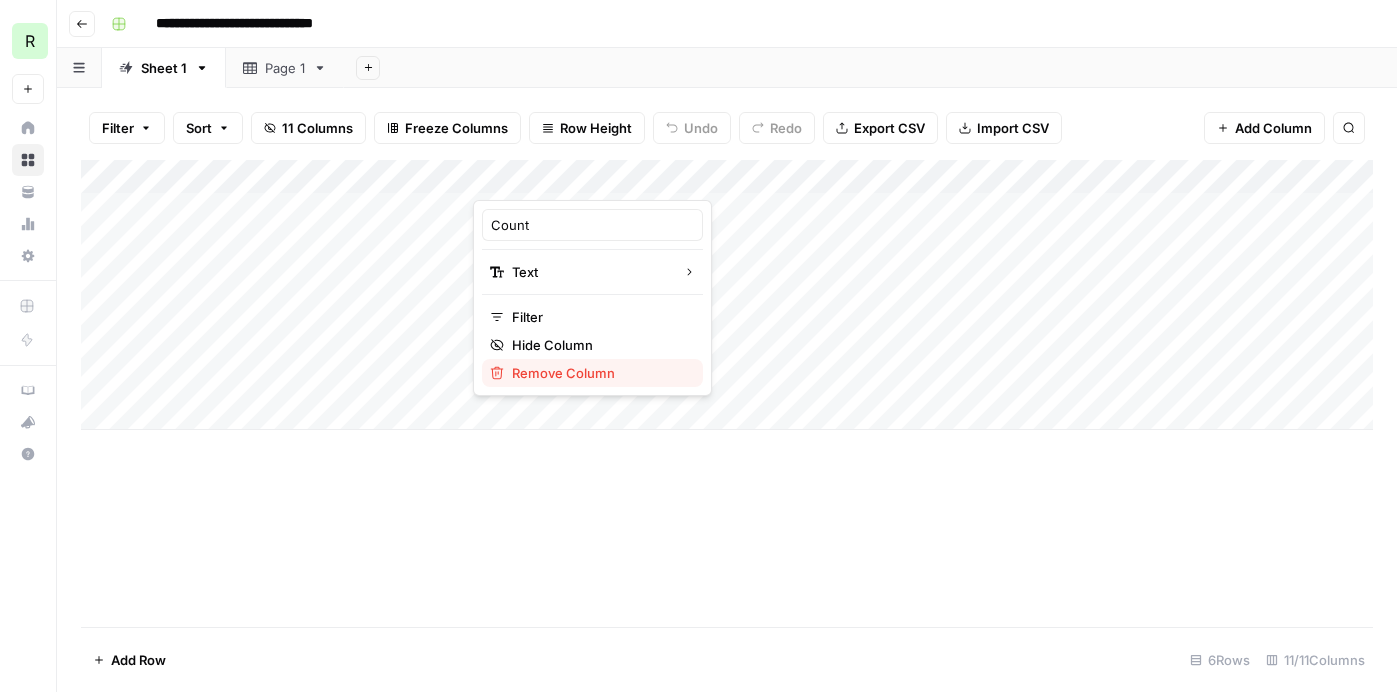 click on "Remove Column" at bounding box center [599, 373] 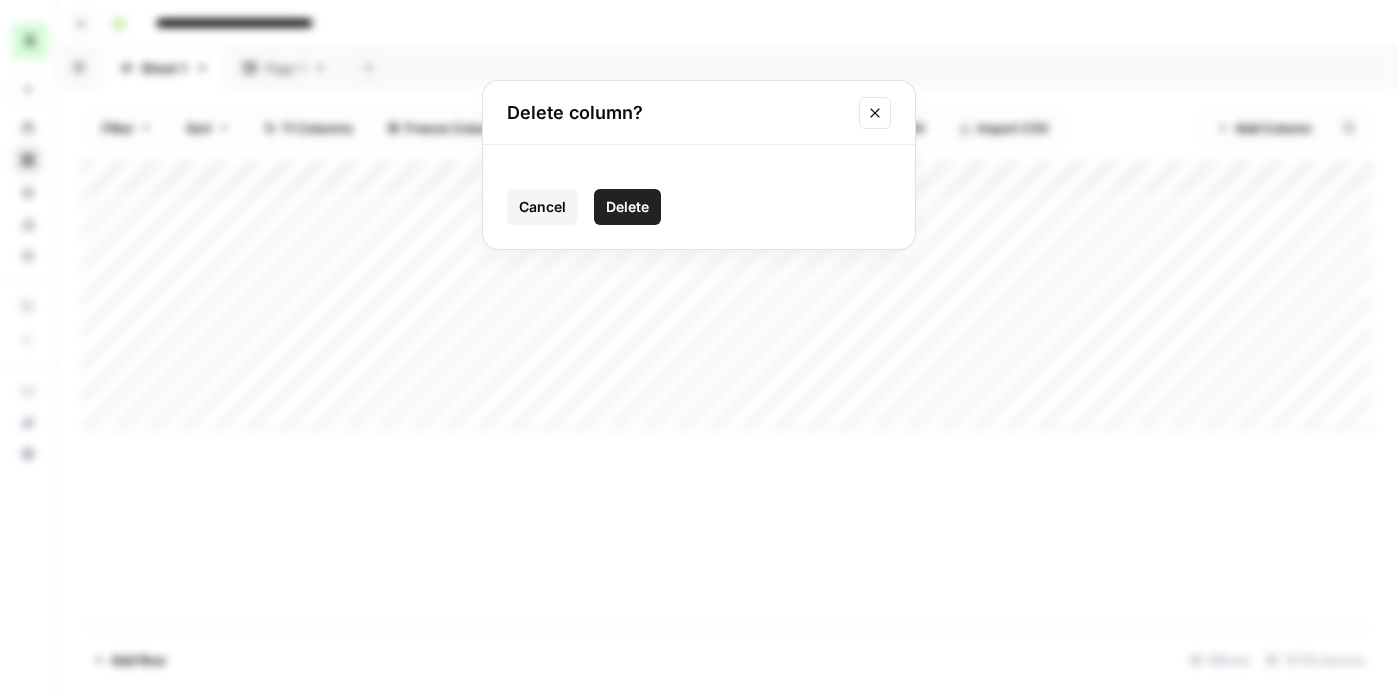 click on "Delete" at bounding box center [627, 207] 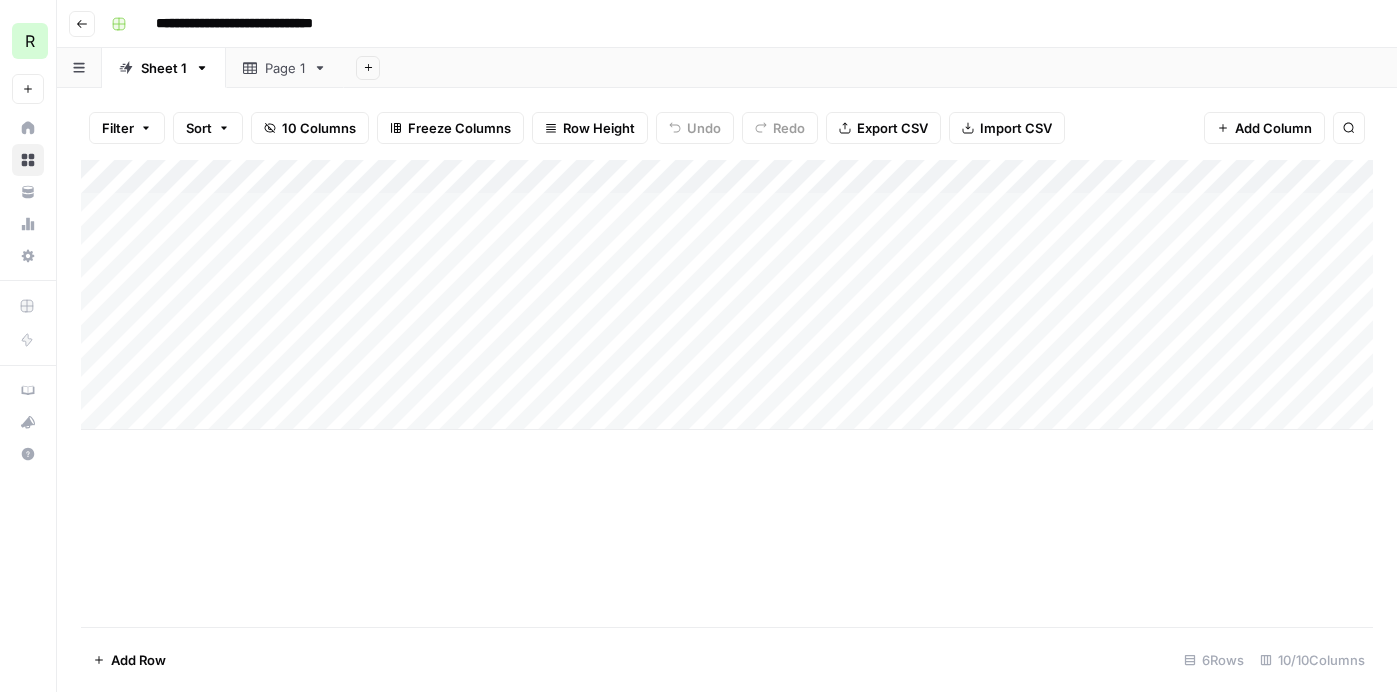 click on "Add Column" at bounding box center [727, 295] 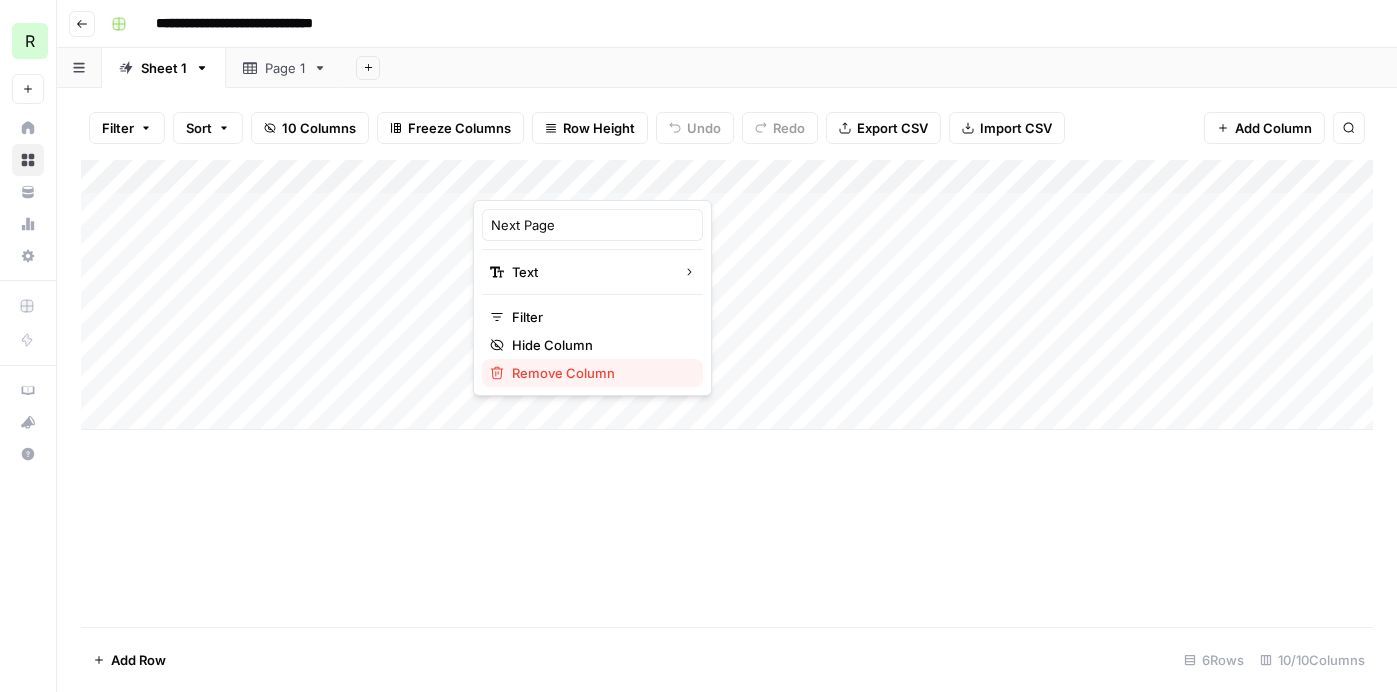 click on "Remove Column" at bounding box center (599, 373) 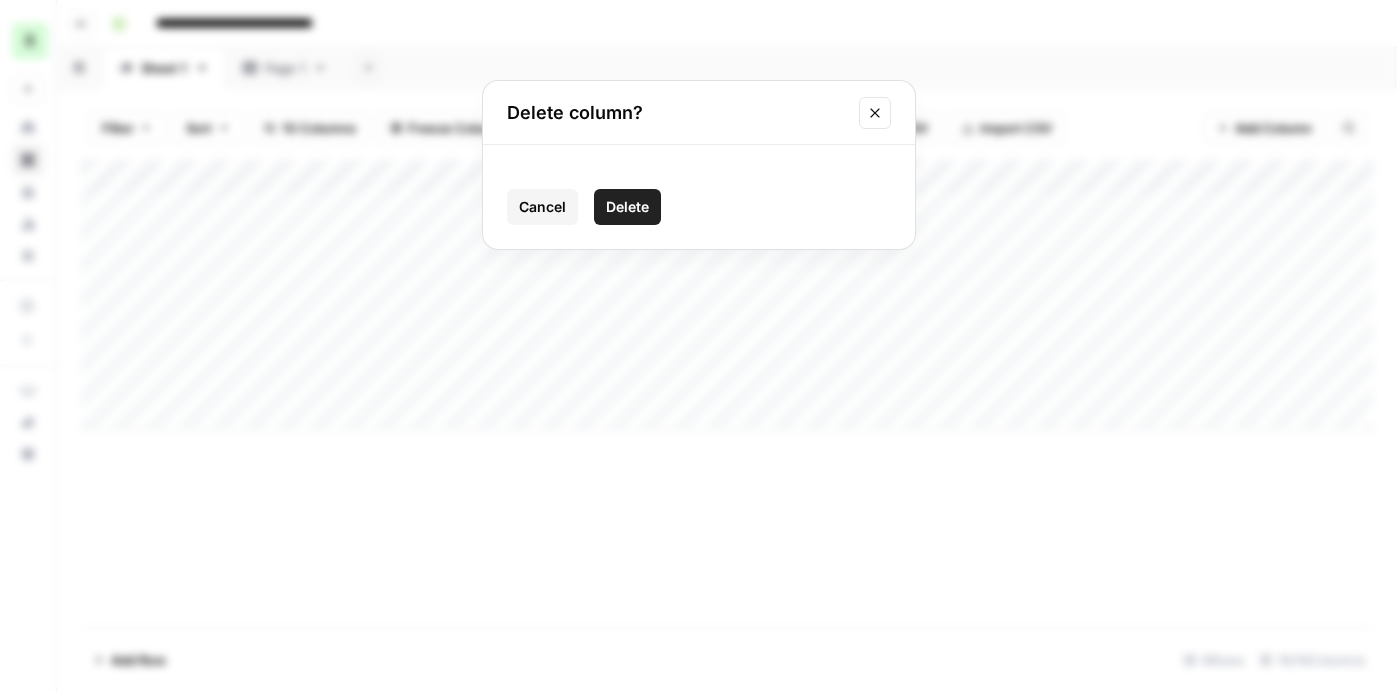 click on "Delete" at bounding box center [627, 207] 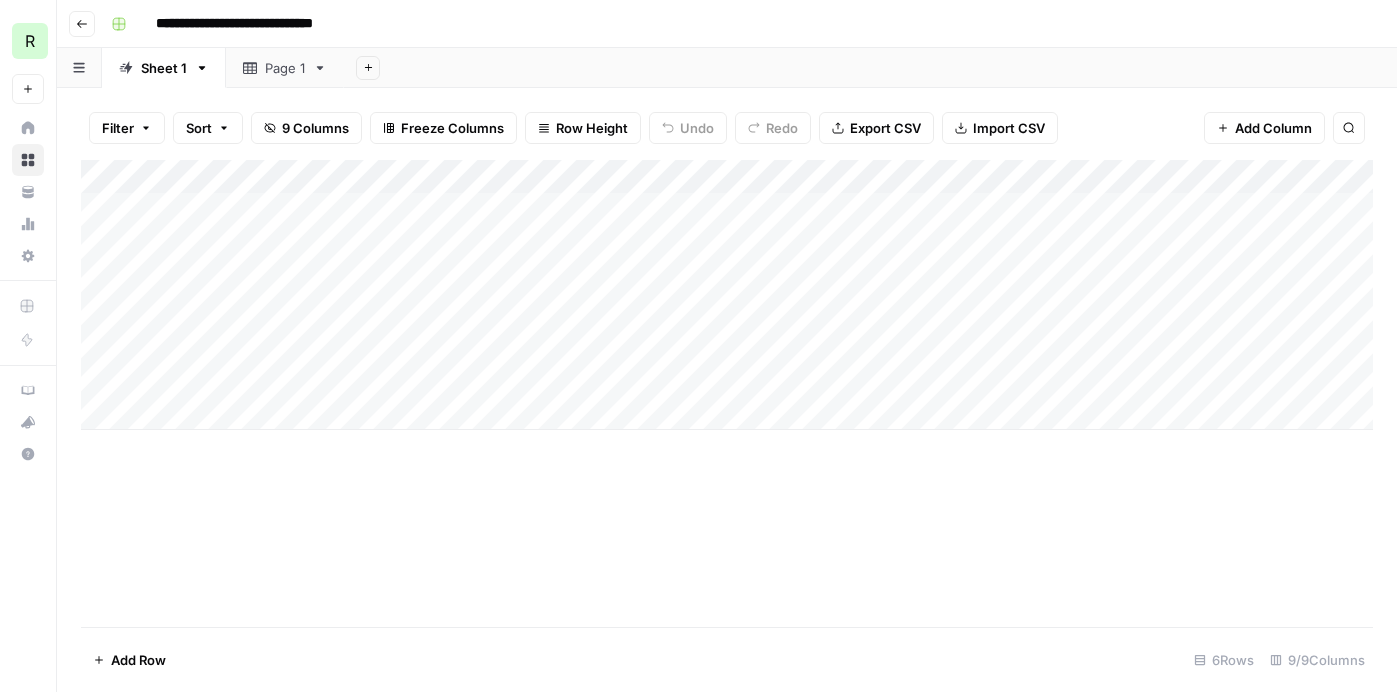 click on "Add Column" at bounding box center [727, 295] 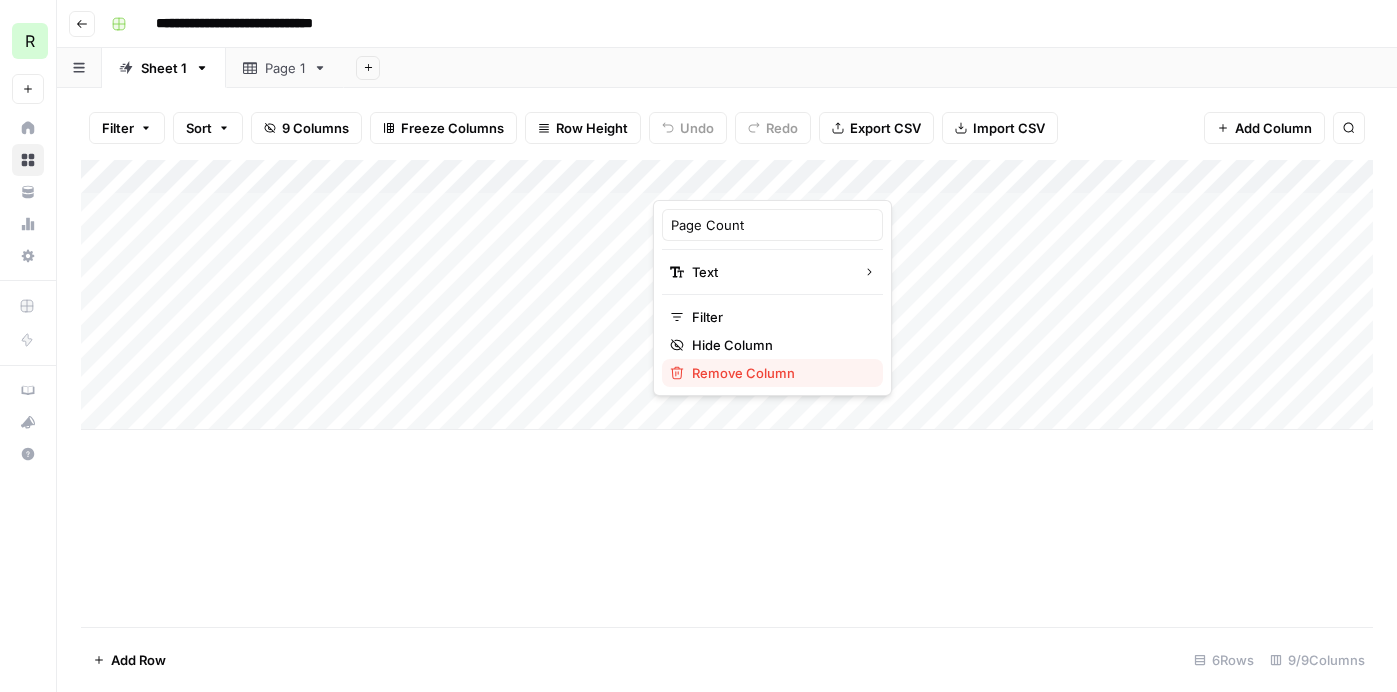 click on "Remove Column" at bounding box center [779, 373] 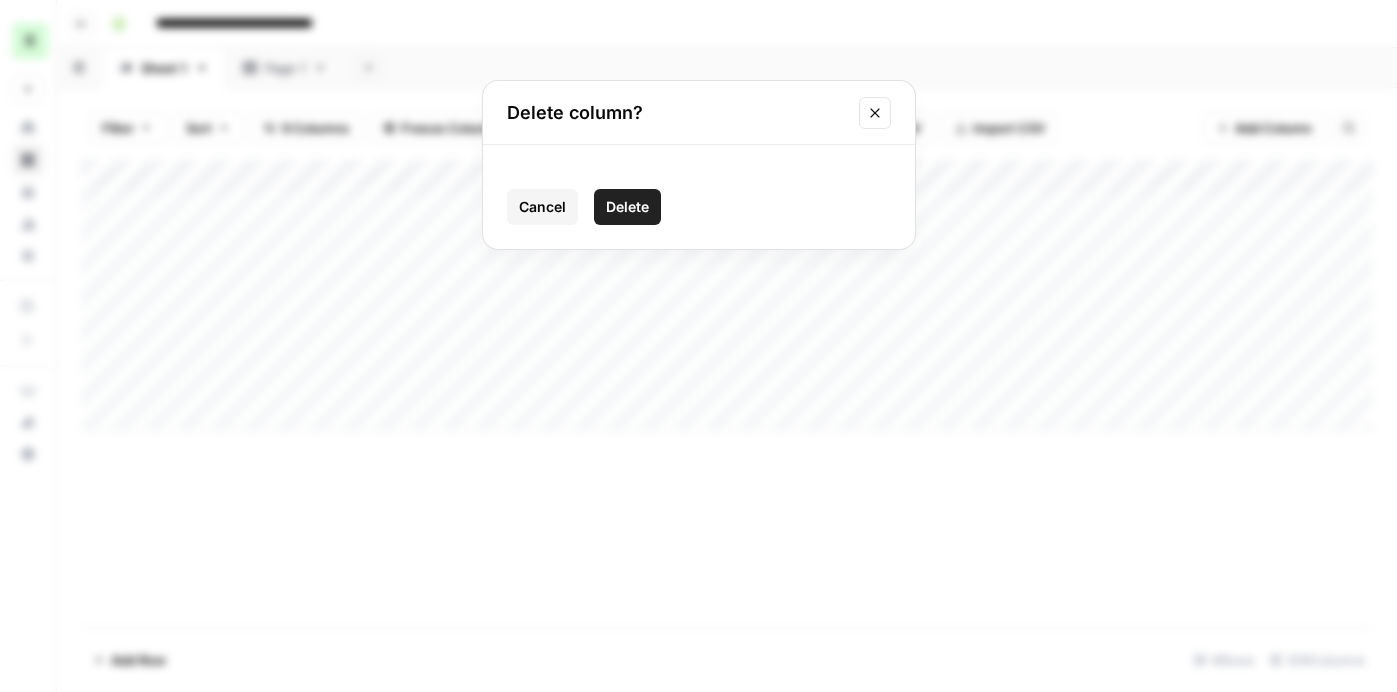click on "Delete" at bounding box center (627, 207) 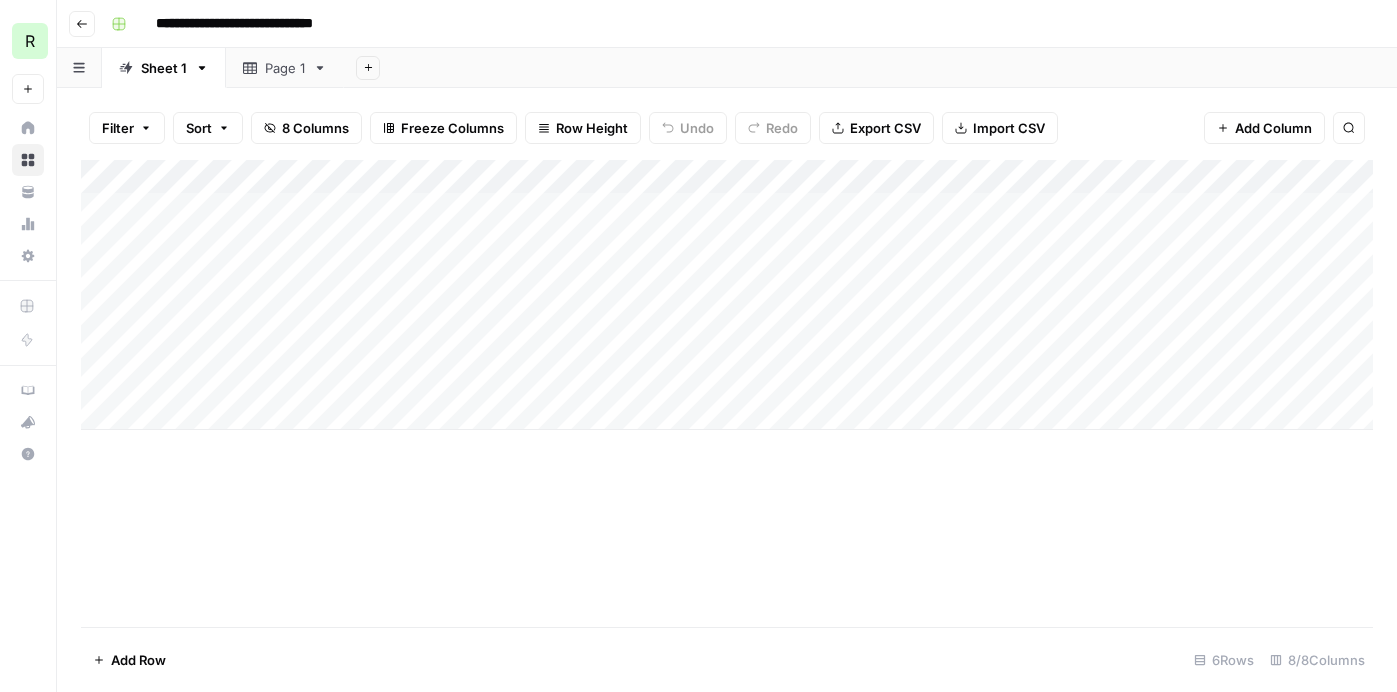 click on "Add Column" at bounding box center (727, 295) 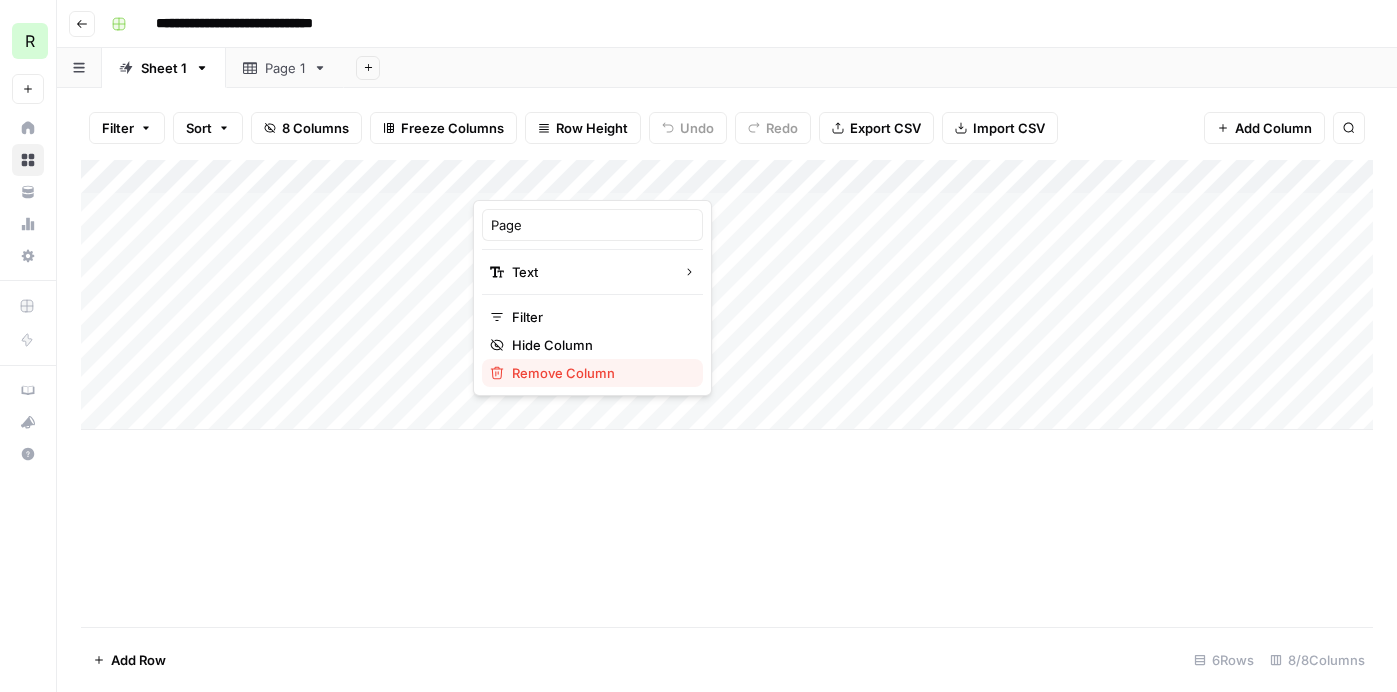 click on "Remove Column" at bounding box center (599, 373) 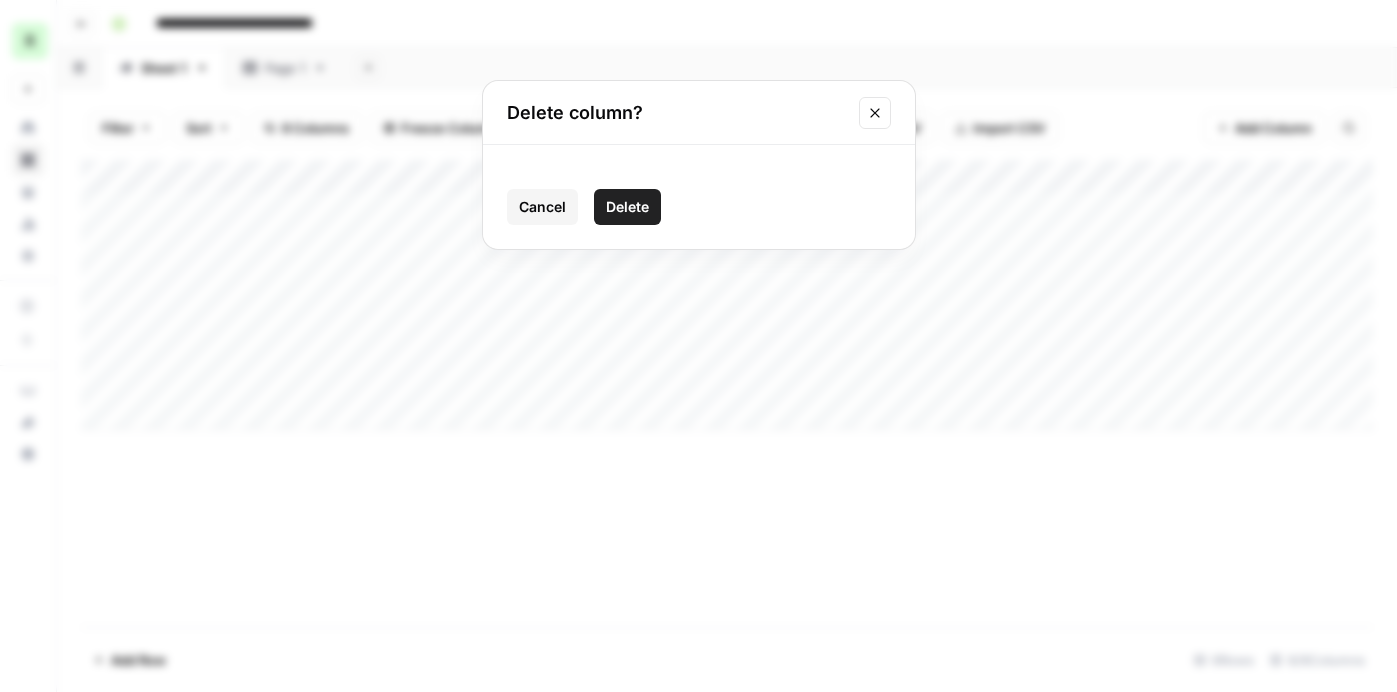 click on "Delete" at bounding box center (627, 207) 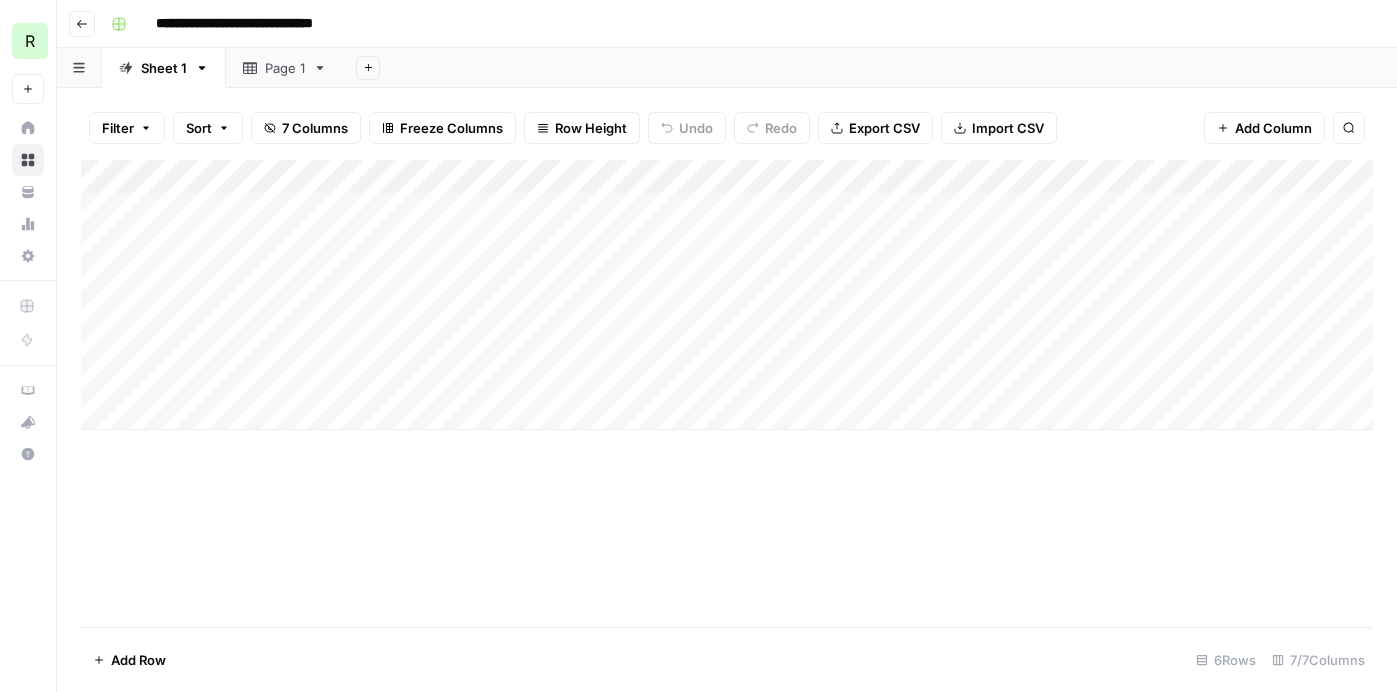 click on "Add Column" at bounding box center (727, 295) 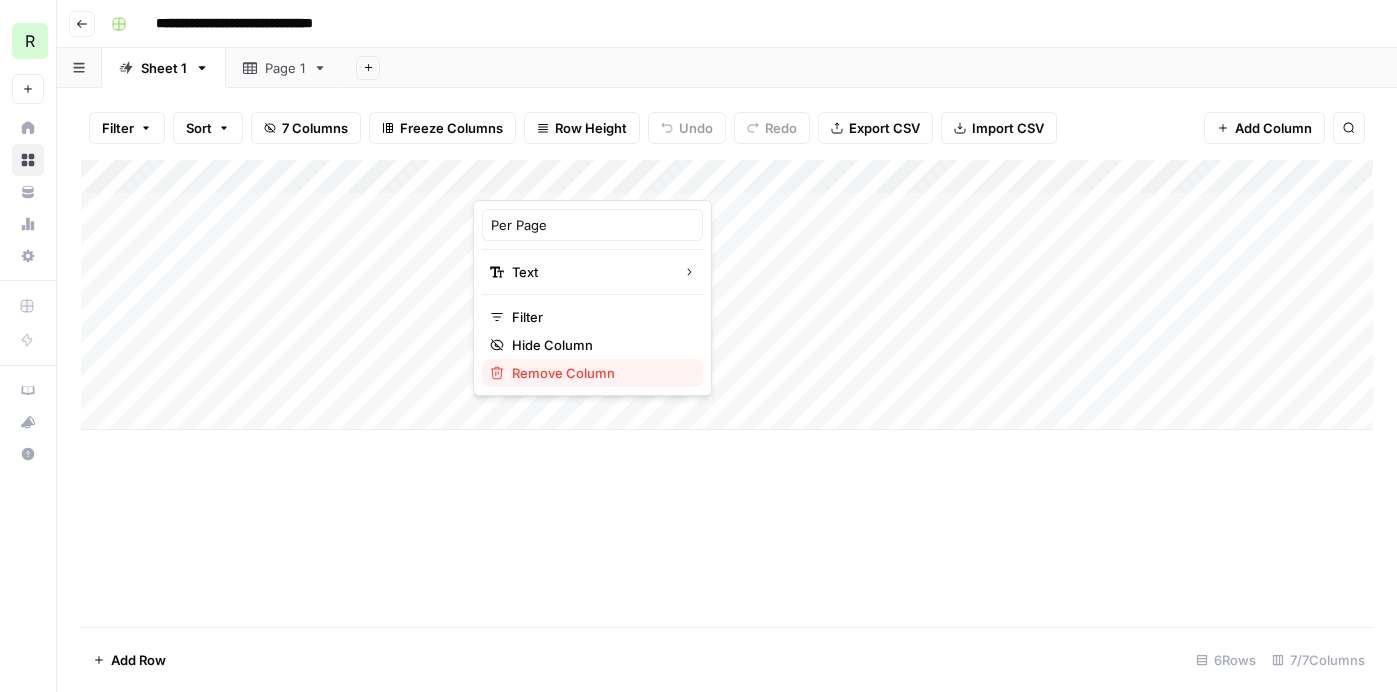 click on "Remove Column" at bounding box center (599, 373) 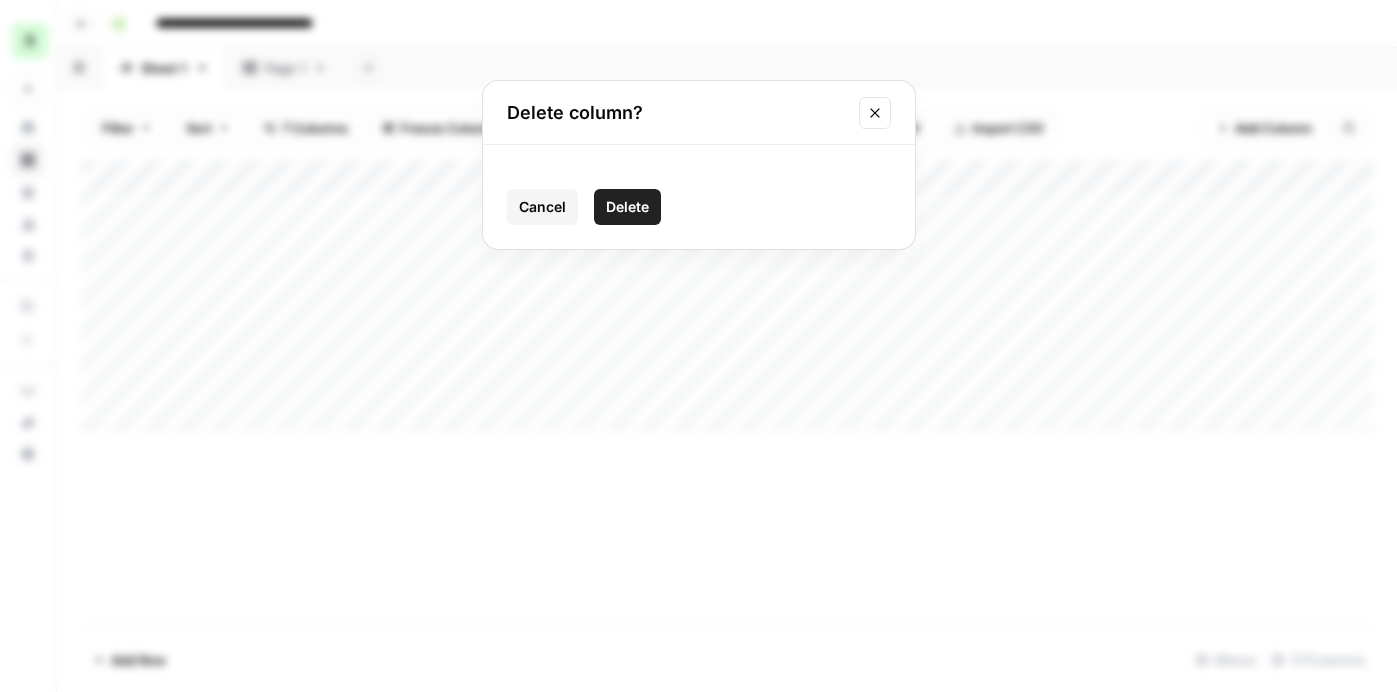 click on "Delete" at bounding box center [627, 207] 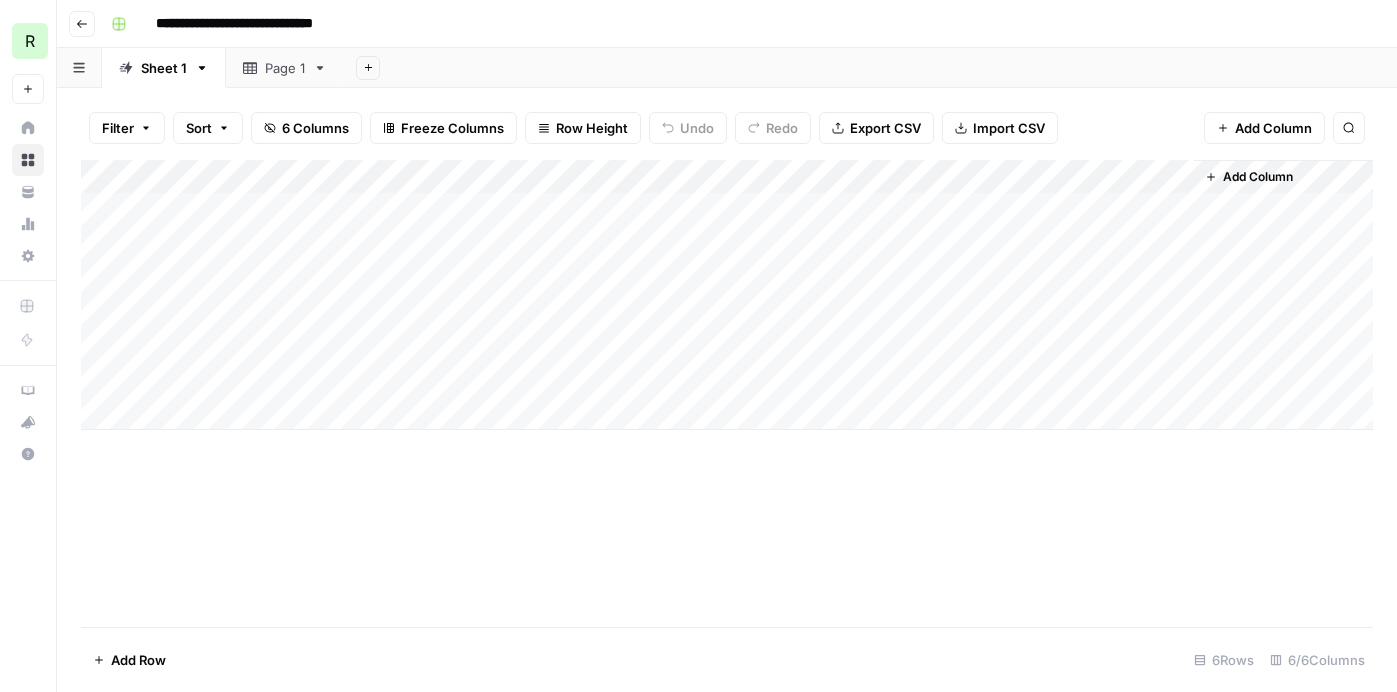click on "Add Column" at bounding box center [727, 295] 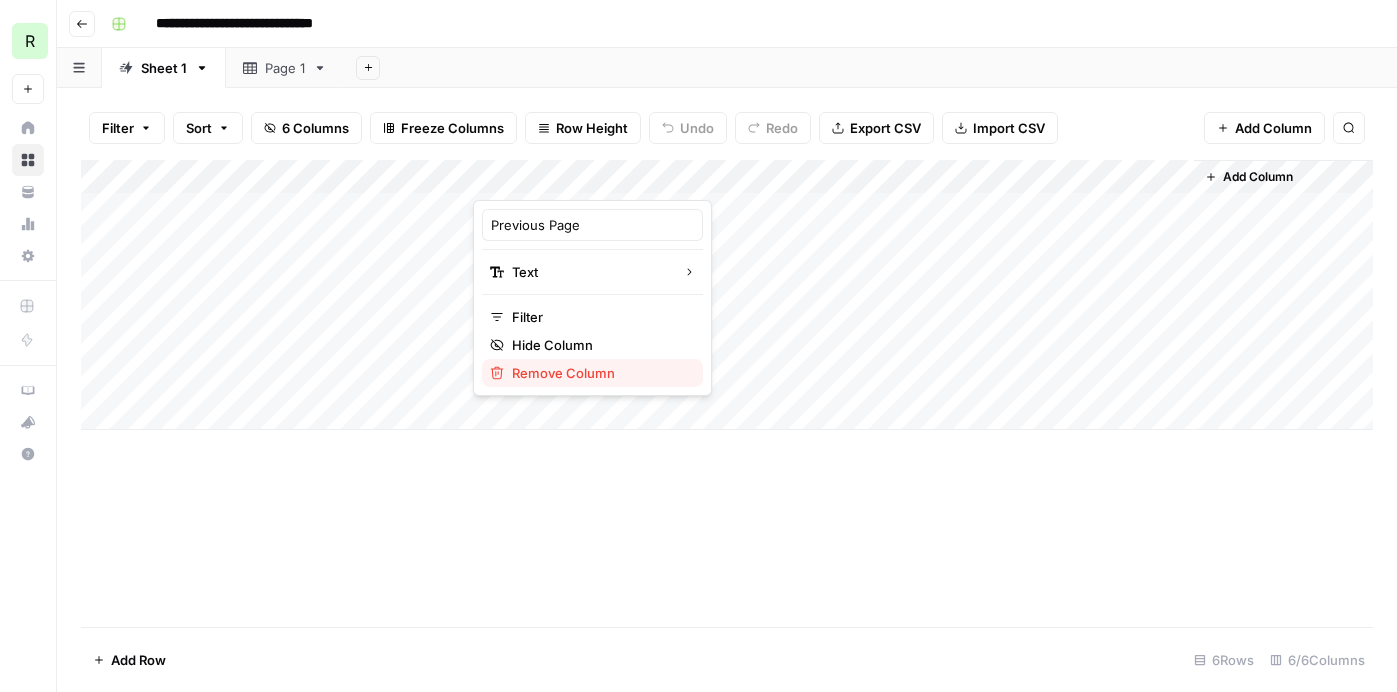 click on "Remove Column" at bounding box center [599, 373] 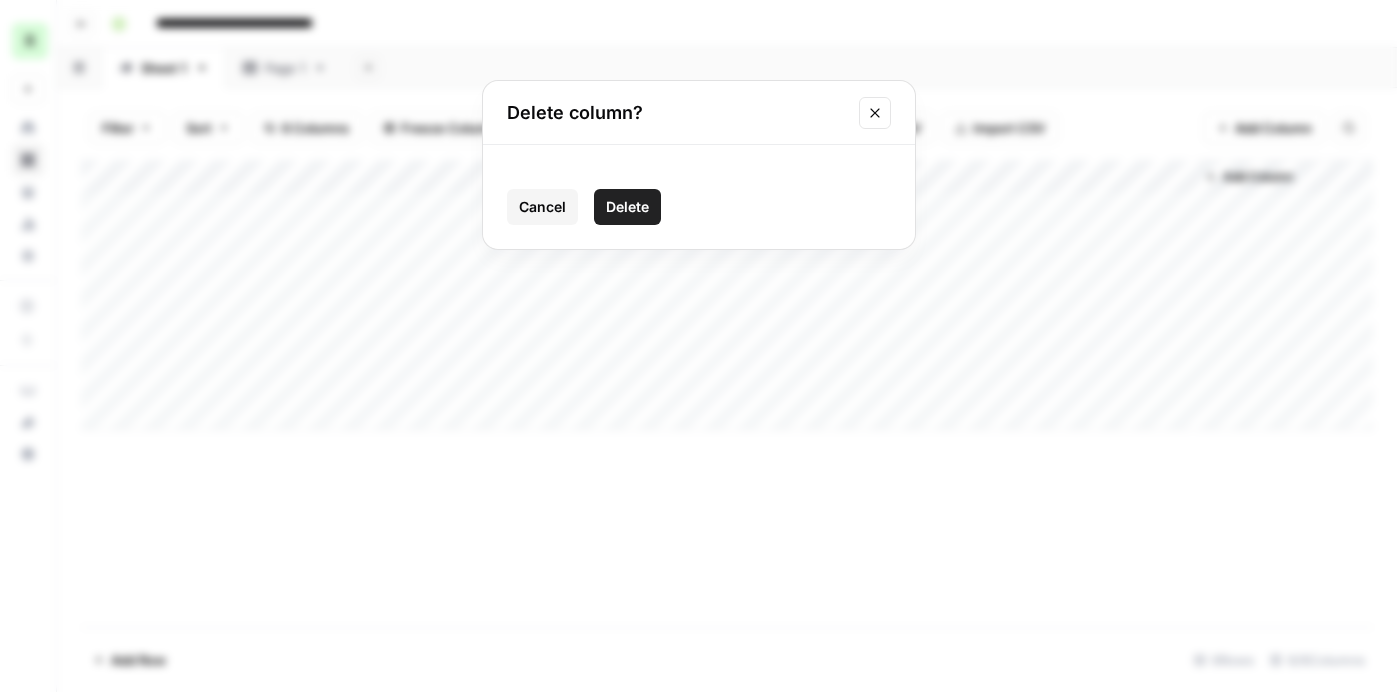 click on "Delete" at bounding box center (627, 207) 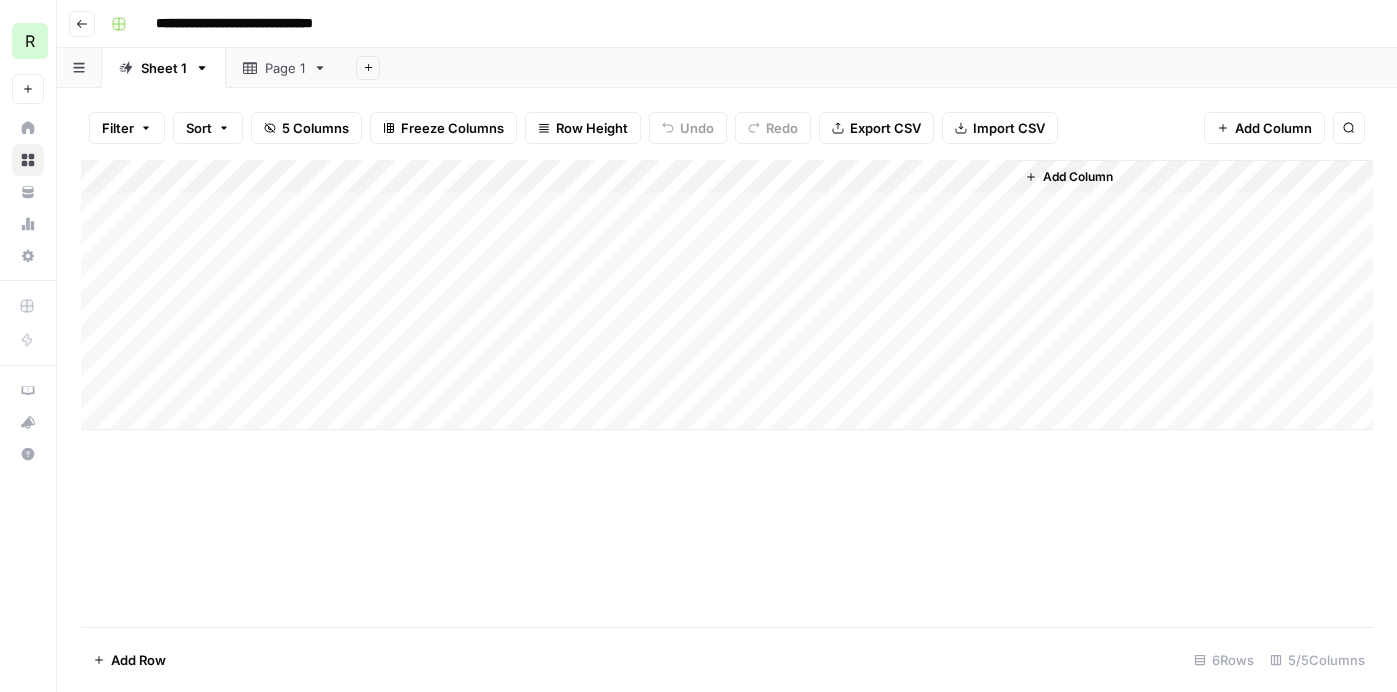click on "Add Column" at bounding box center [727, 295] 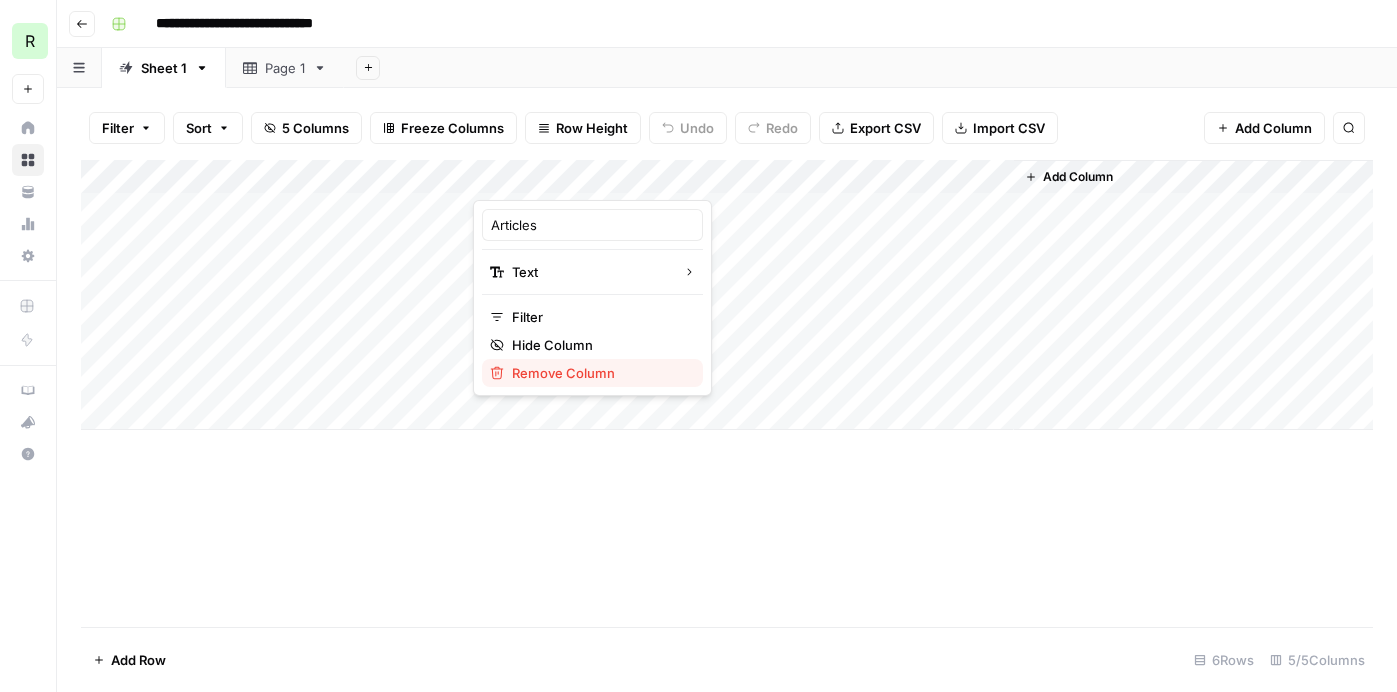 click on "Remove Column" at bounding box center (599, 373) 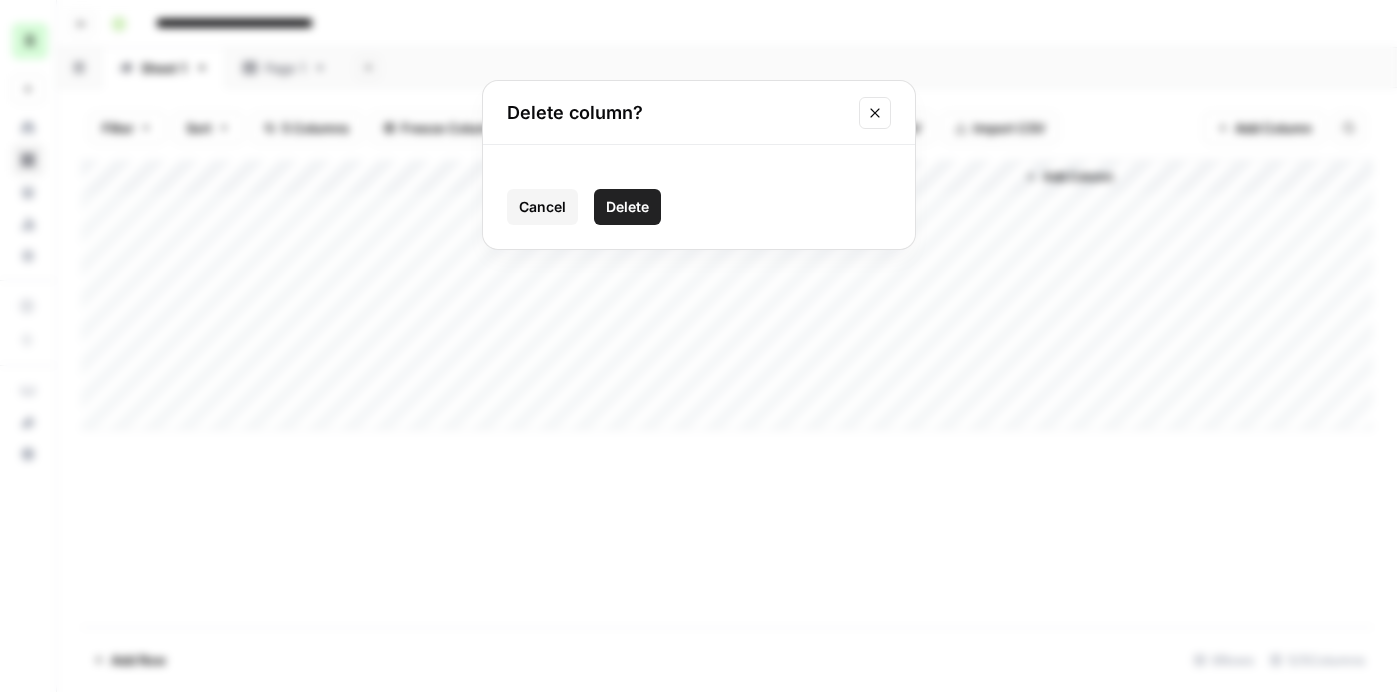 click on "Delete" at bounding box center (627, 207) 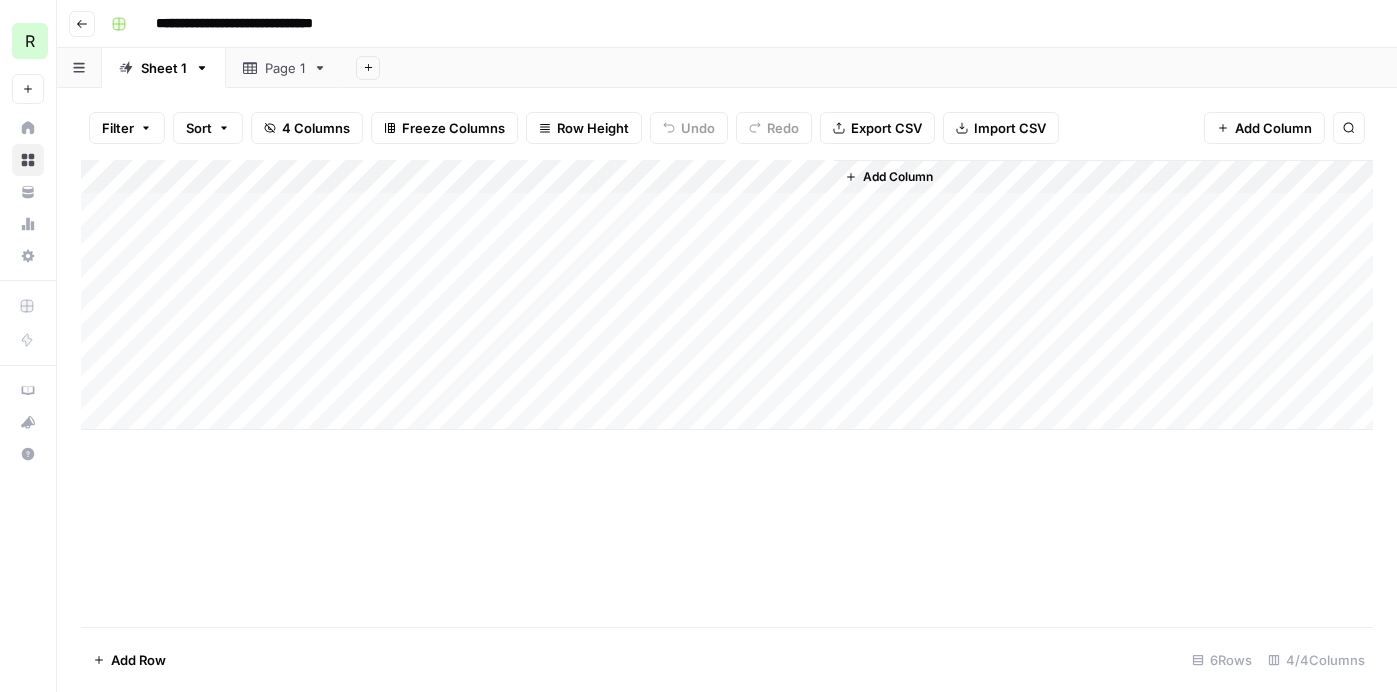 click on "Add Column" at bounding box center (727, 295) 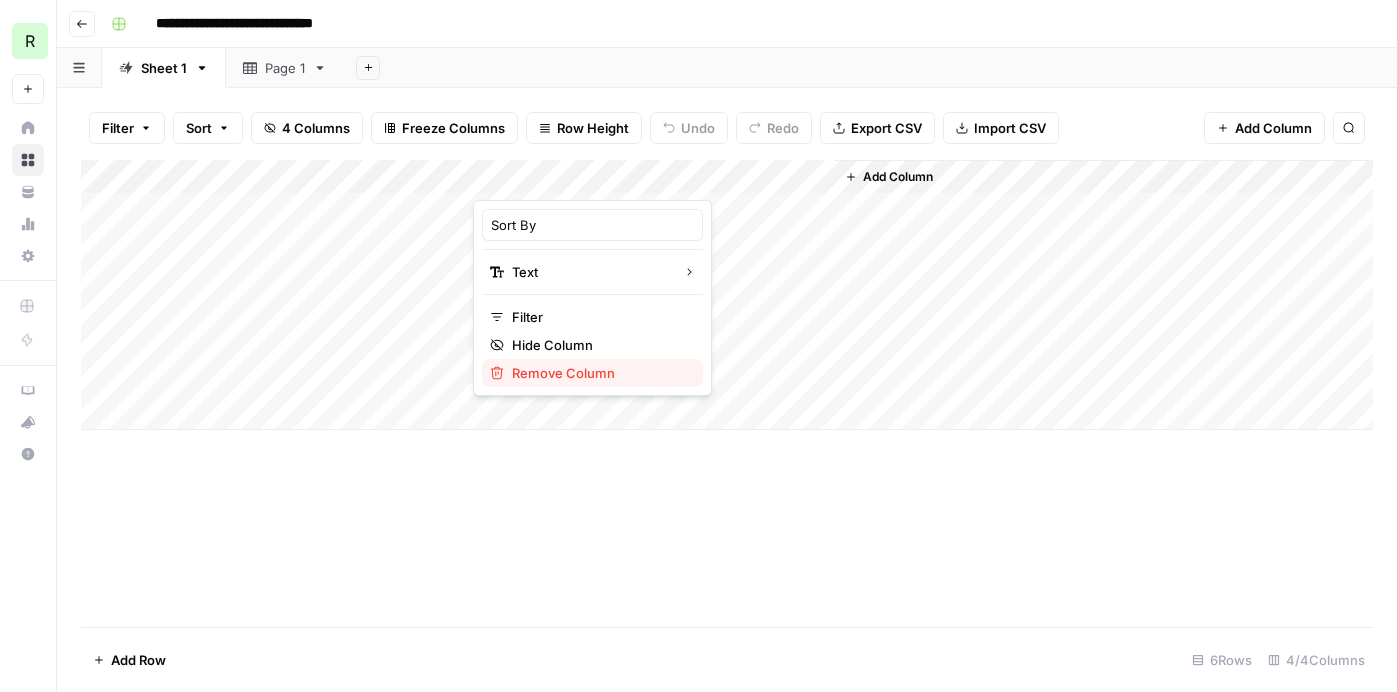 click on "Remove Column" at bounding box center [599, 373] 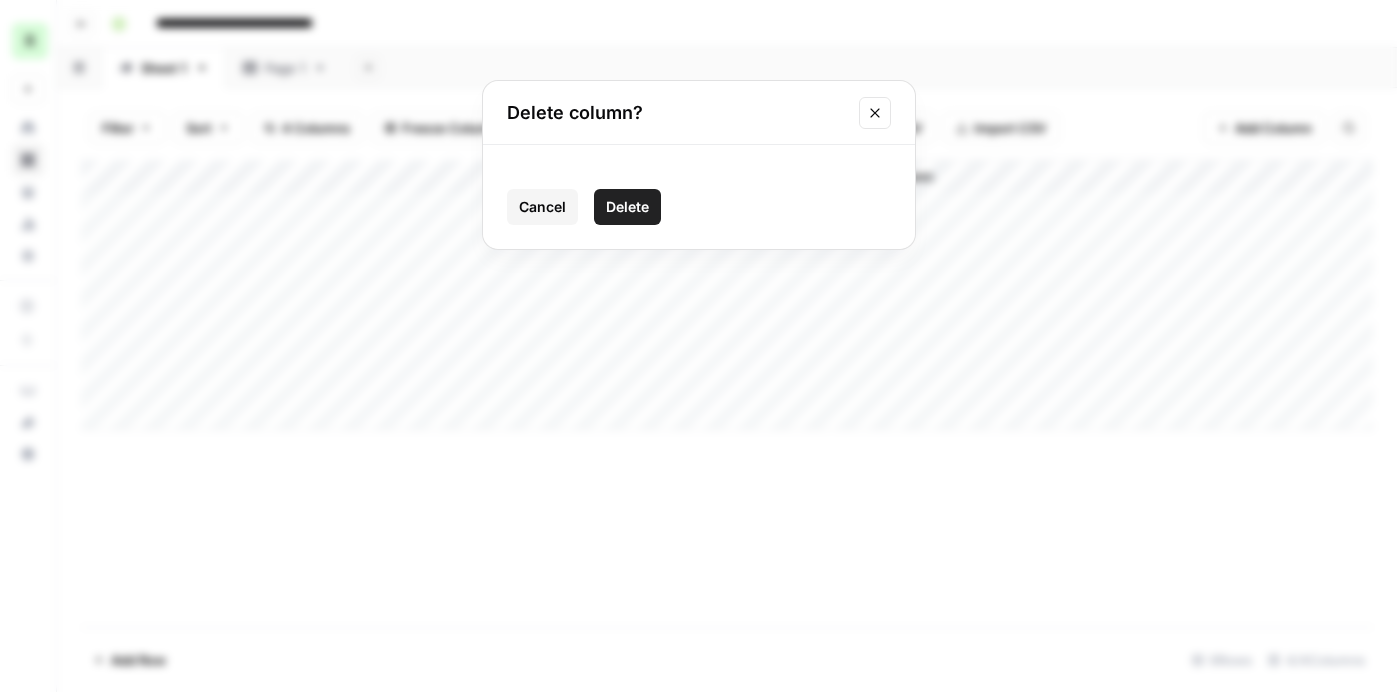 click on "Delete" at bounding box center (627, 207) 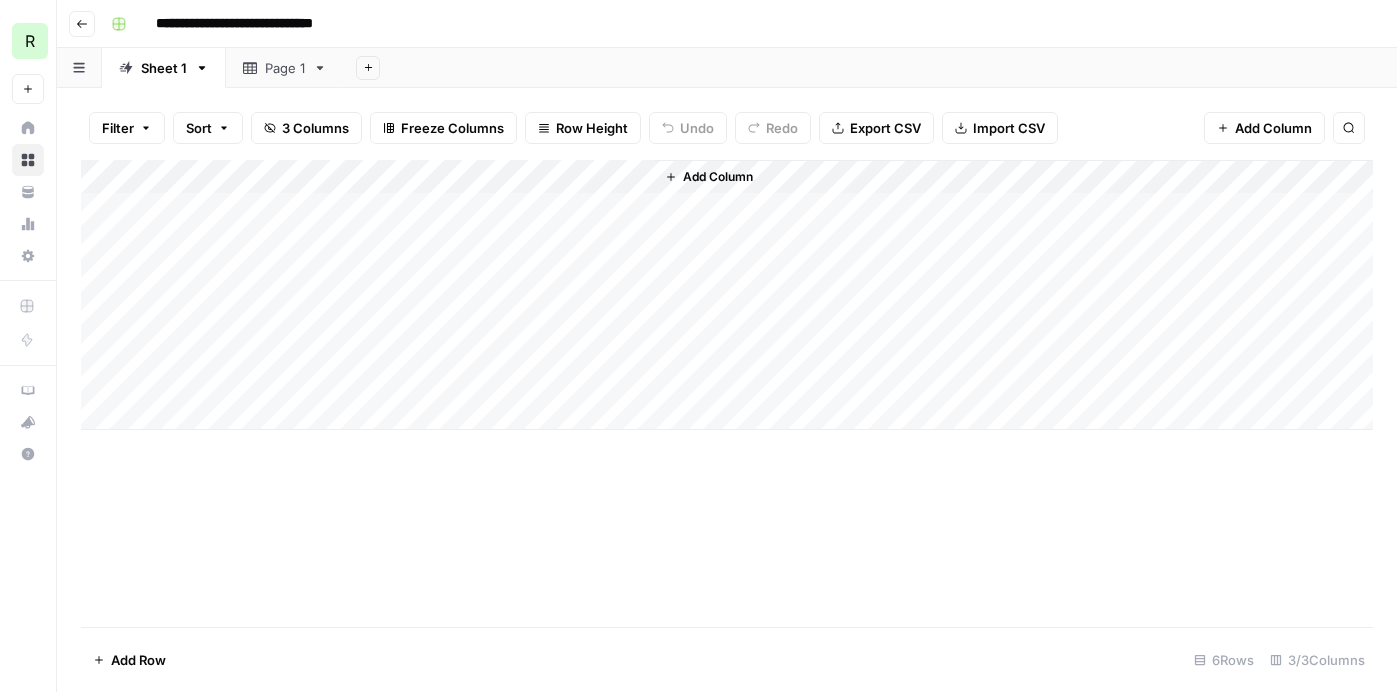 click on "Add Column" at bounding box center [727, 295] 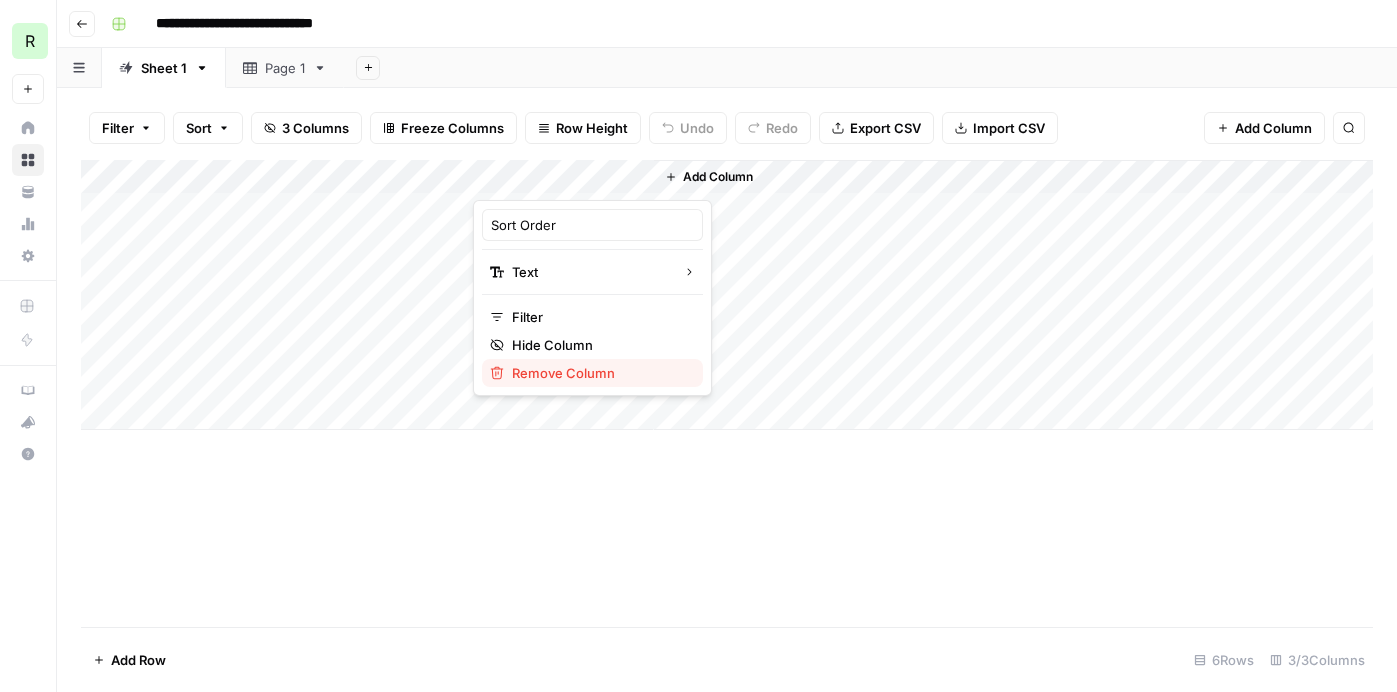 click on "Remove Column" at bounding box center [599, 373] 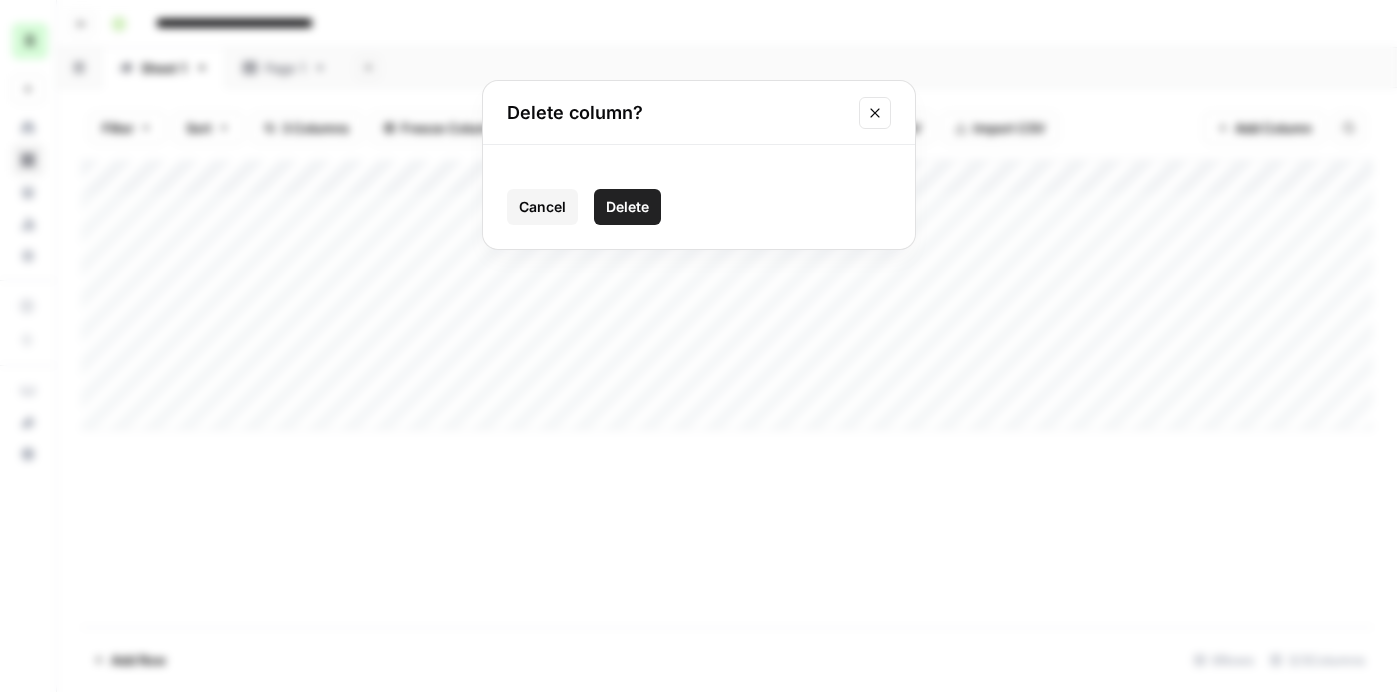 click on "Delete" at bounding box center (627, 207) 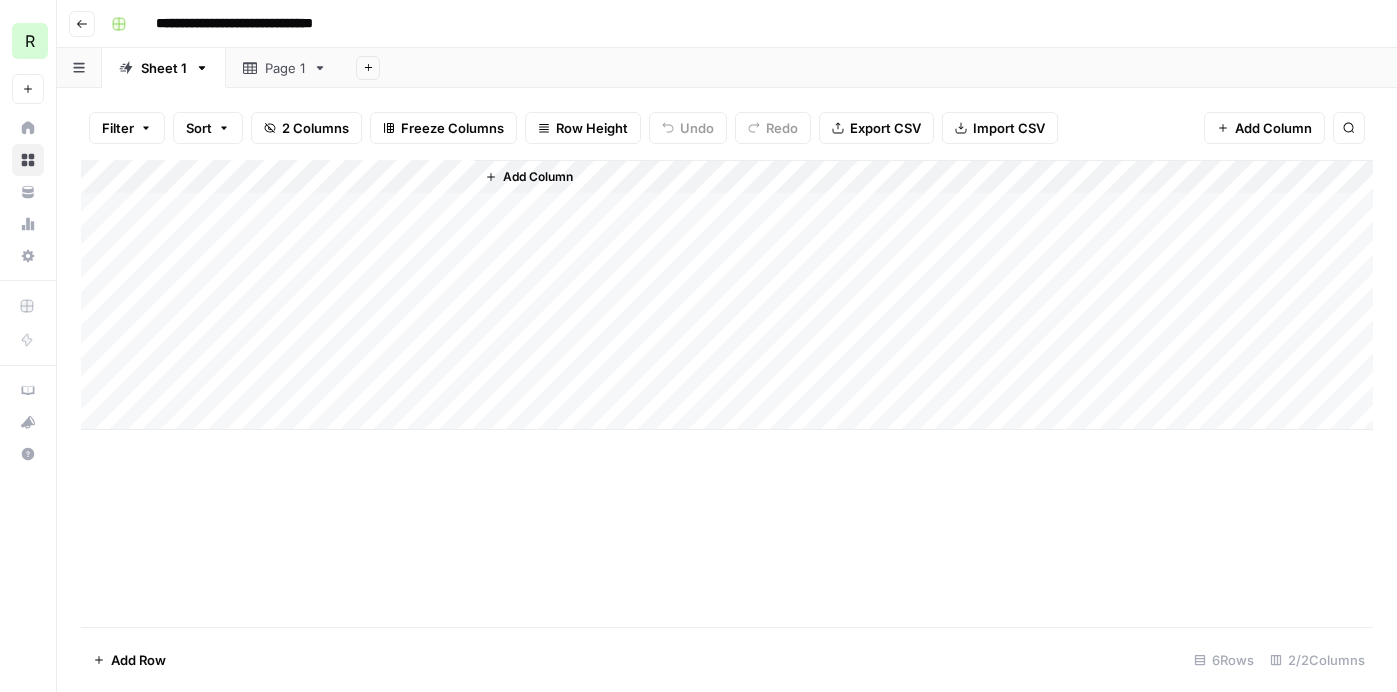 click on "**********" at bounding box center (264, 24) 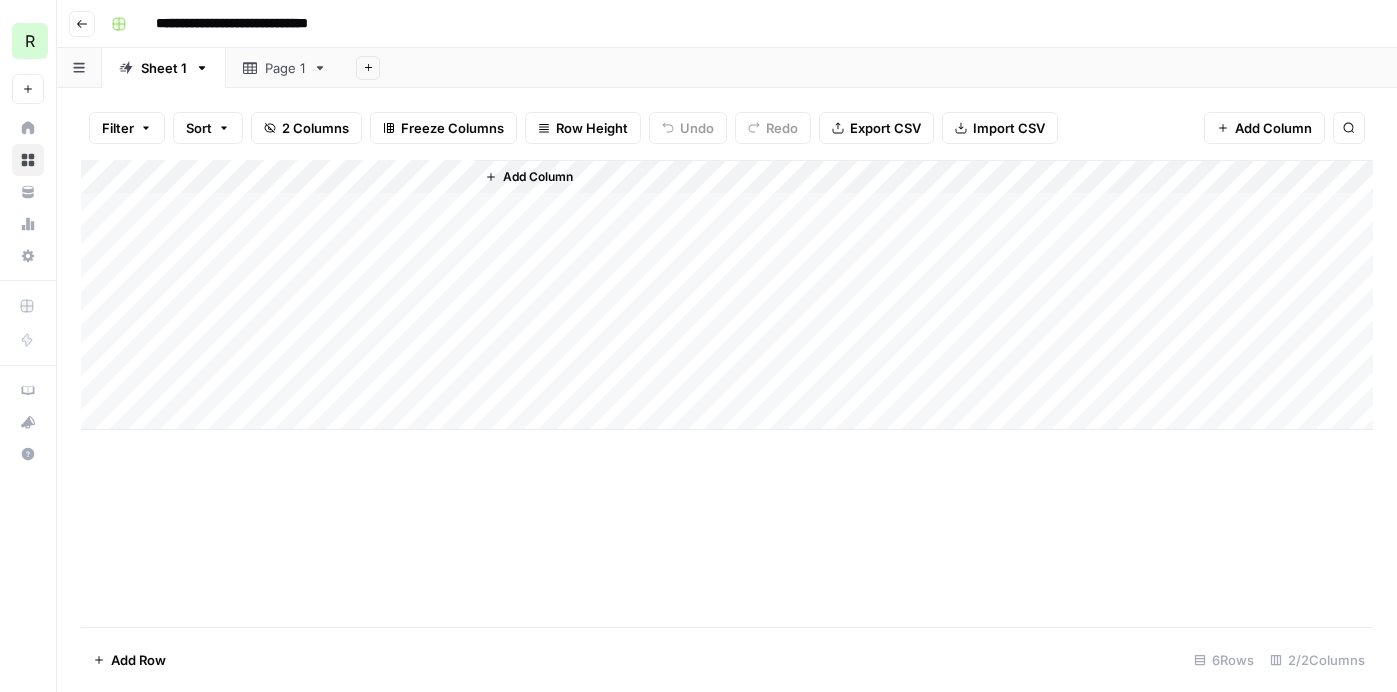 type on "**********" 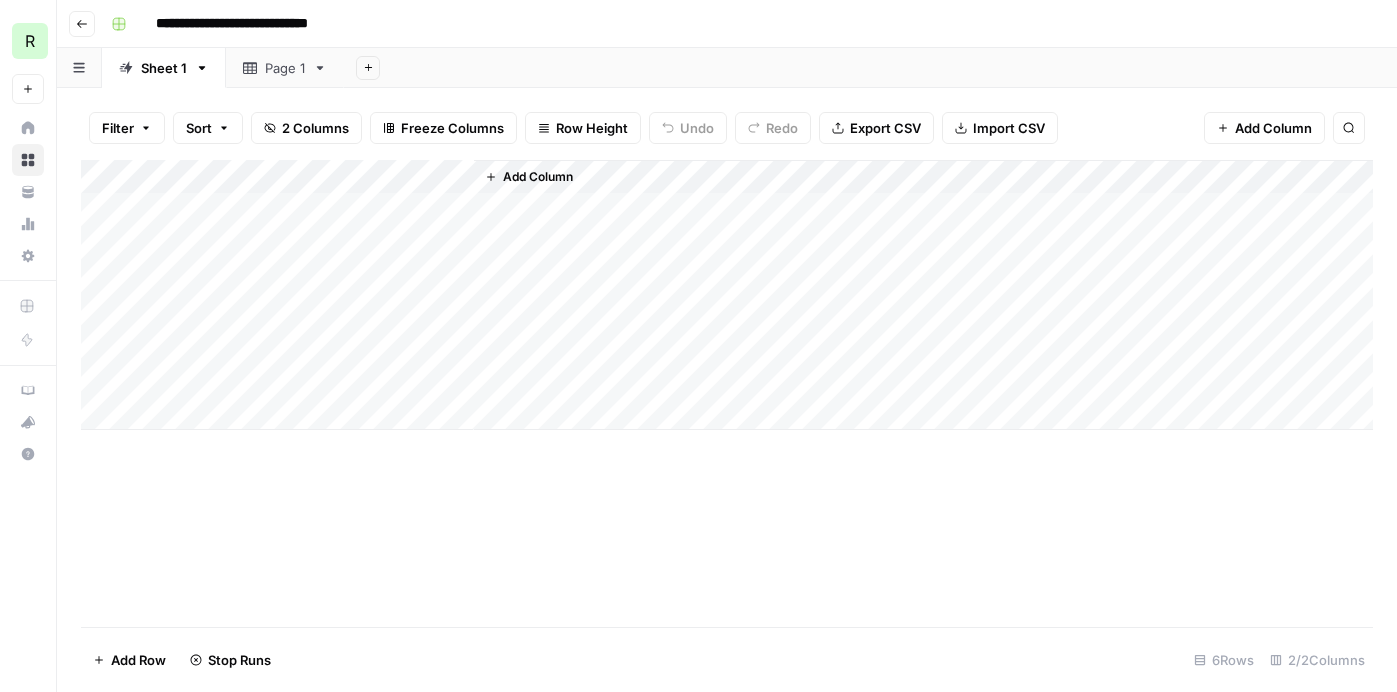 click on "Add Column" at bounding box center [727, 295] 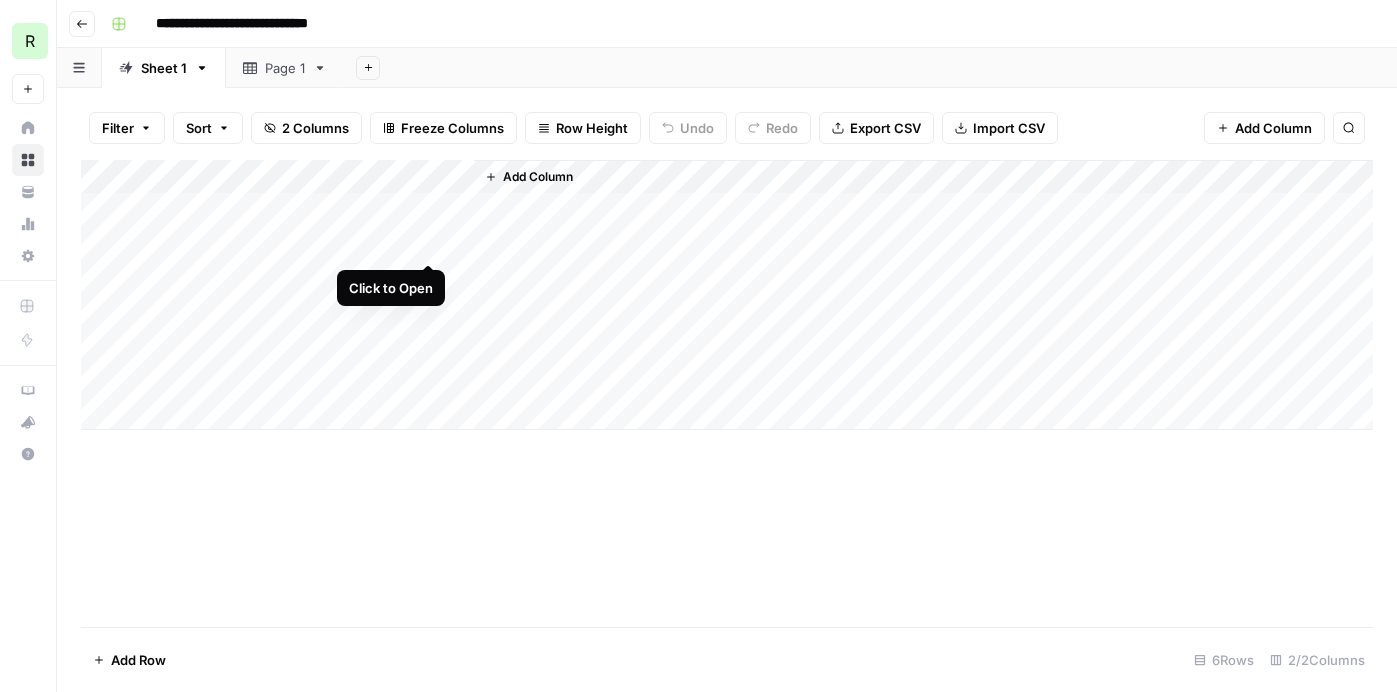 click on "Add Column" at bounding box center (727, 295) 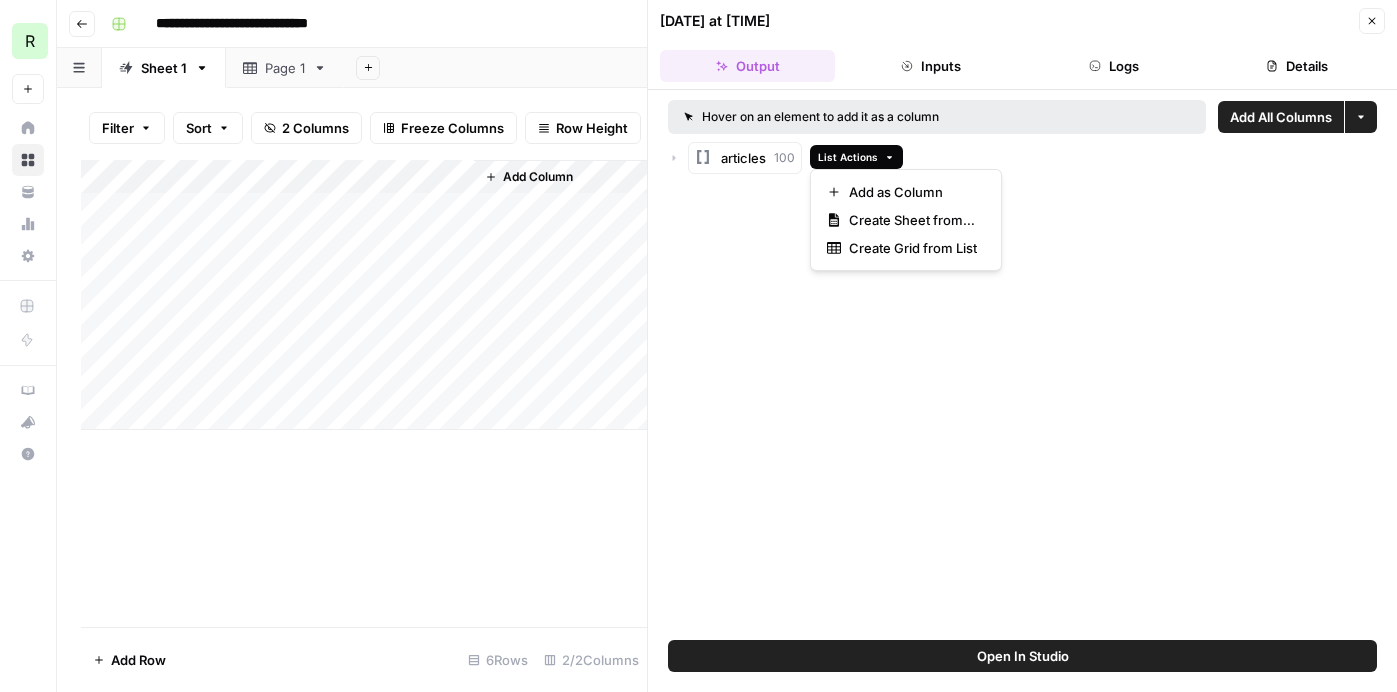 click on "List Actions" at bounding box center [848, 157] 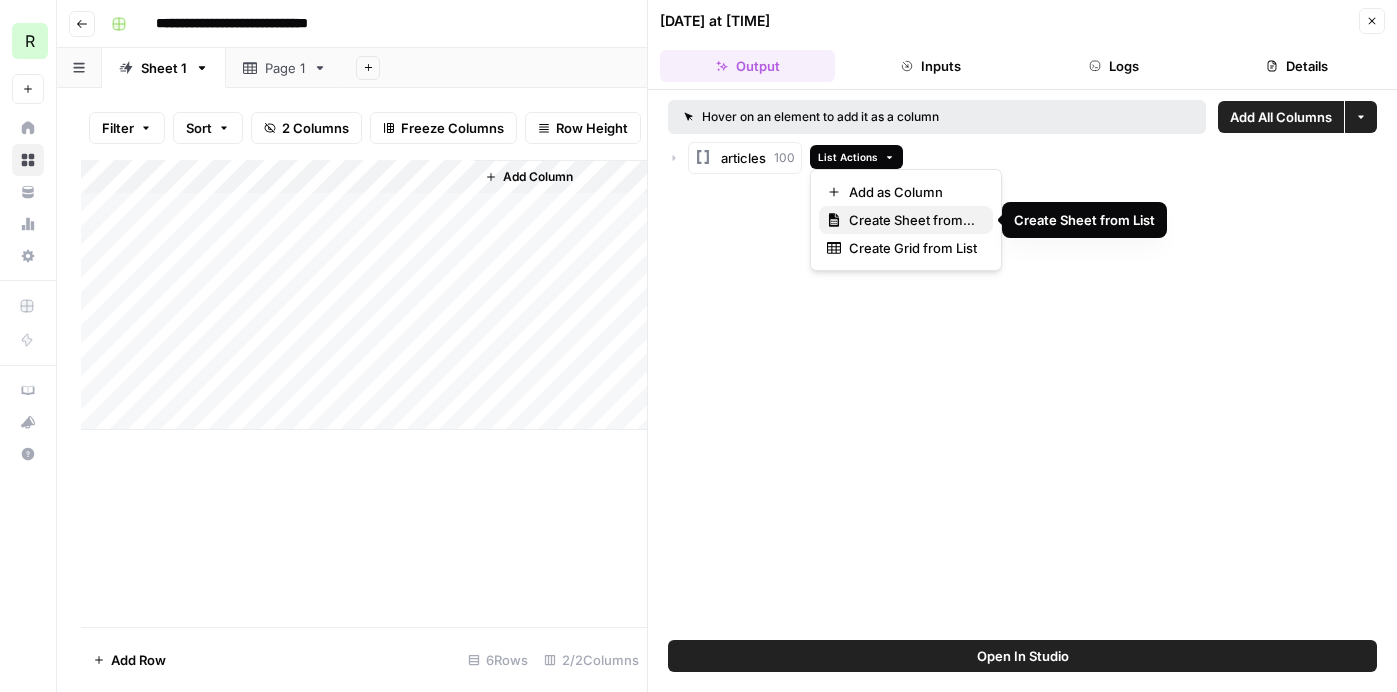 click on "Create Sheet from List" at bounding box center (913, 220) 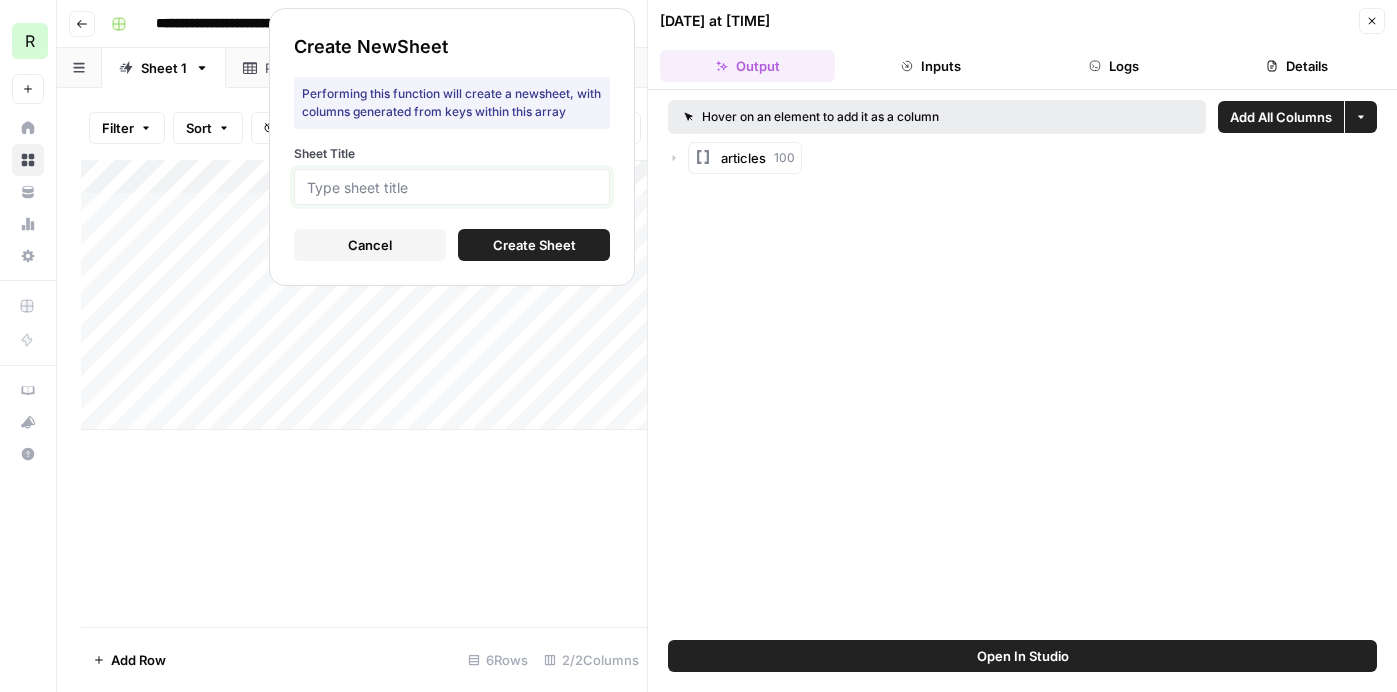 click on "Sheet Title" at bounding box center (452, 187) 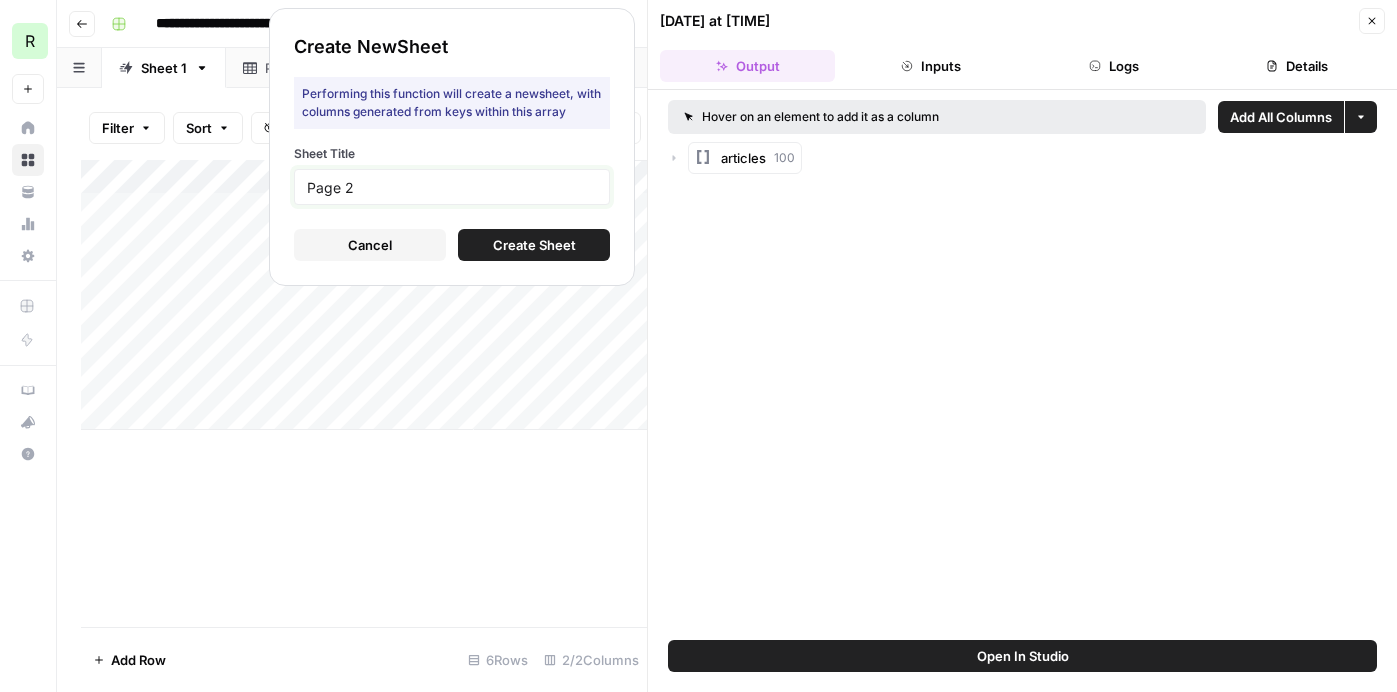 type on "Page 2" 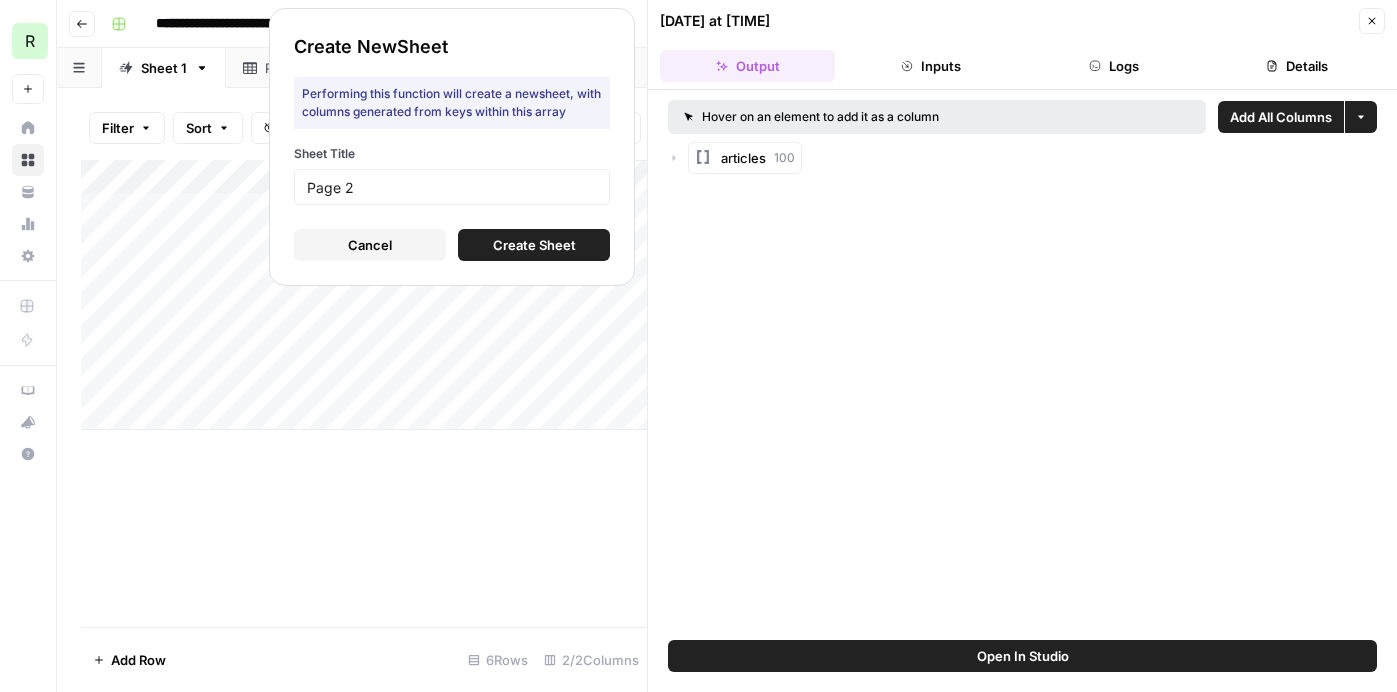 click on "Create Sheet" at bounding box center [534, 245] 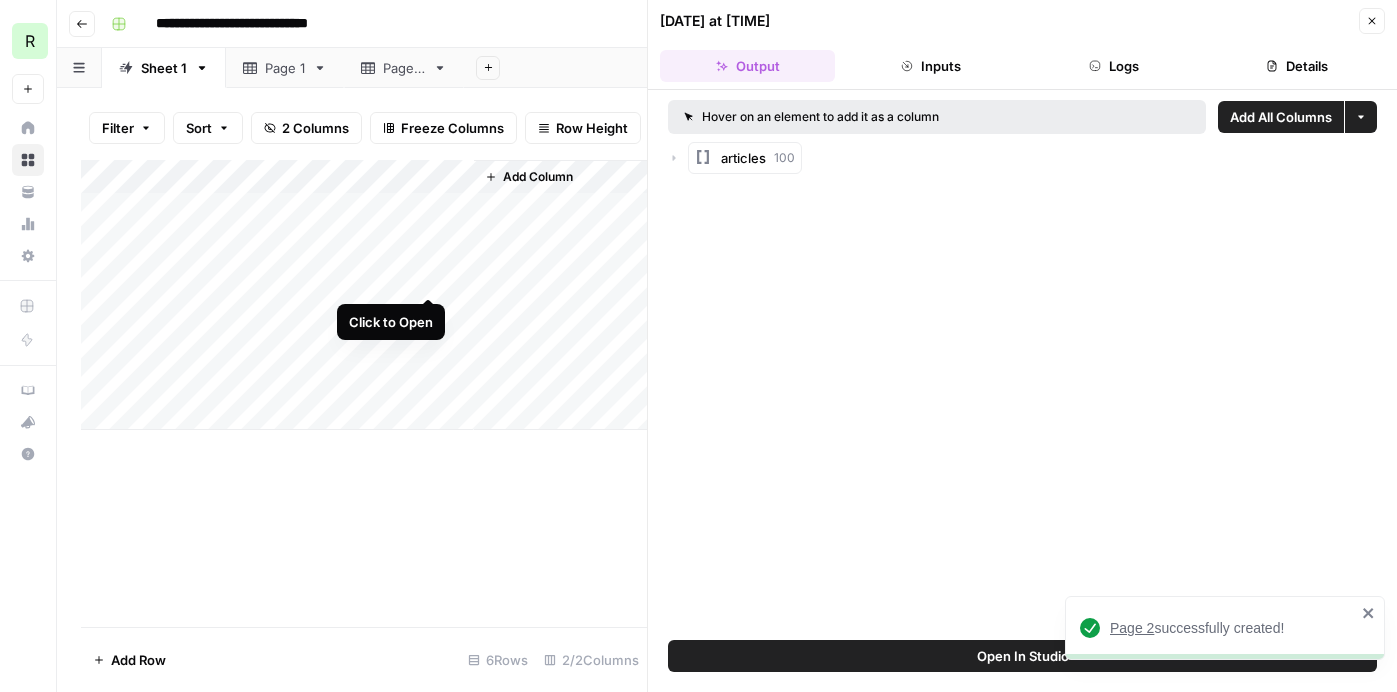 click on "Add Column" at bounding box center [364, 295] 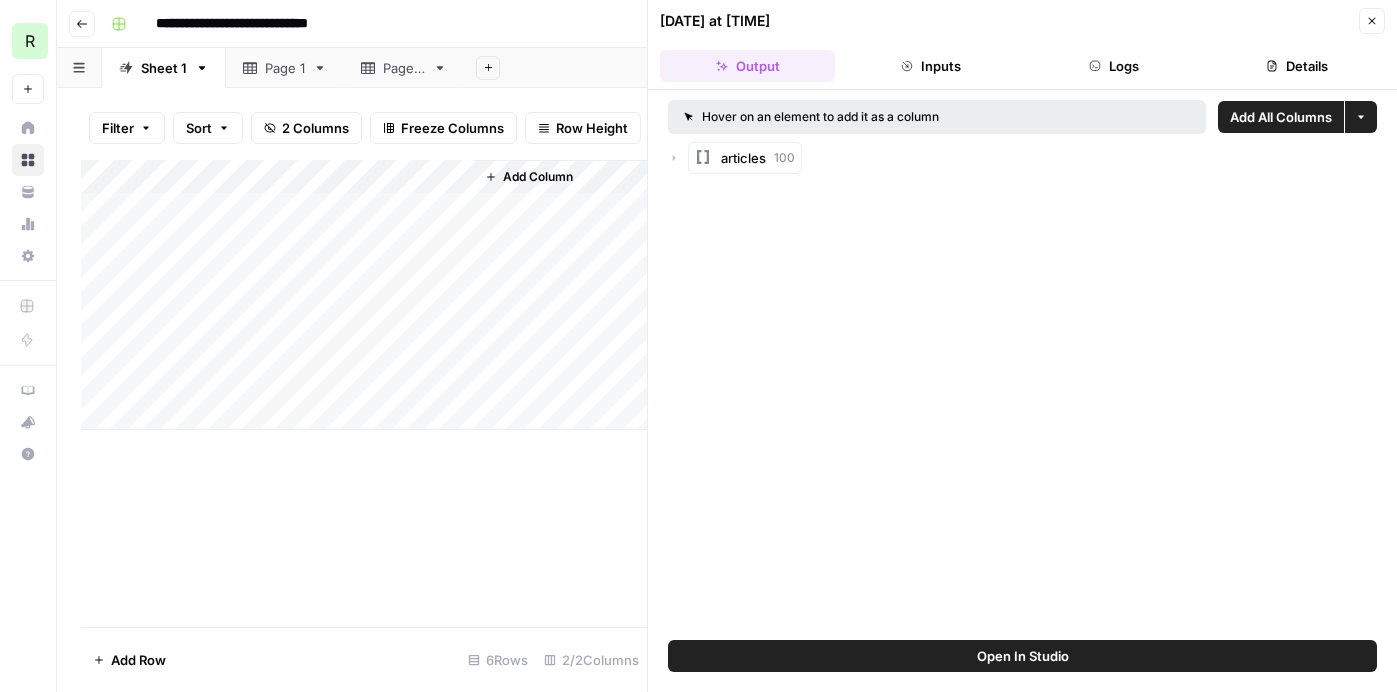 click on "Hover on an element to add it as a column Add All Columns More options articles 100" at bounding box center [1022, 365] 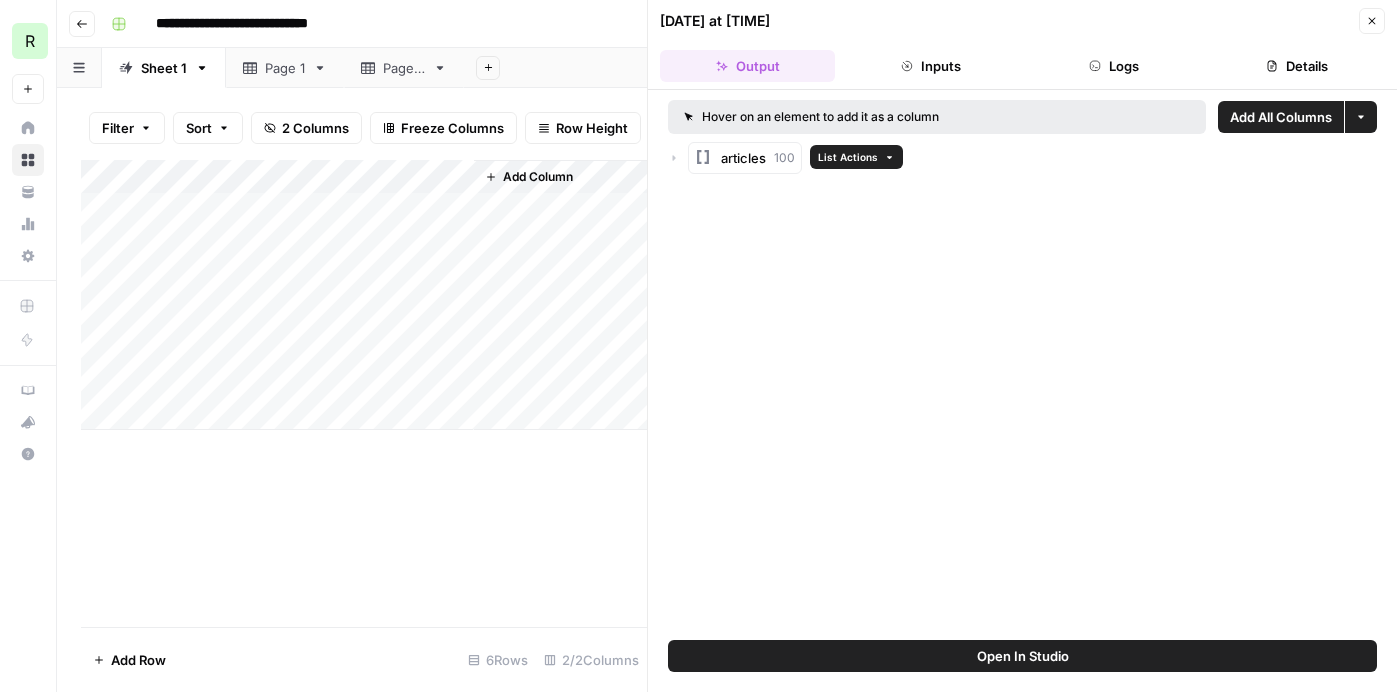 click on "List Actions" at bounding box center (848, 157) 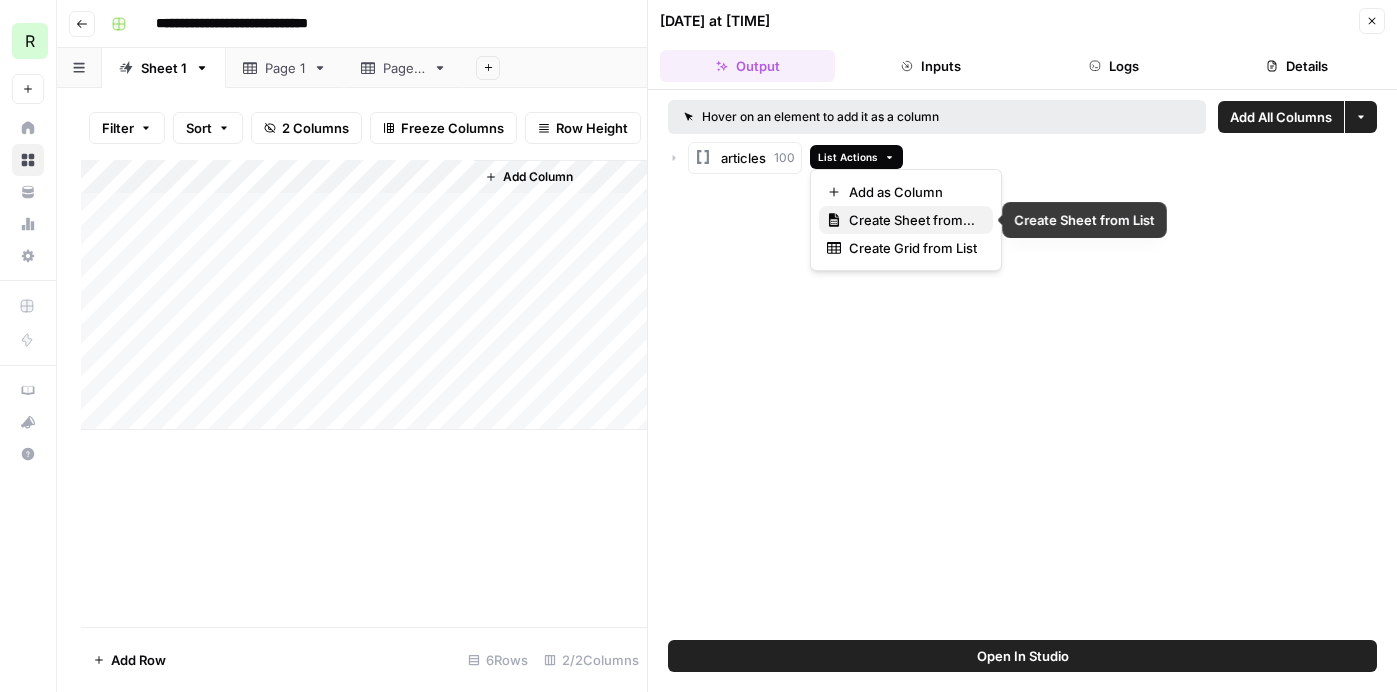 click on "Create Sheet from List" at bounding box center [913, 220] 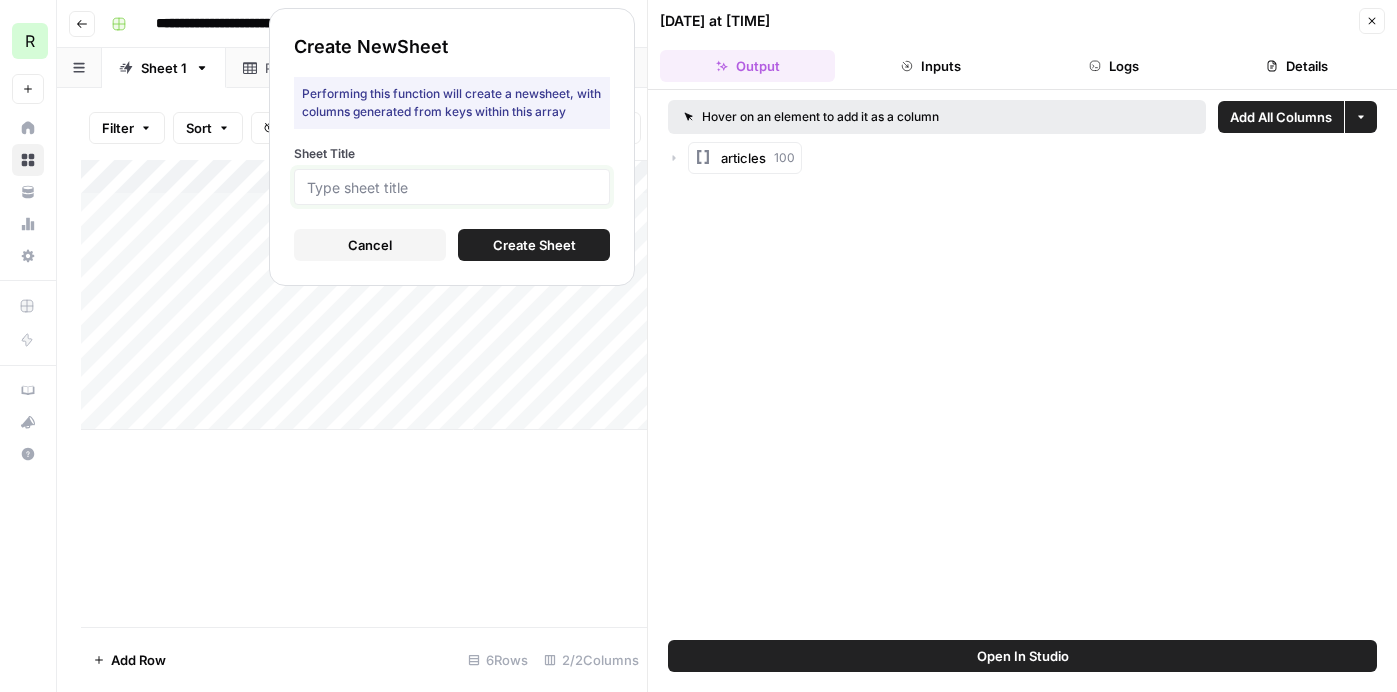 click on "Sheet Title" at bounding box center (452, 187) 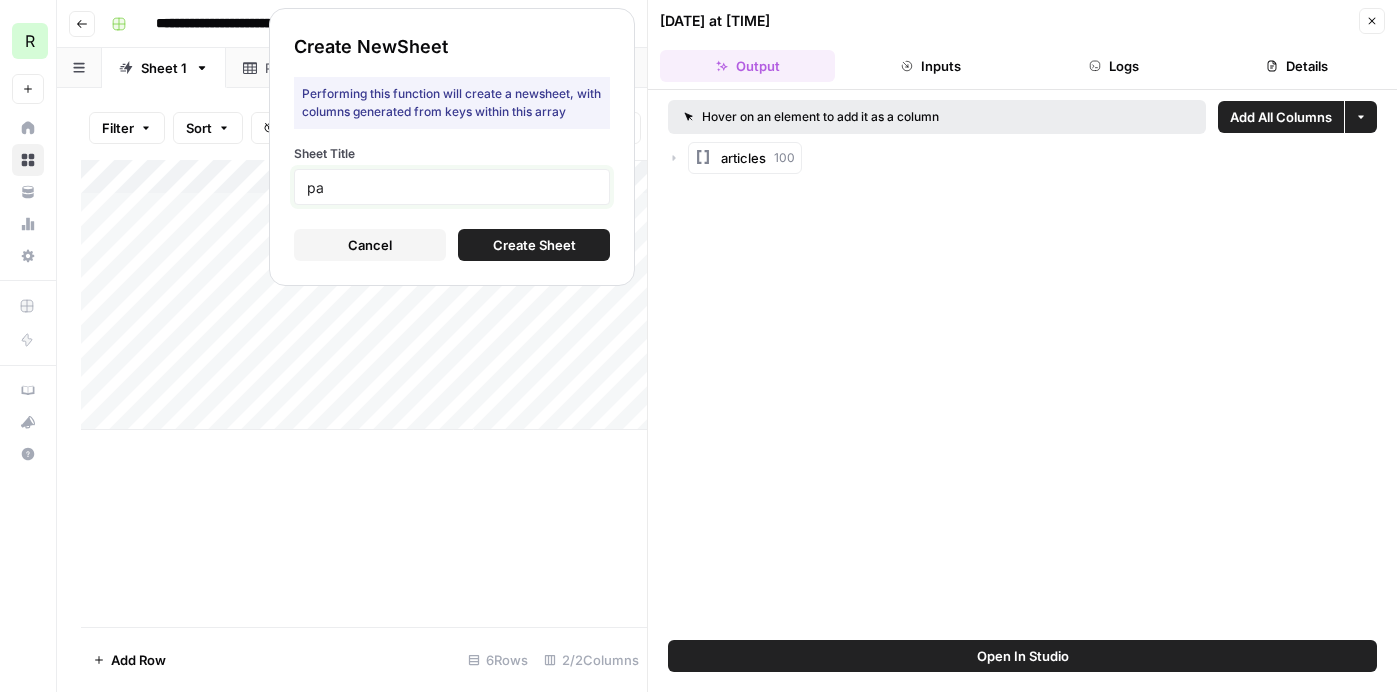 type on "p" 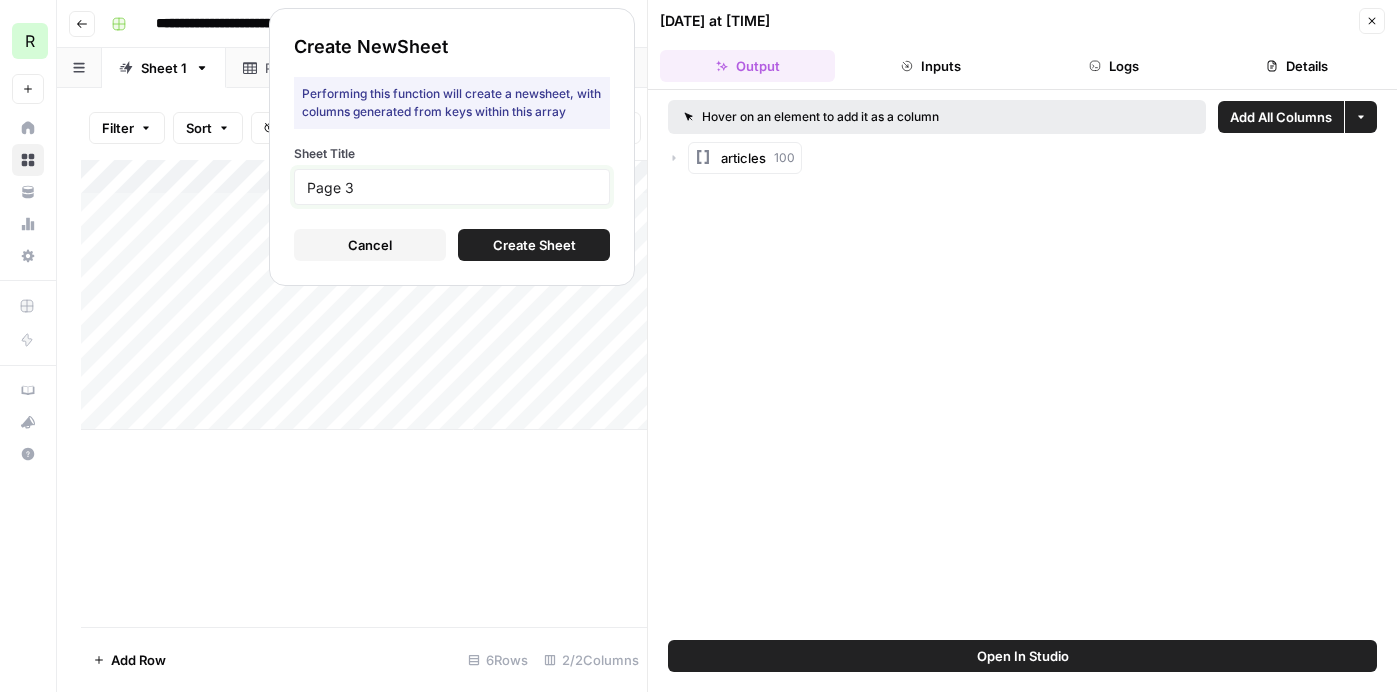 type on "Page 3" 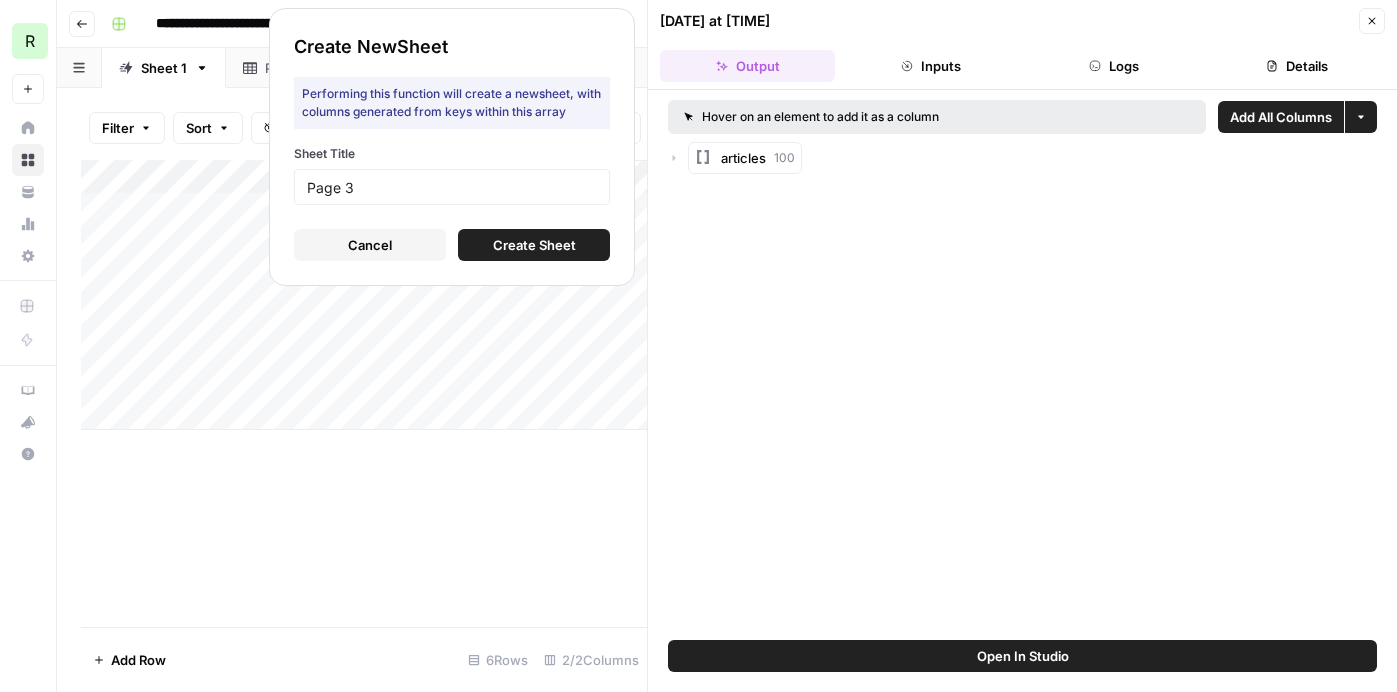 click on "Create Sheet" at bounding box center (534, 245) 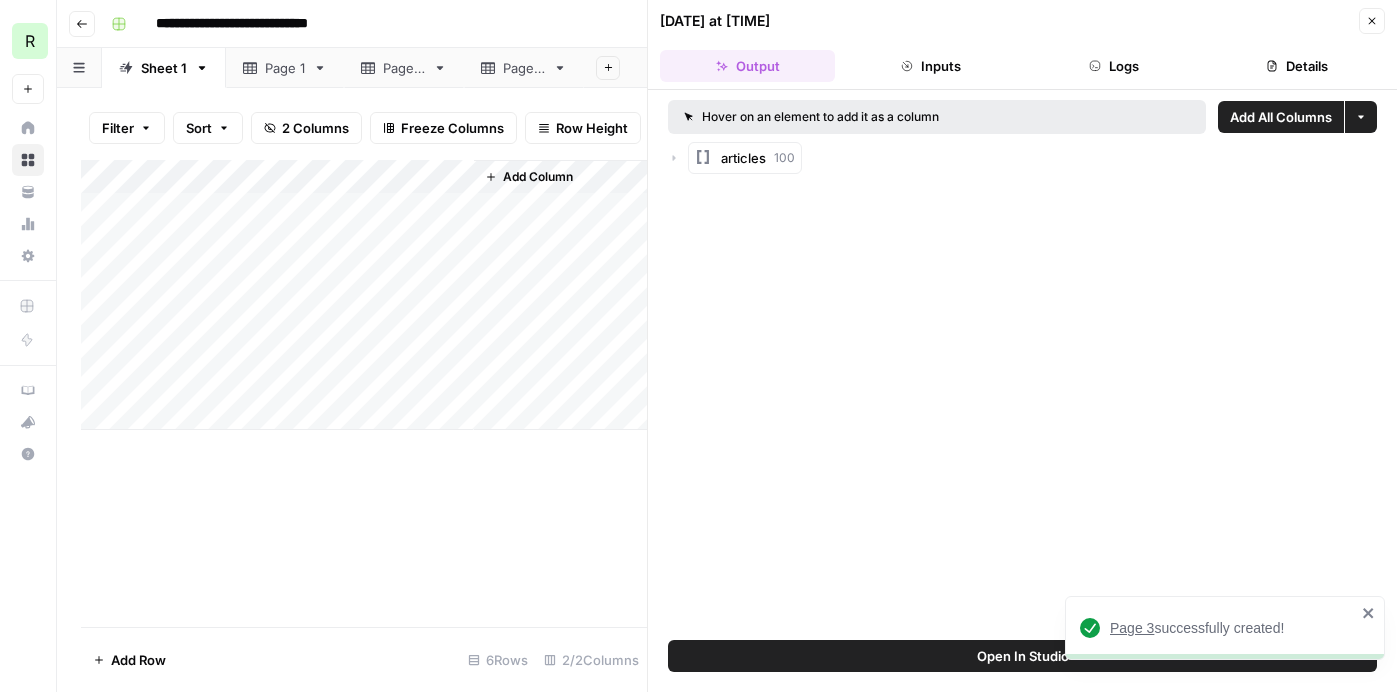 click on "Add Column" at bounding box center [364, 295] 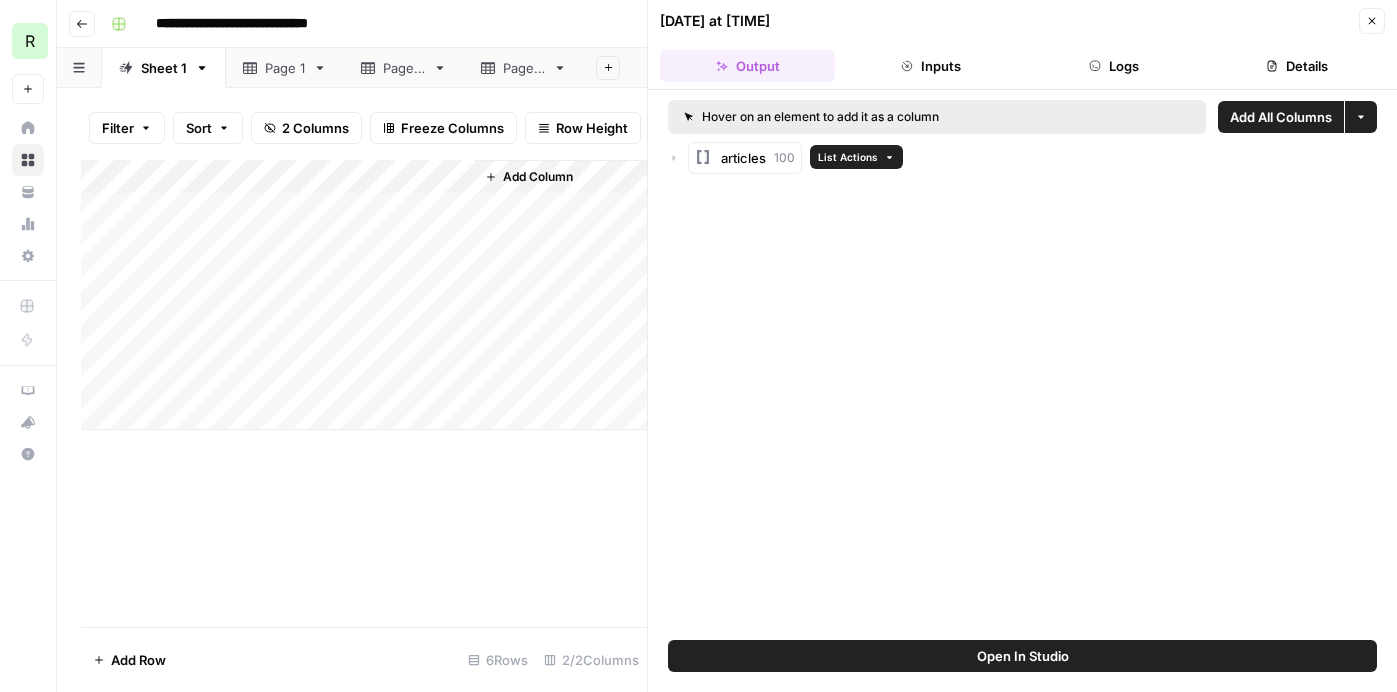 click on "List Actions" at bounding box center [848, 157] 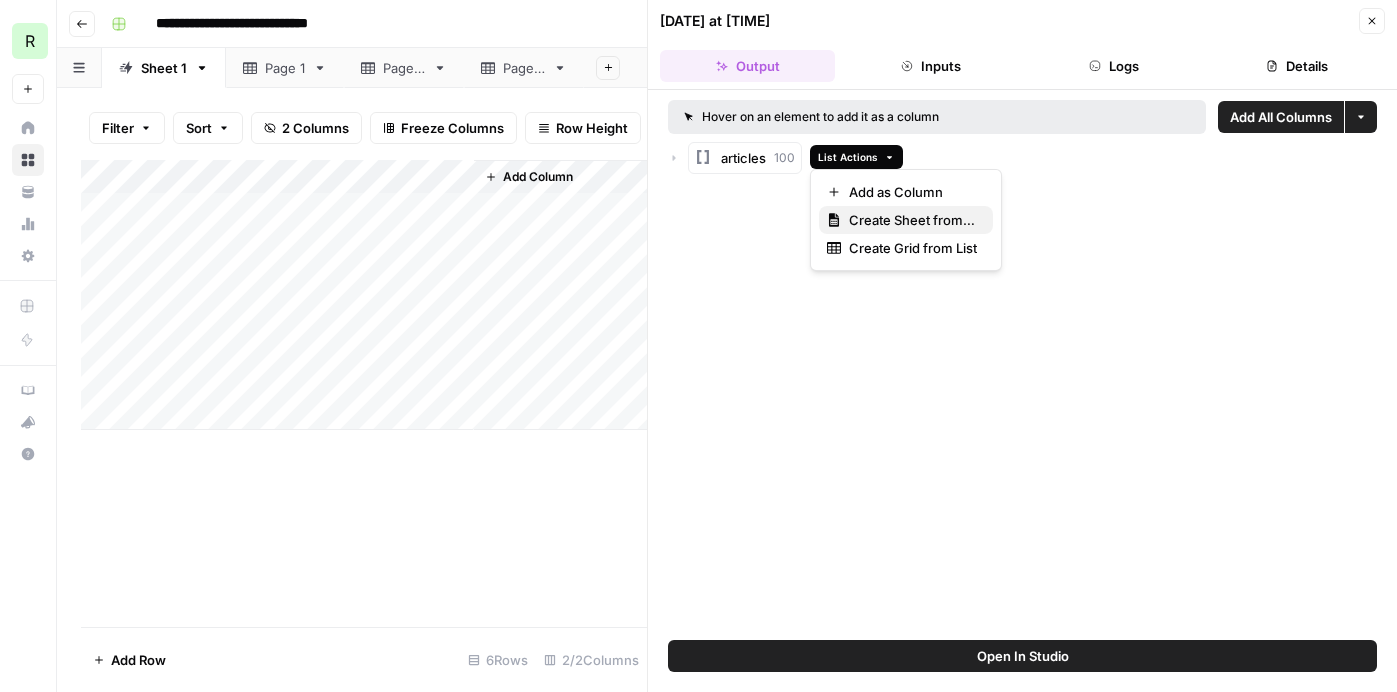 click on "Create Sheet from List" at bounding box center (906, 220) 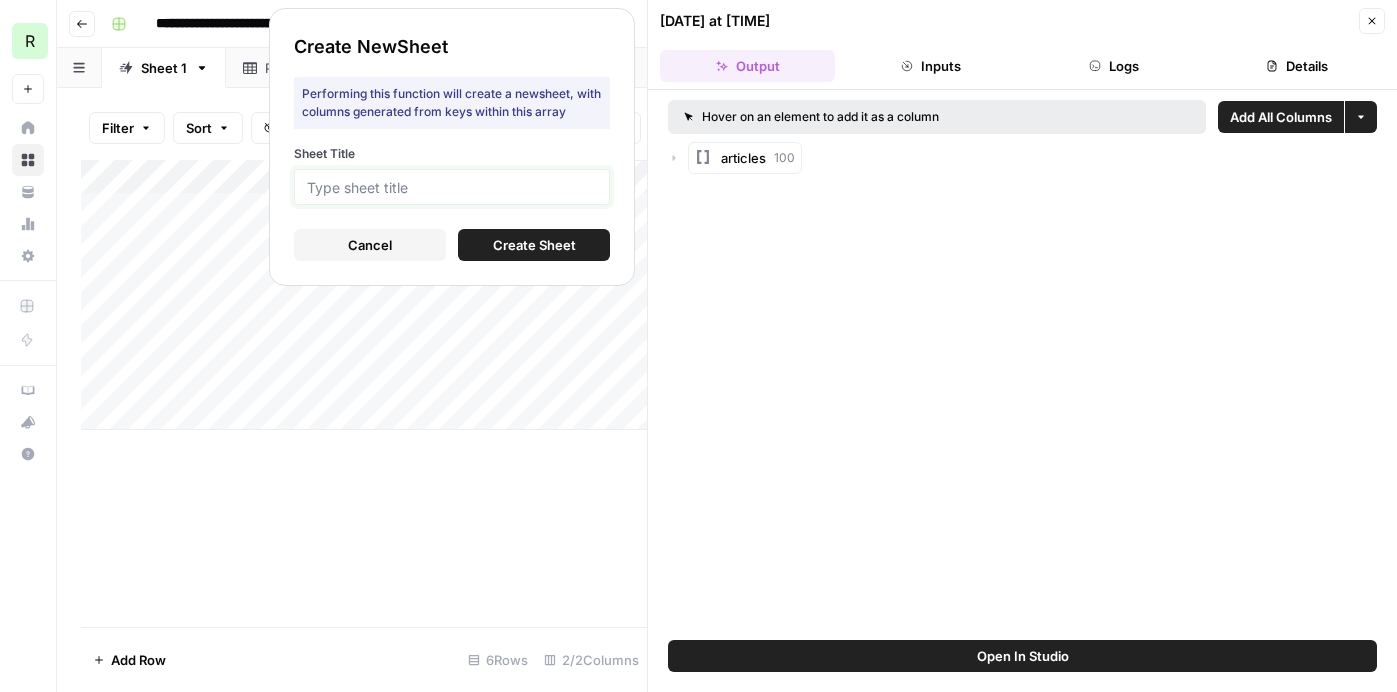 click on "Sheet Title" at bounding box center (452, 187) 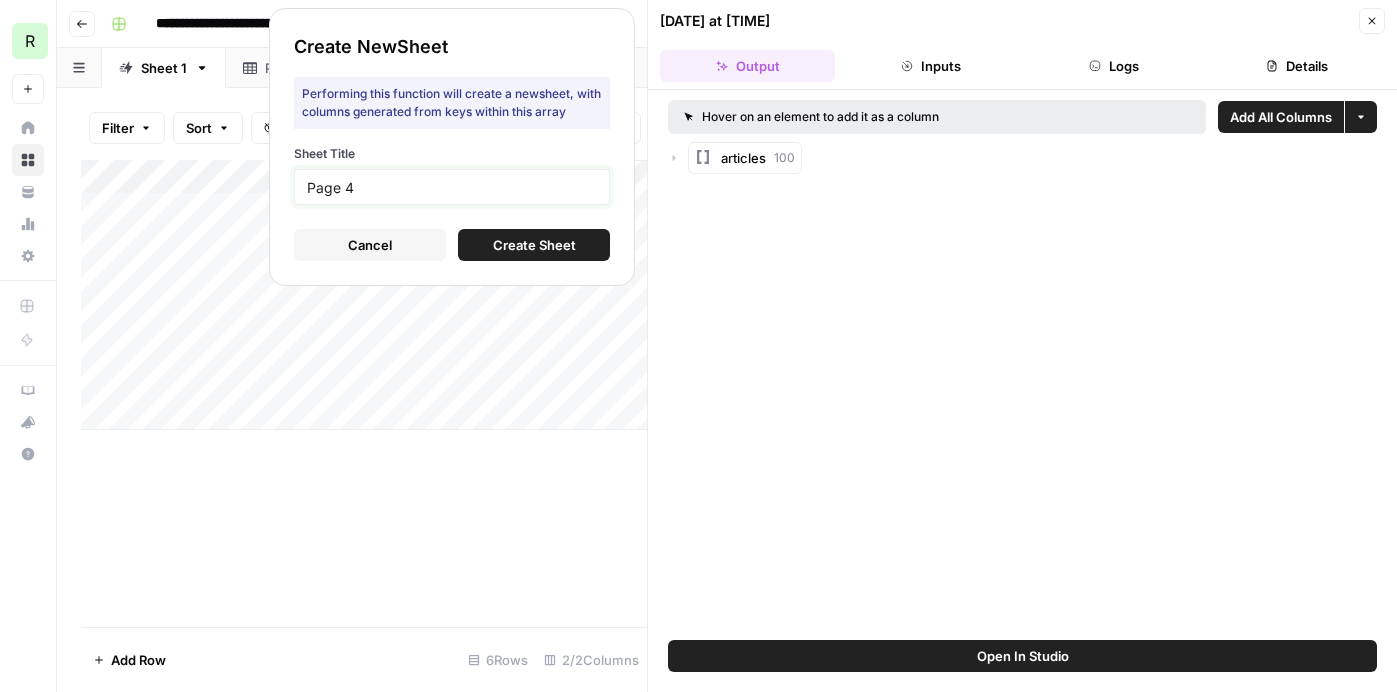 type on "Page 4" 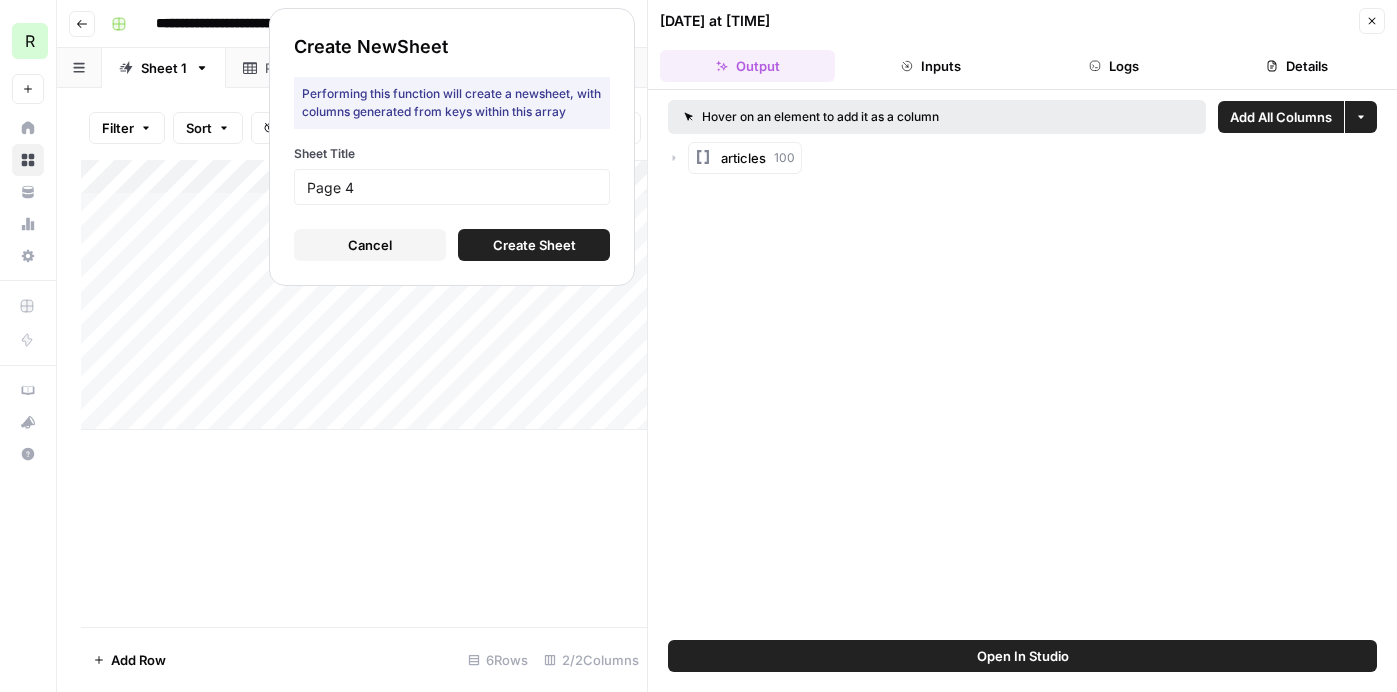 click on "Create Sheet" at bounding box center [534, 245] 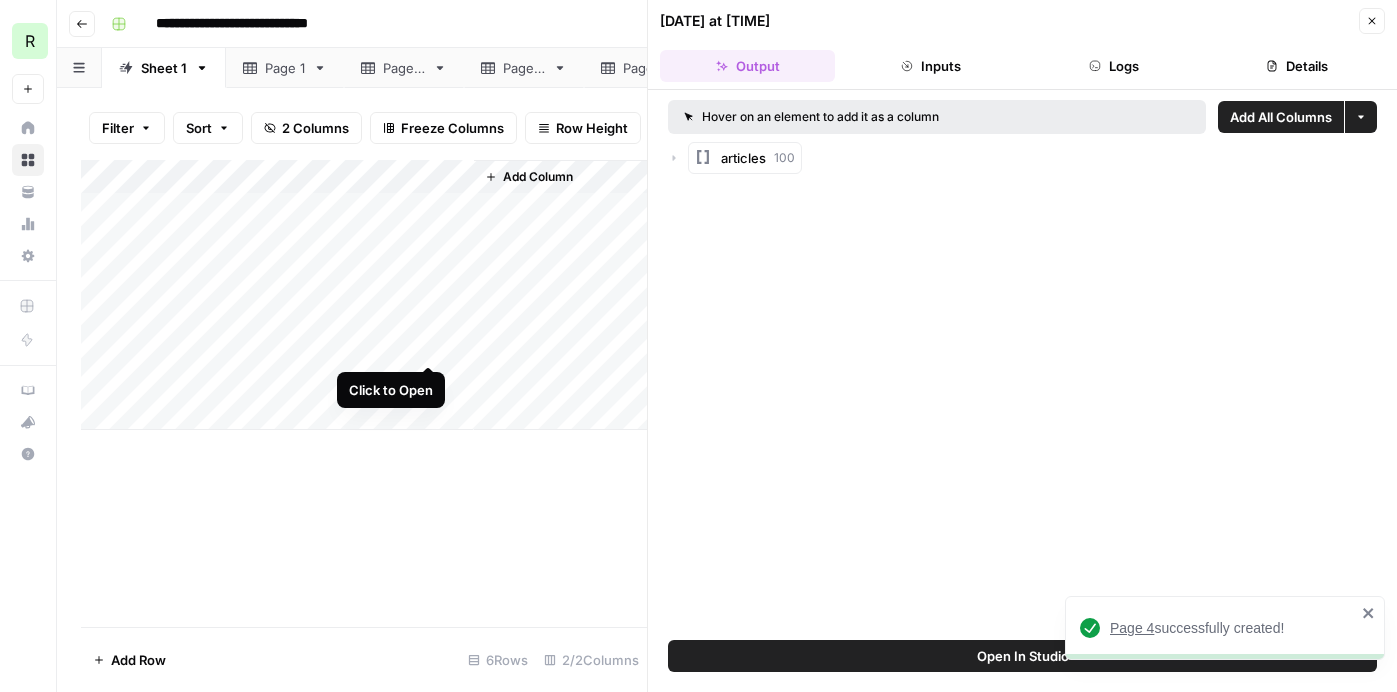 click on "Add Column" at bounding box center (364, 295) 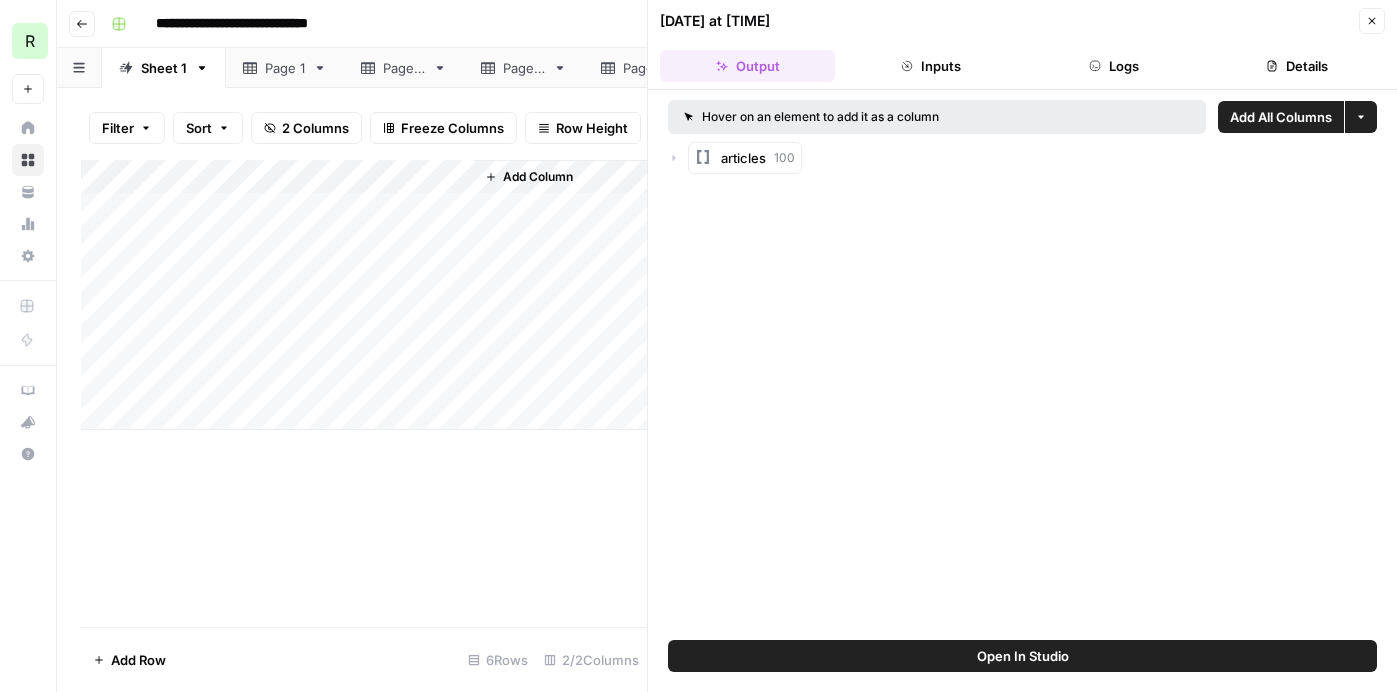 click on "Hover on an element to add it as a column Add All Columns More options articles 100" at bounding box center [1022, 365] 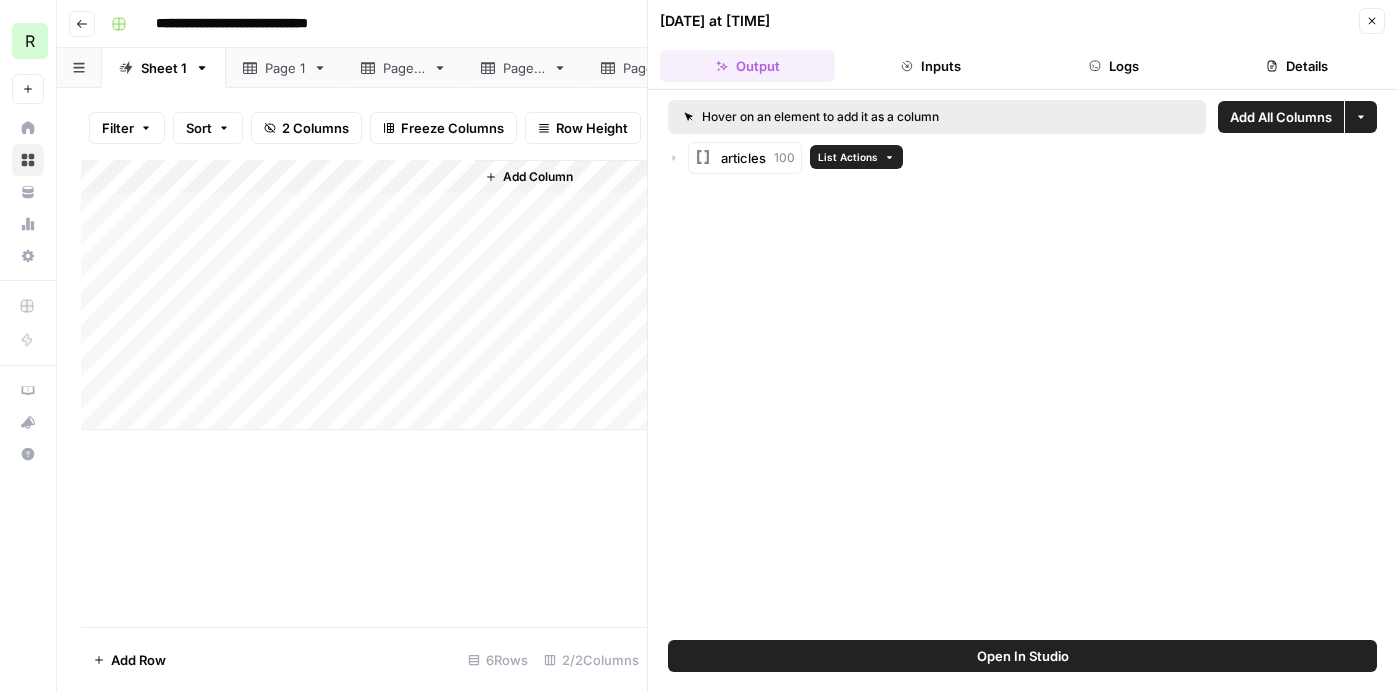 click on "List Actions" at bounding box center (848, 157) 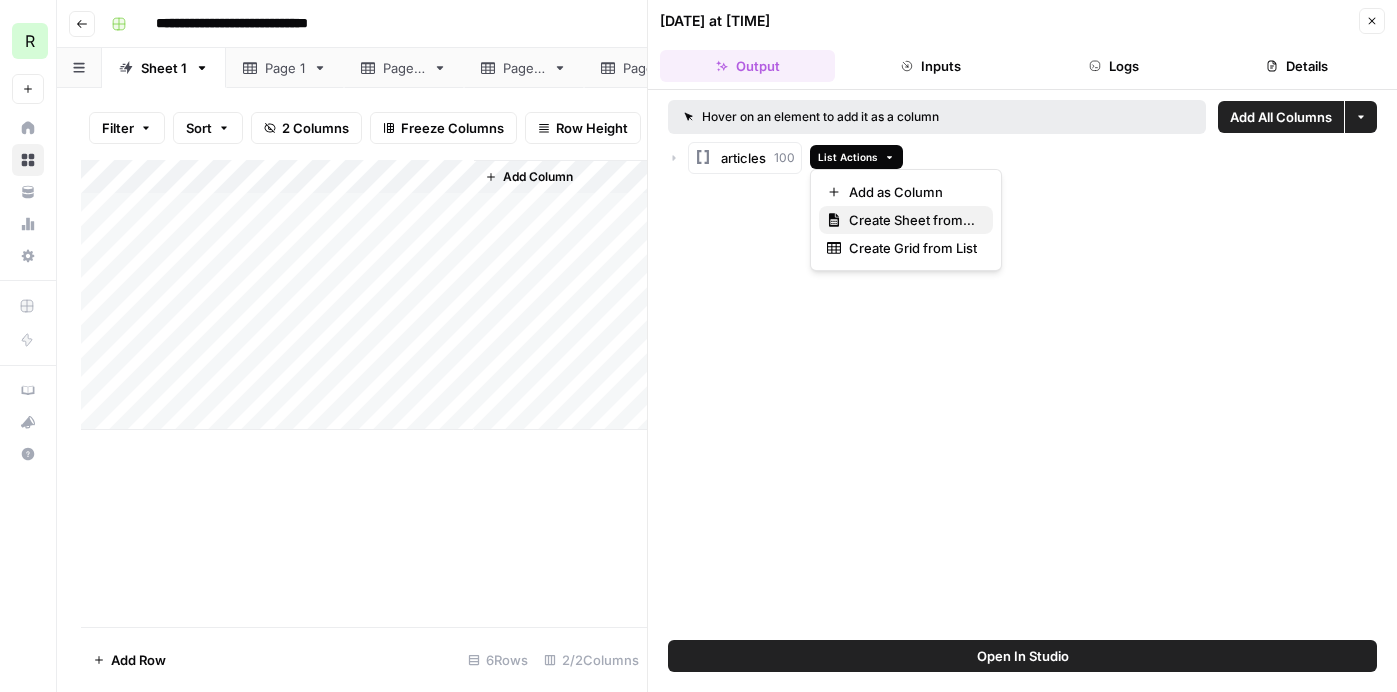 click on "Create Sheet from List" at bounding box center [913, 220] 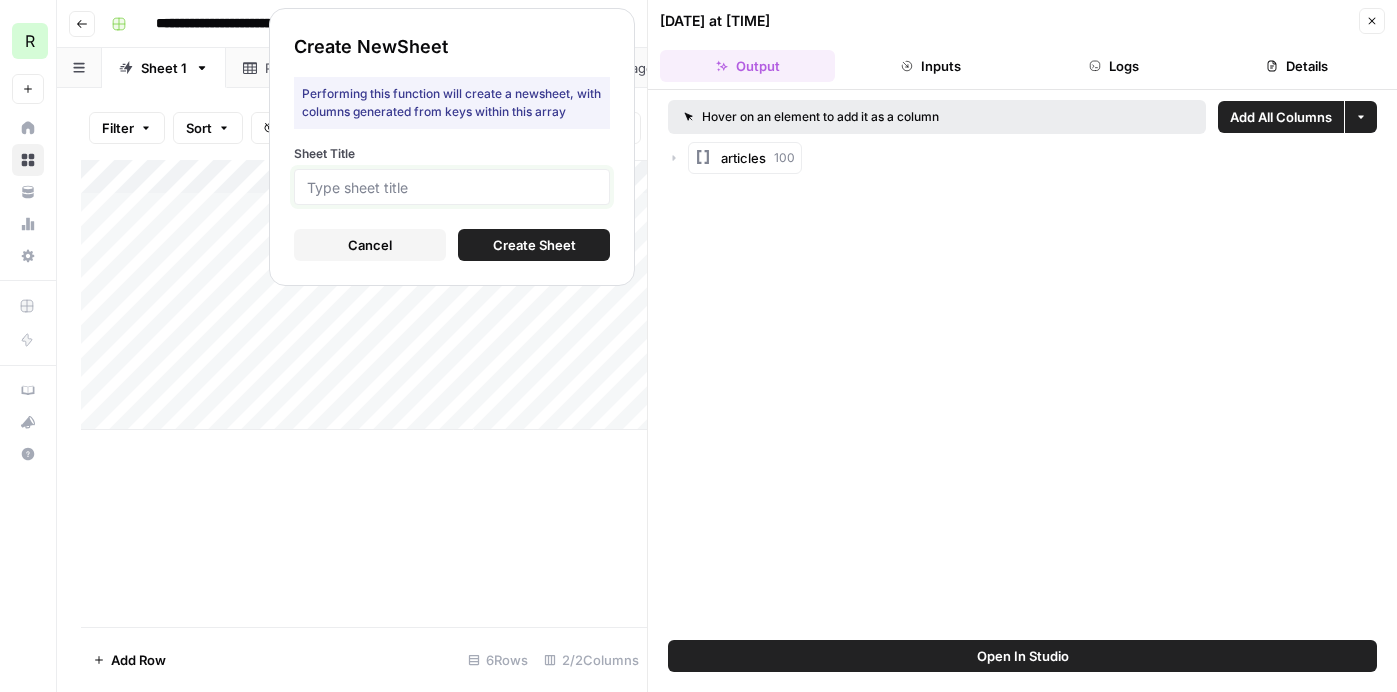 click on "Sheet Title" at bounding box center (452, 187) 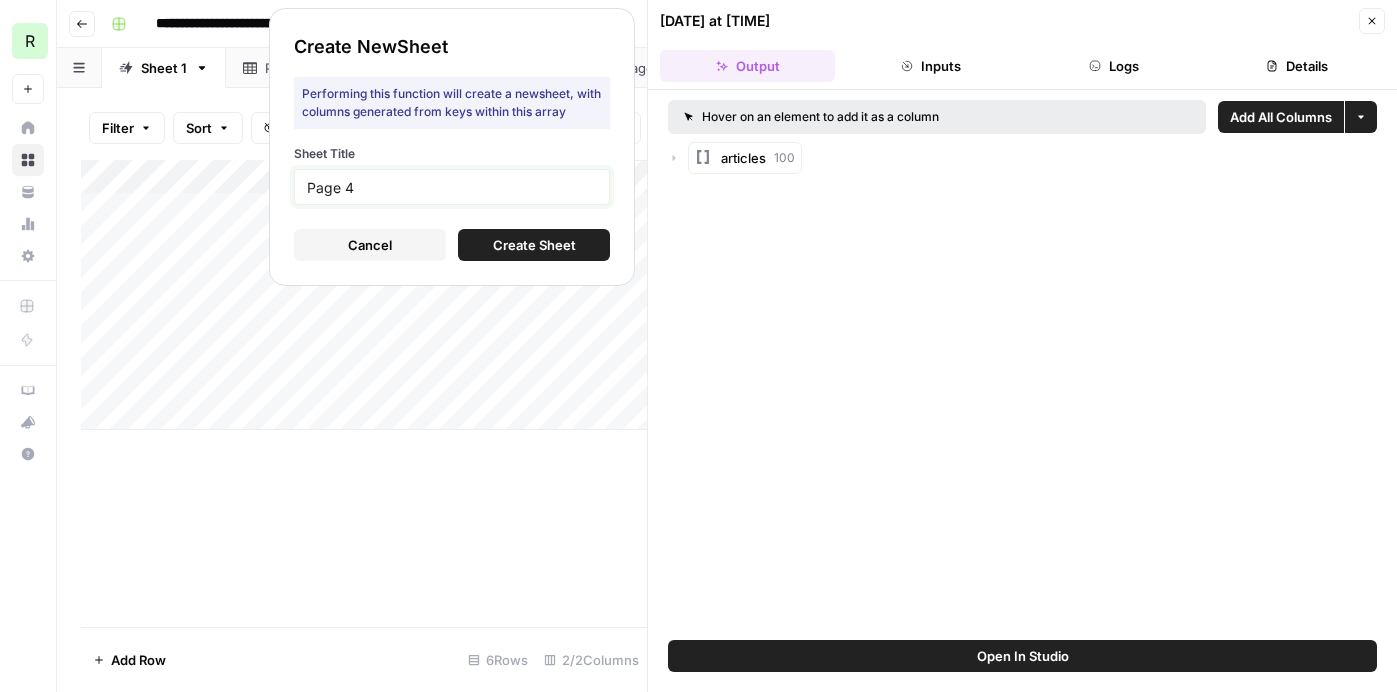 type on "Page 4" 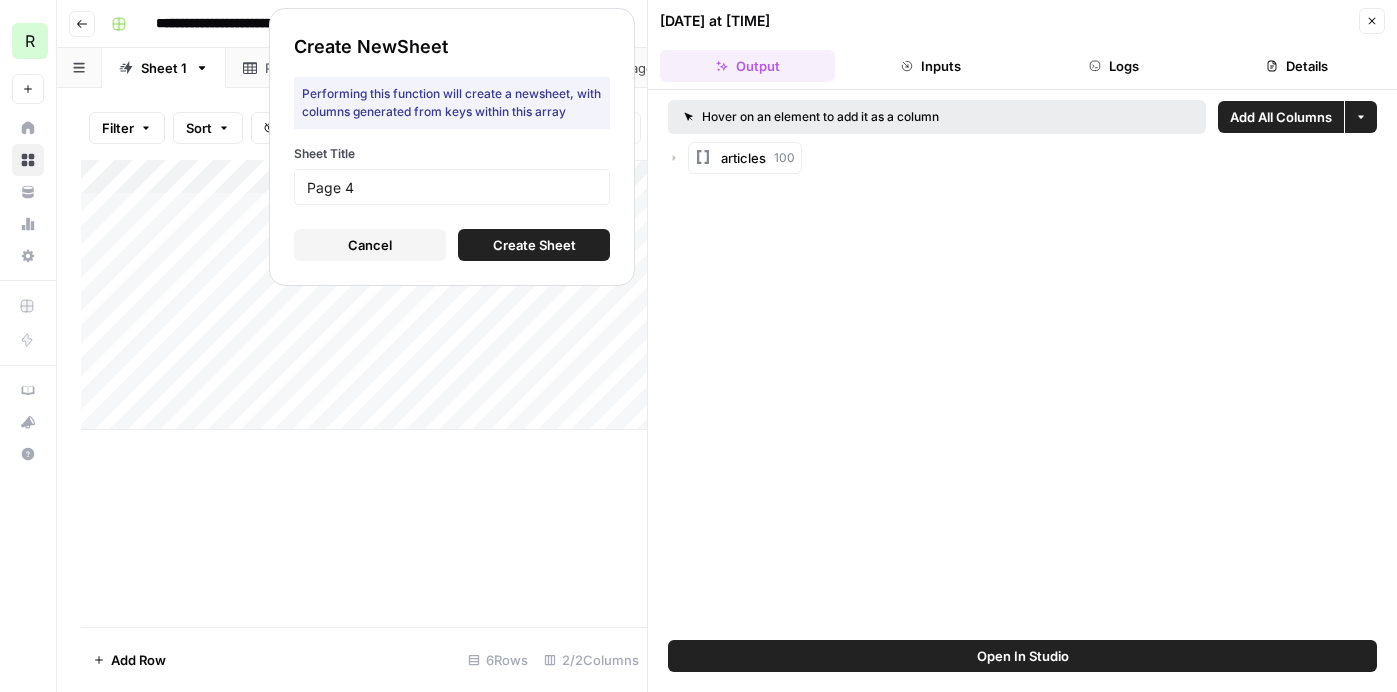 click on "Create Sheet" at bounding box center [534, 245] 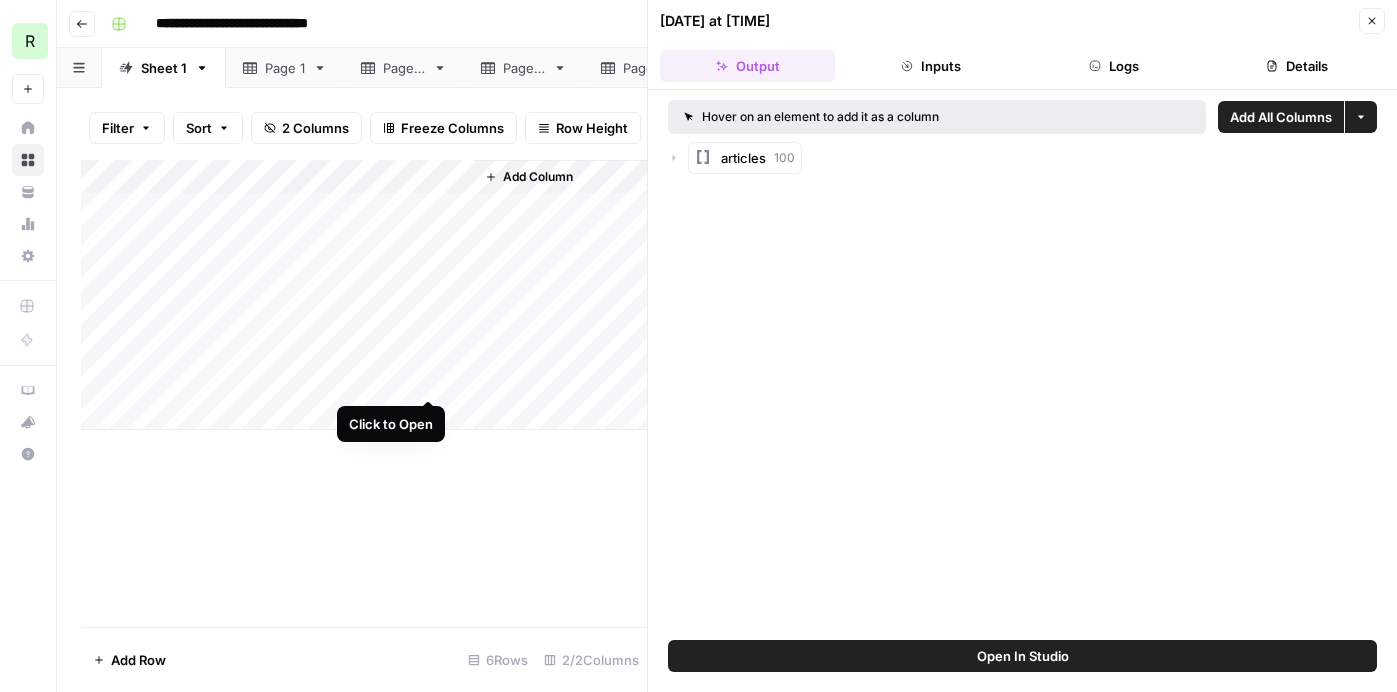 click on "Add Column" at bounding box center (364, 295) 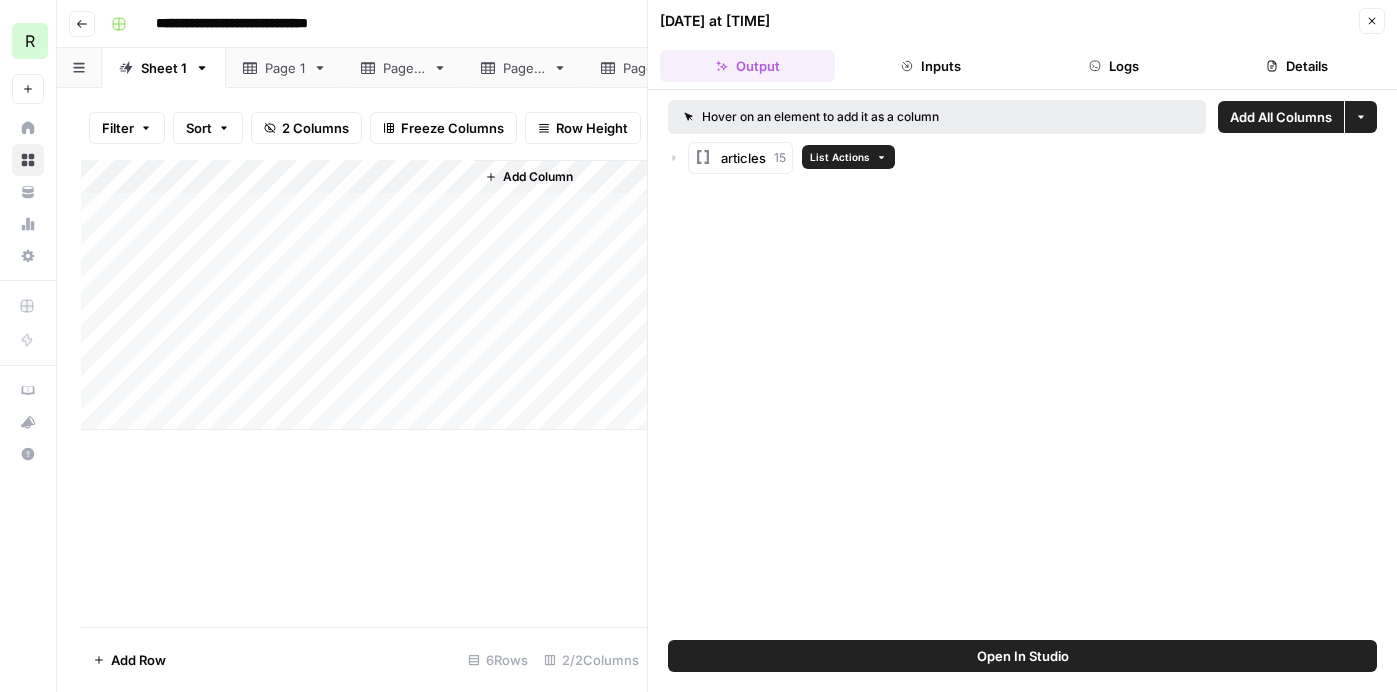 click 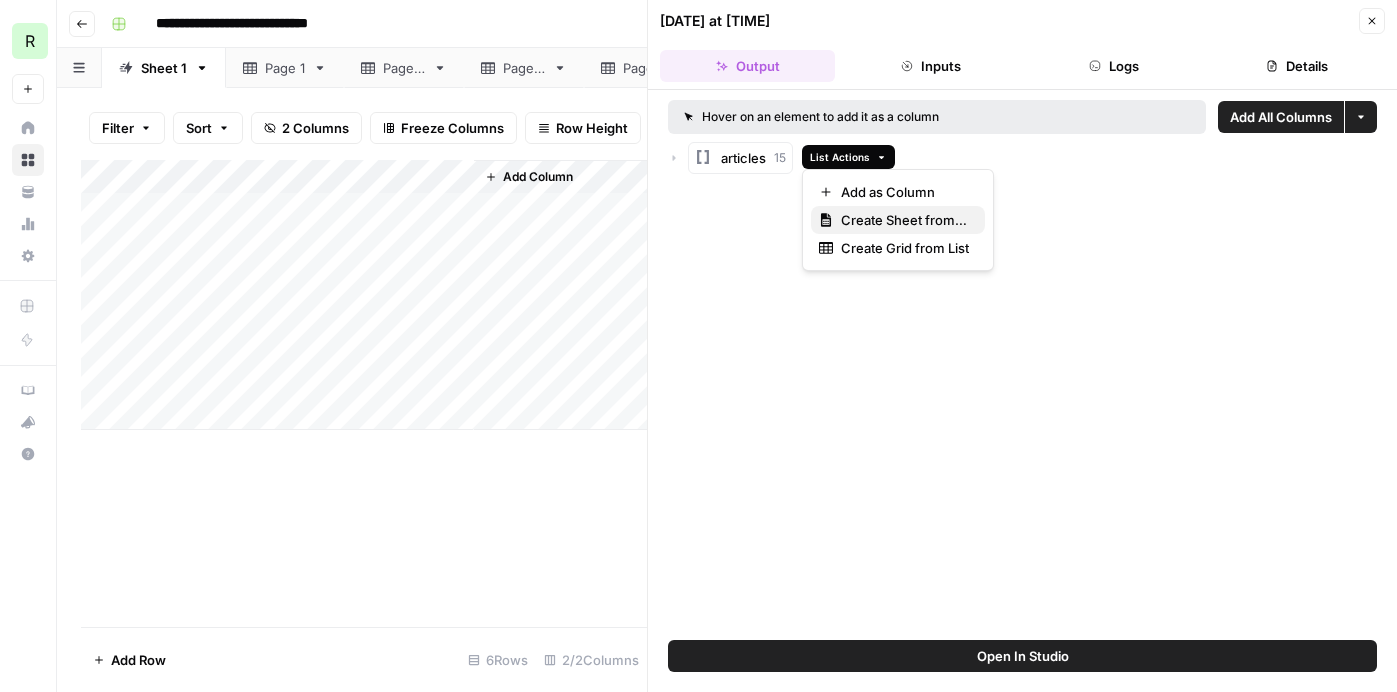 click on "Create Sheet from List" at bounding box center [905, 220] 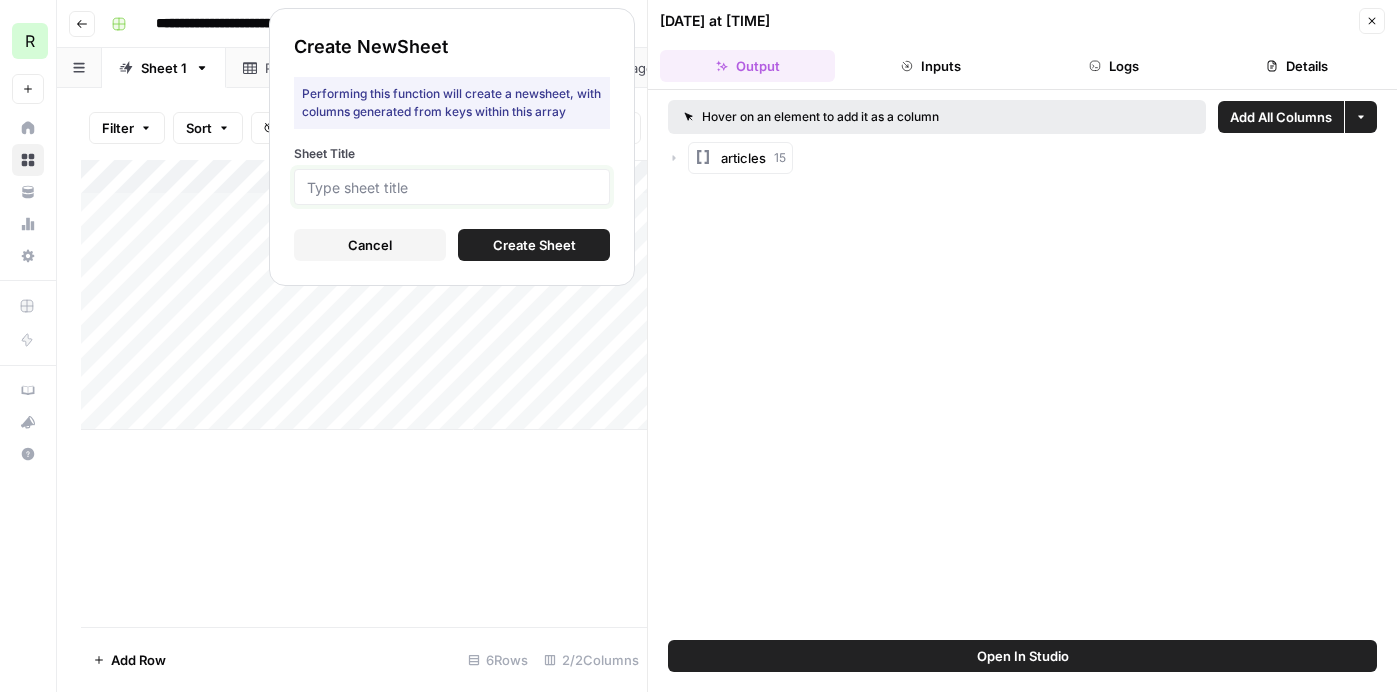 click on "Sheet Title" at bounding box center (452, 187) 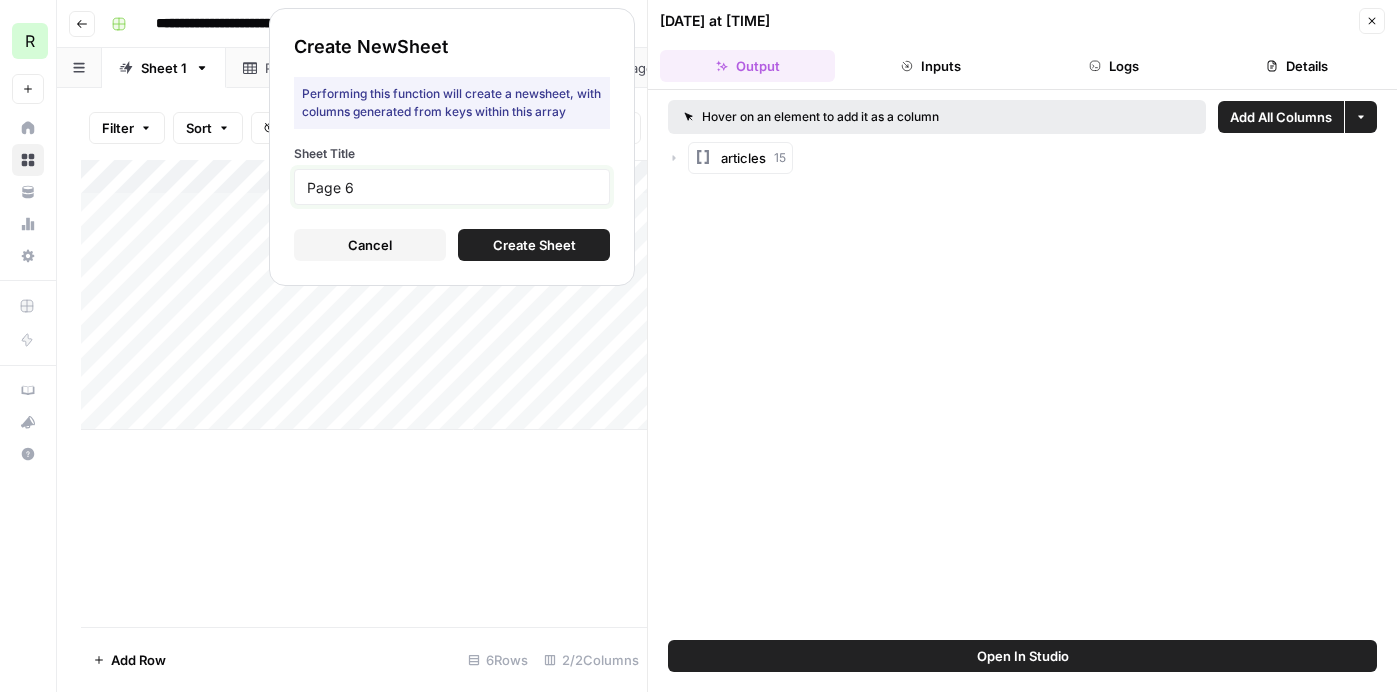type on "Page 6" 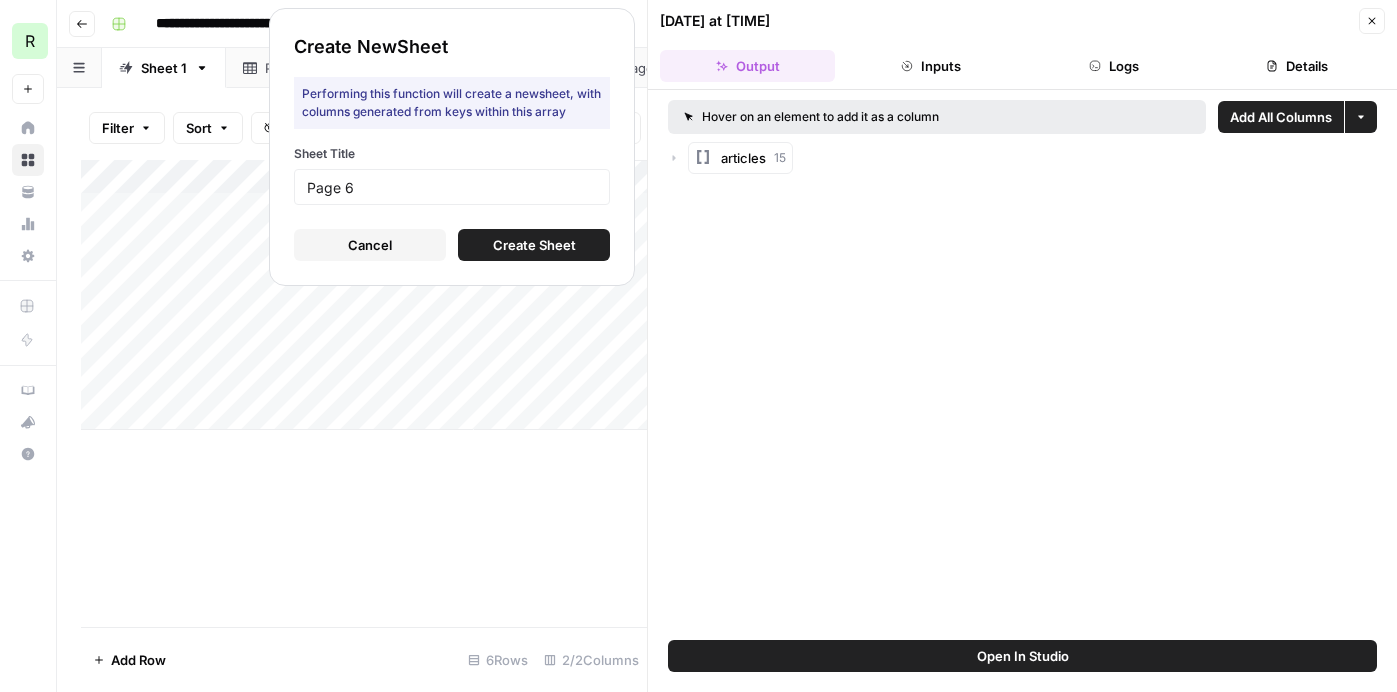 click on "Create Sheet" at bounding box center [534, 245] 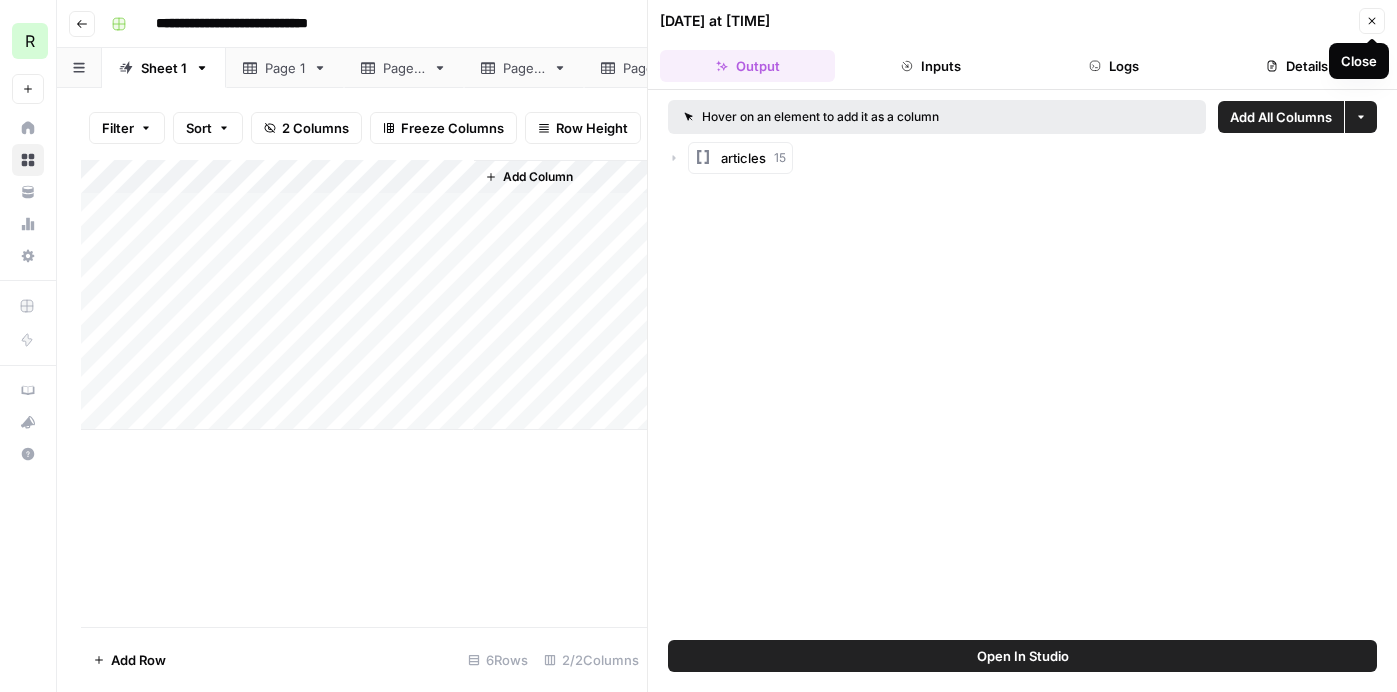 click 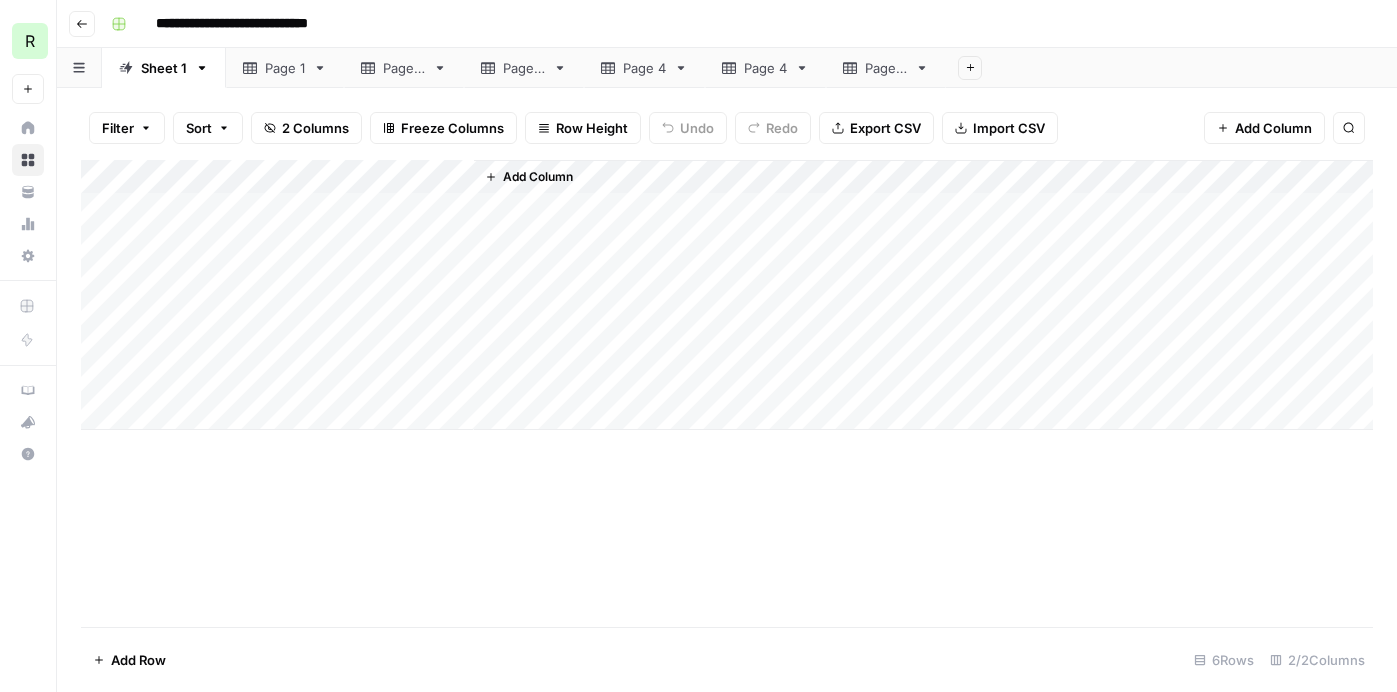click on "Sheet 1" at bounding box center (164, 68) 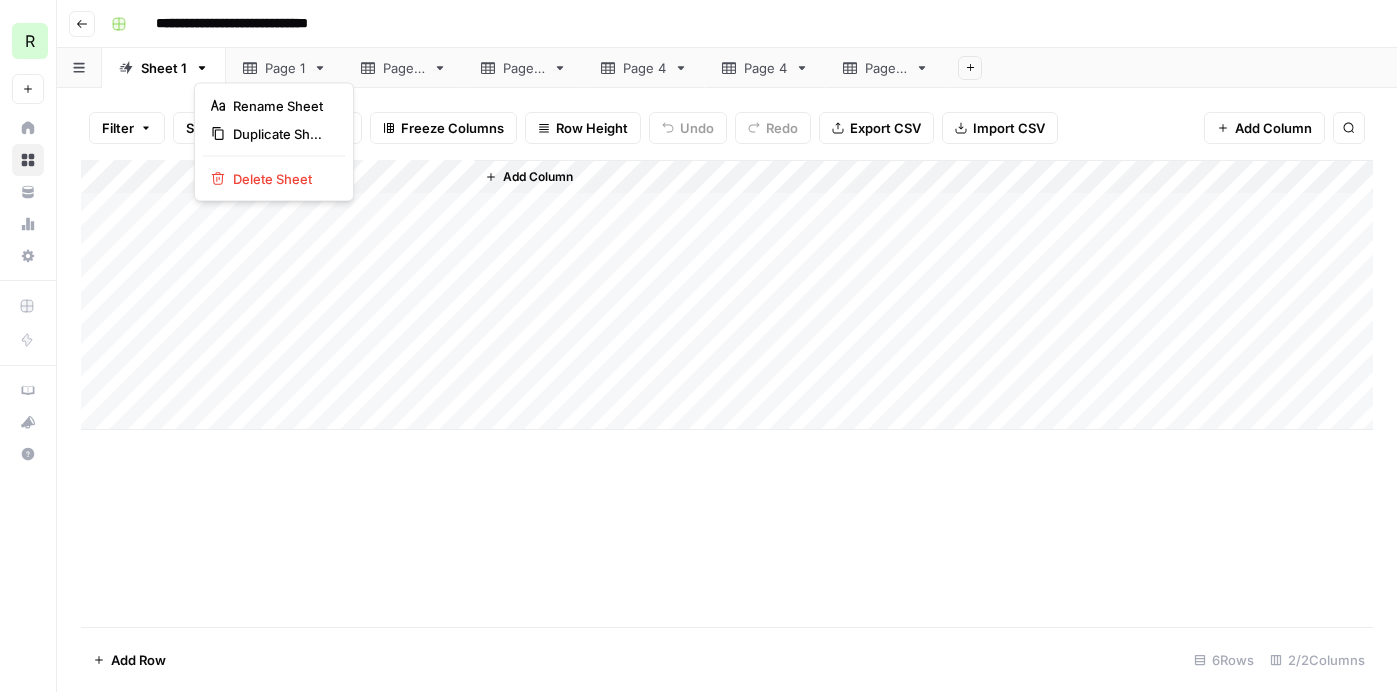 click 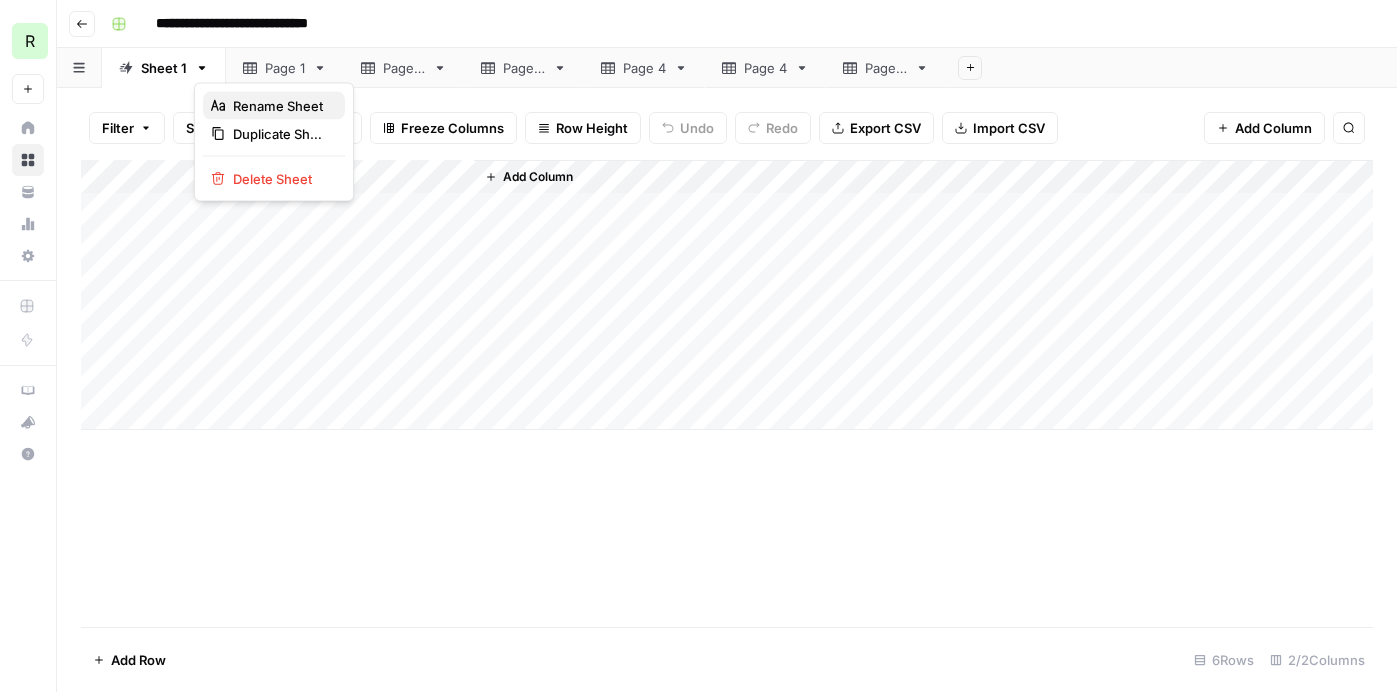 click on "Rename Sheet" at bounding box center (281, 106) 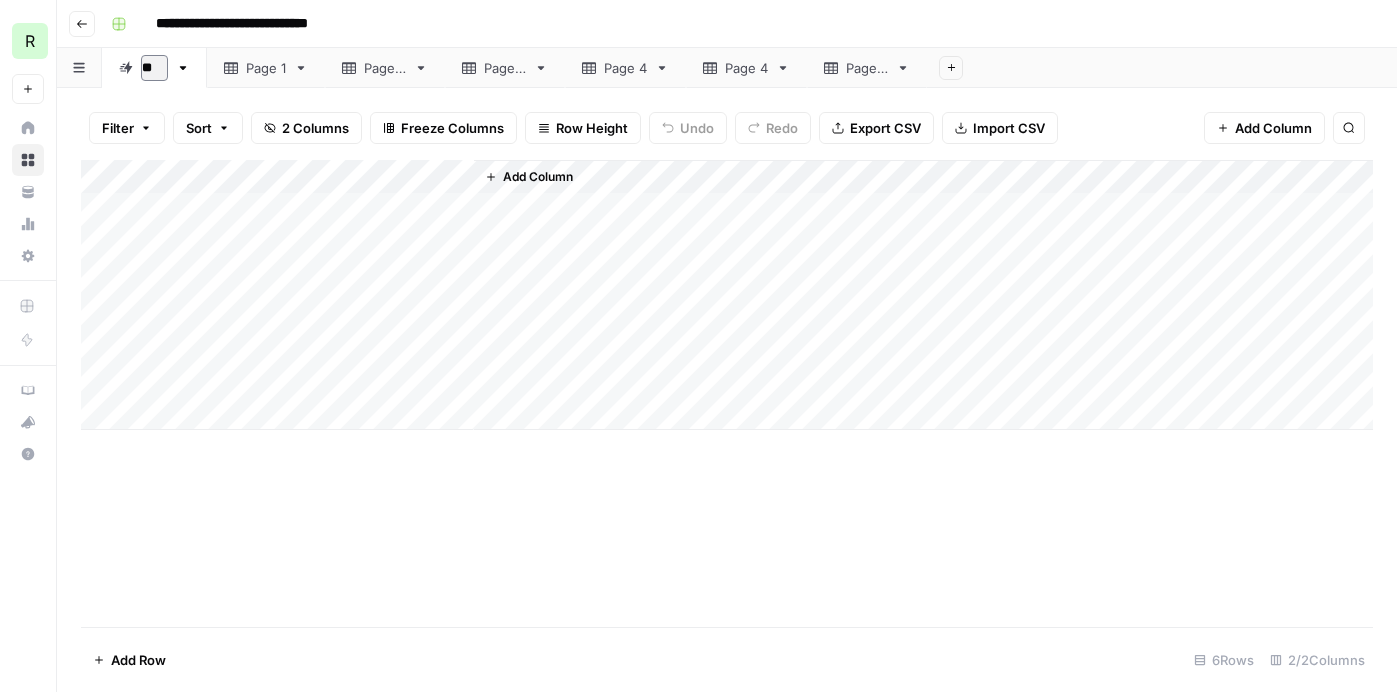 type on "*" 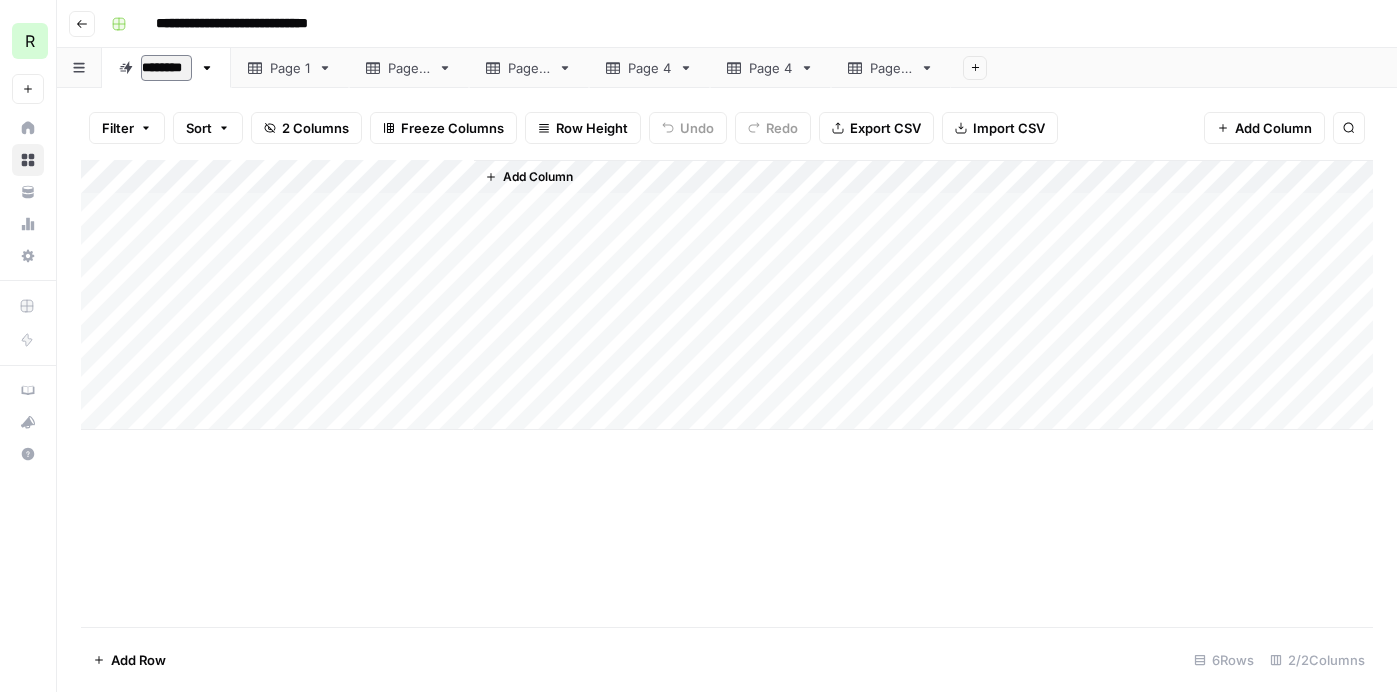 type on "*********" 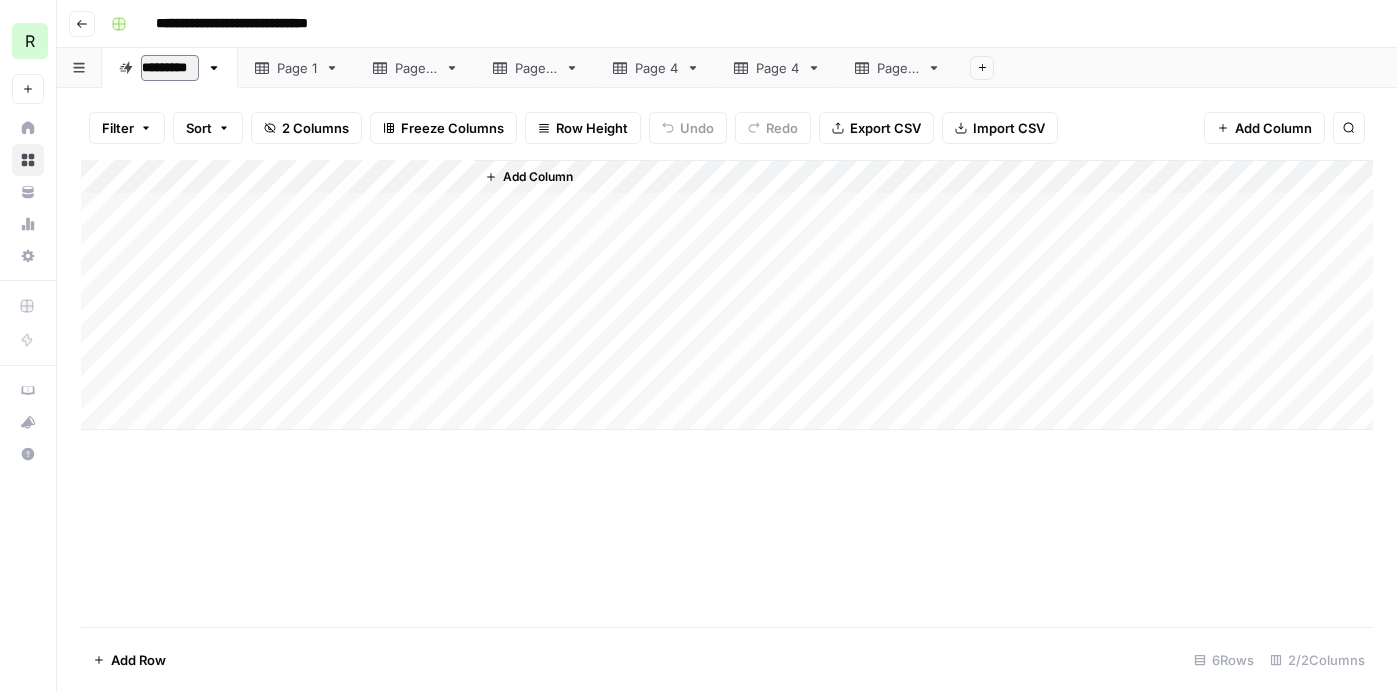 click on "Page 1" at bounding box center (297, 68) 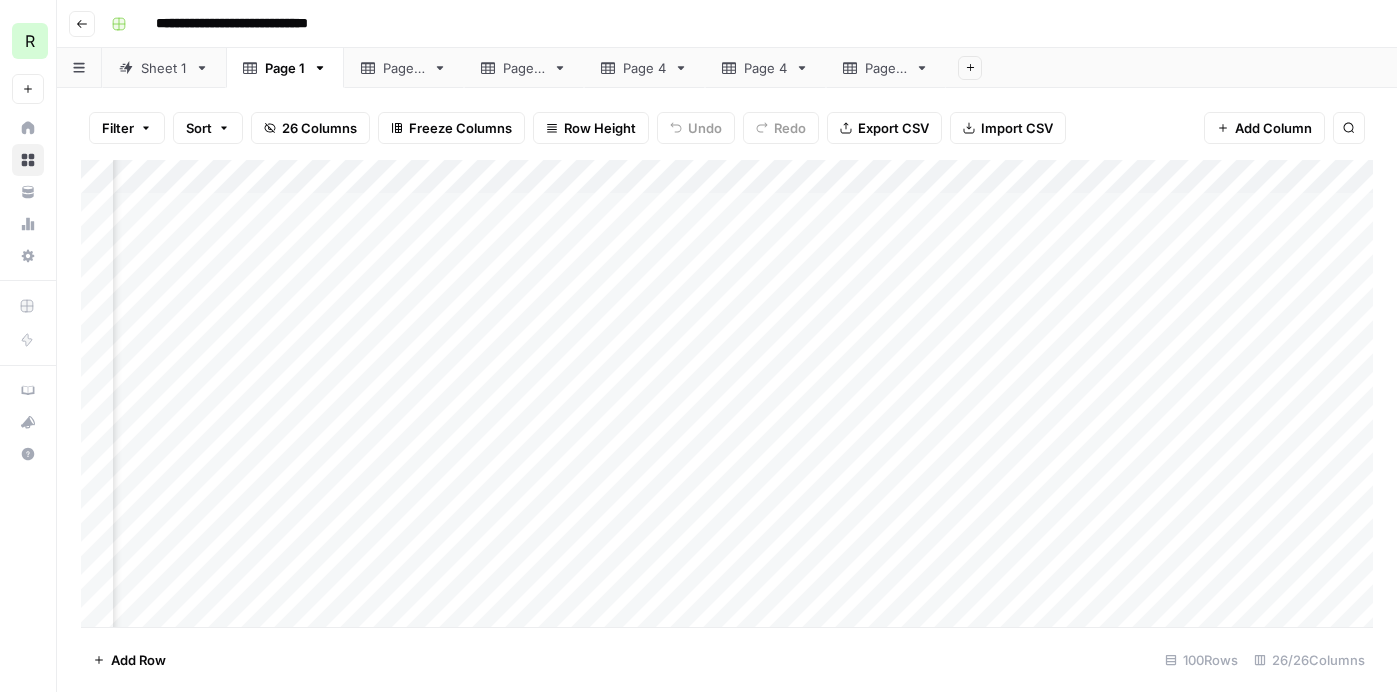 scroll, scrollTop: 0, scrollLeft: 2157, axis: horizontal 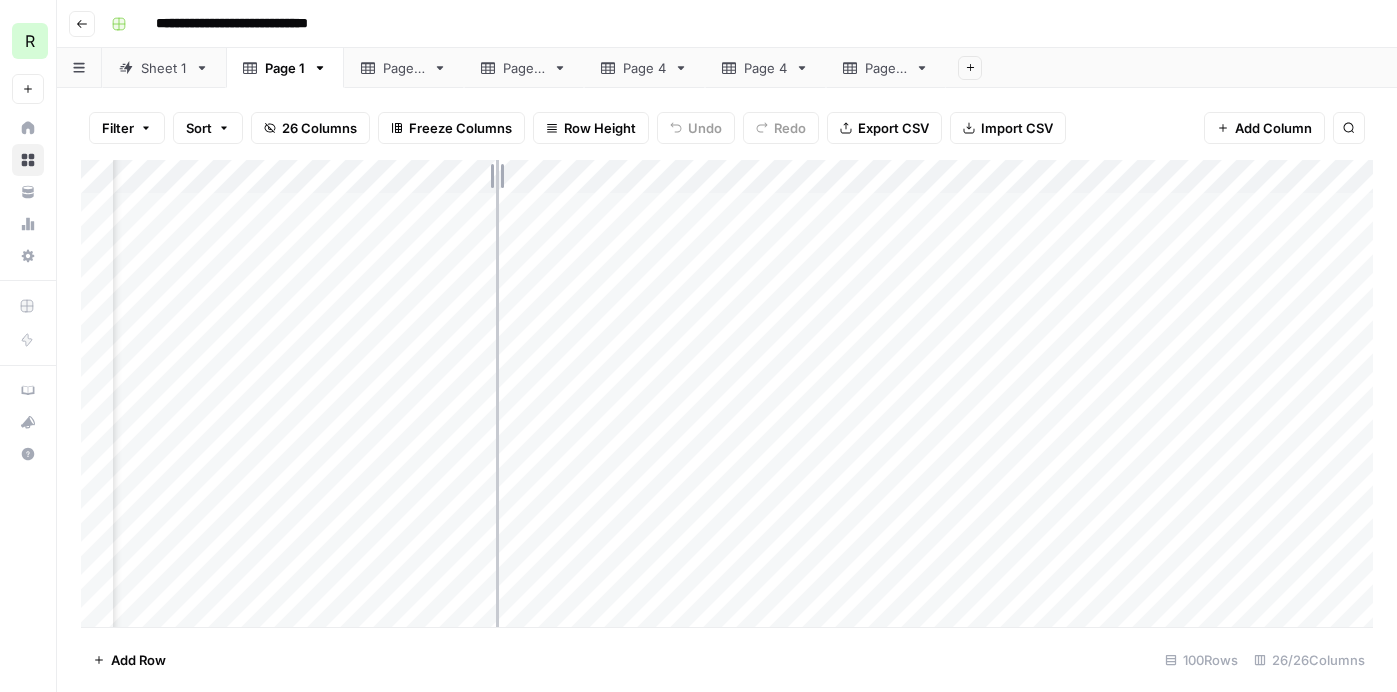 drag, startPoint x: 477, startPoint y: 177, endPoint x: 497, endPoint y: 176, distance: 20.024984 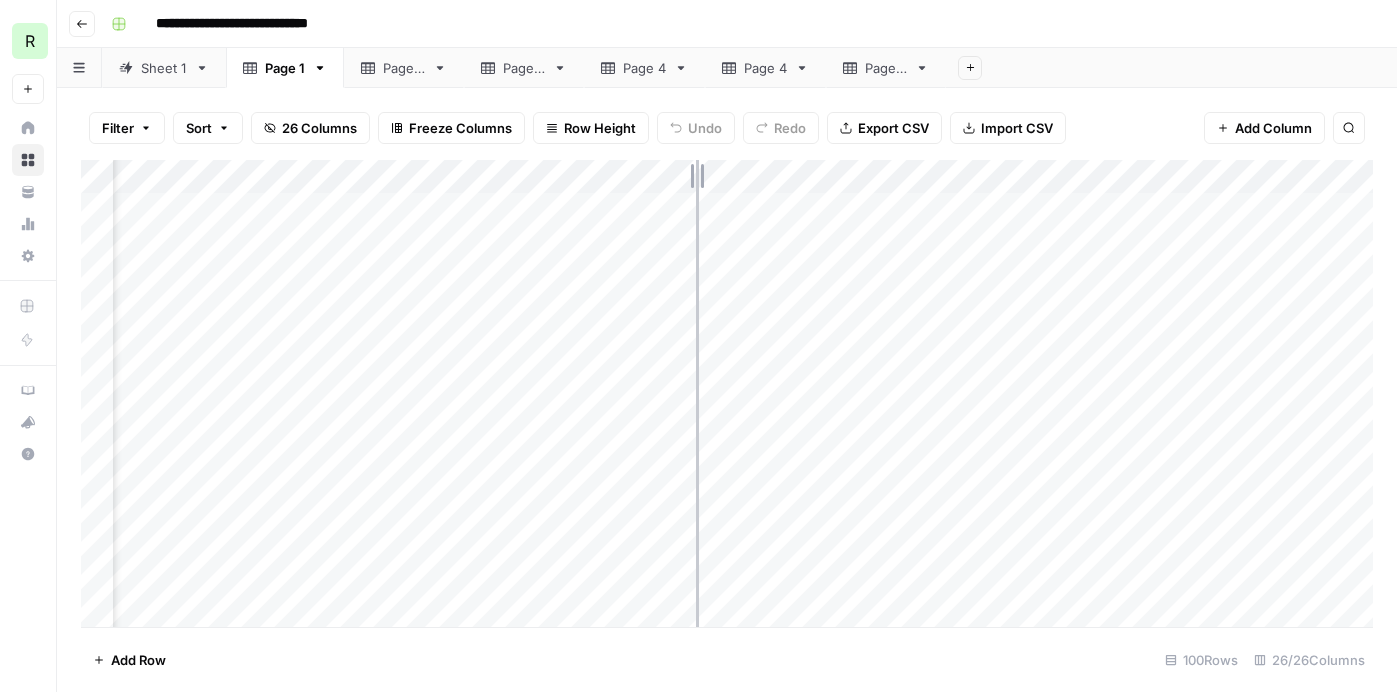 drag, startPoint x: 677, startPoint y: 172, endPoint x: 697, endPoint y: 171, distance: 20.024984 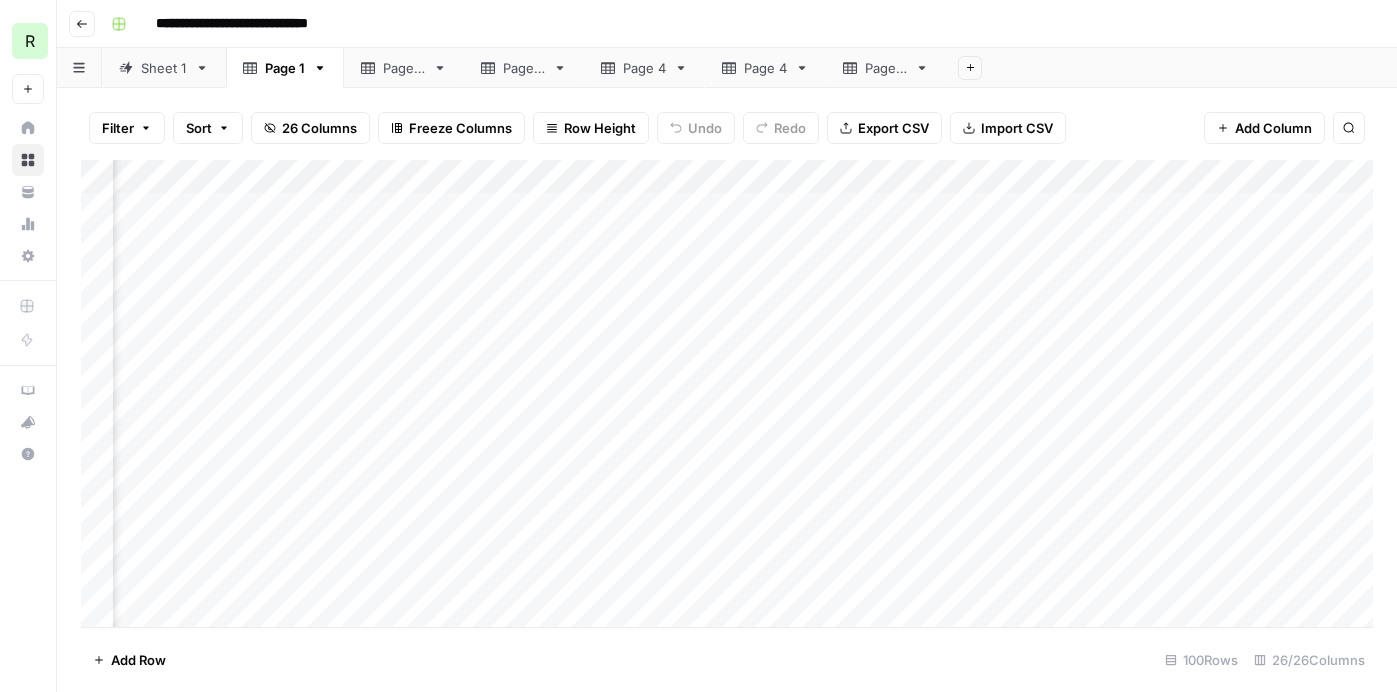 scroll, scrollTop: 0, scrollLeft: 1348, axis: horizontal 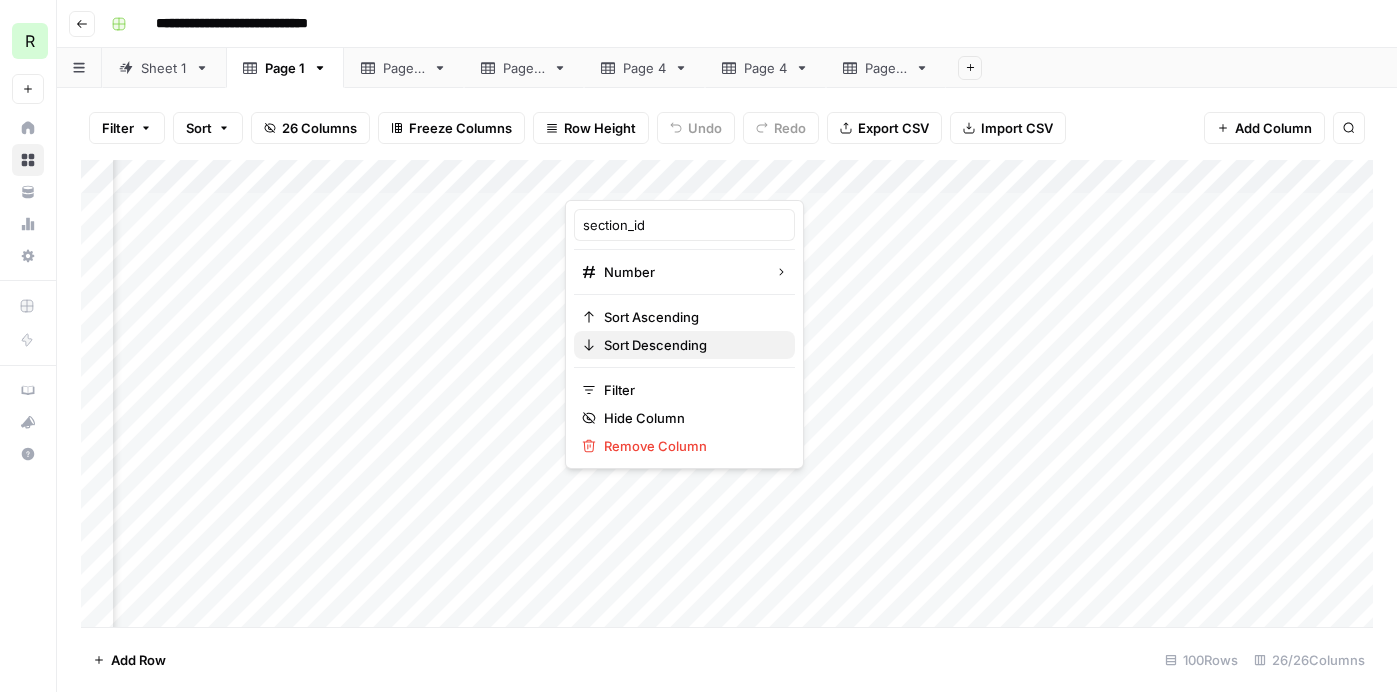 click on "Sort Descending" at bounding box center (691, 345) 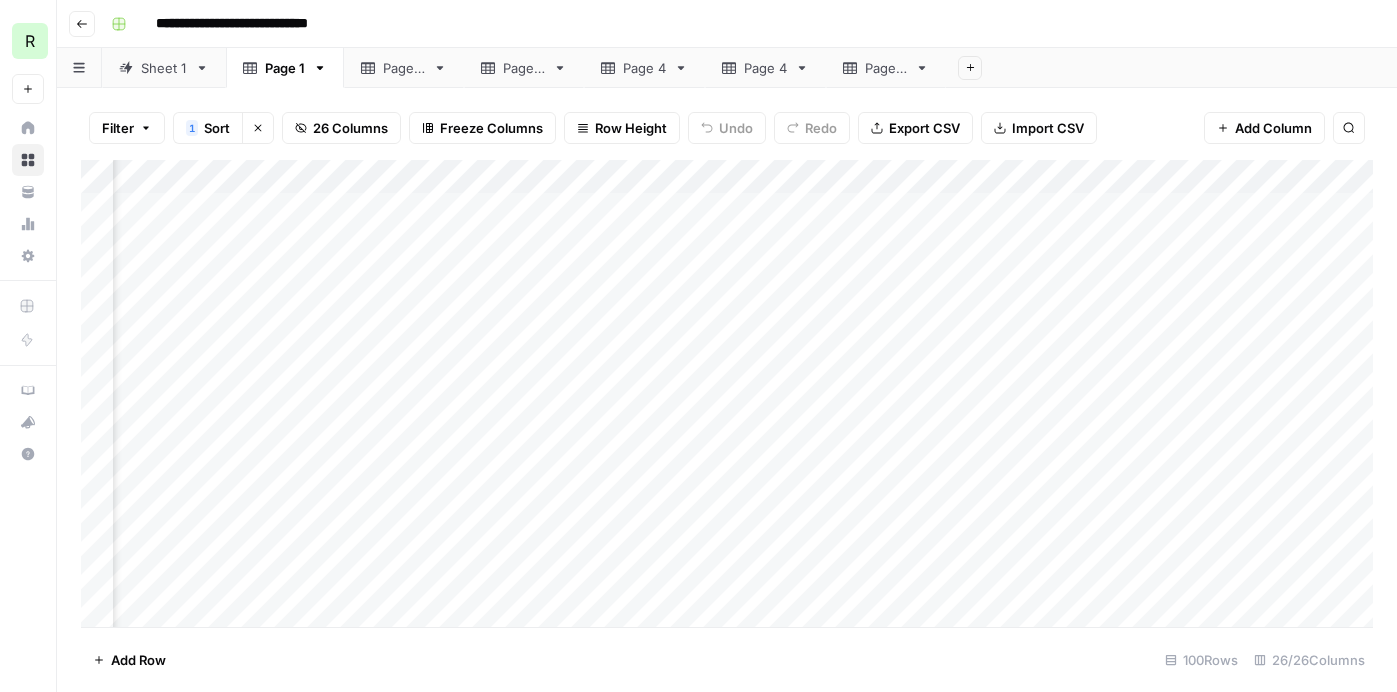 scroll, scrollTop: 0, scrollLeft: 2243, axis: horizontal 